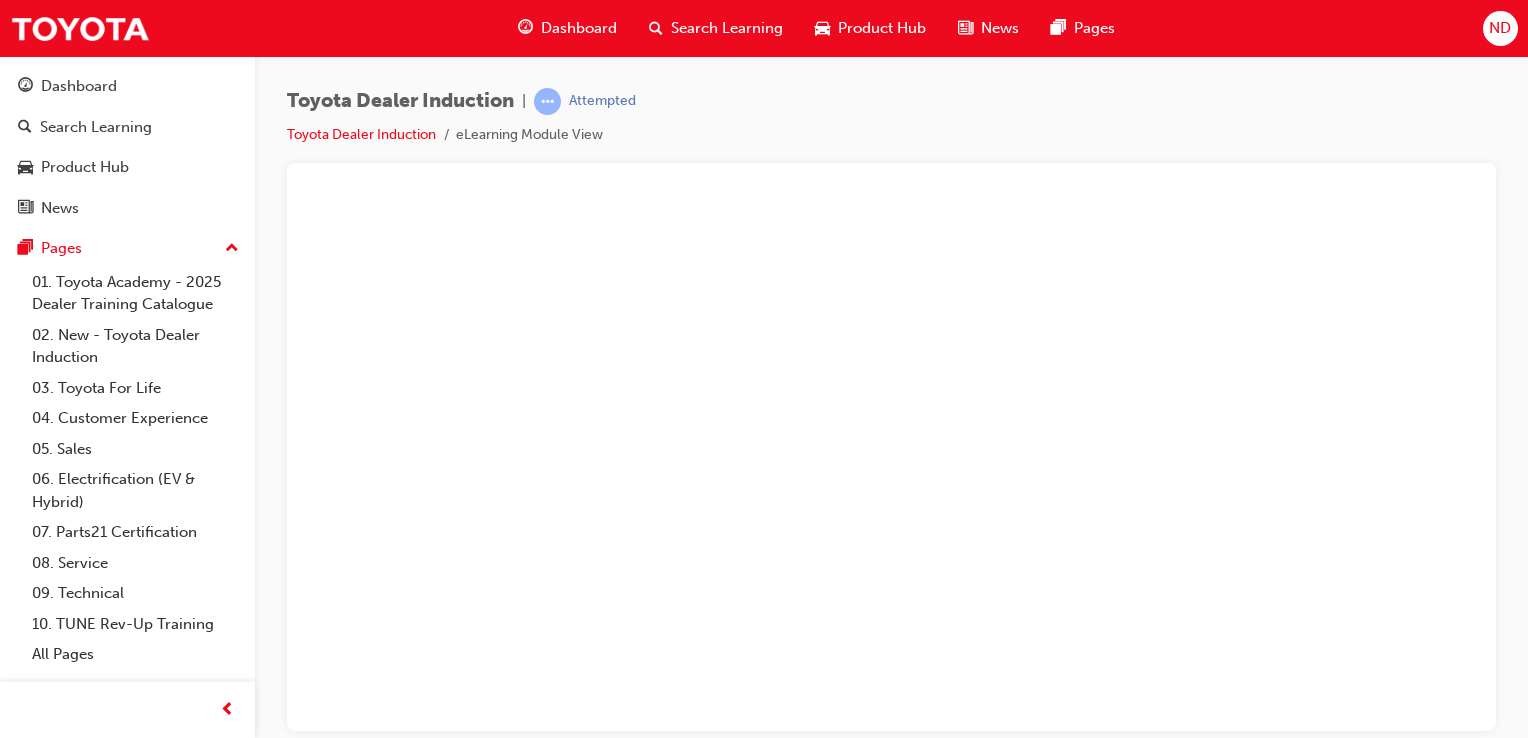scroll, scrollTop: 0, scrollLeft: 0, axis: both 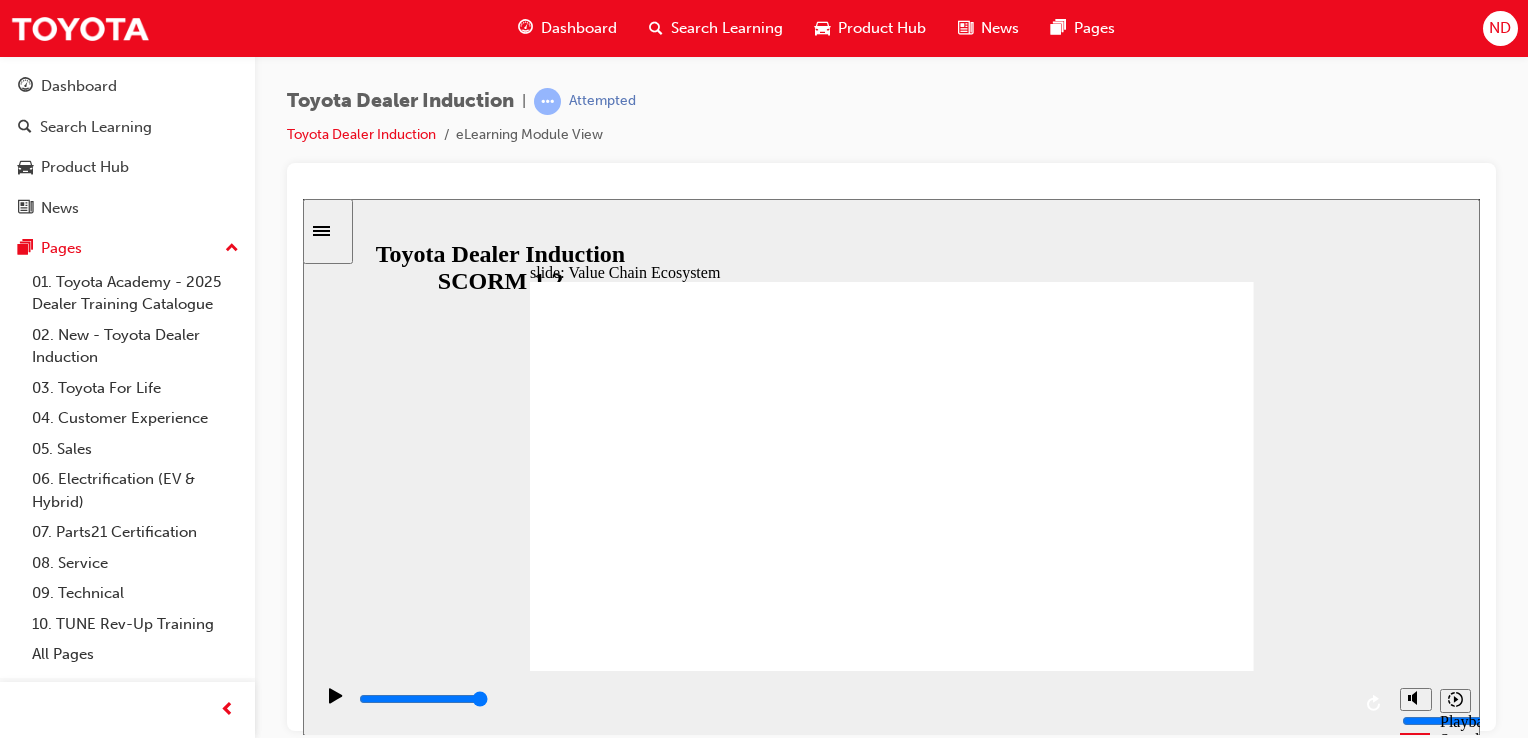 click 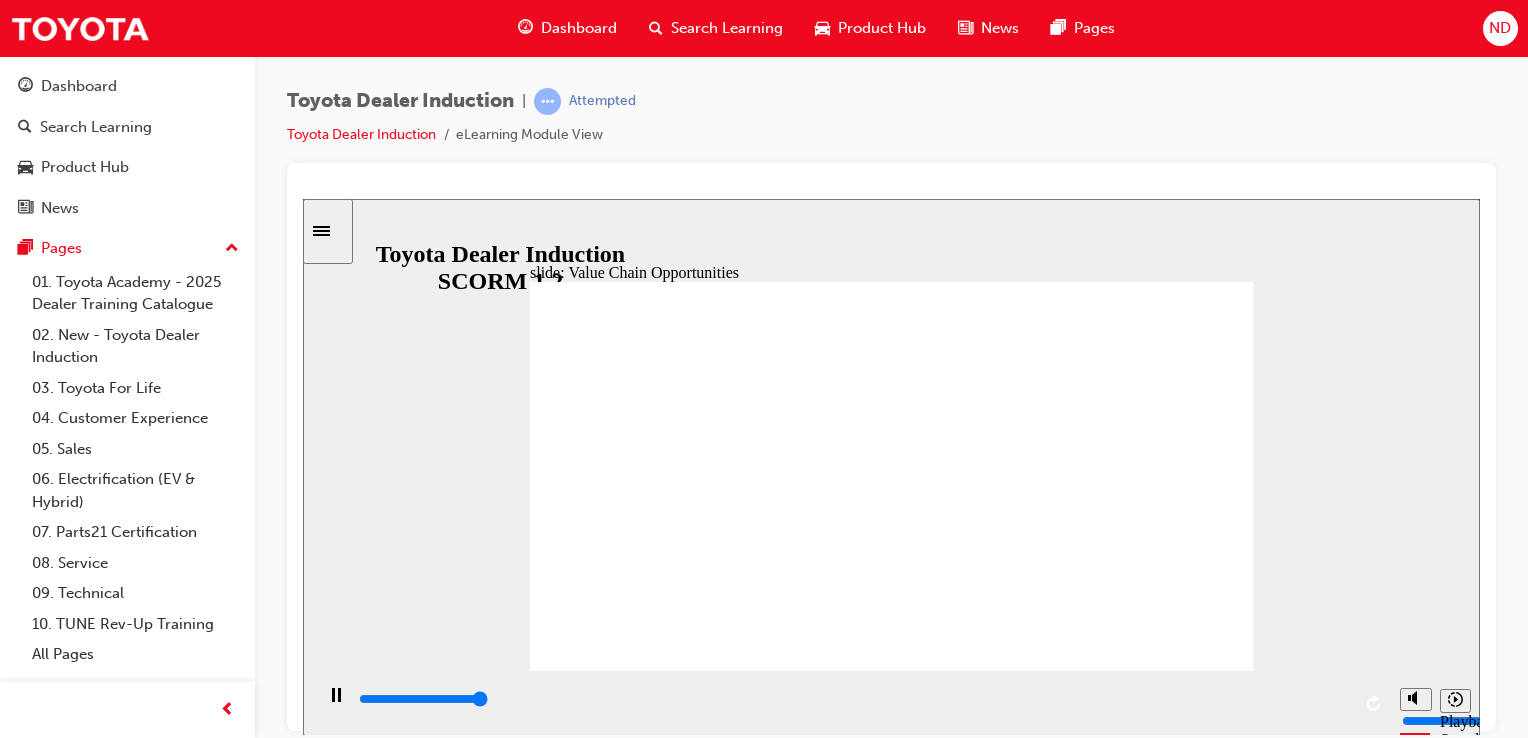type on "11300" 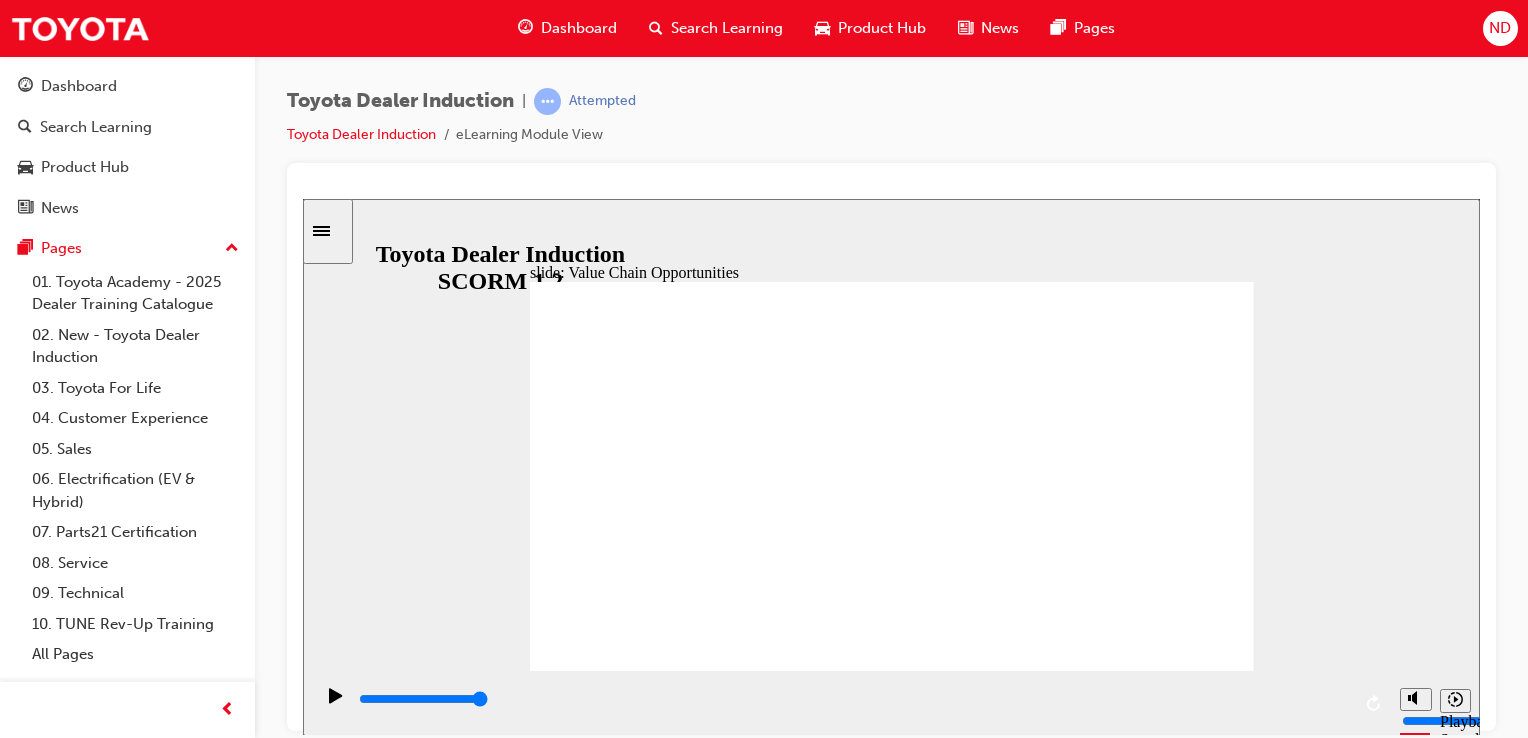 drag, startPoint x: 1004, startPoint y: 482, endPoint x: 1021, endPoint y: 475, distance: 18.384777 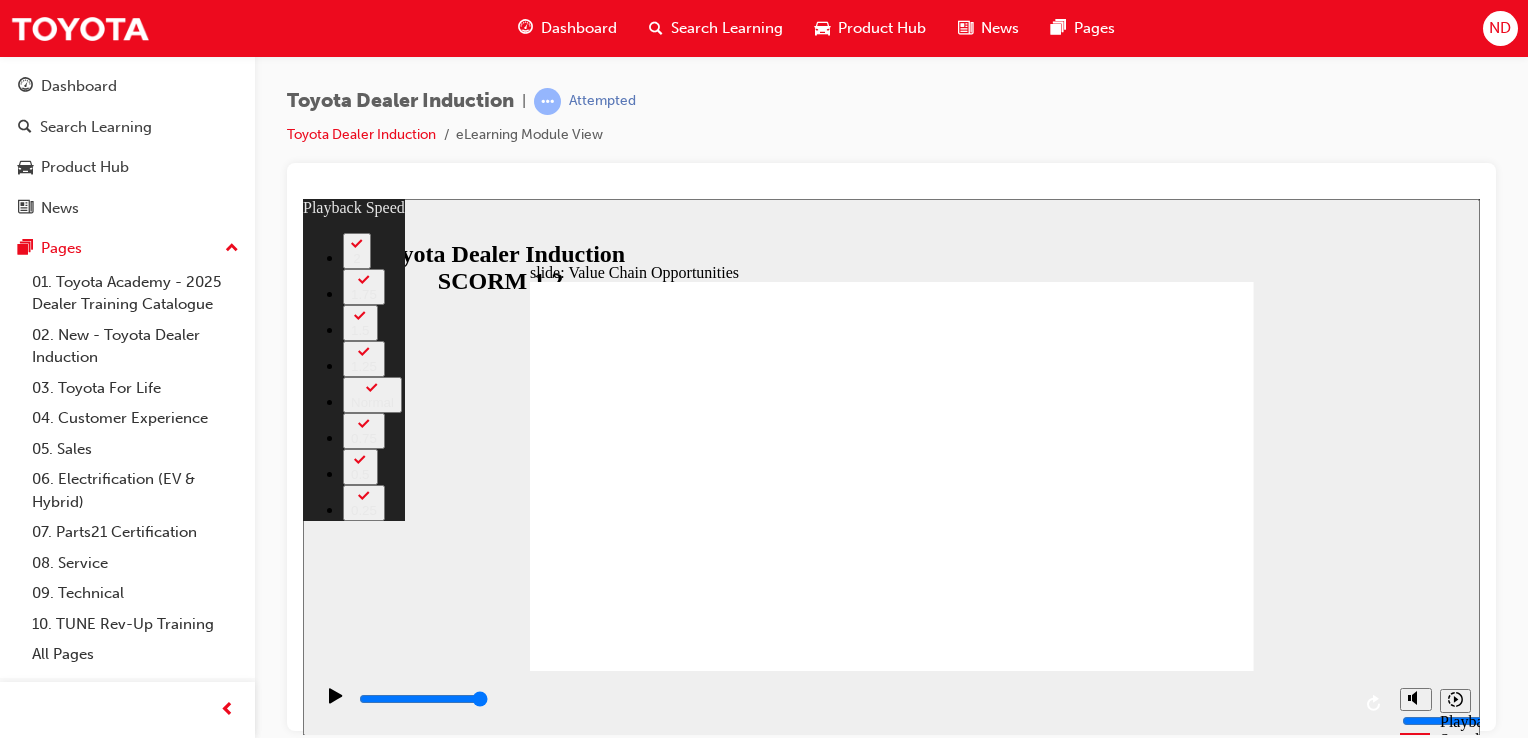 drag, startPoint x: 745, startPoint y: 631, endPoint x: 760, endPoint y: 621, distance: 18.027756 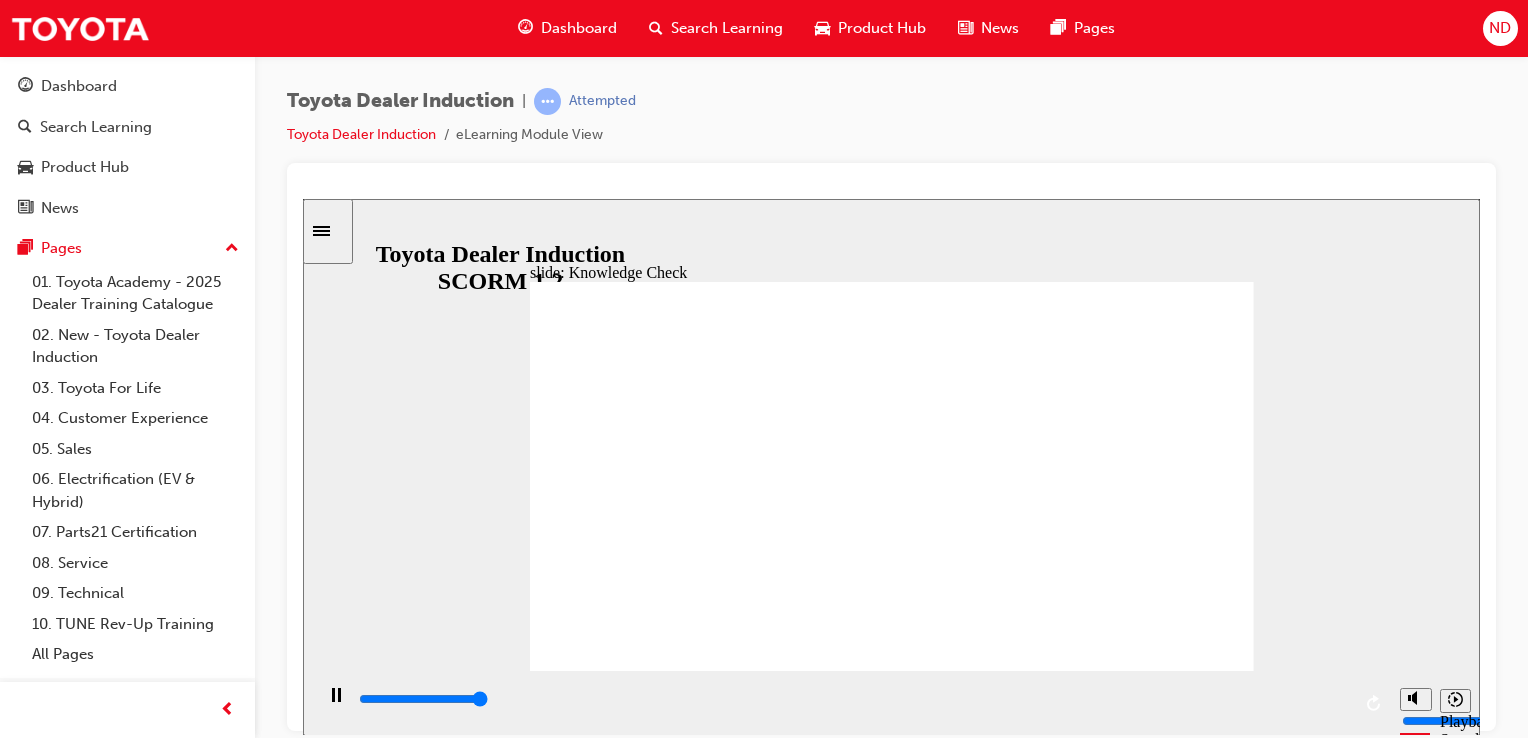 type on "5000" 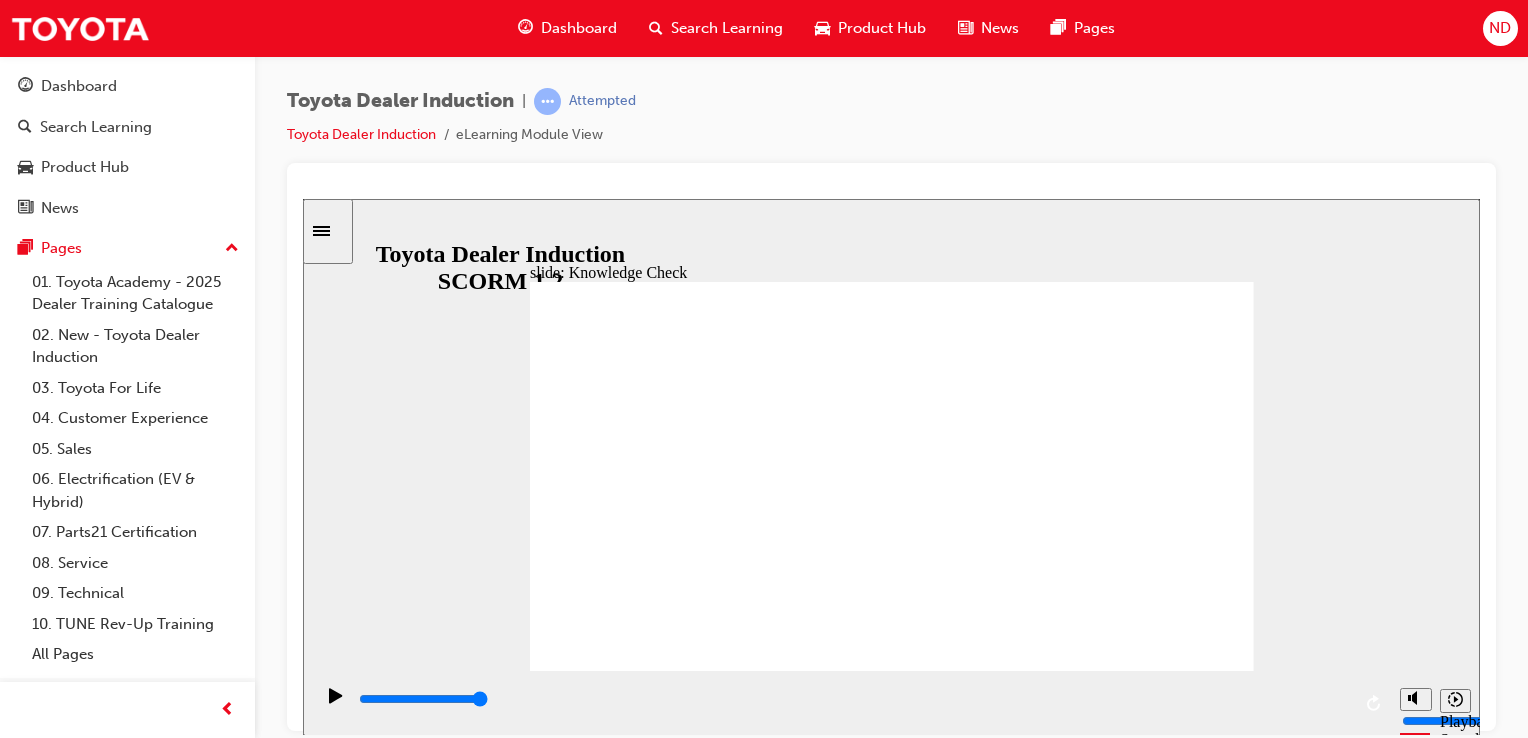 radio on "true" 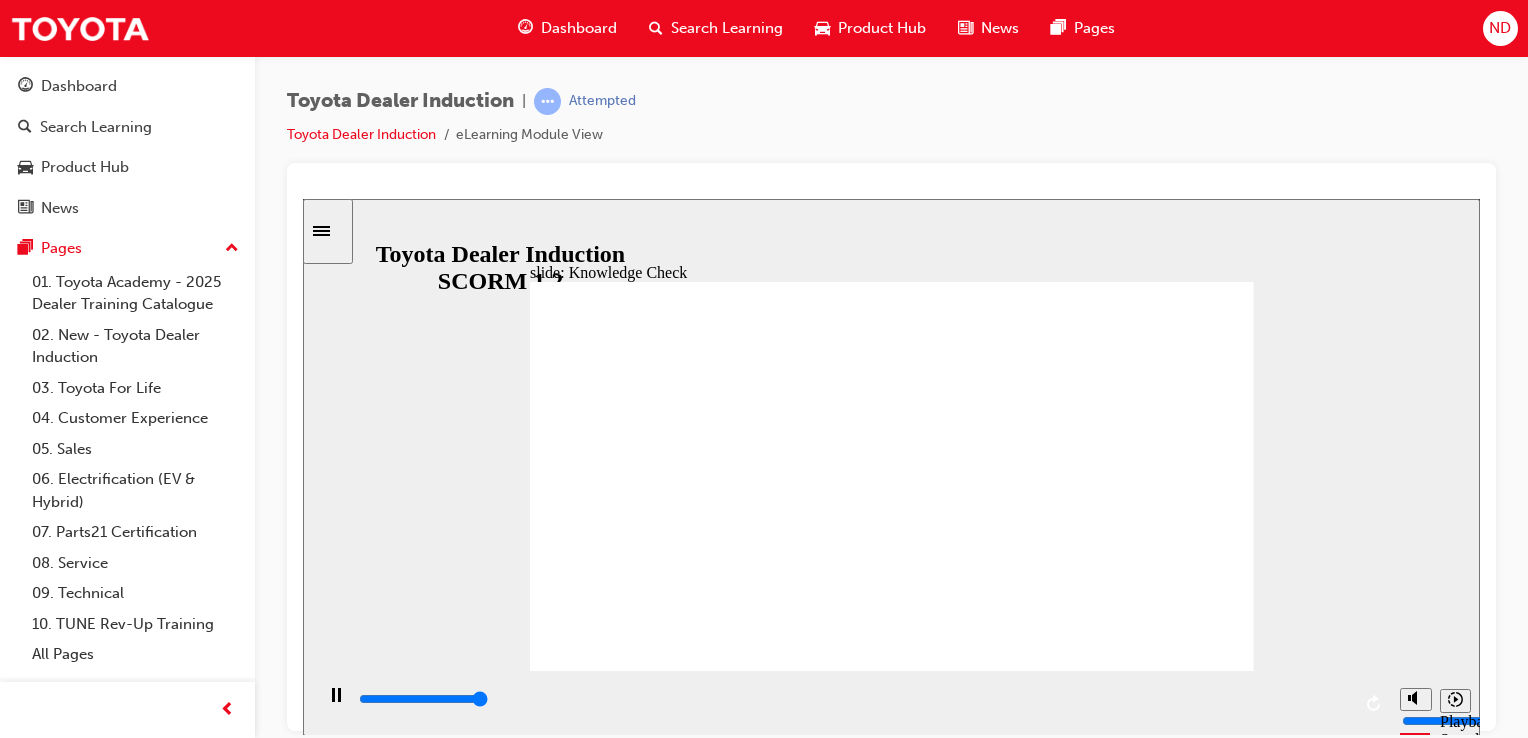type on "5000" 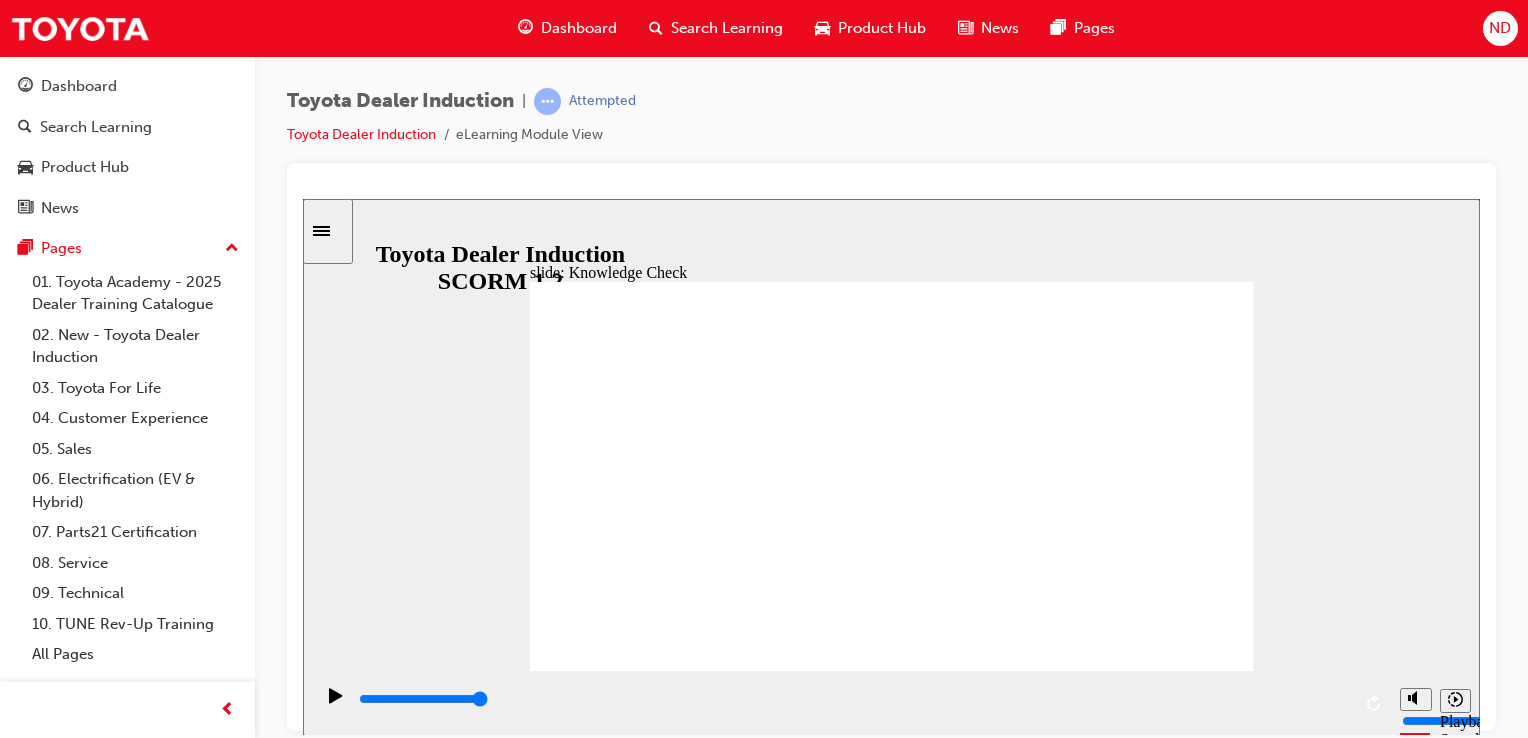 radio on "true" 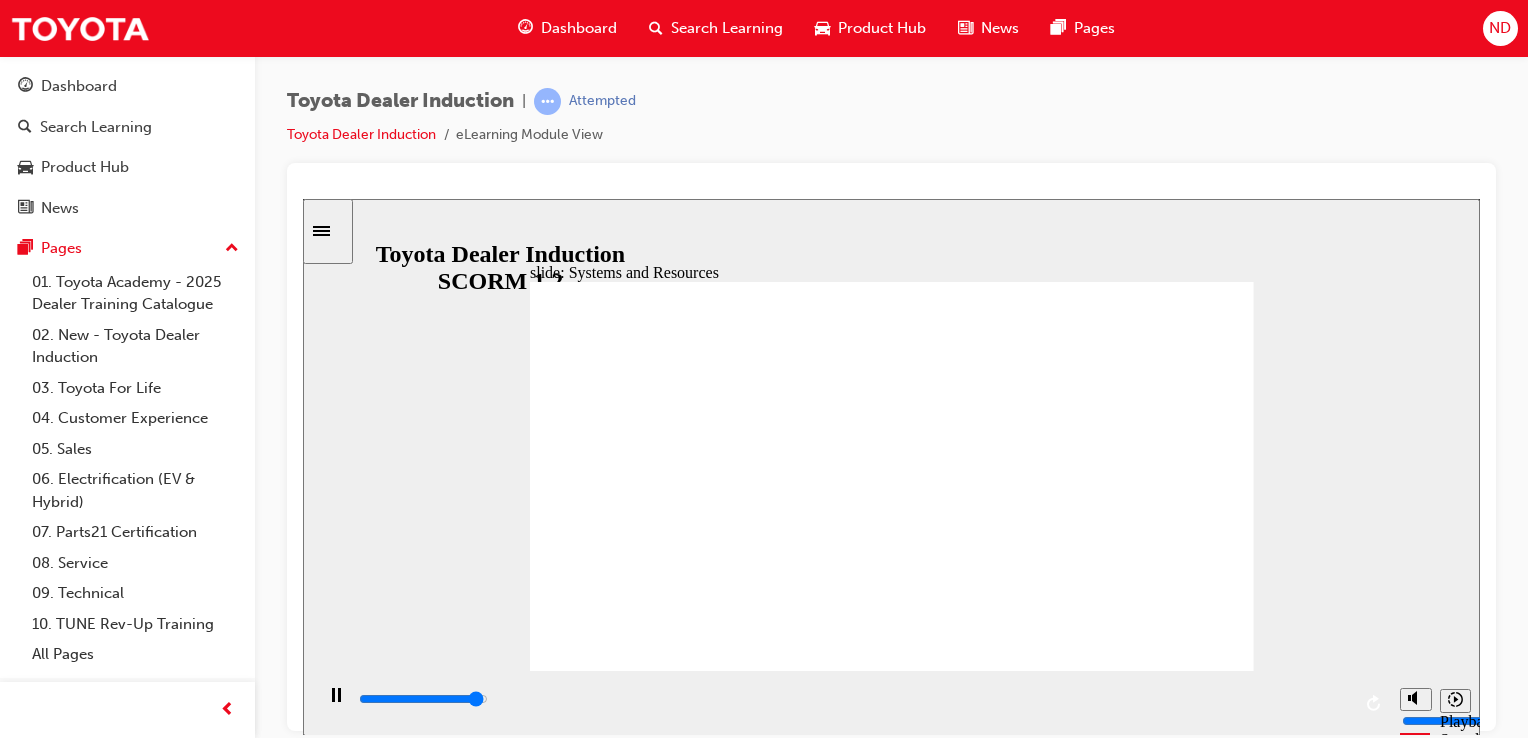 click on "NEXT NEXT" at bounding box center [1188, 2163] 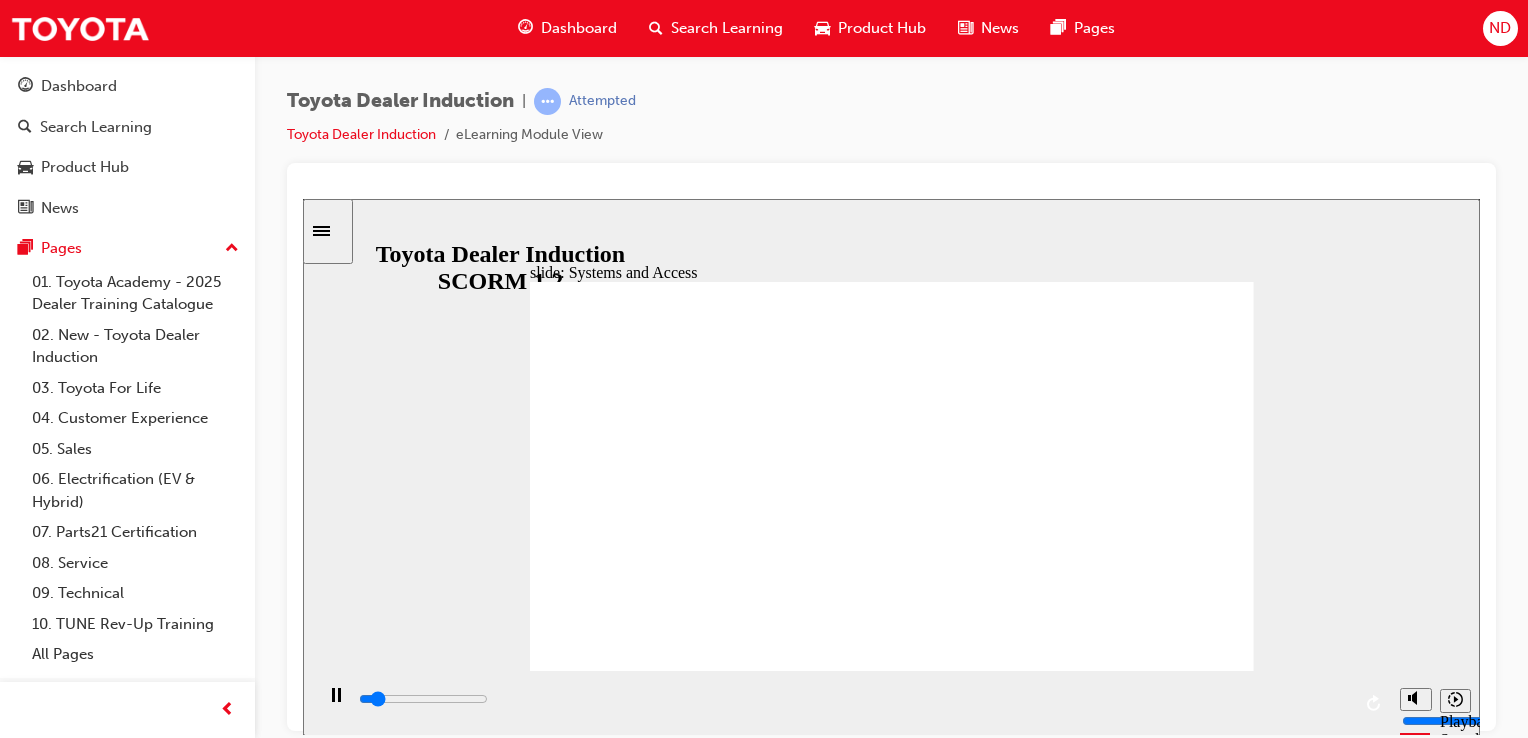 click 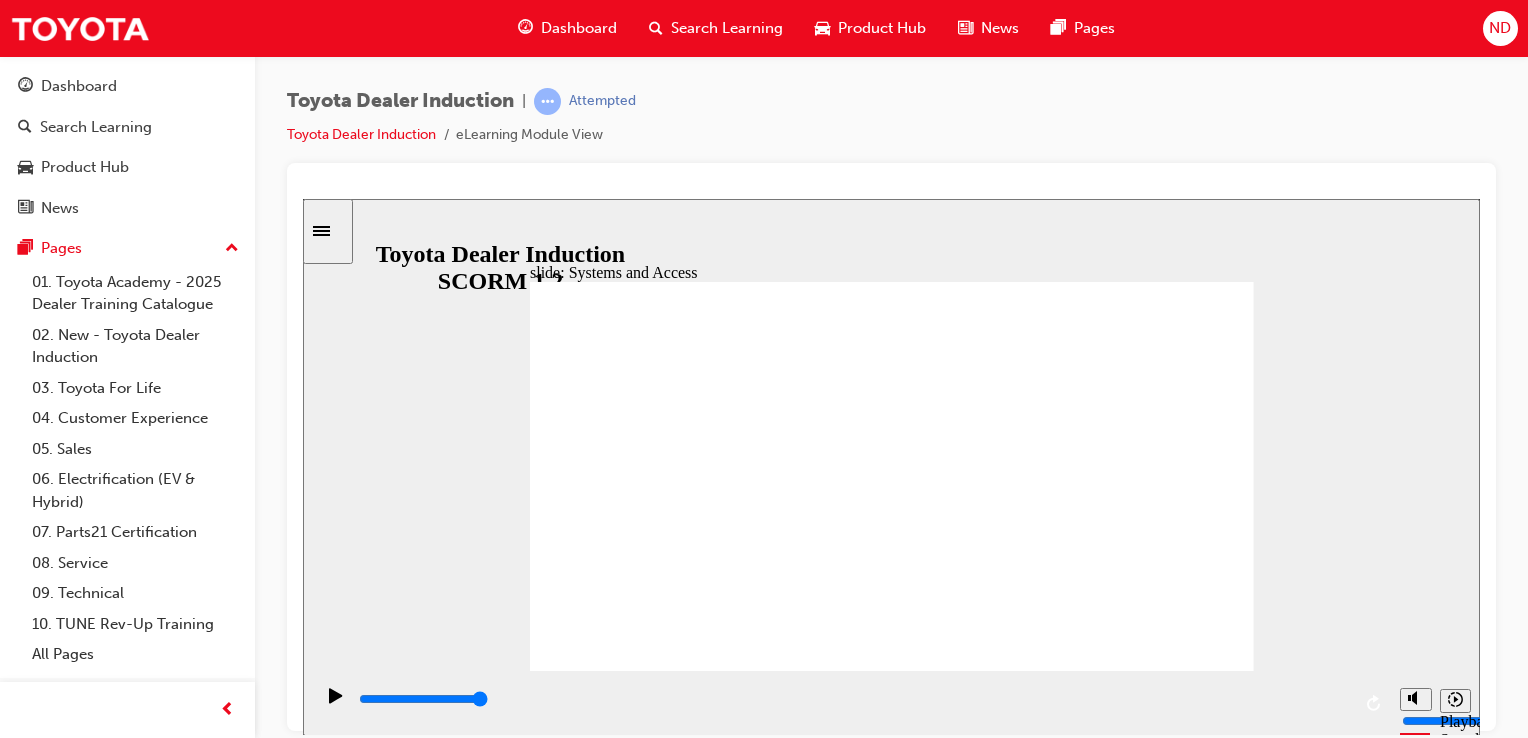 click 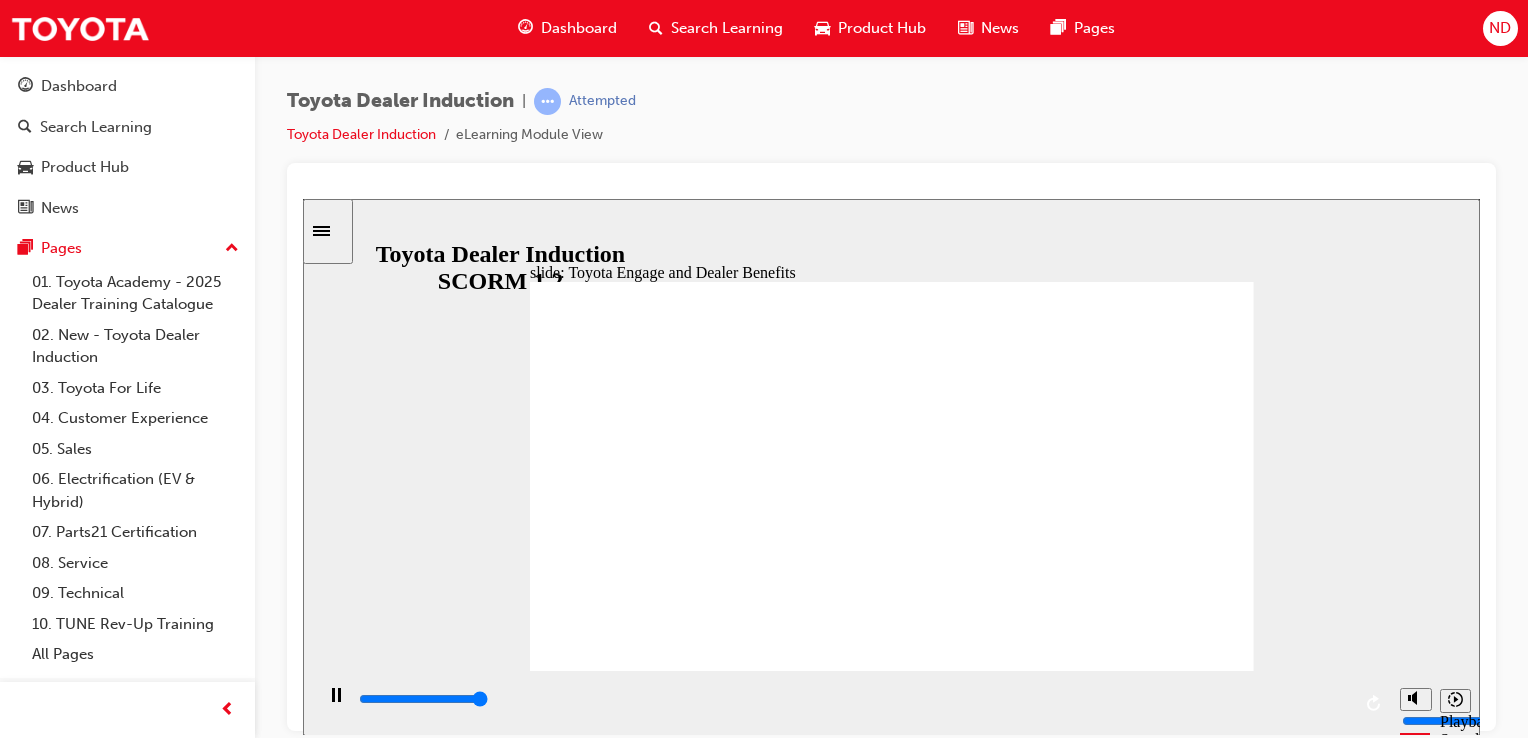 click 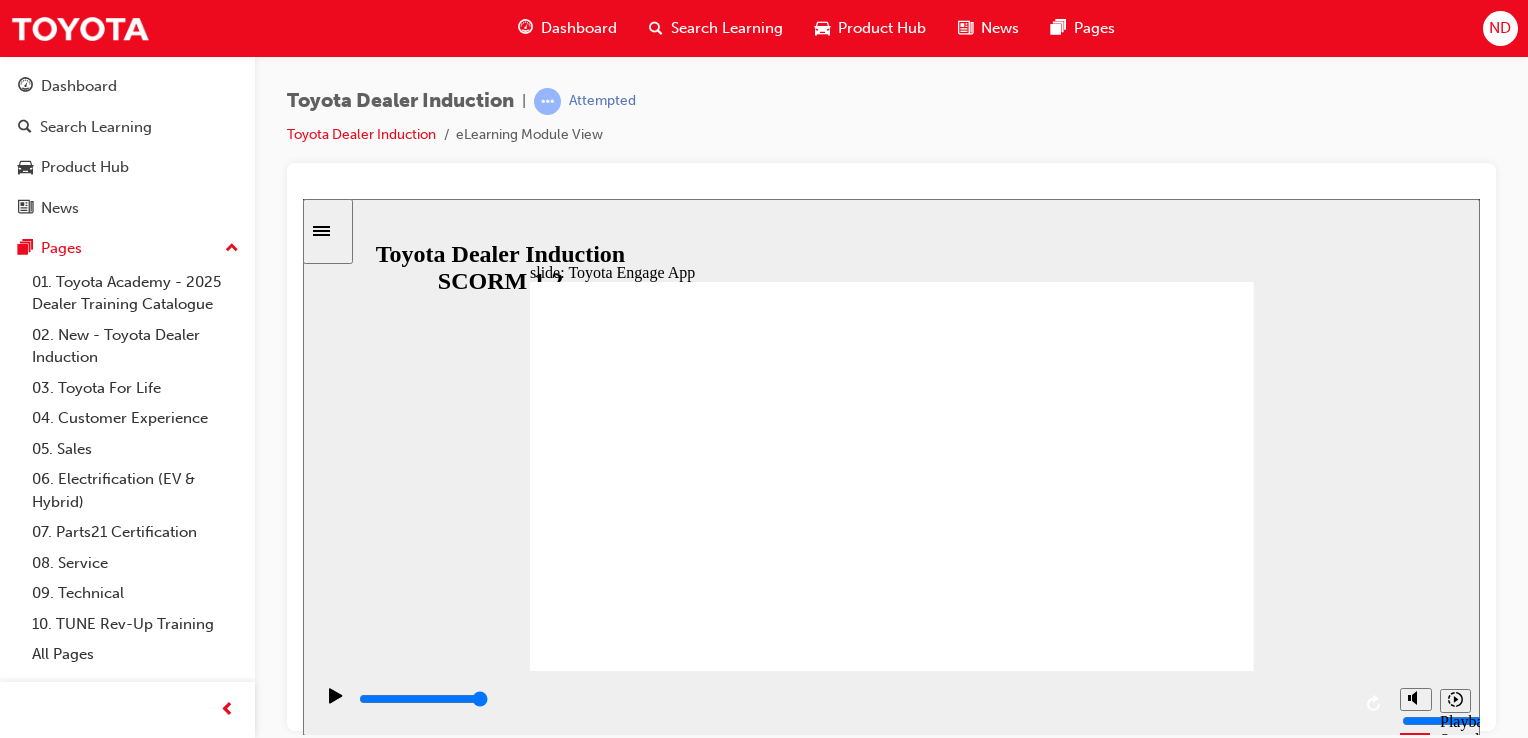 click 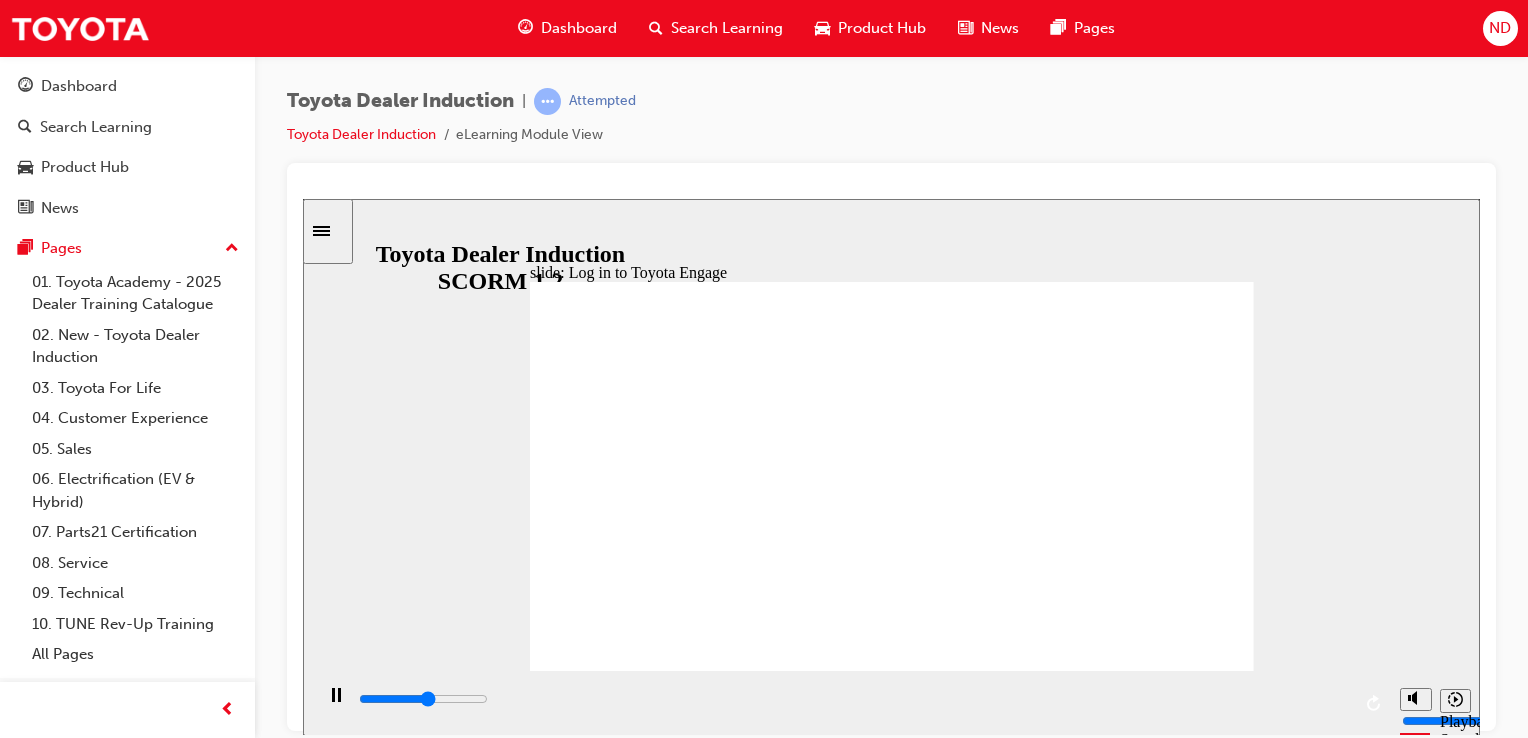 click on "NEXT NEXT" at bounding box center (1188, 2447) 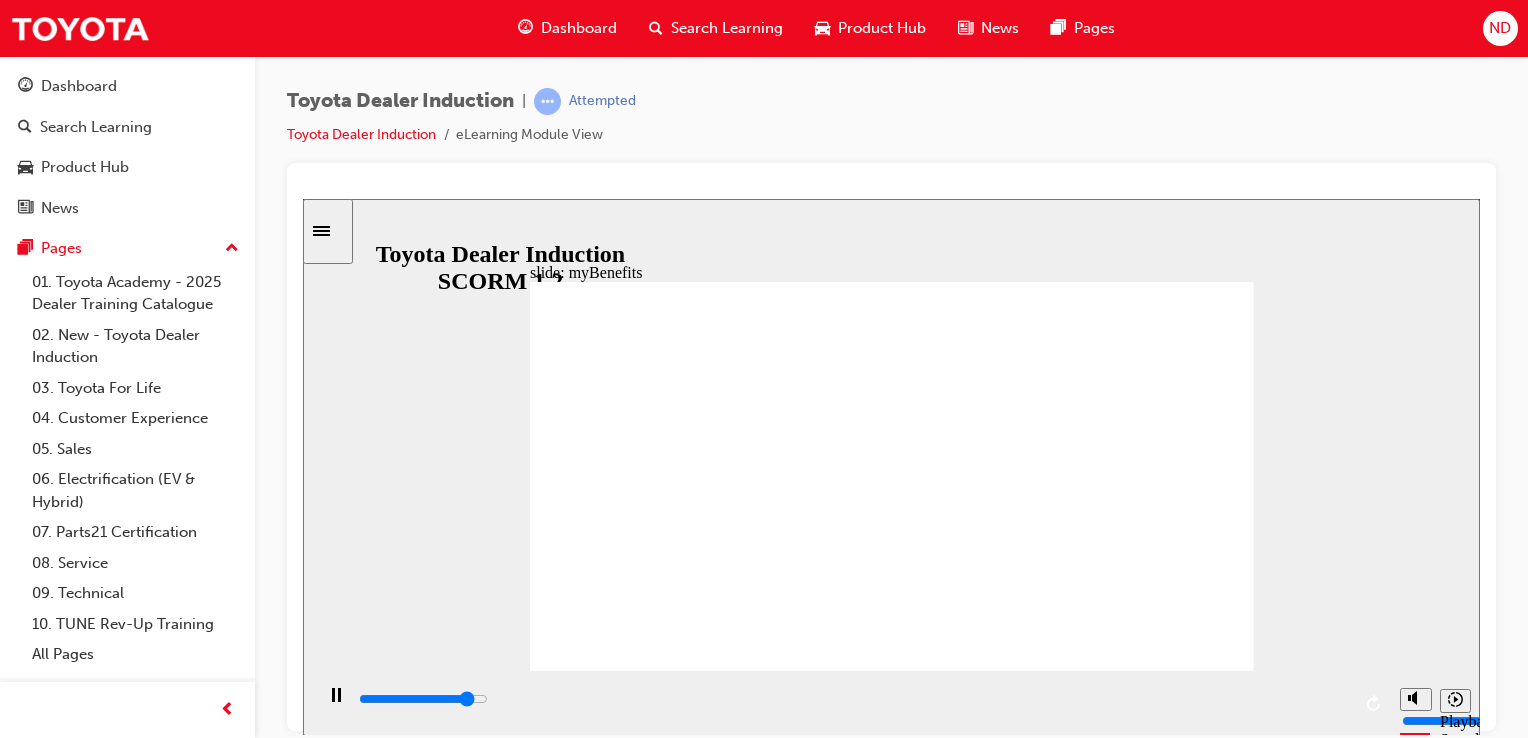 click 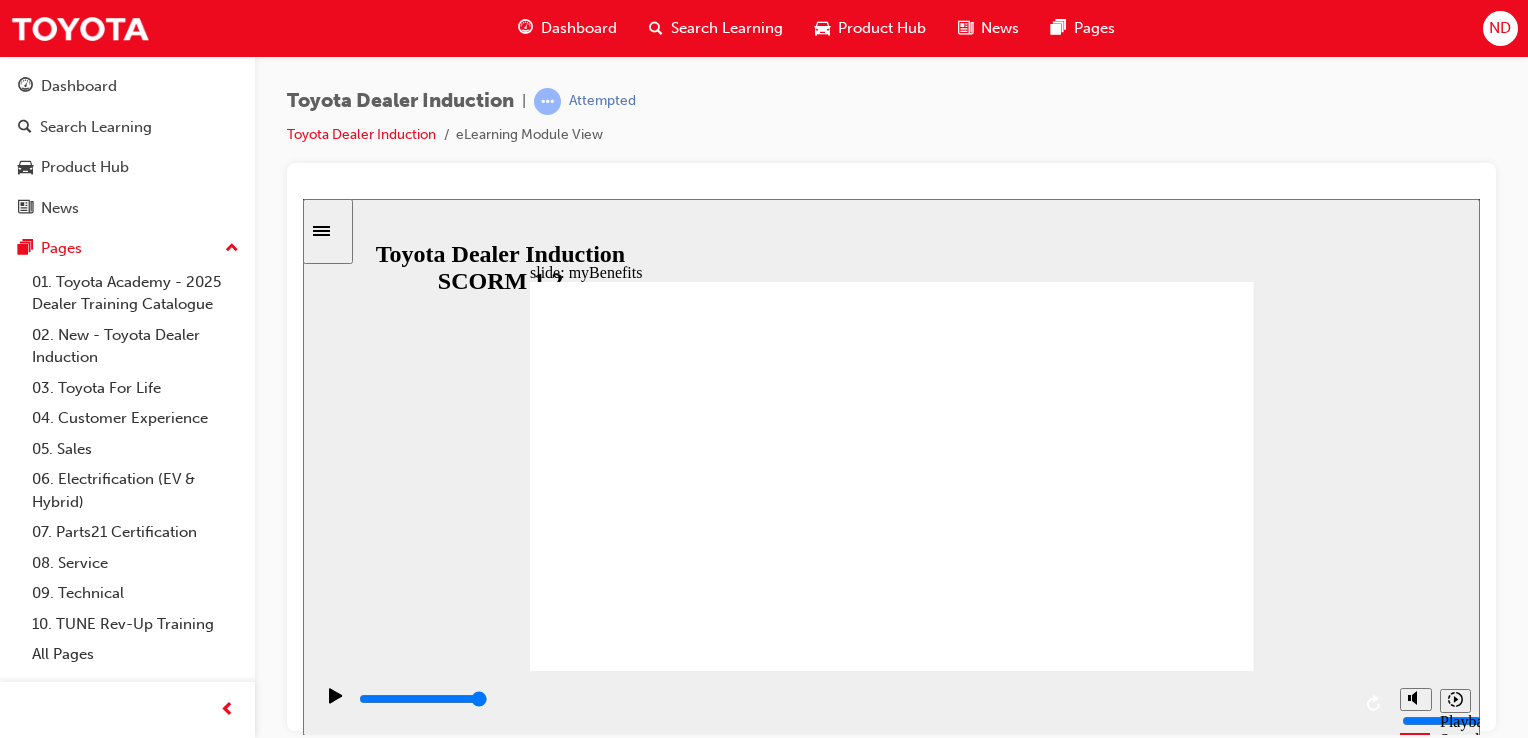 click 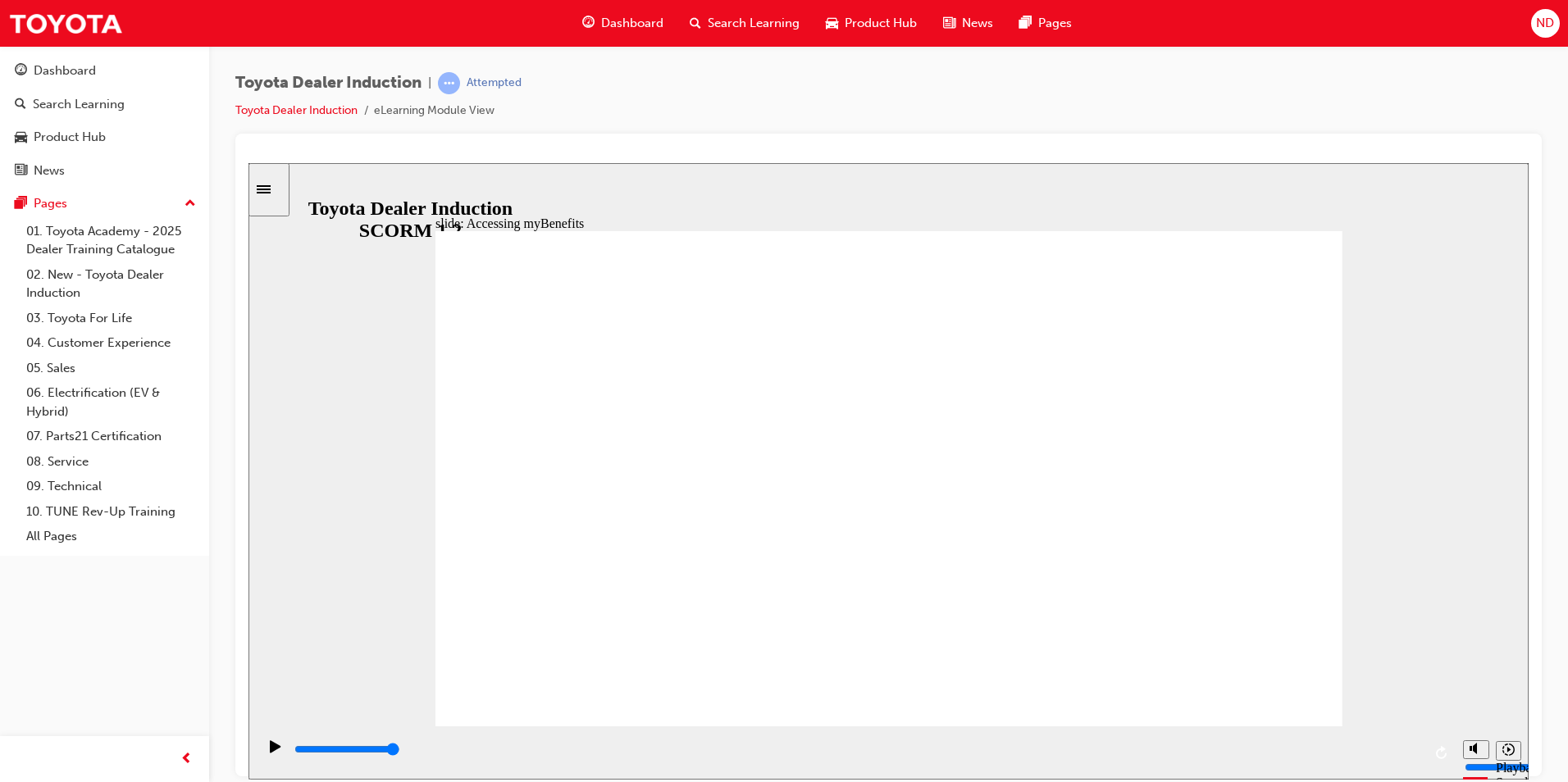 click 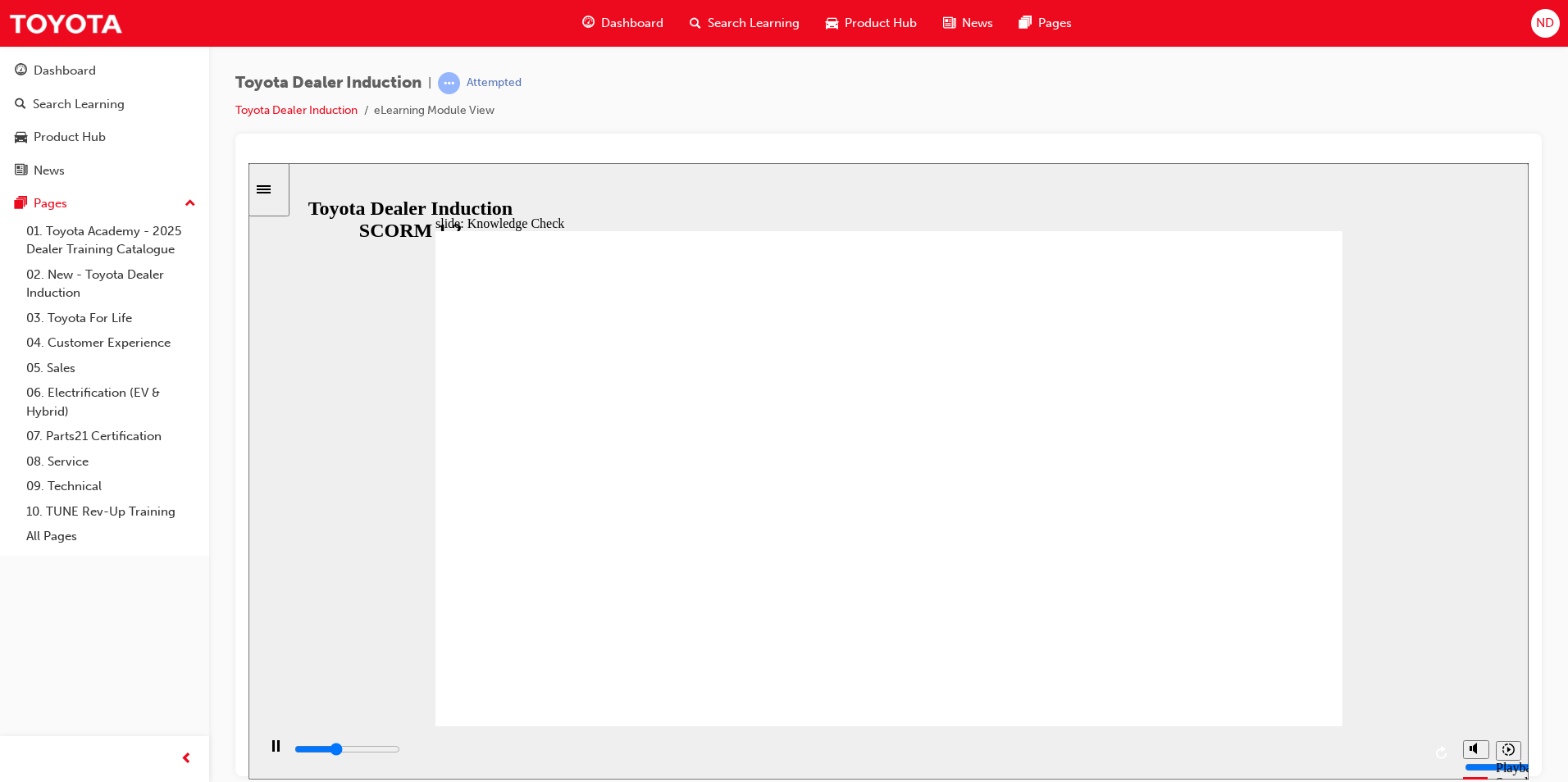 click 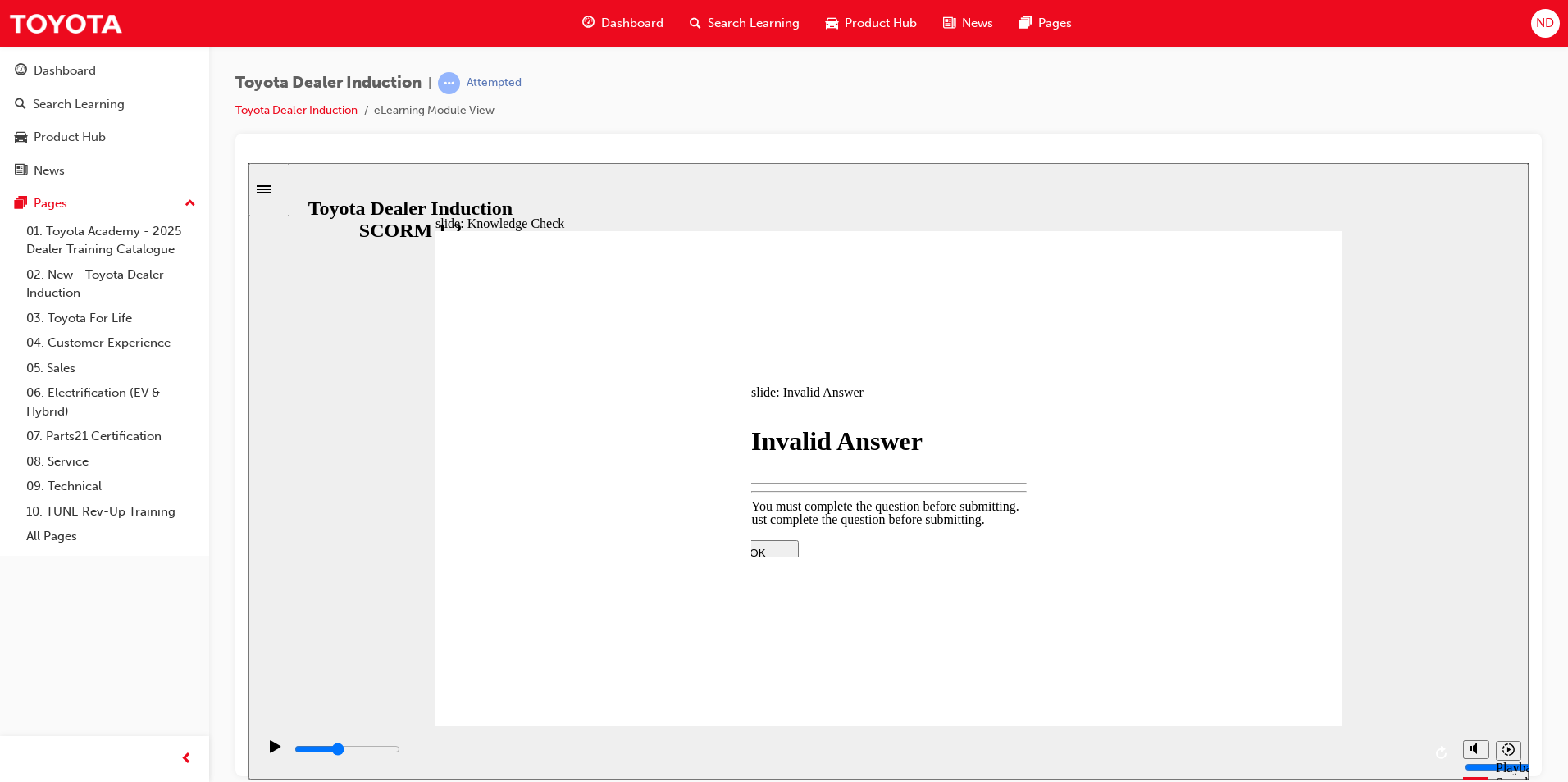 type on "2000" 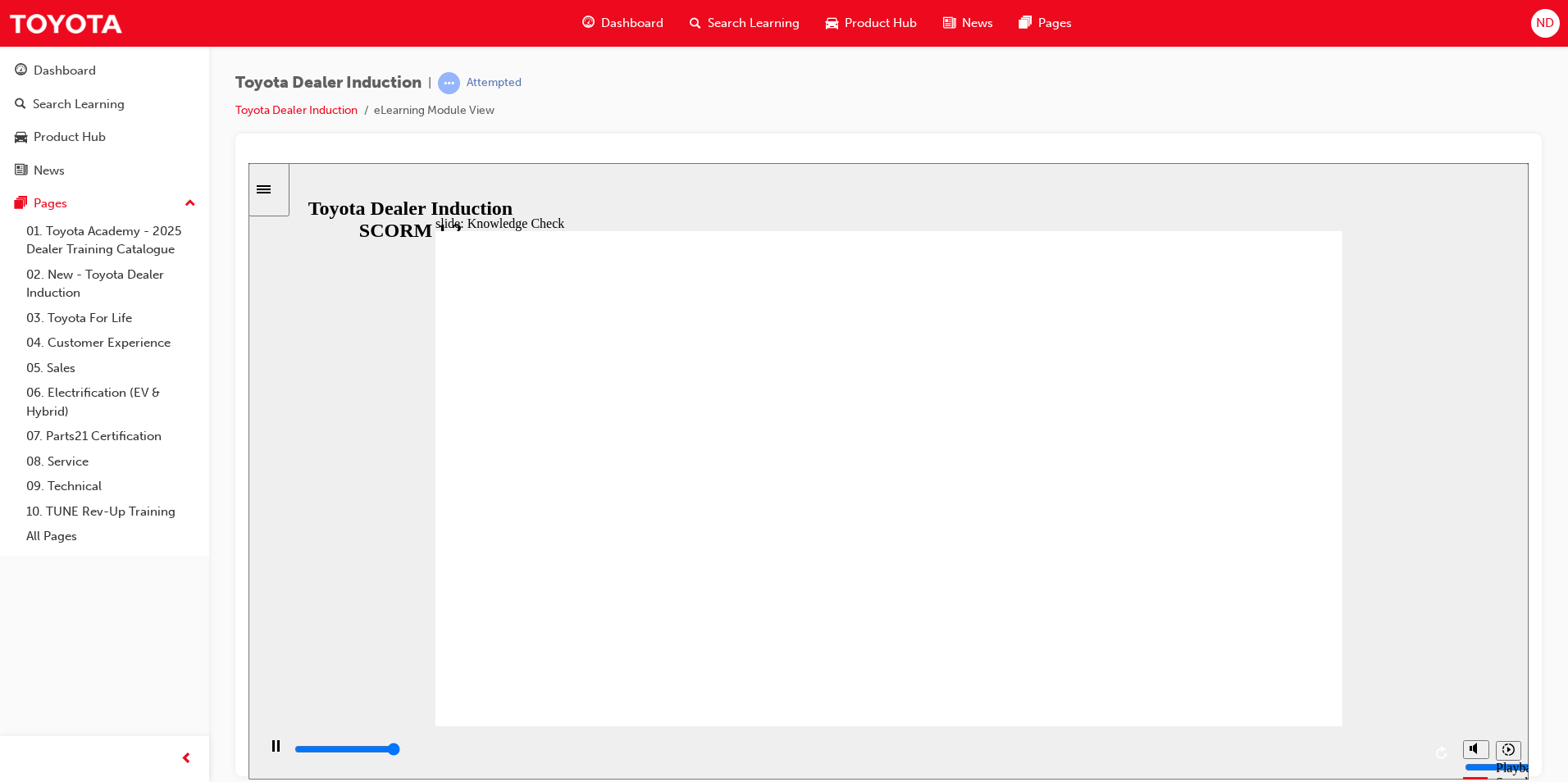 type on "5000" 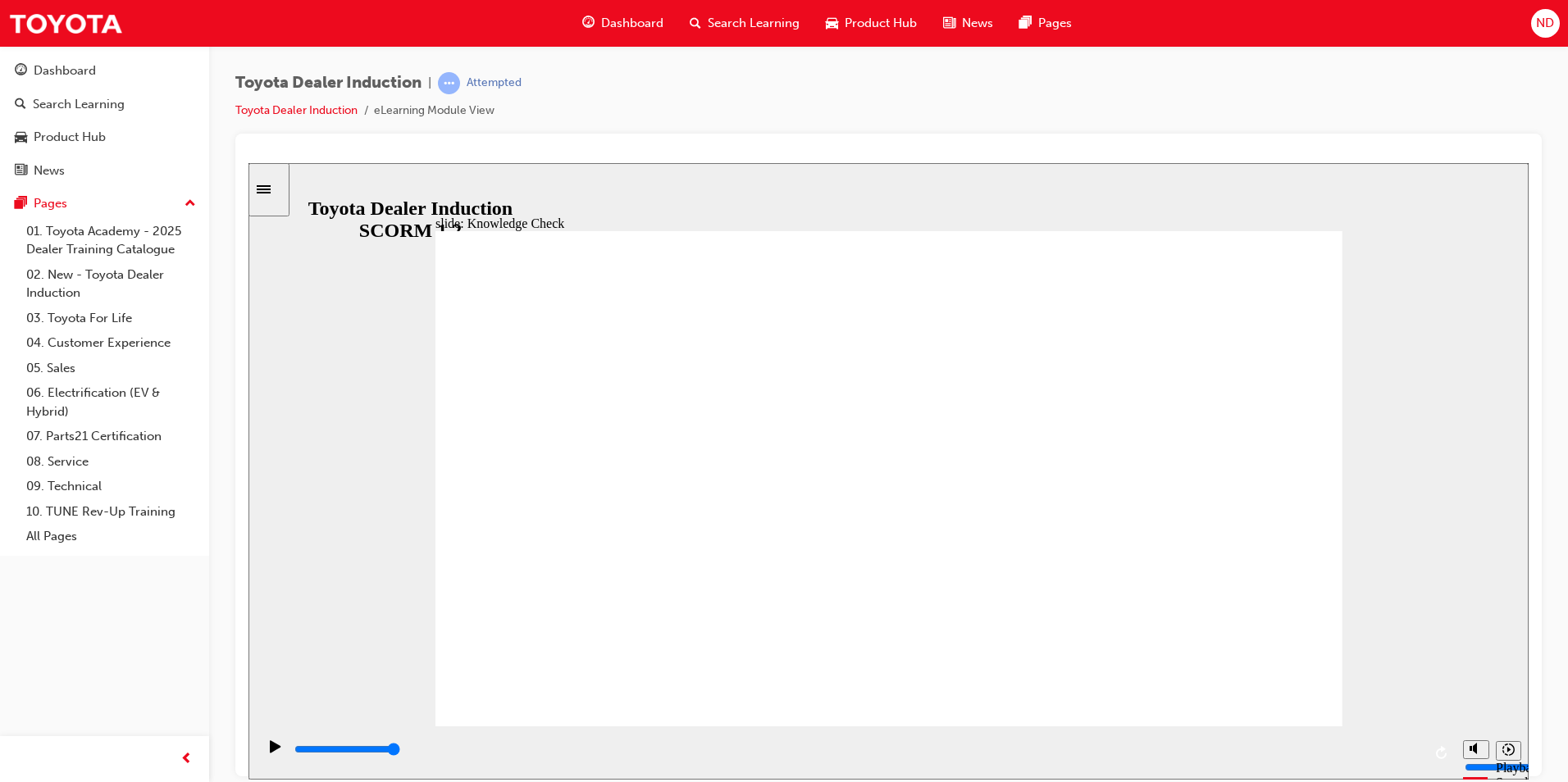 type on "c" 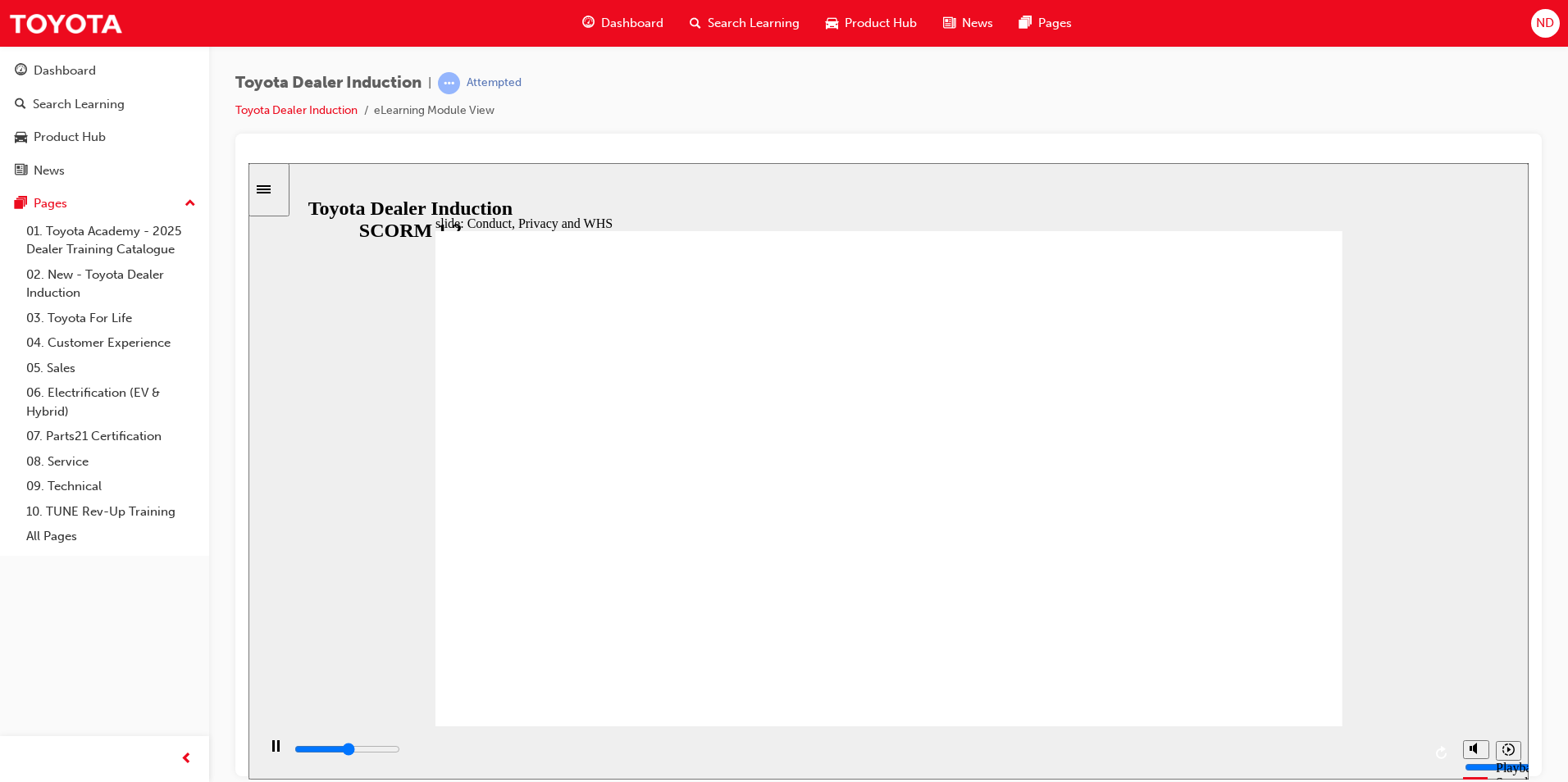click 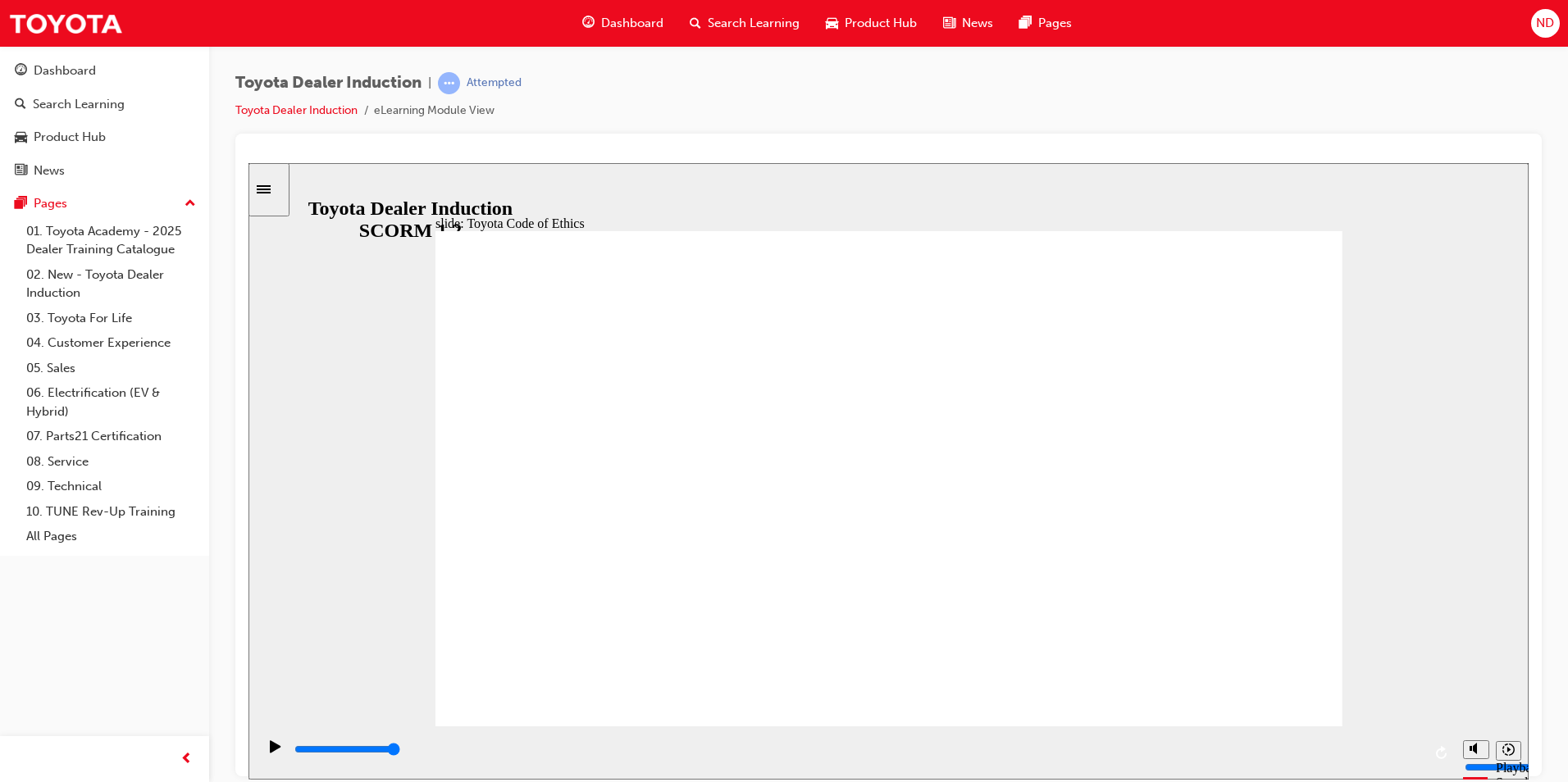 click 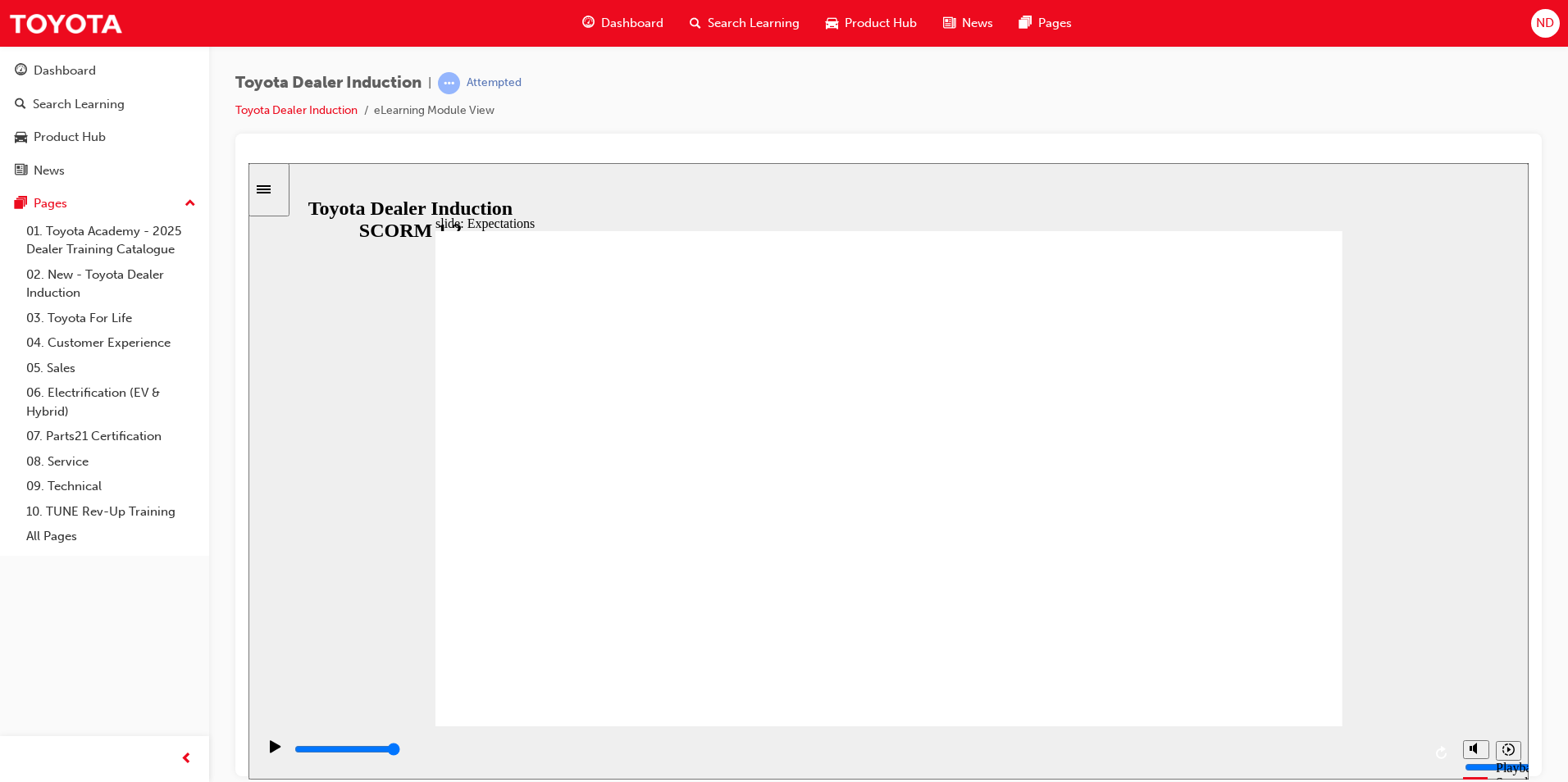 click 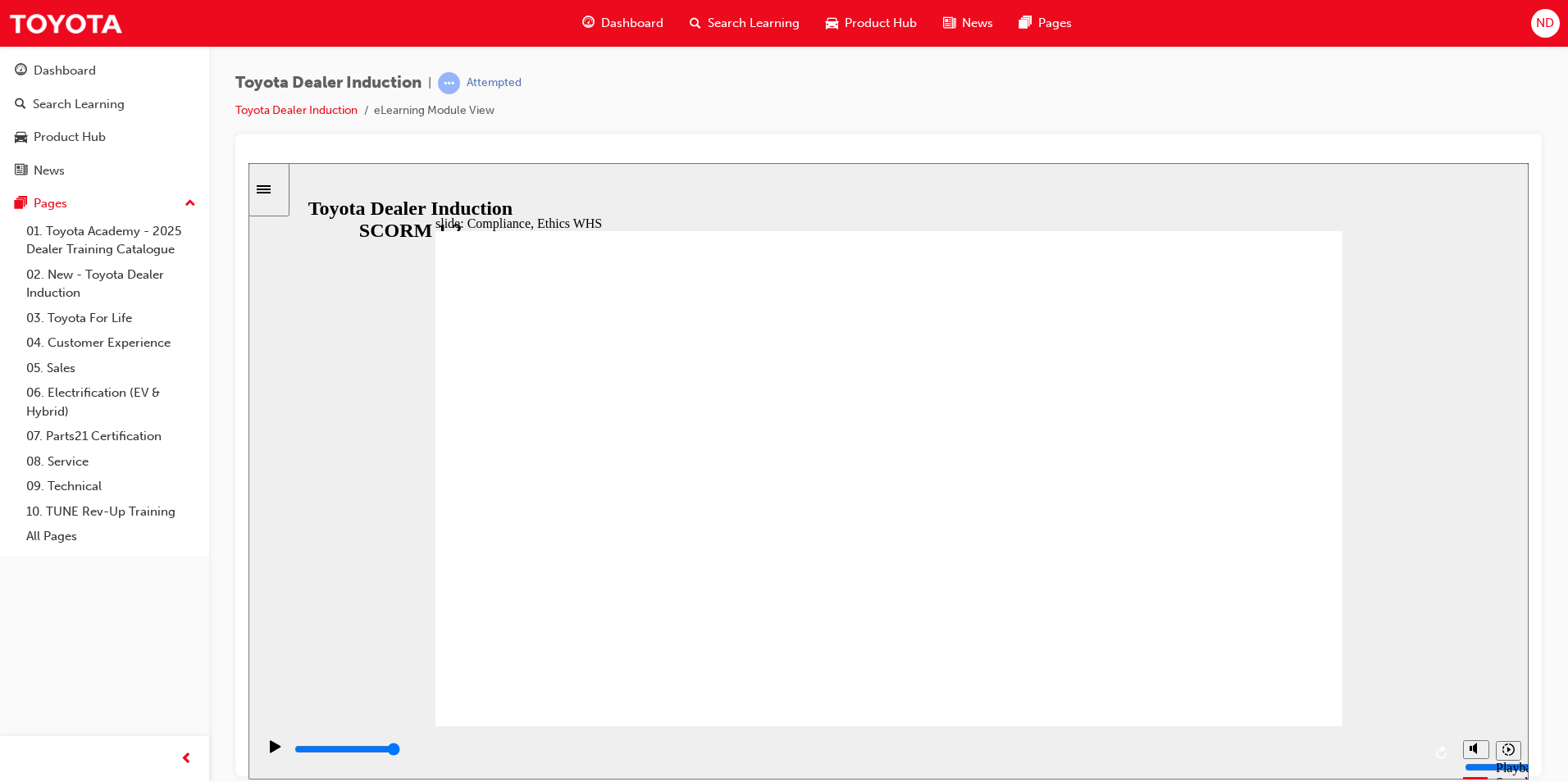 click on "NEXT NEXT" at bounding box center [1260, 2096] 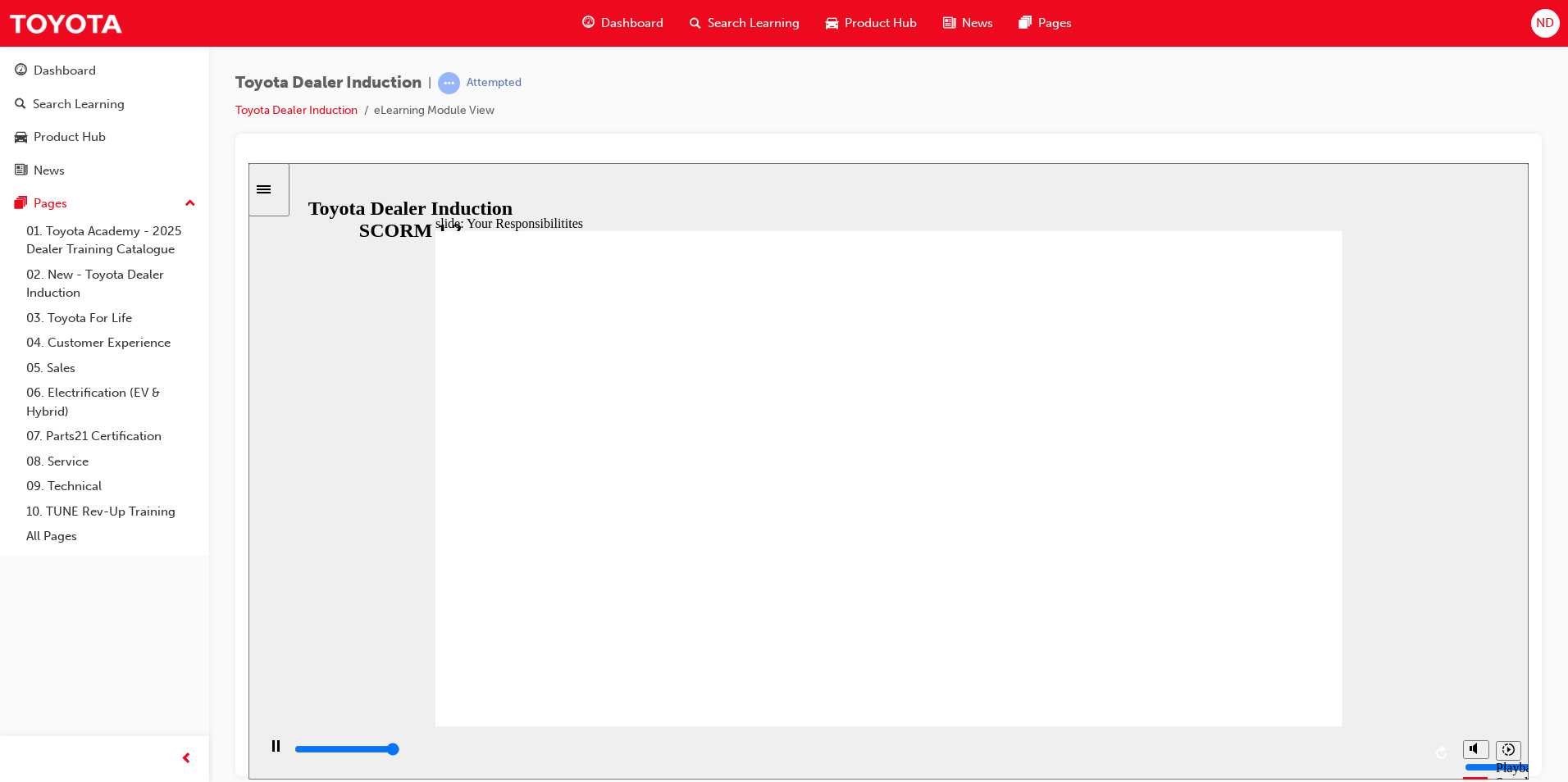 type on "8400" 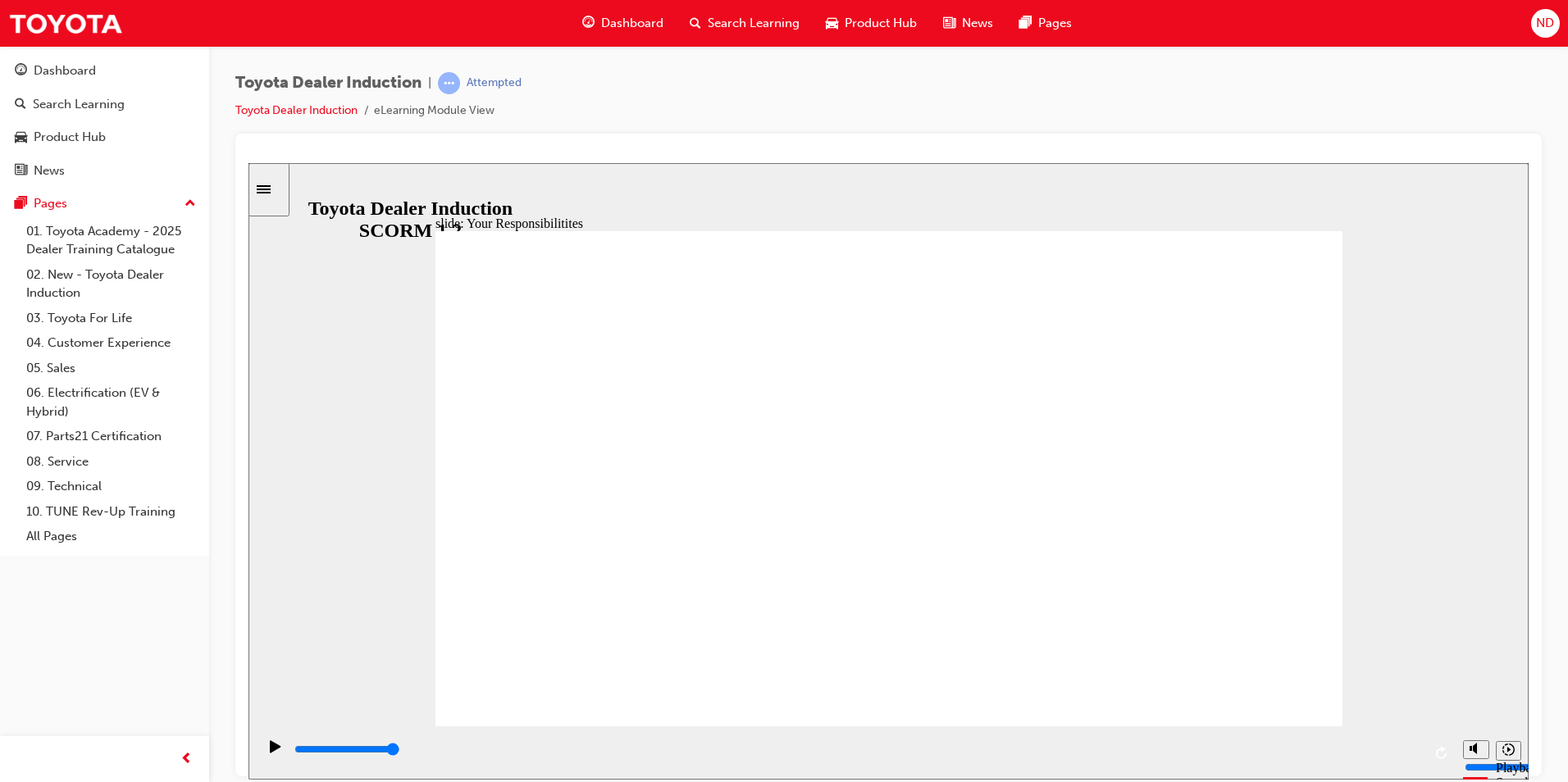 checkbox on "true" 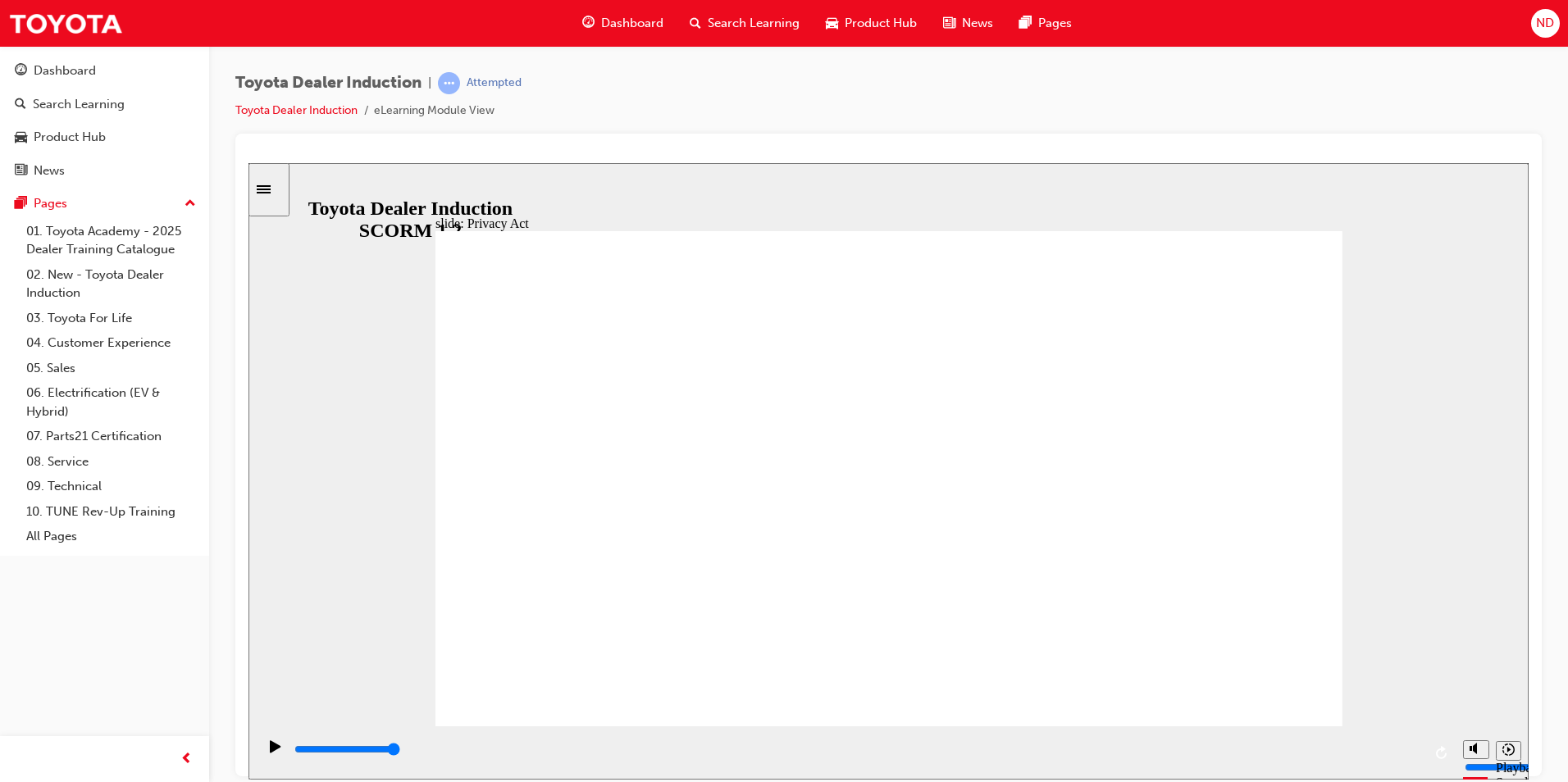 click 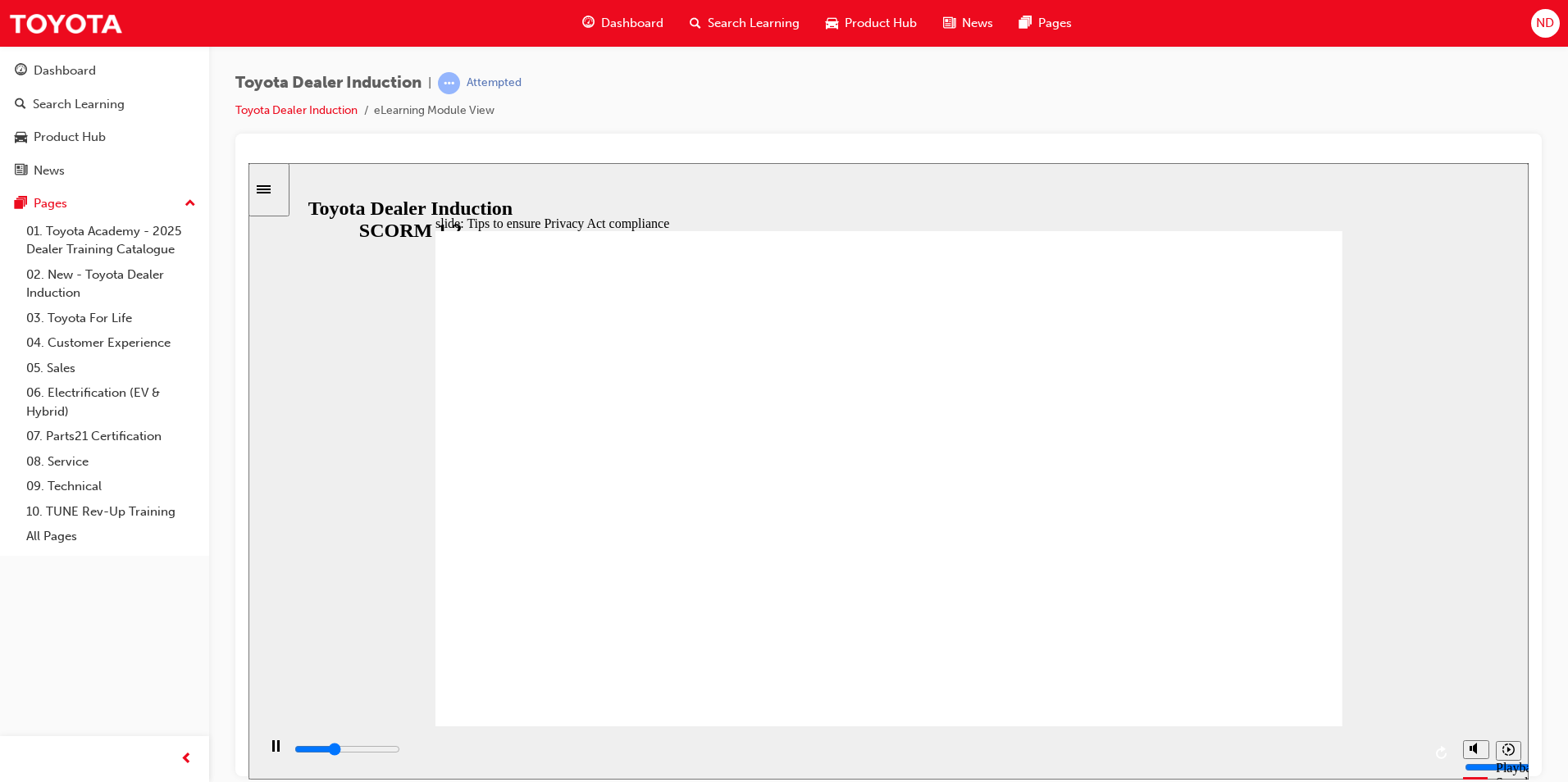 click 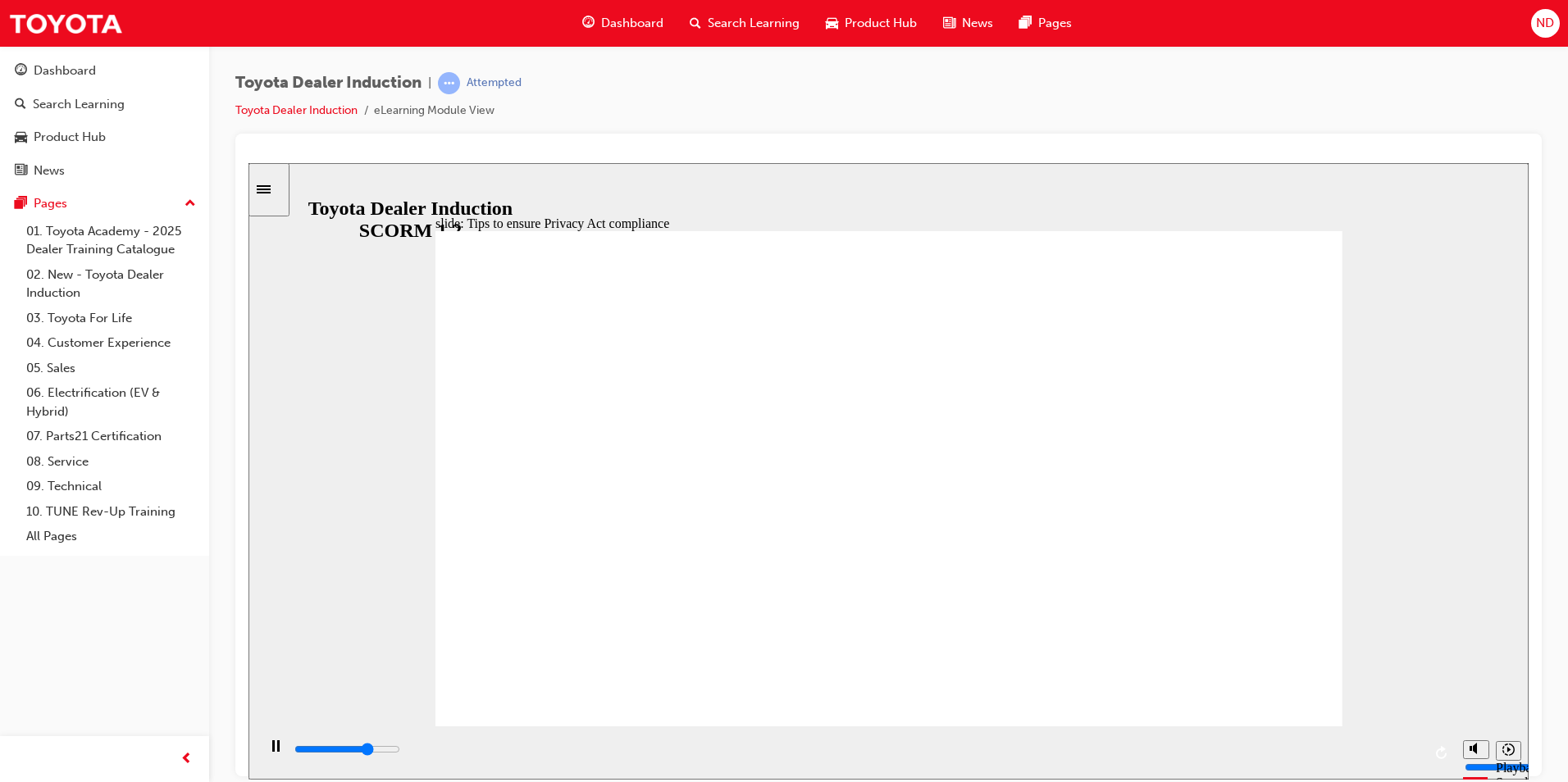 click 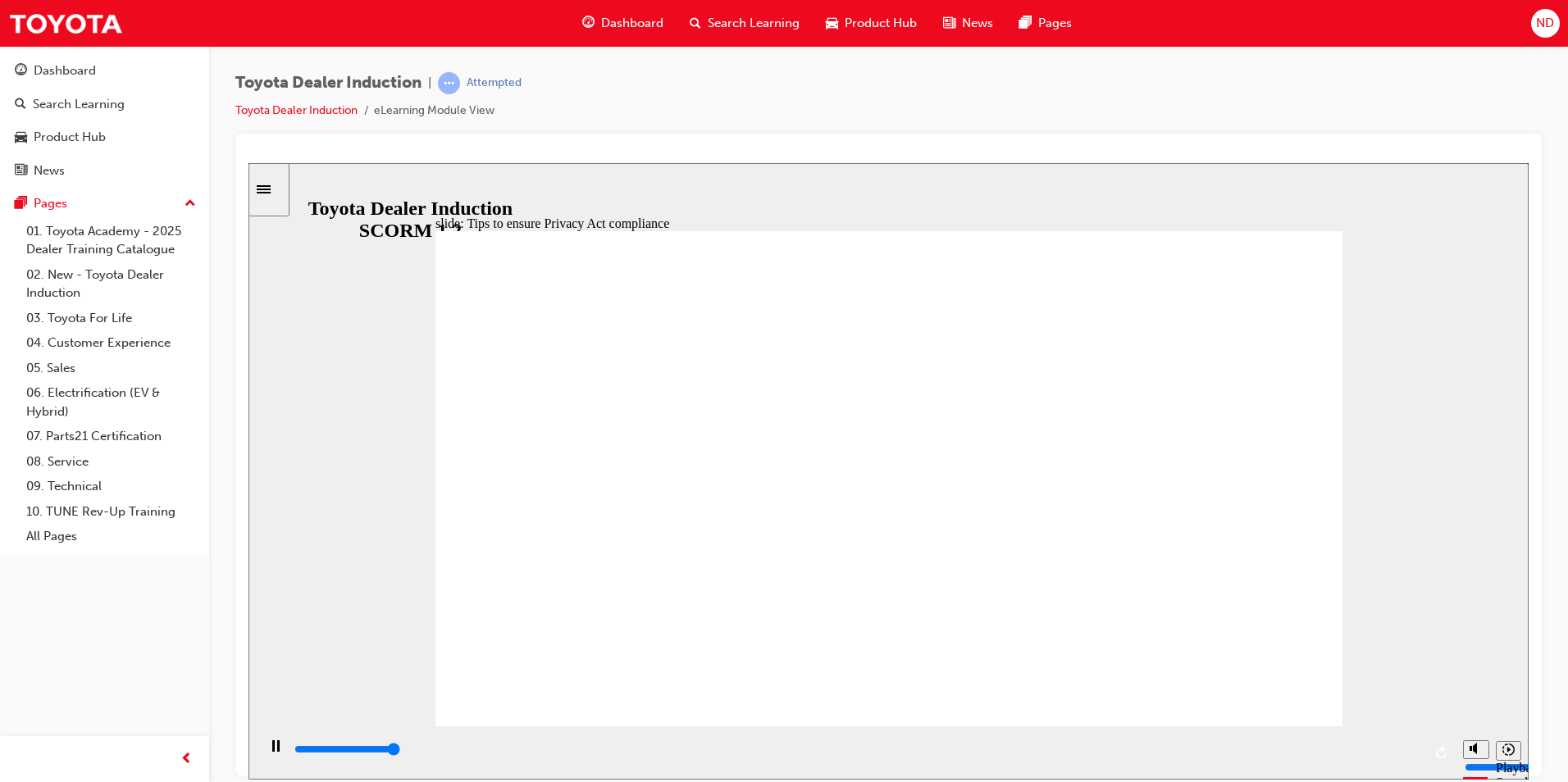 click 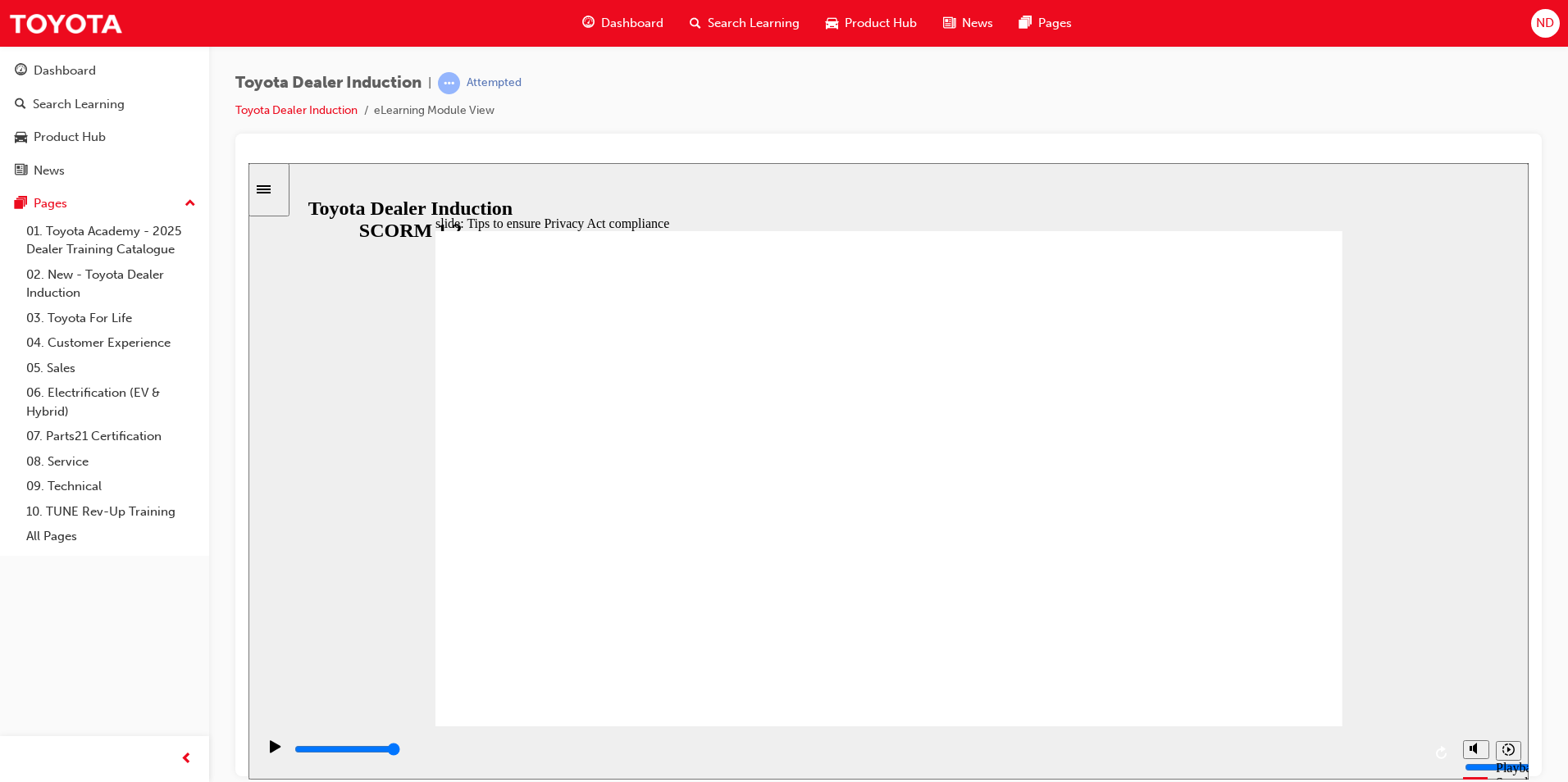 click 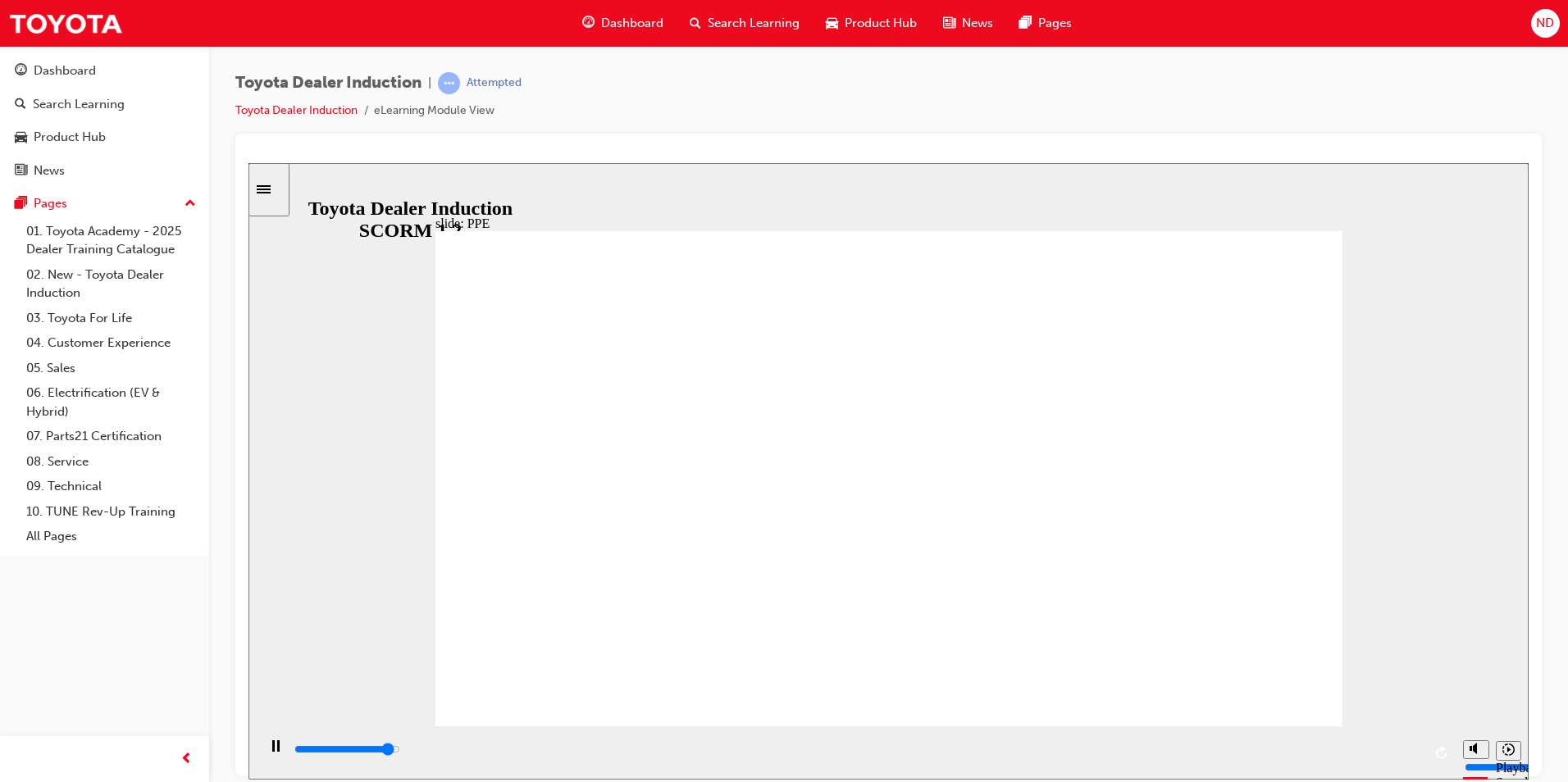 click 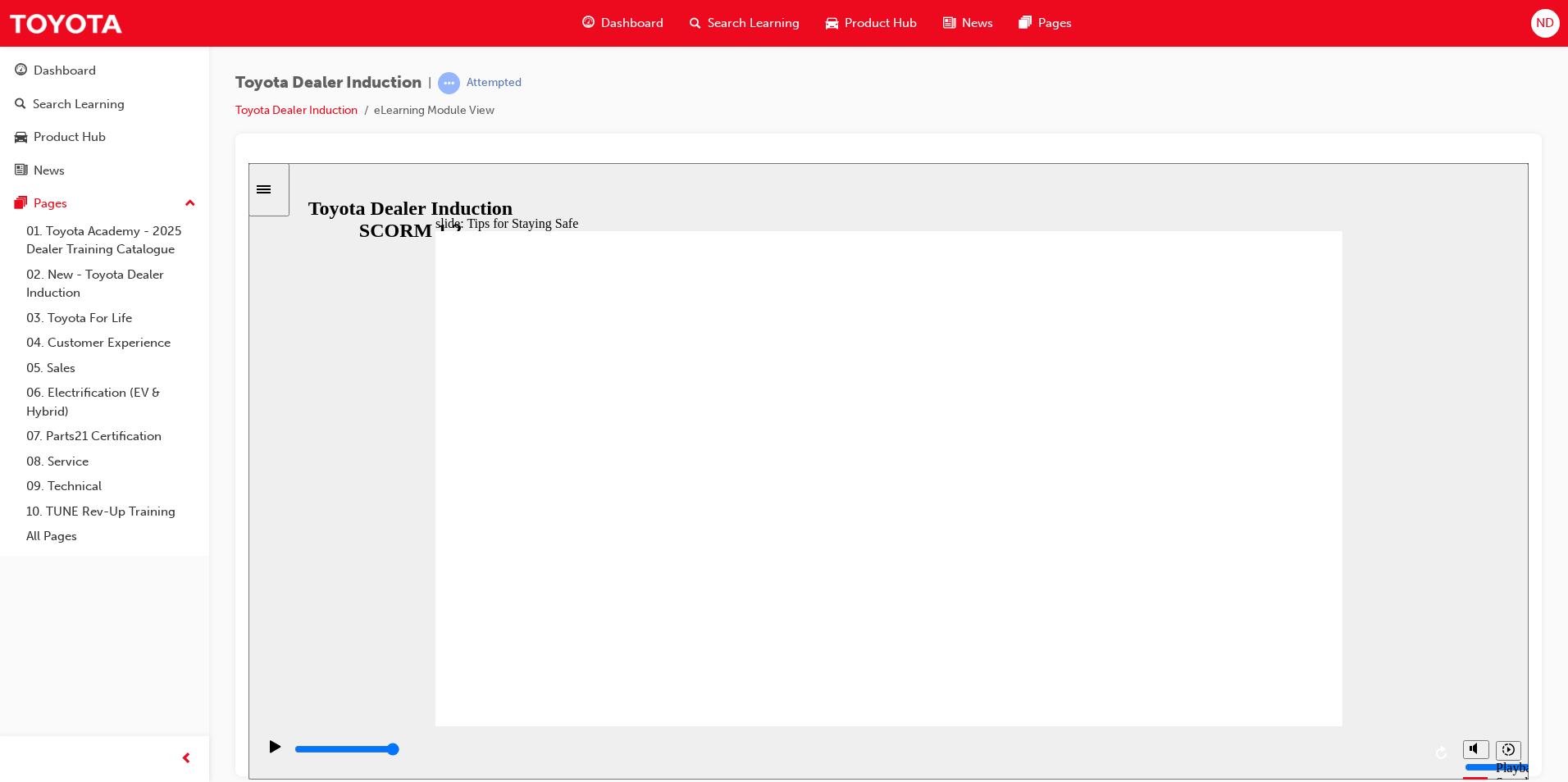 drag, startPoint x: 993, startPoint y: 626, endPoint x: 901, endPoint y: 639, distance: 93 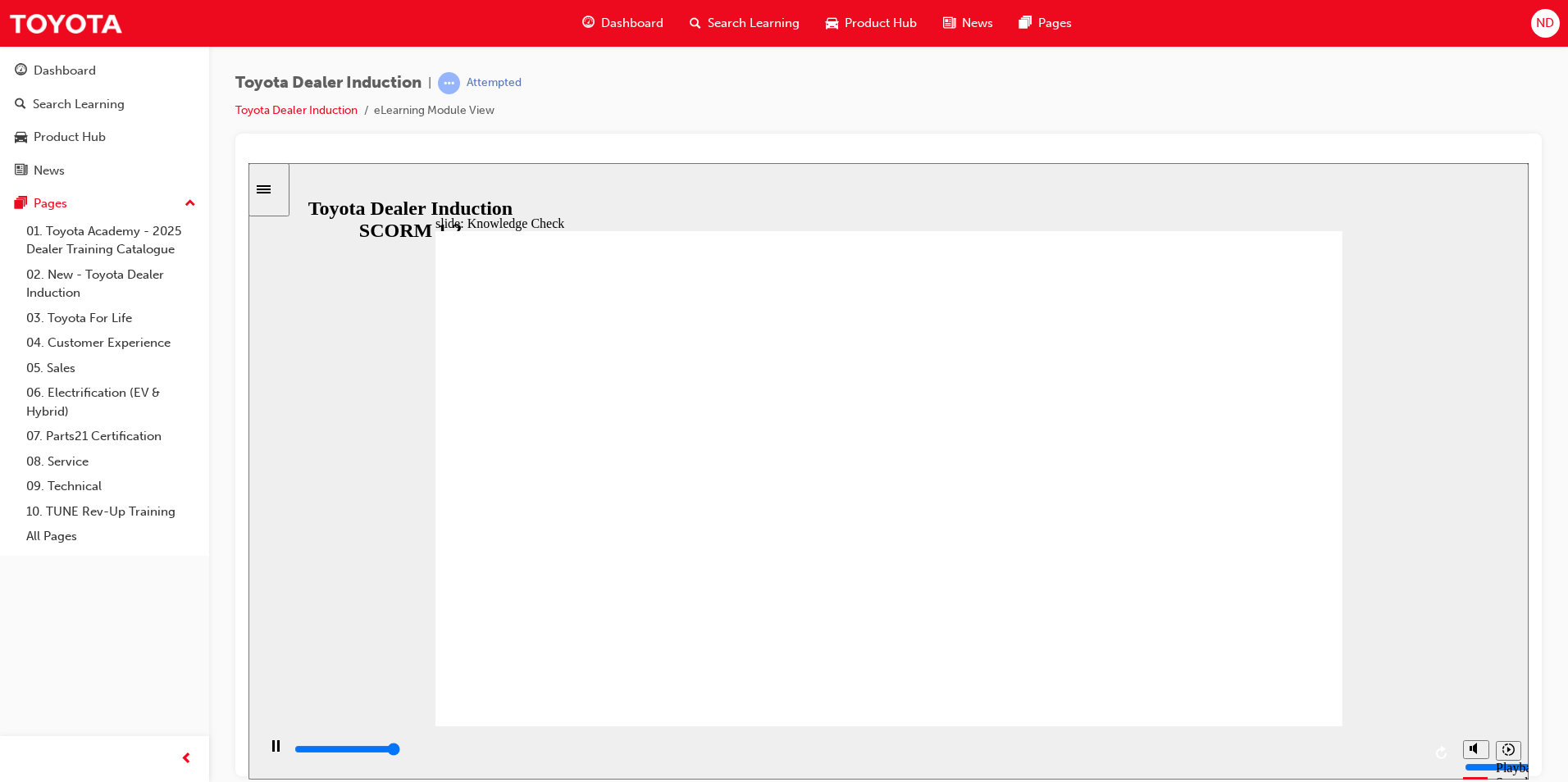 type on "5000" 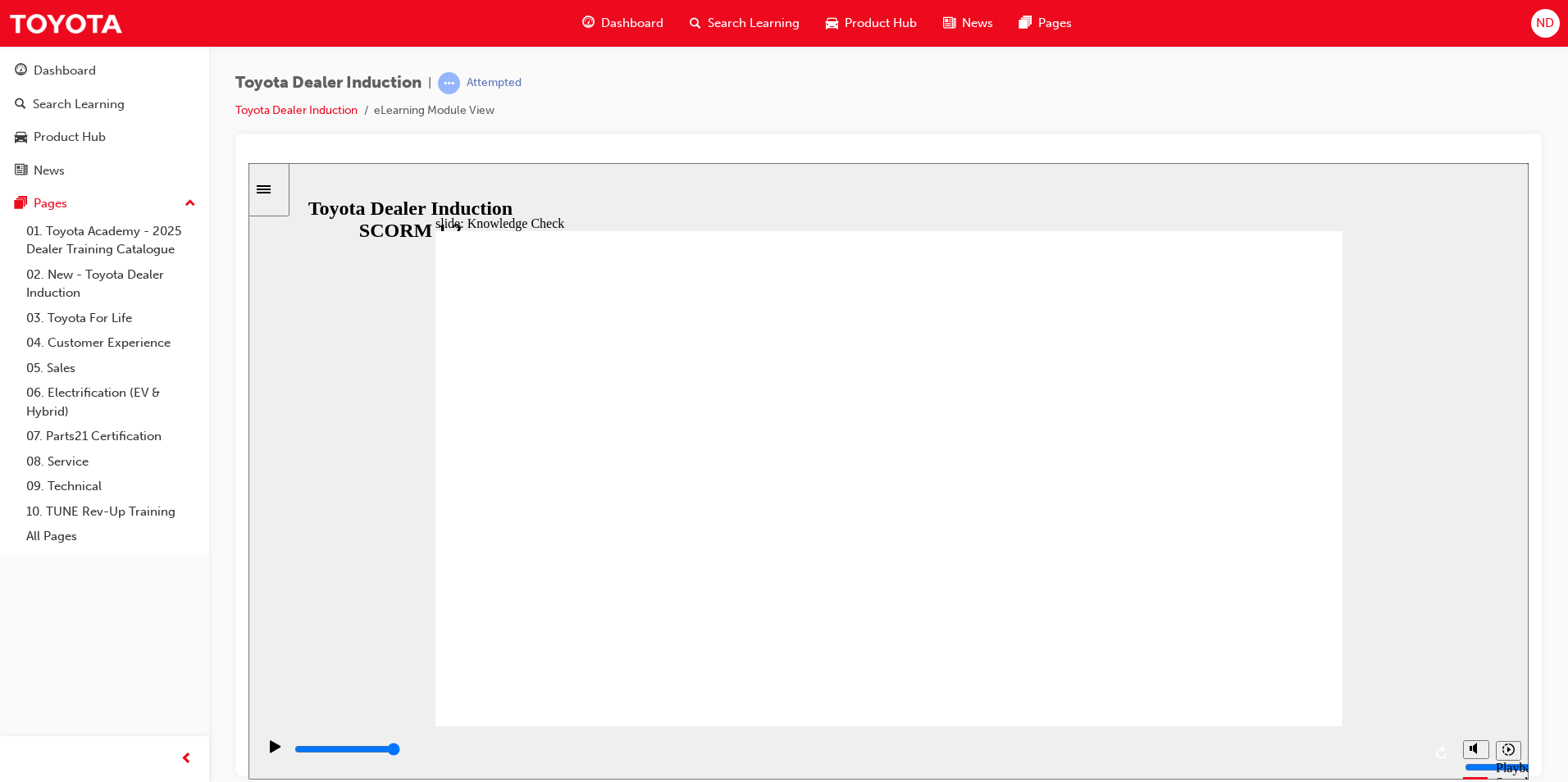 checkbox on "true" 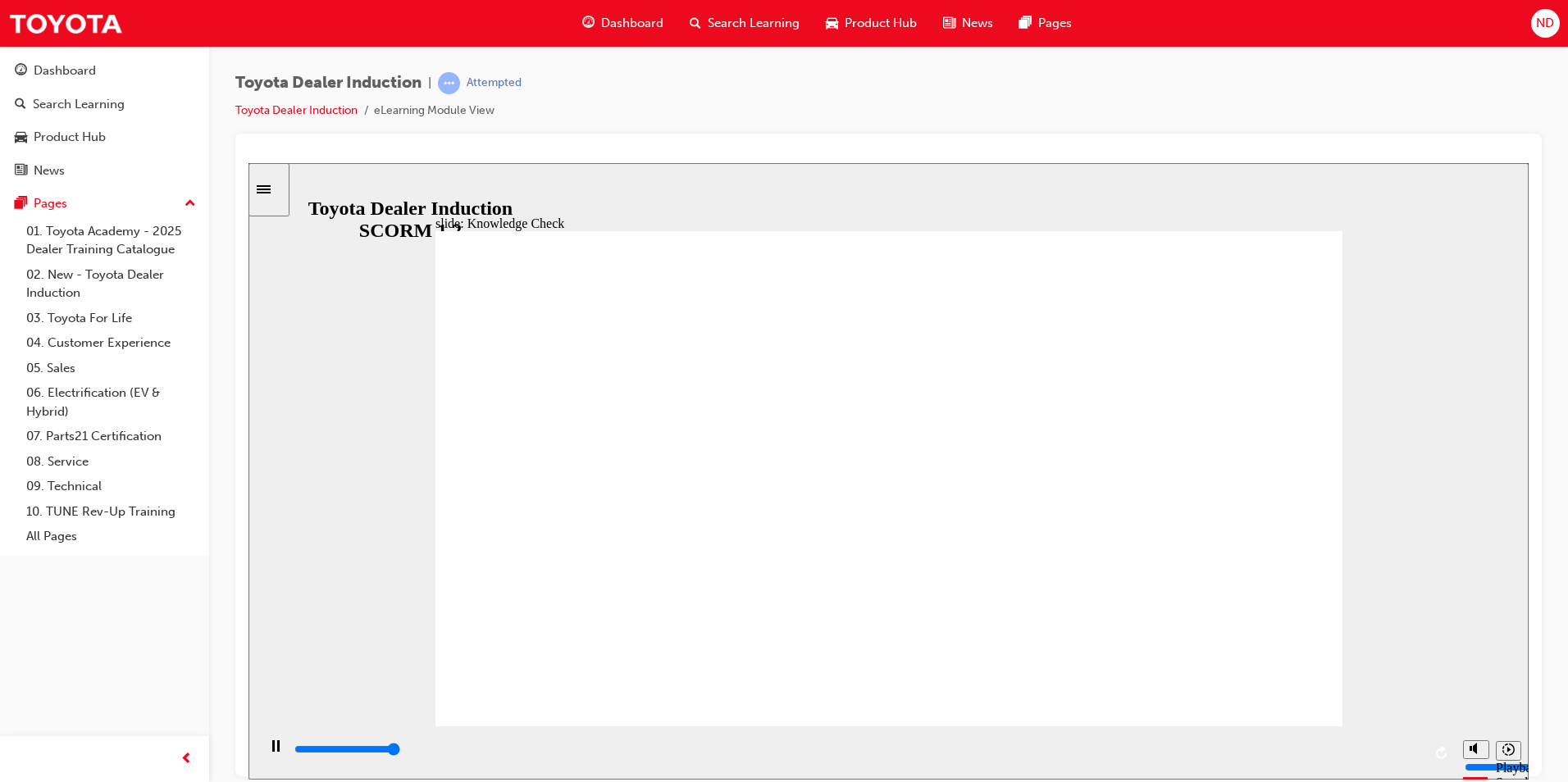 type on "5000" 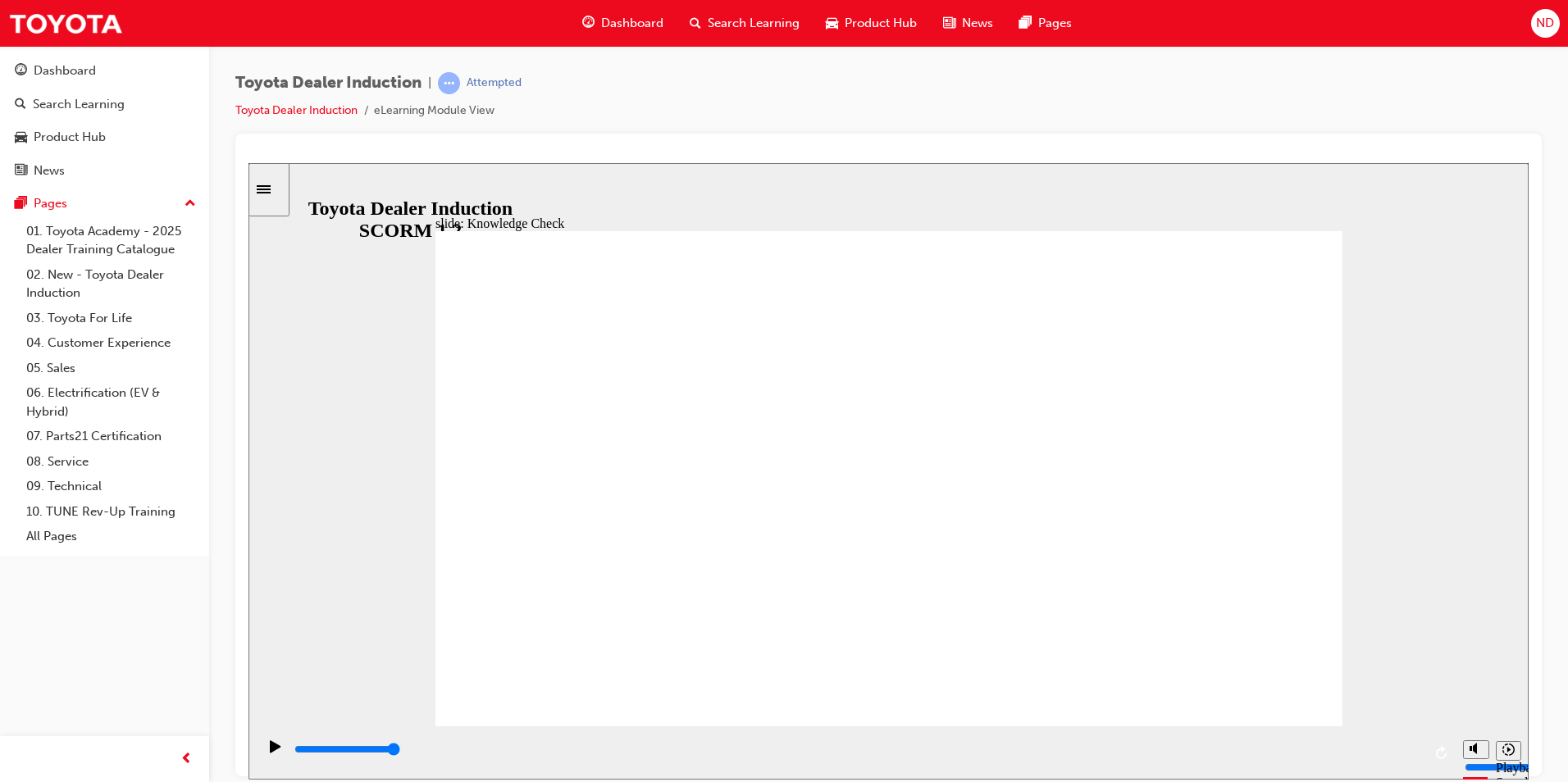 radio on "true" 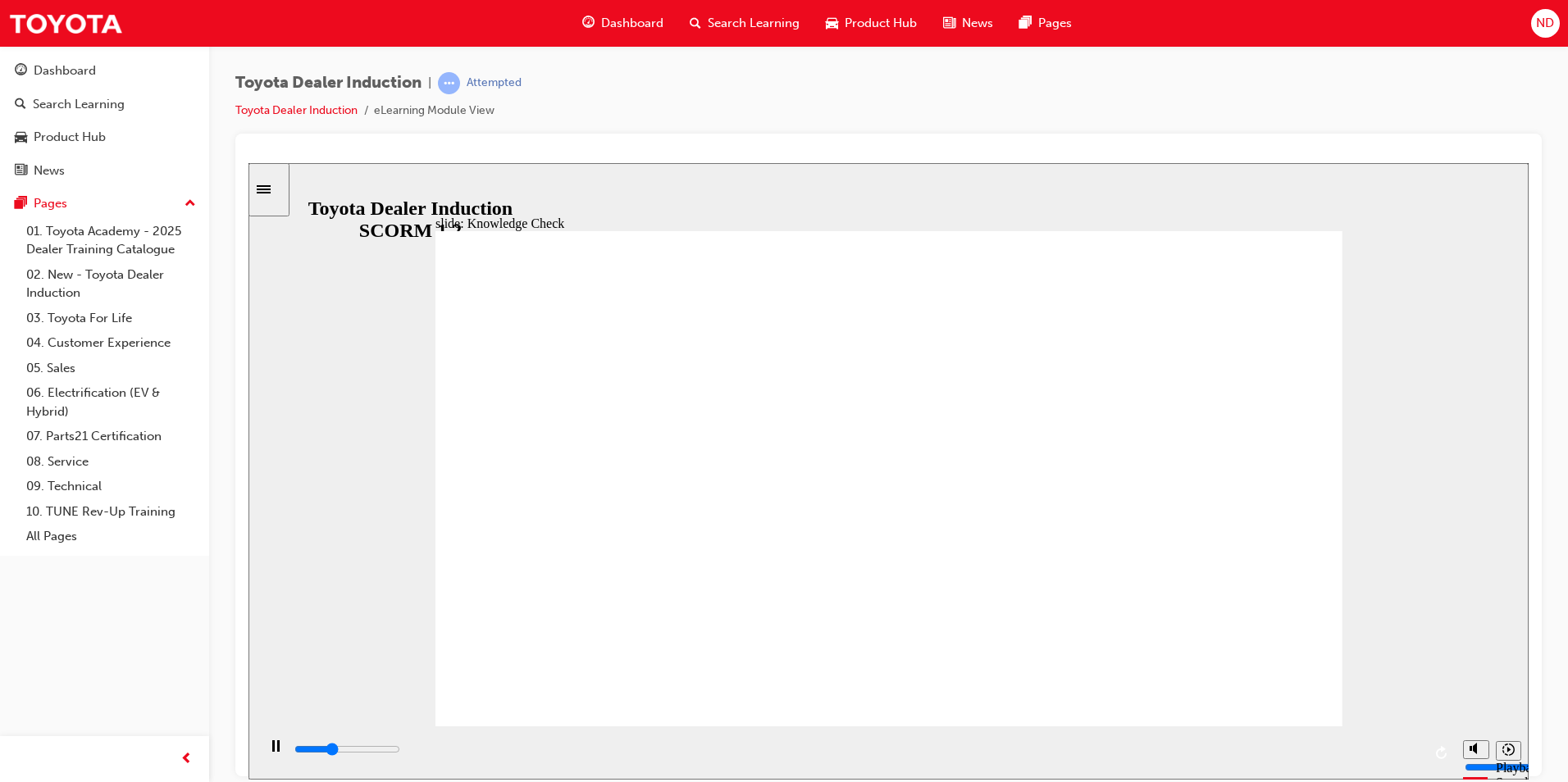 type on "1700" 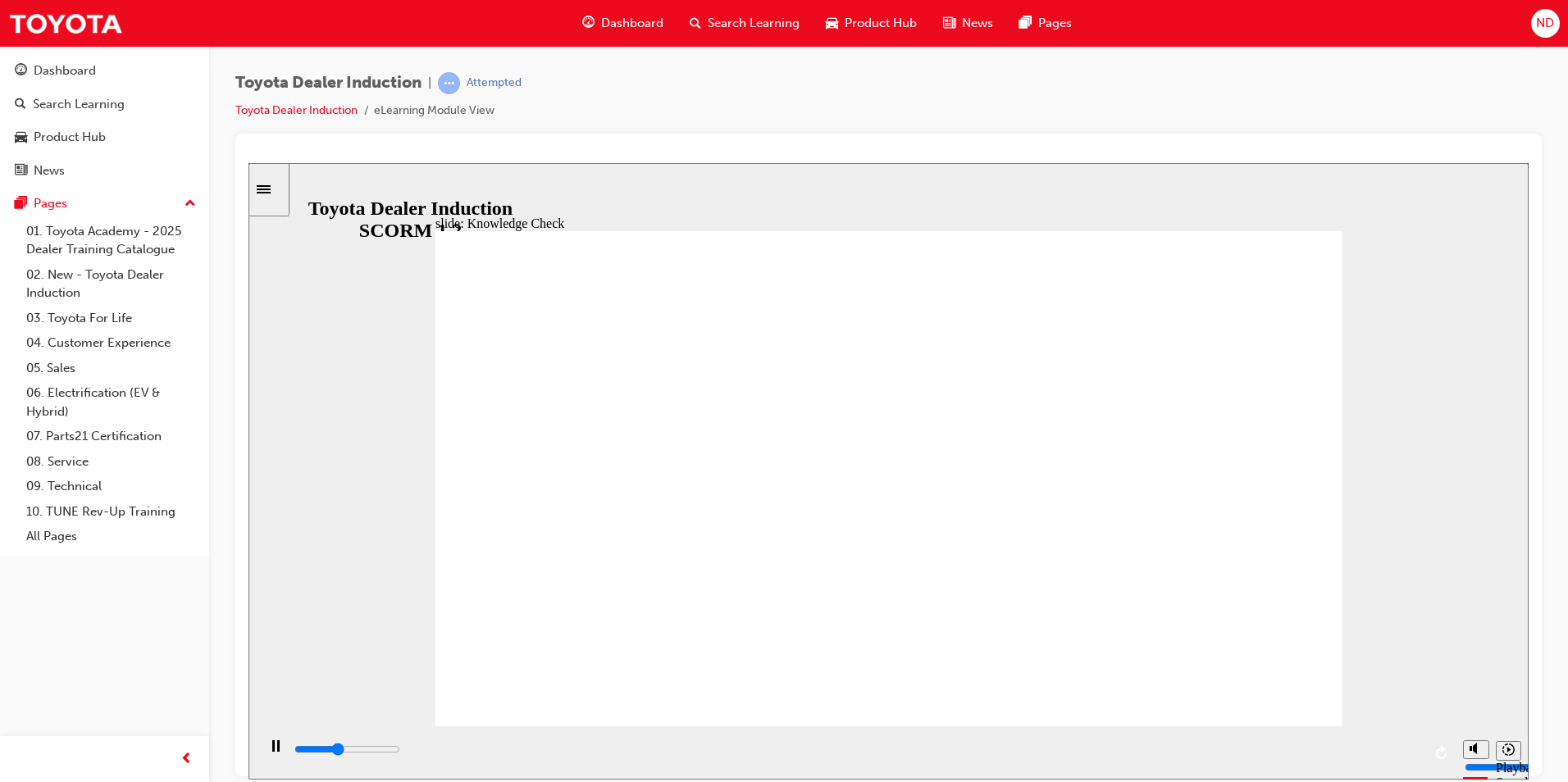 type on "2100" 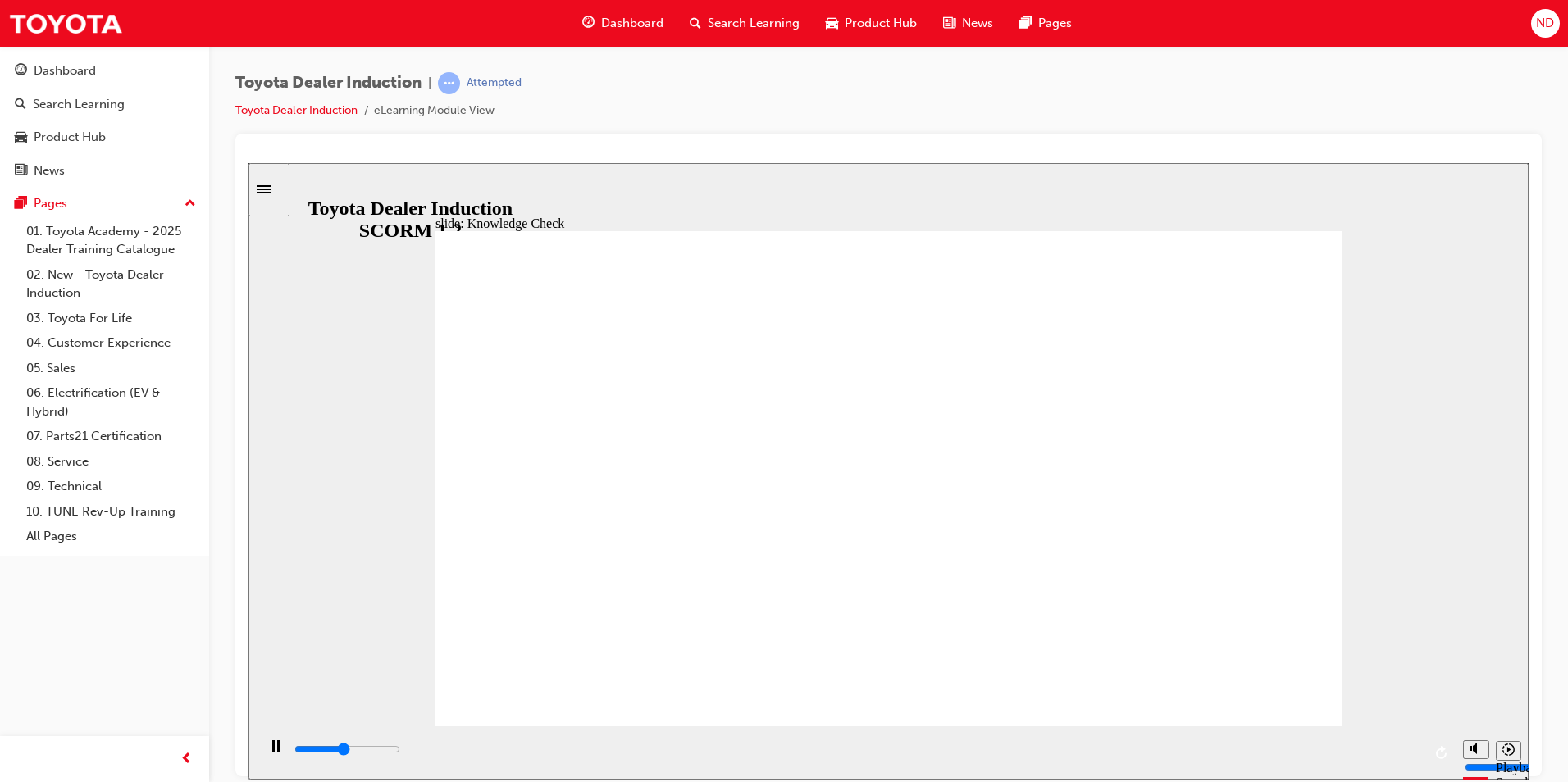 type on "2300" 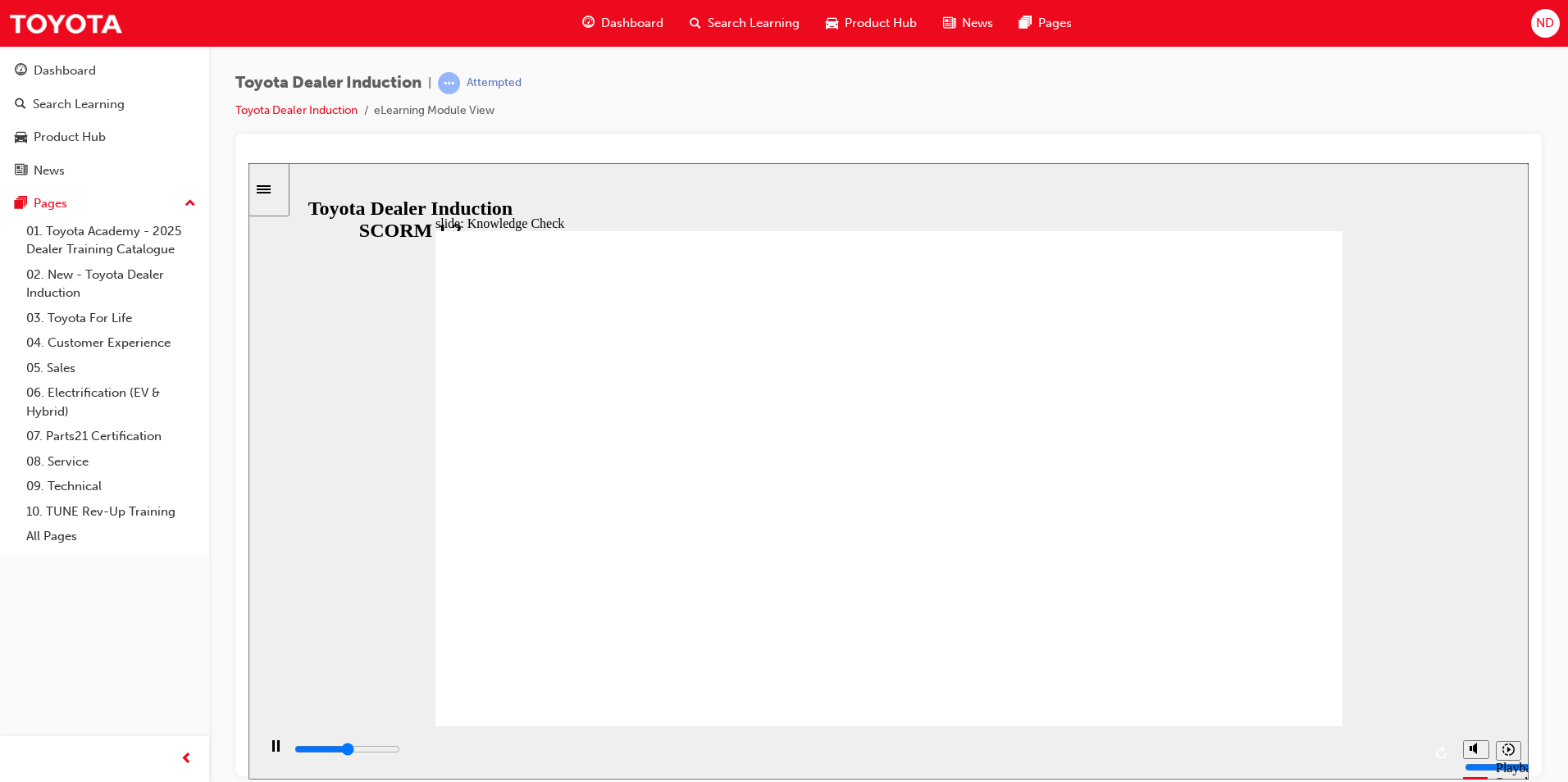 type on "2600" 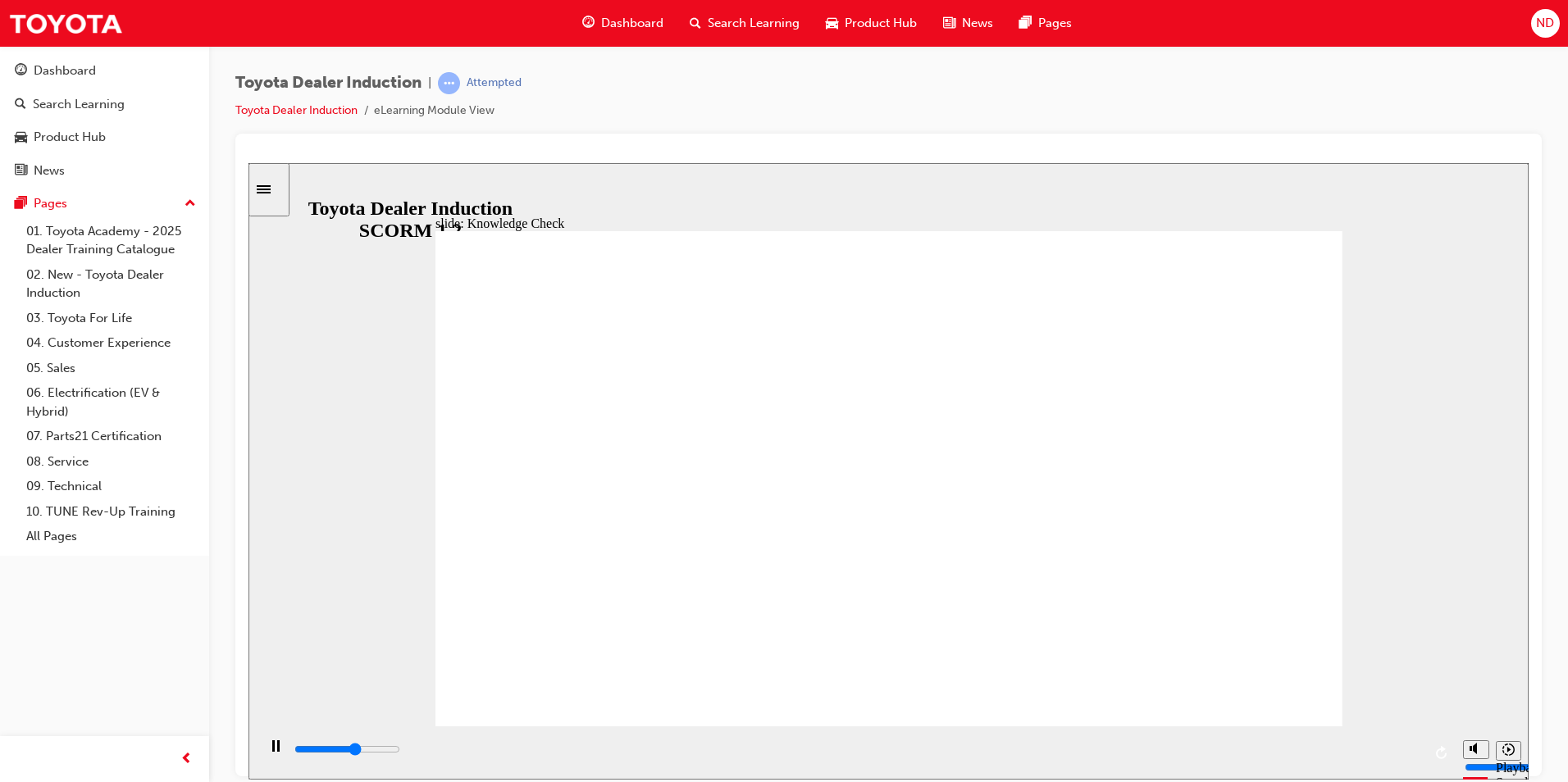 drag, startPoint x: 671, startPoint y: 564, endPoint x: 672, endPoint y: 580, distance: 16.03122 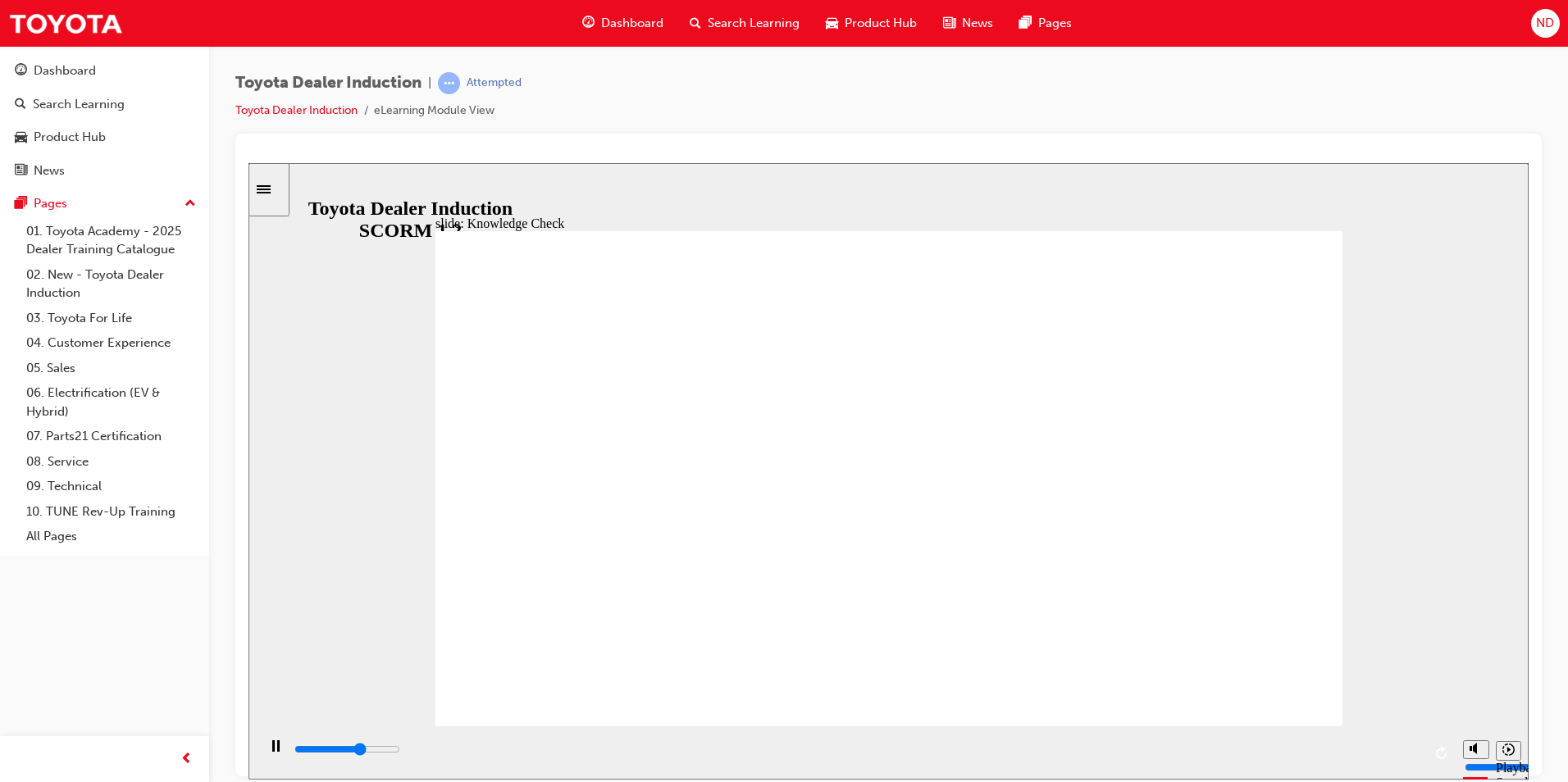 type on "3300" 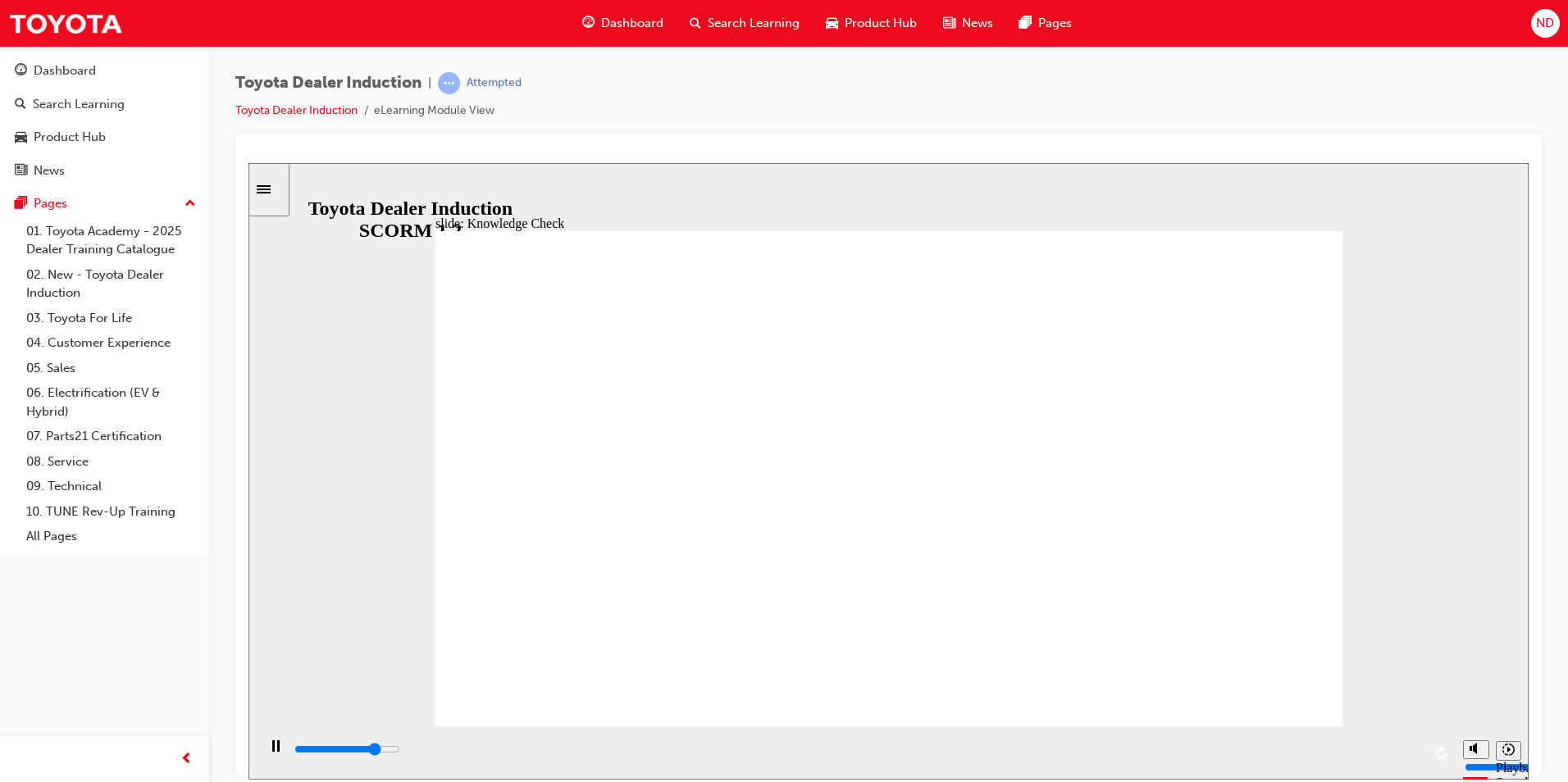 click 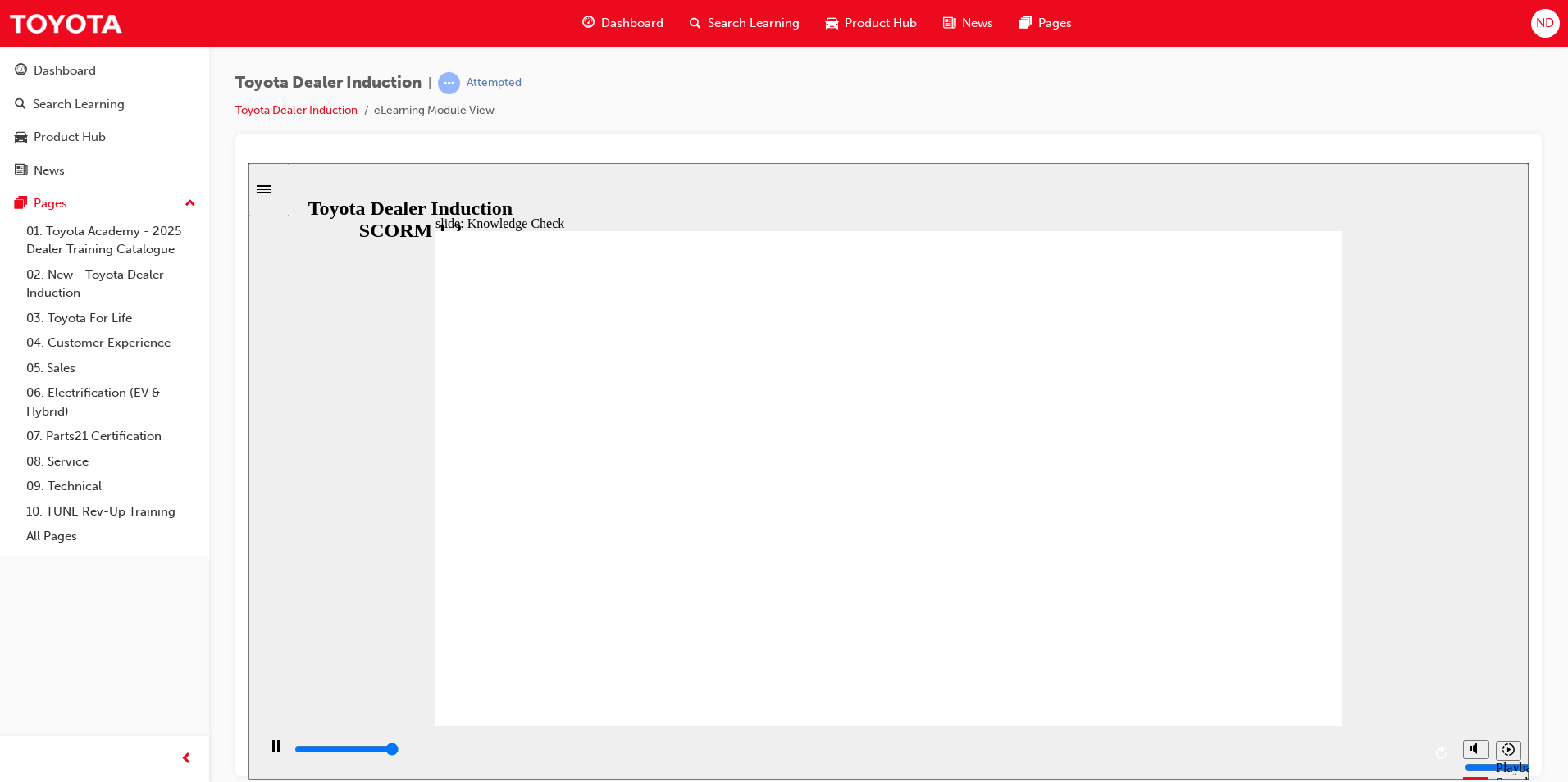 click on "Incorrect That's not correct! In general, your responsibility is to ensure that you do not carry  out any unsae acts which may cause harm to either yoursel or others. It is vital to  take the initiative to report incidents and accidents to either your saety  representative or Supervisor/Manager immediately so these can be rectied. Continue" at bounding box center (889, 2505) 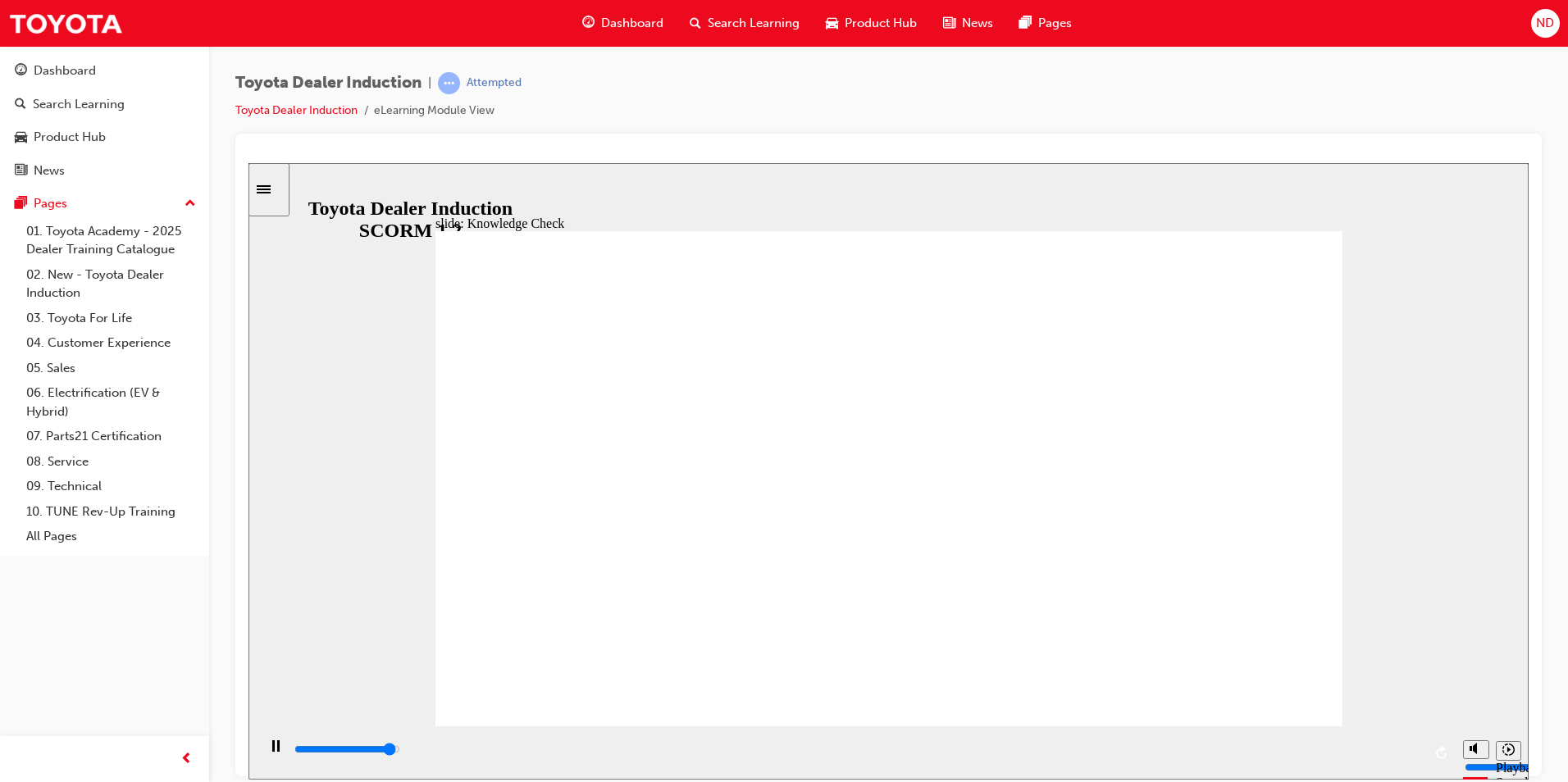 type on "4800" 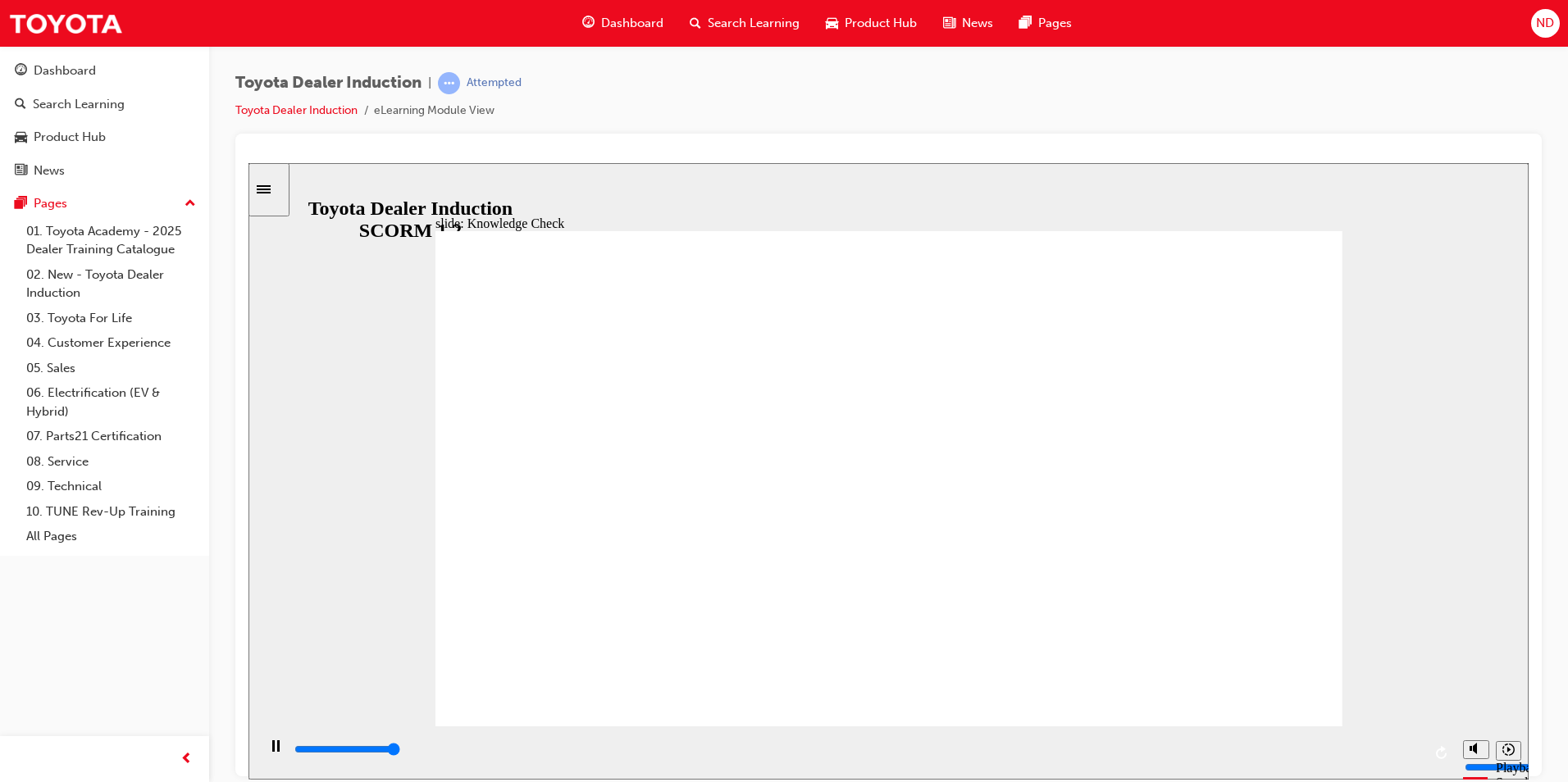 type on "5000" 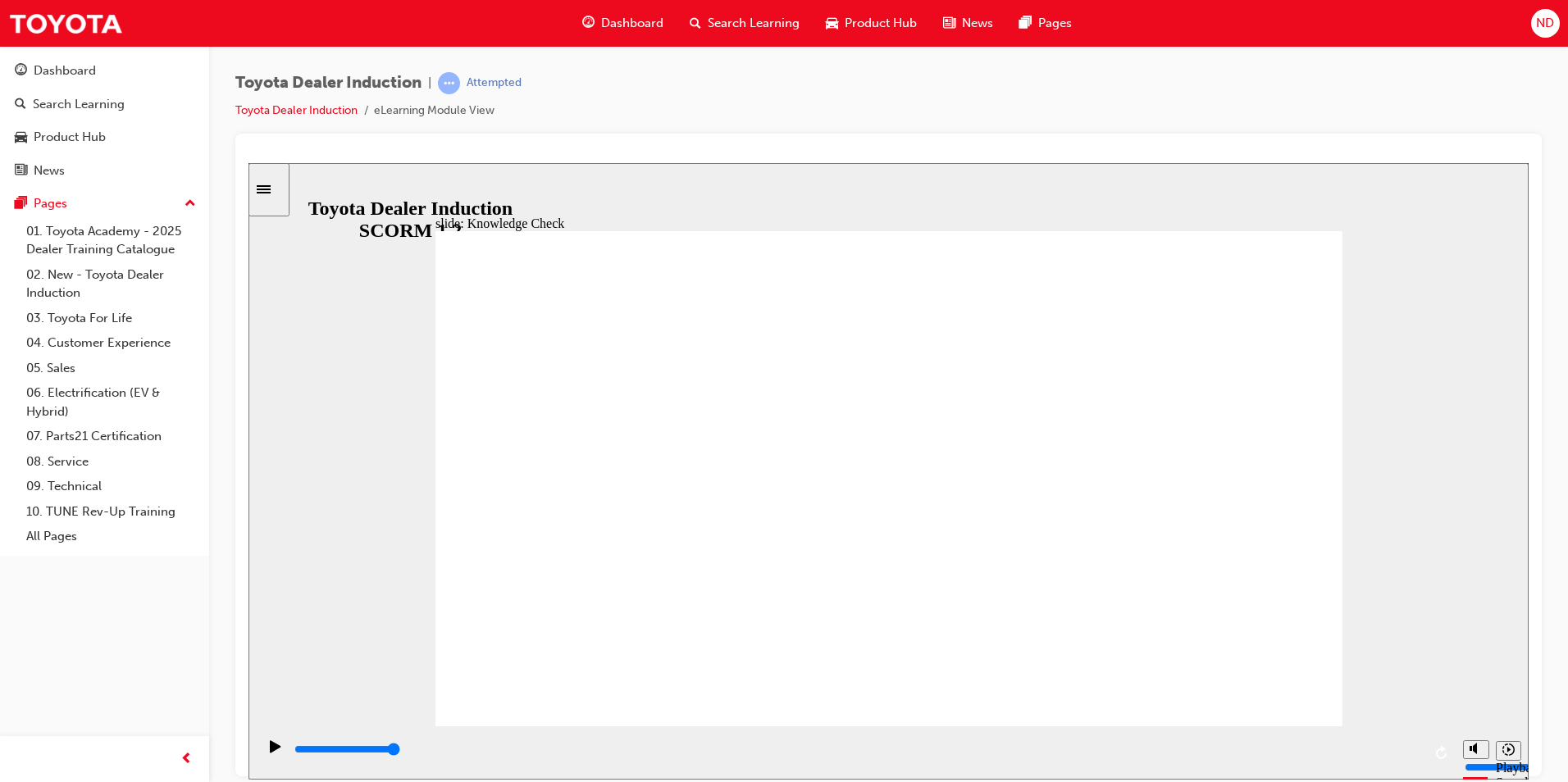 checkbox on "true" 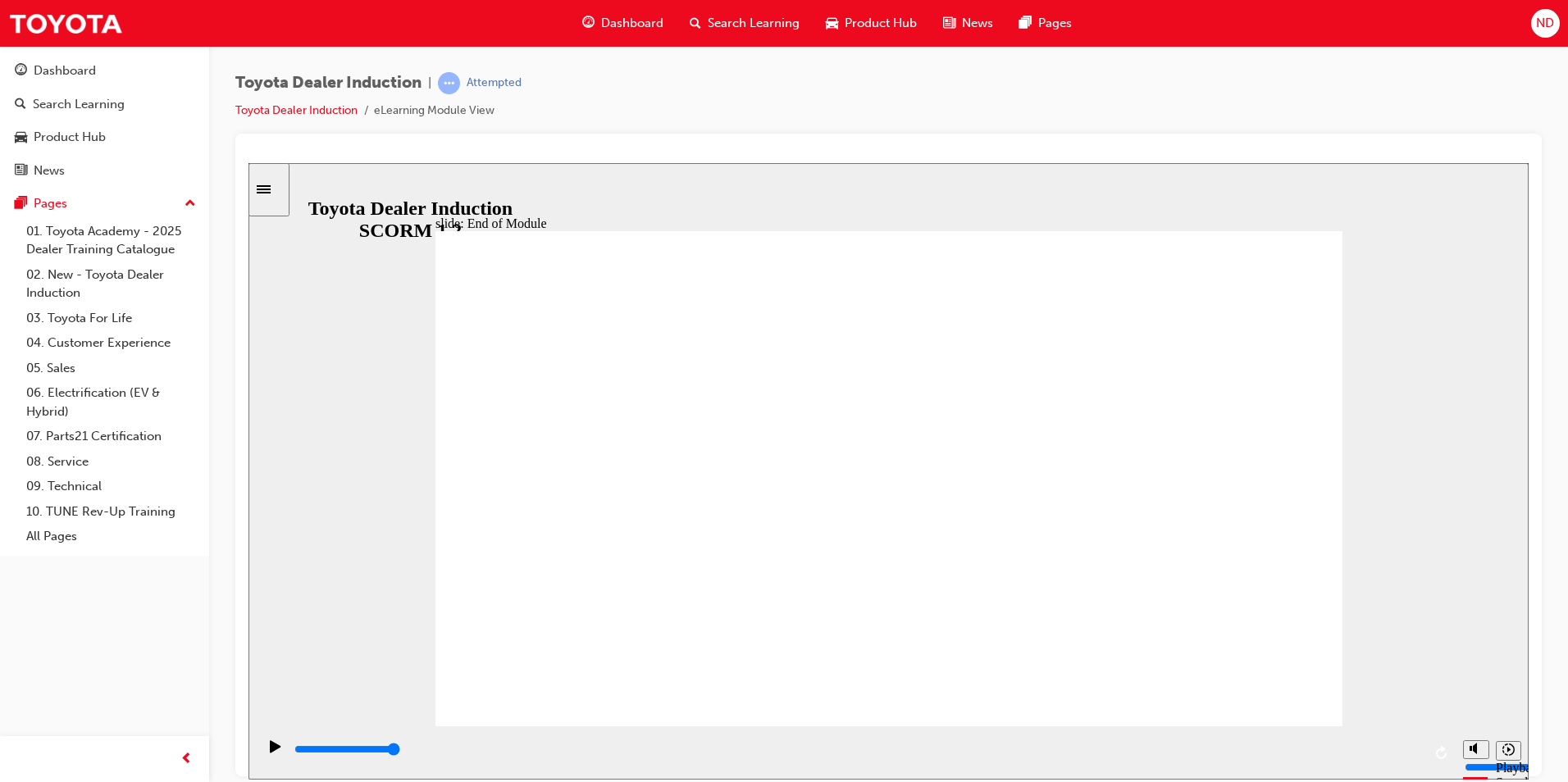 drag, startPoint x: 794, startPoint y: 560, endPoint x: 1297, endPoint y: 698, distance: 521.587 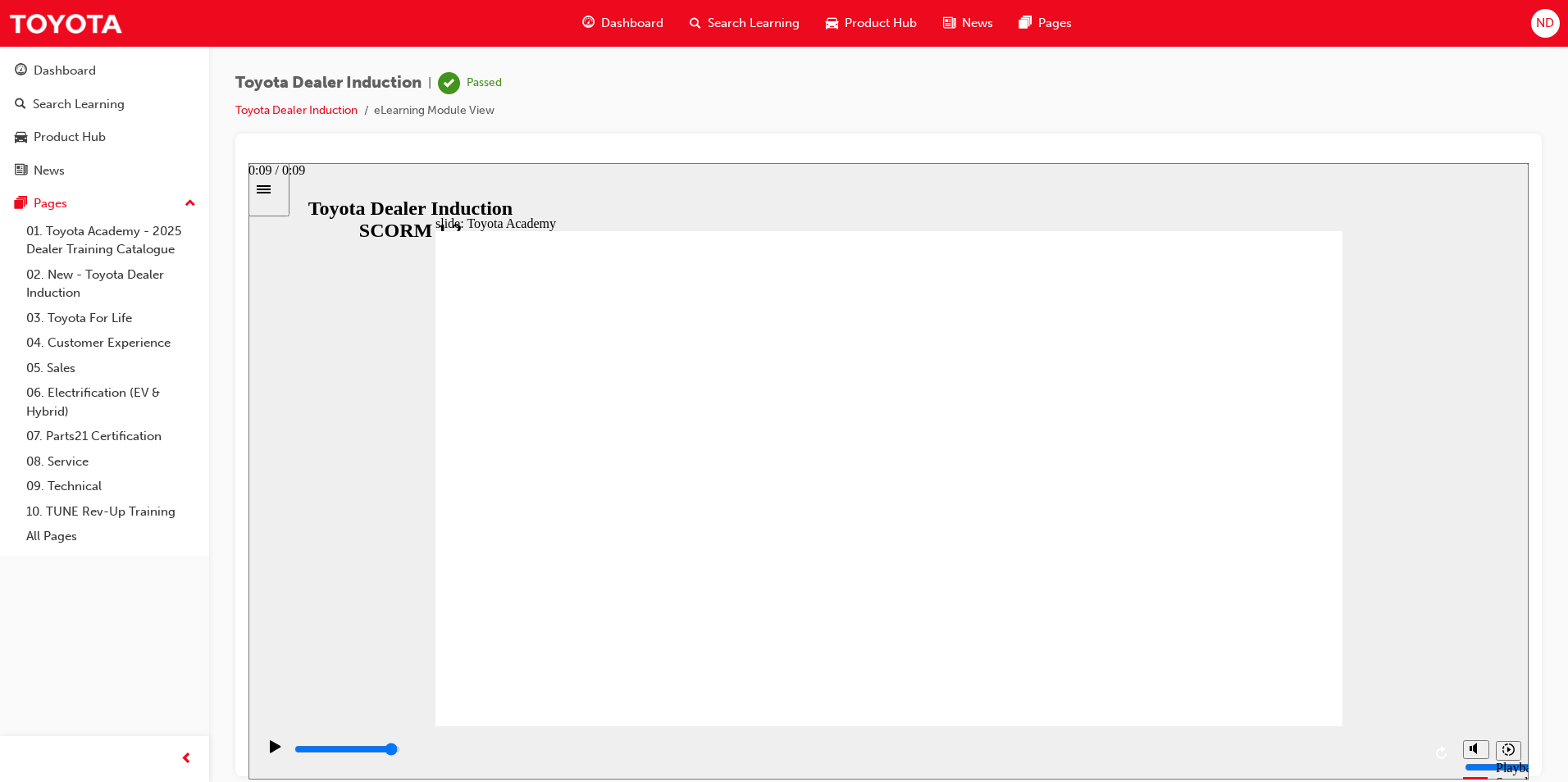 drag, startPoint x: 1394, startPoint y: 751, endPoint x: 1395, endPoint y: 740, distance: 11.045361 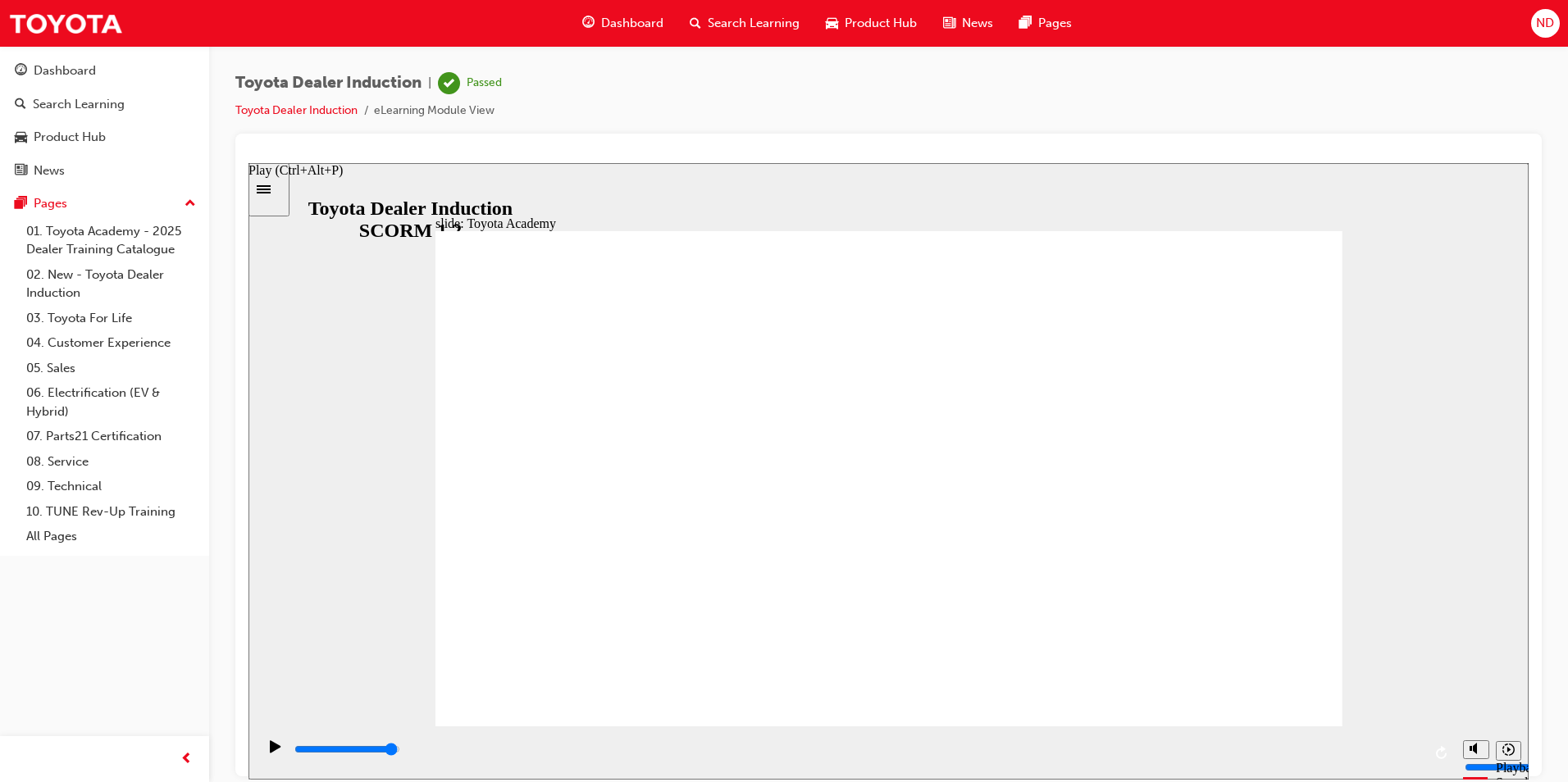 click at bounding box center [276, 753] 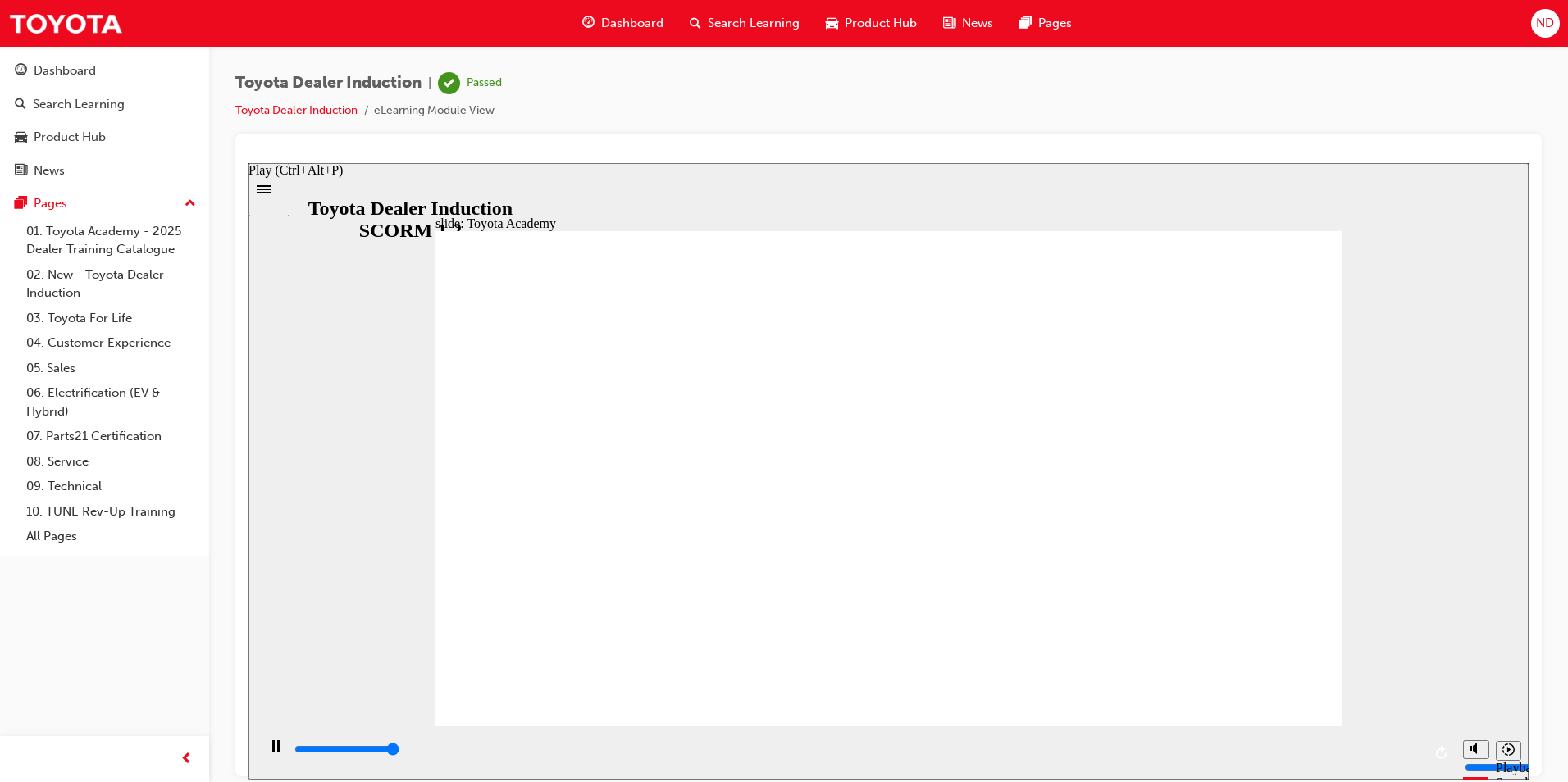 type on "9900" 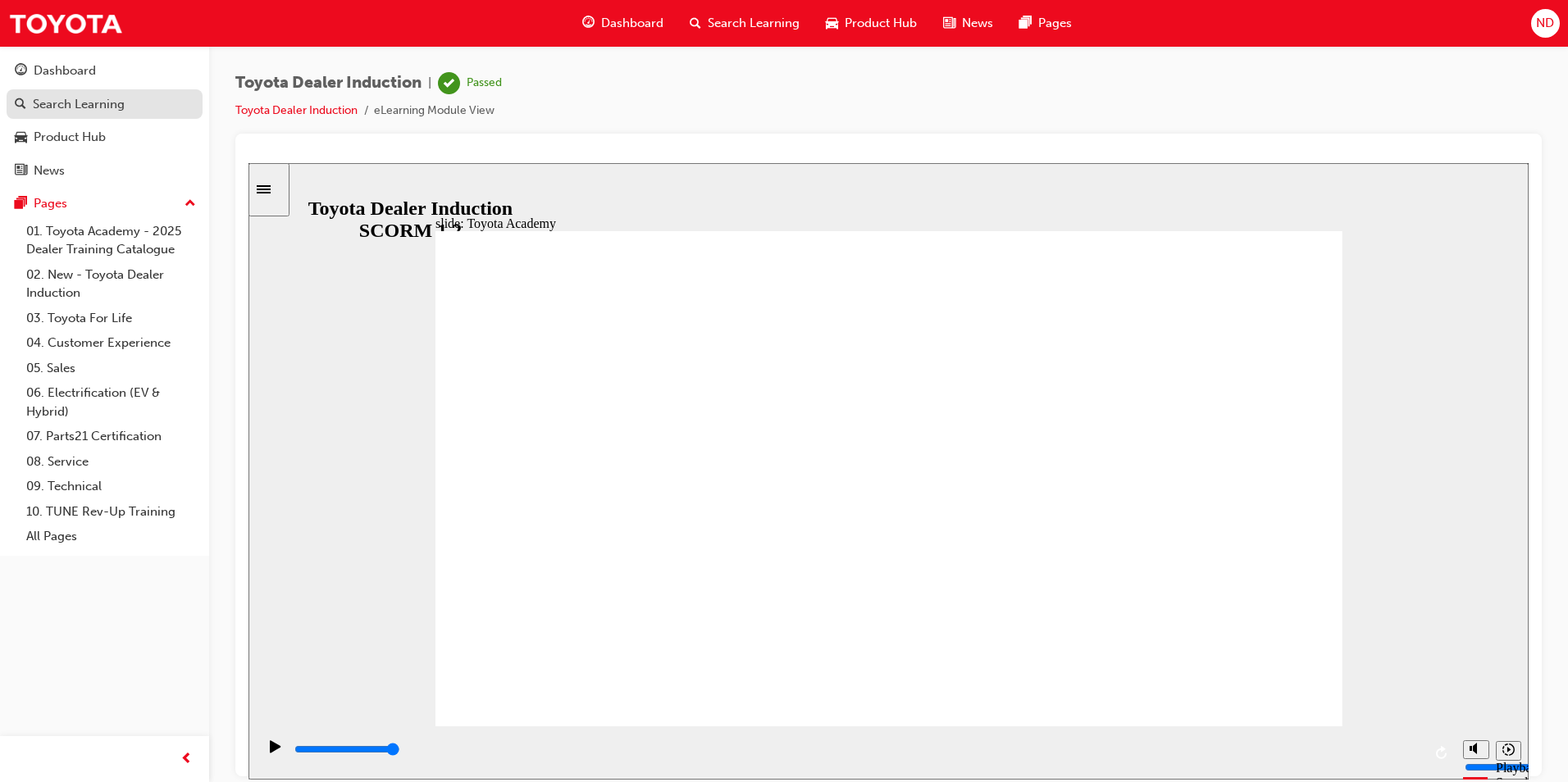click on "Search Learning" at bounding box center (79, 104) 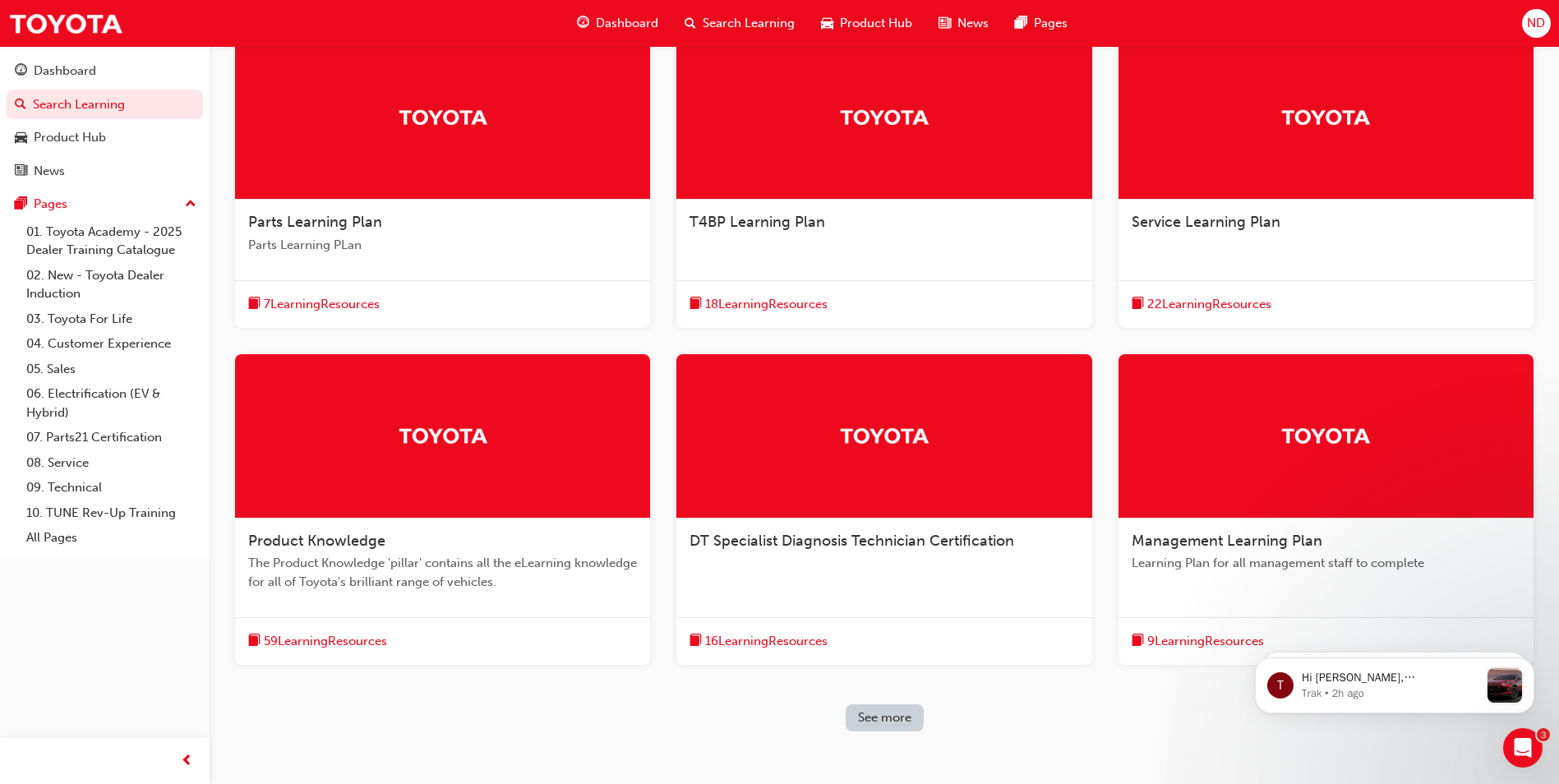 scroll, scrollTop: 214, scrollLeft: 0, axis: vertical 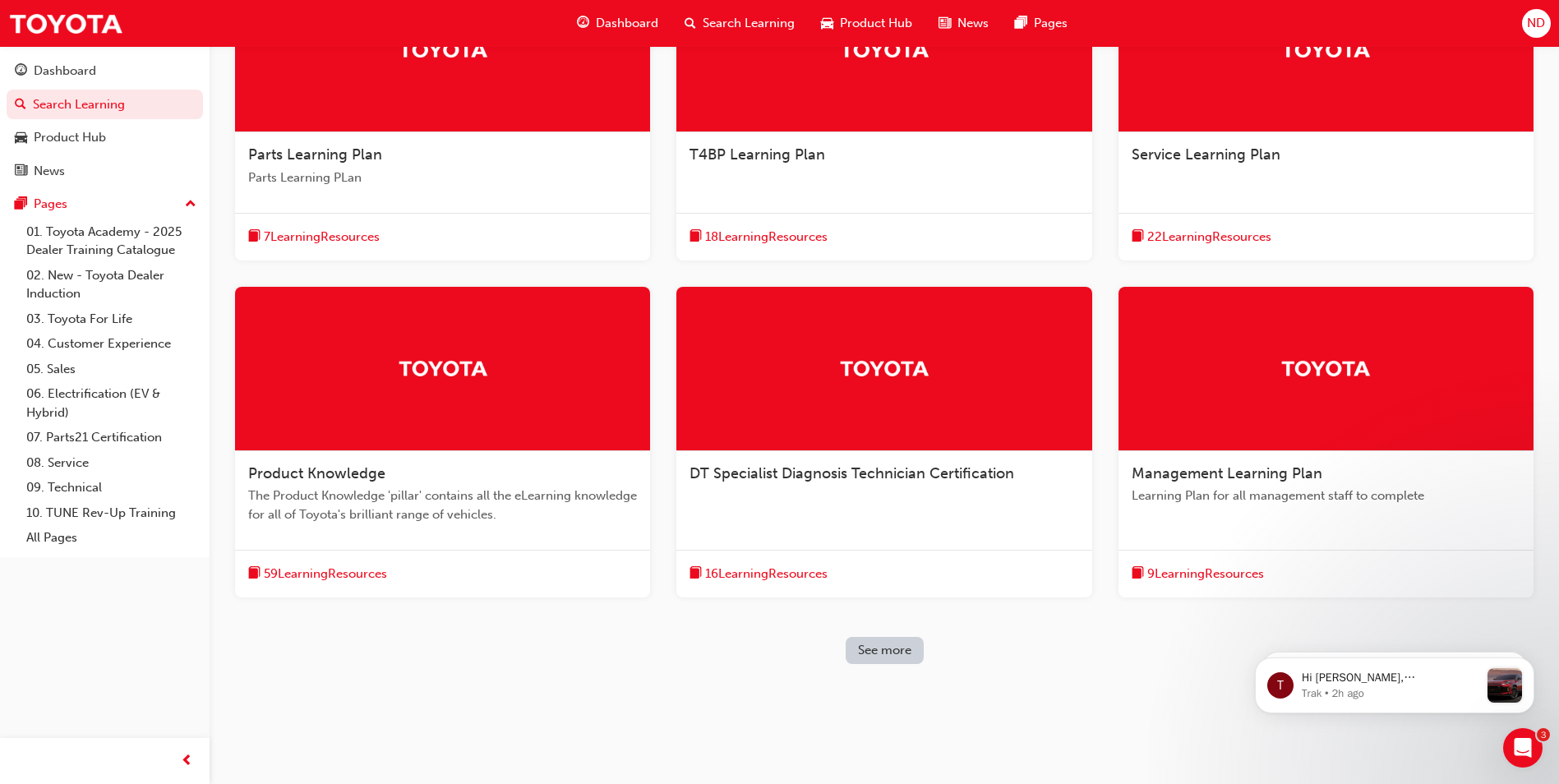click on "The Product Knowledge 'pillar' contains all the eLearning knowledge for all of Toyota's brilliant range of vehicles." at bounding box center (442, 505) 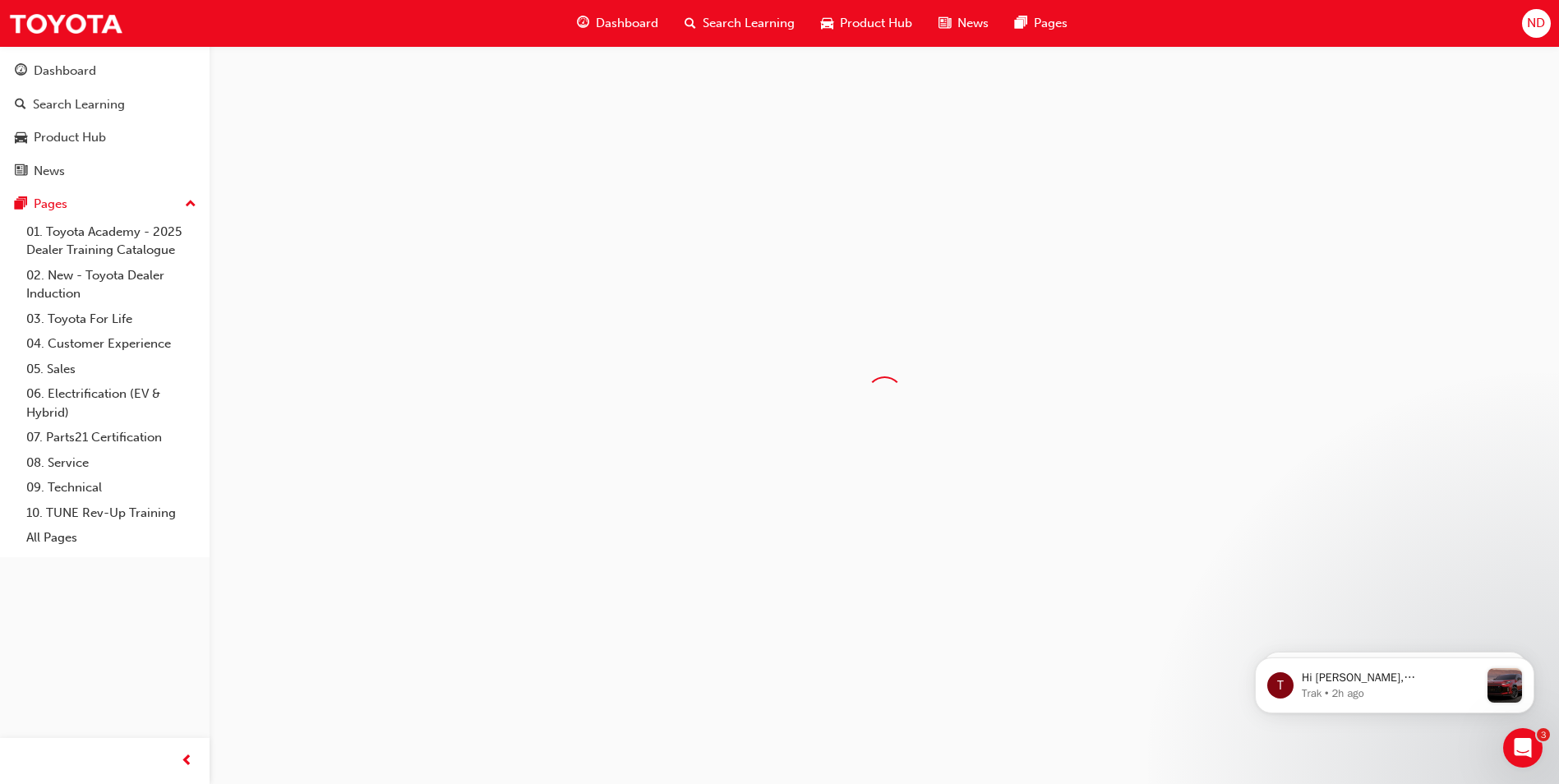 scroll, scrollTop: 0, scrollLeft: 0, axis: both 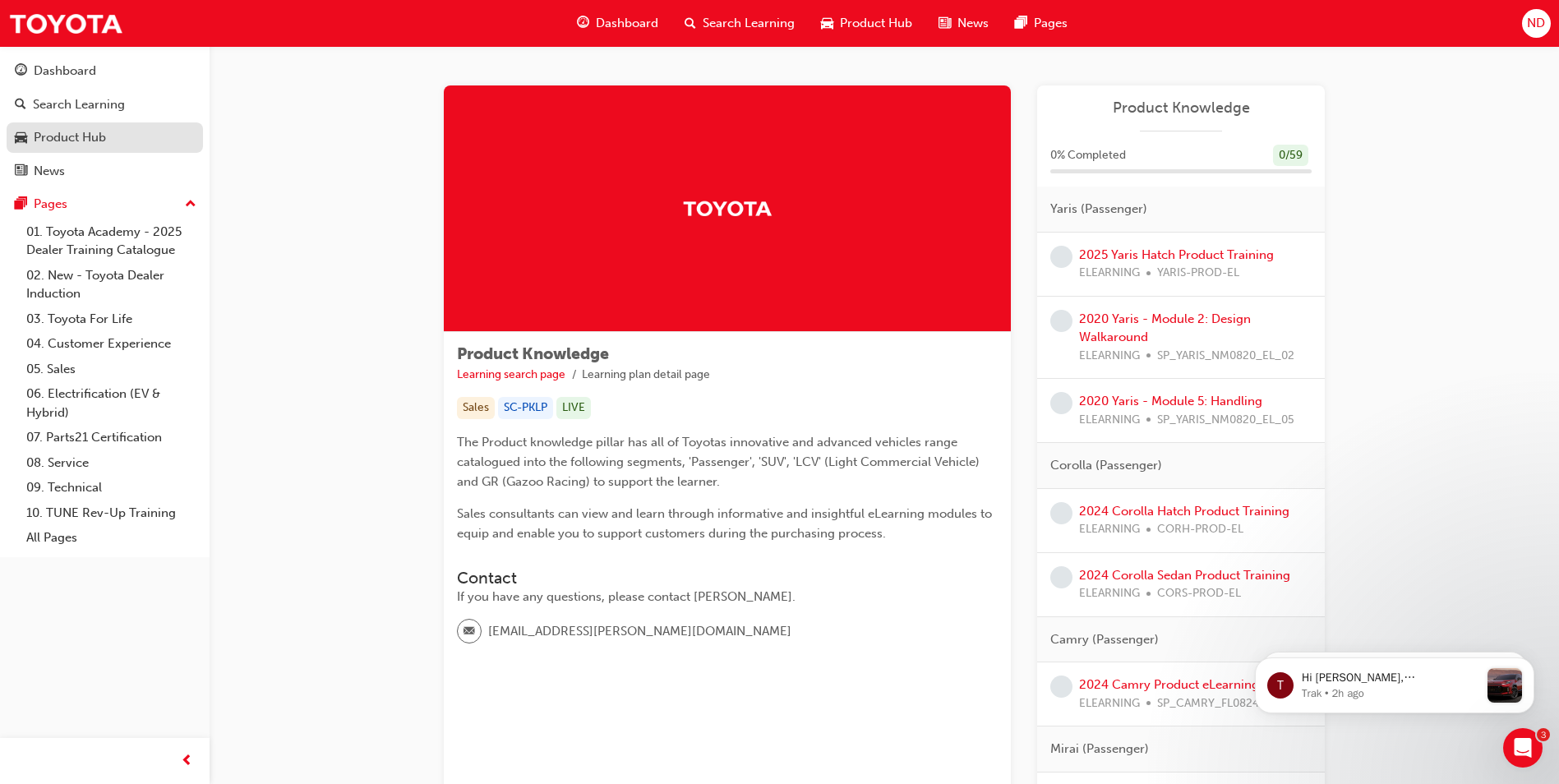 click on "Product Hub" at bounding box center (70, 137) 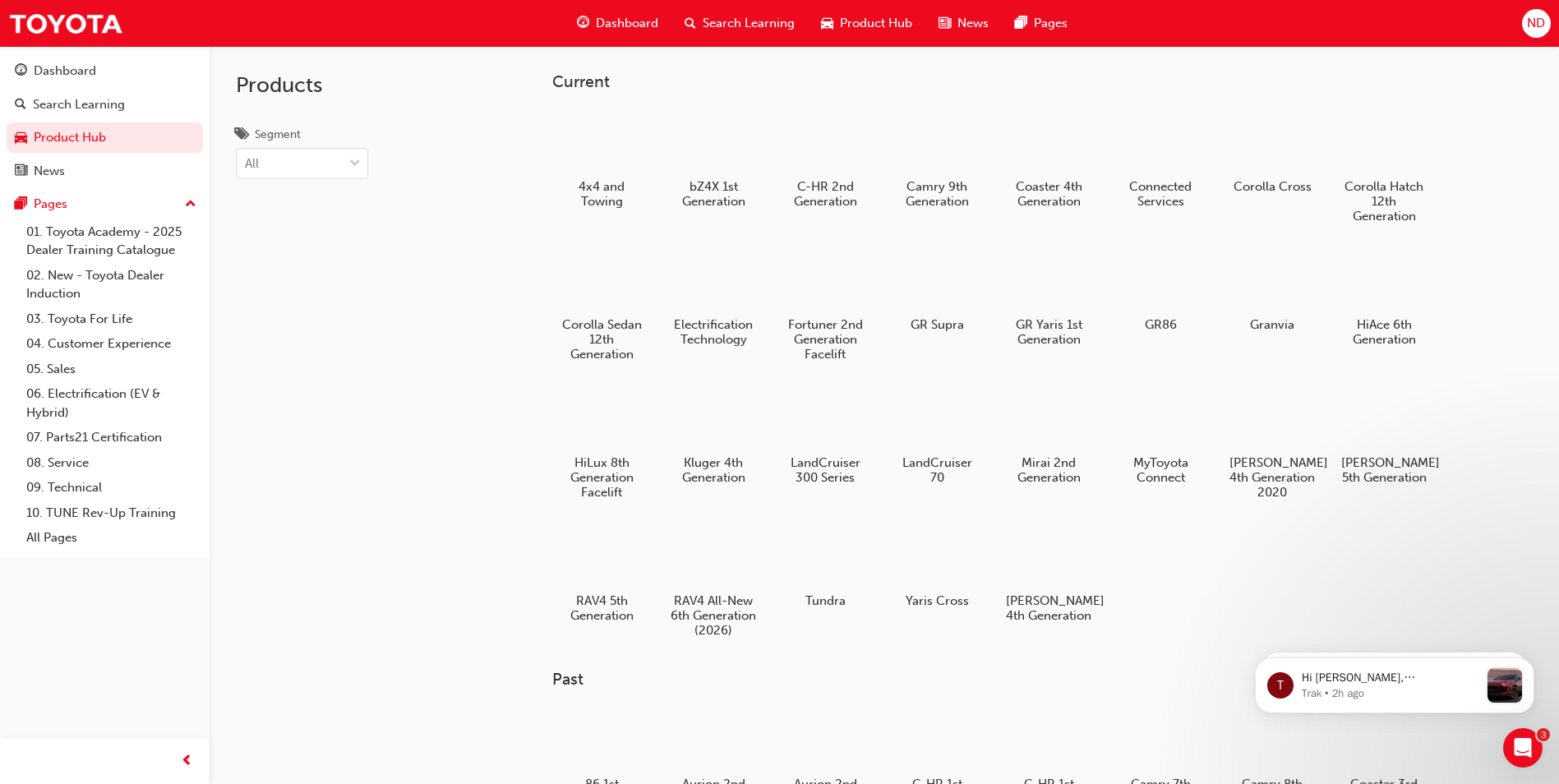 click at bounding box center [191, 205] 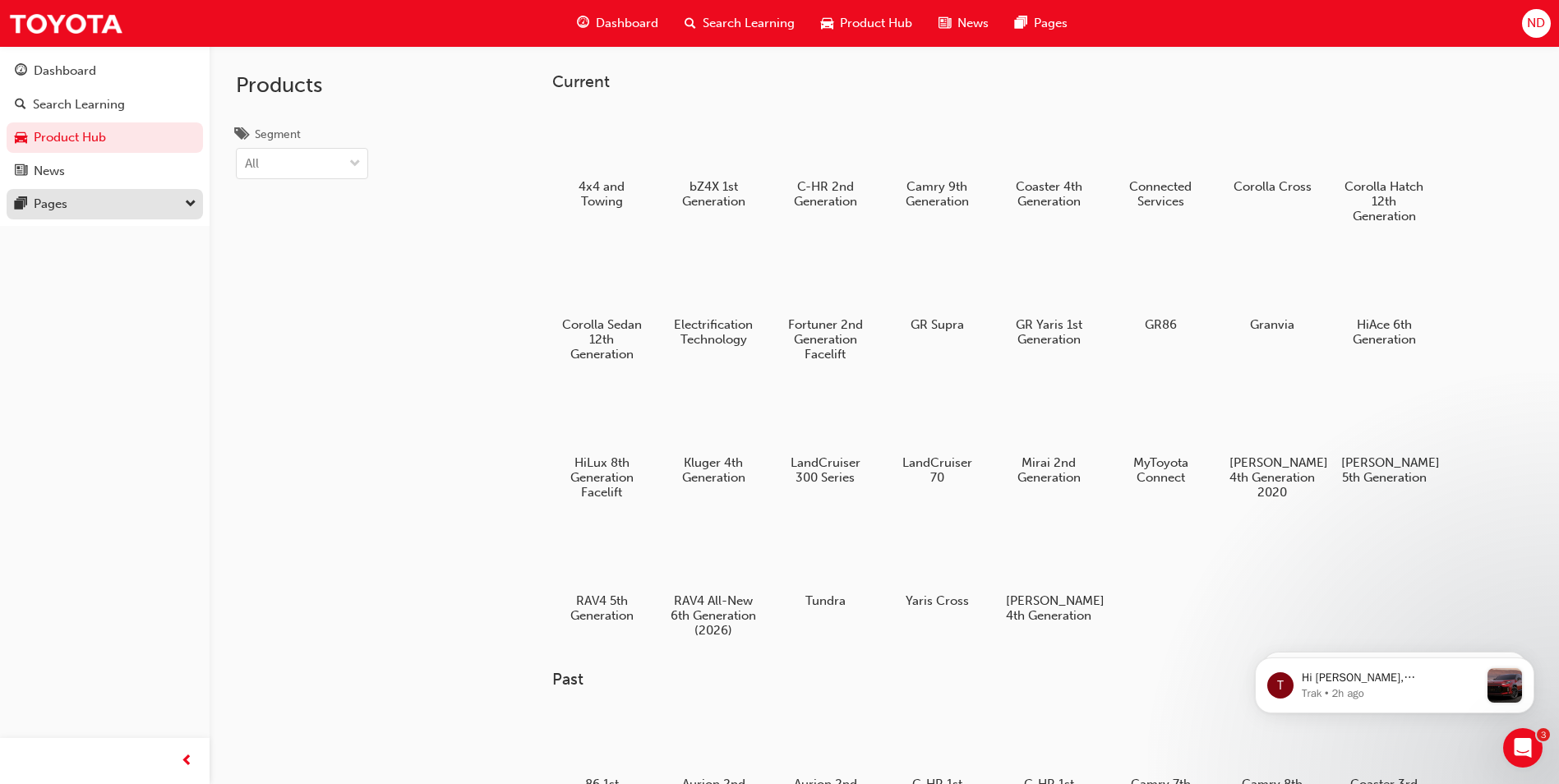 click on "Pages" at bounding box center (104, 204) 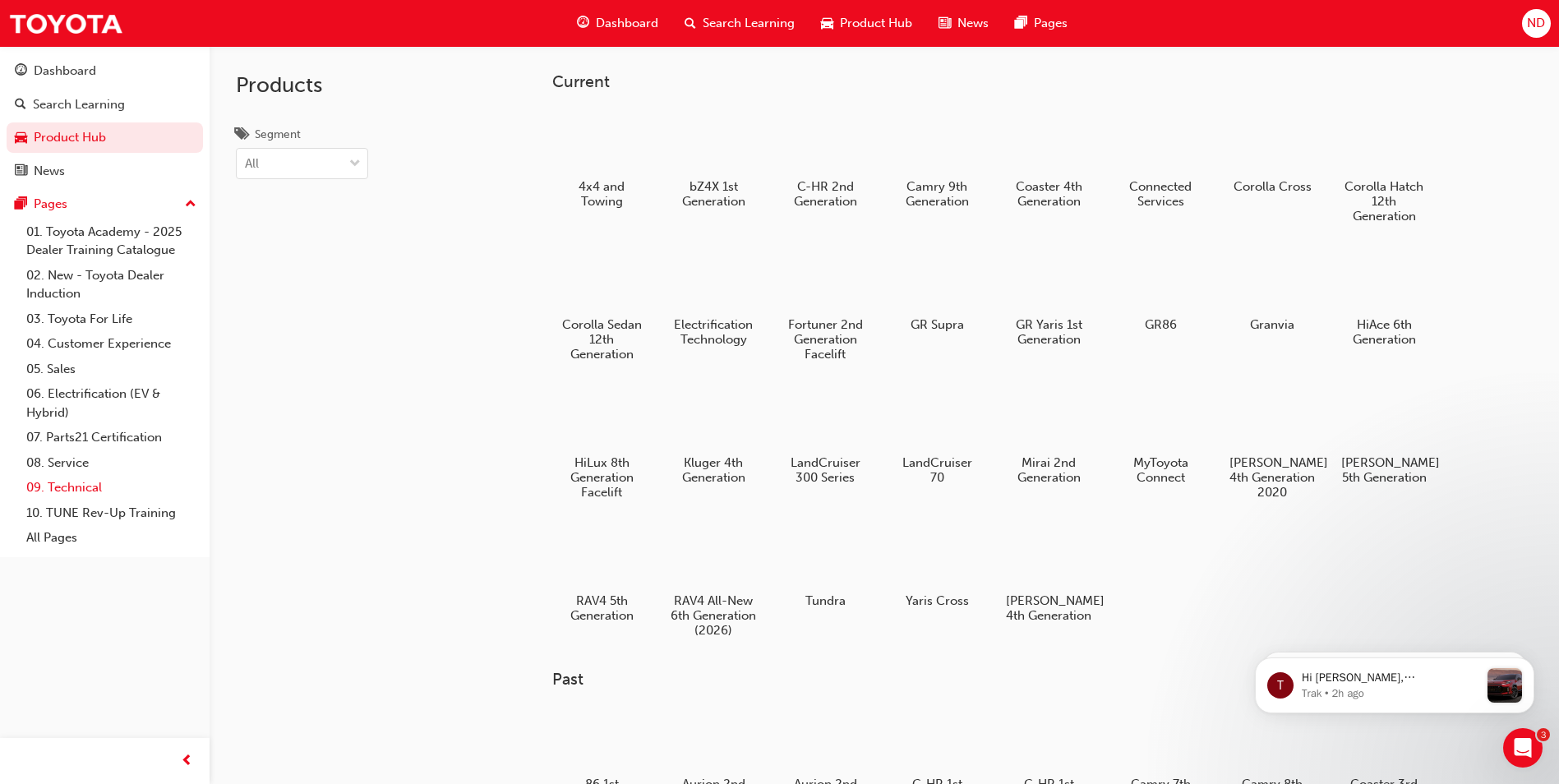 click on "09. Technical" at bounding box center [111, 487] 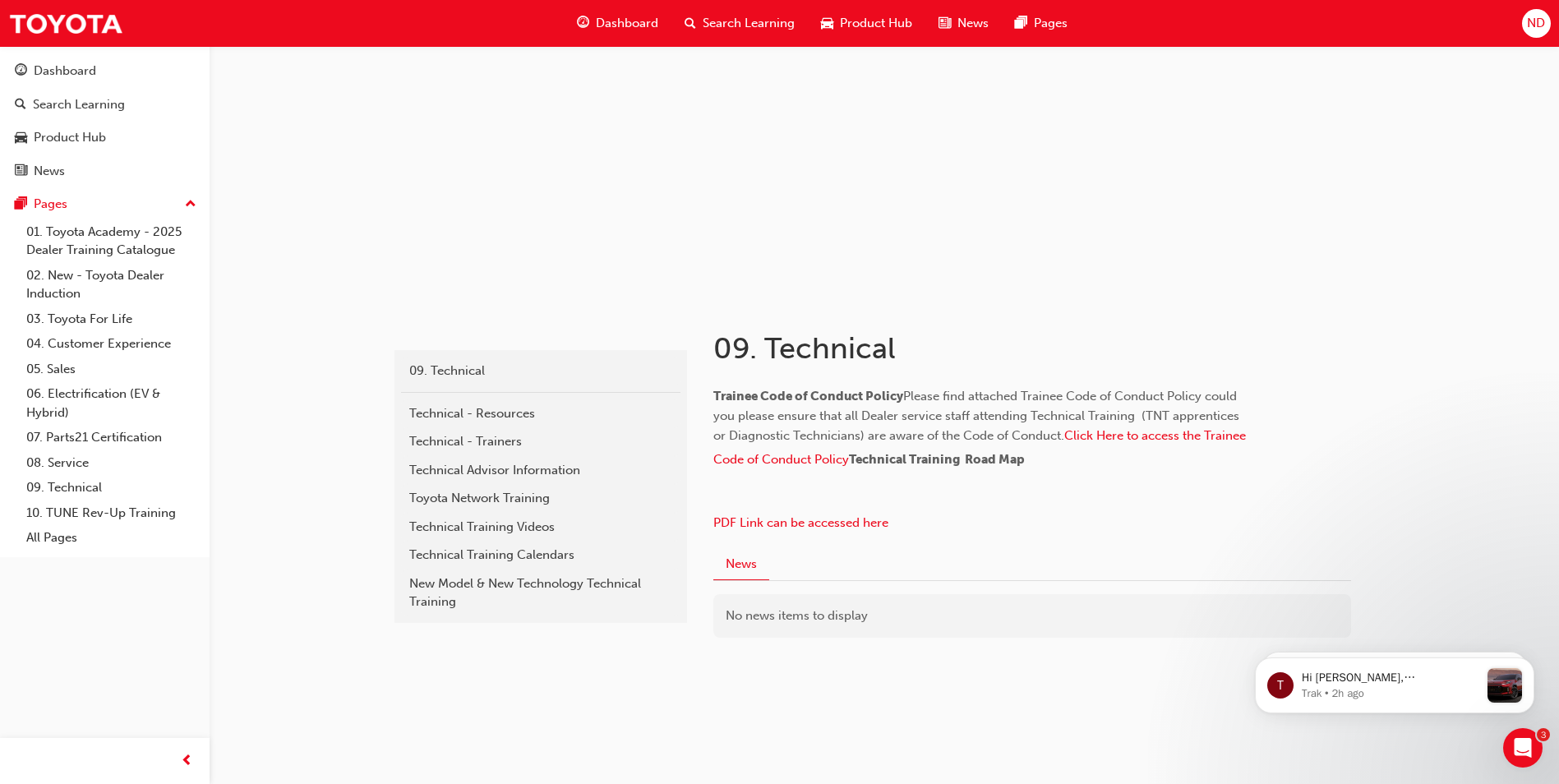 scroll, scrollTop: 0, scrollLeft: 0, axis: both 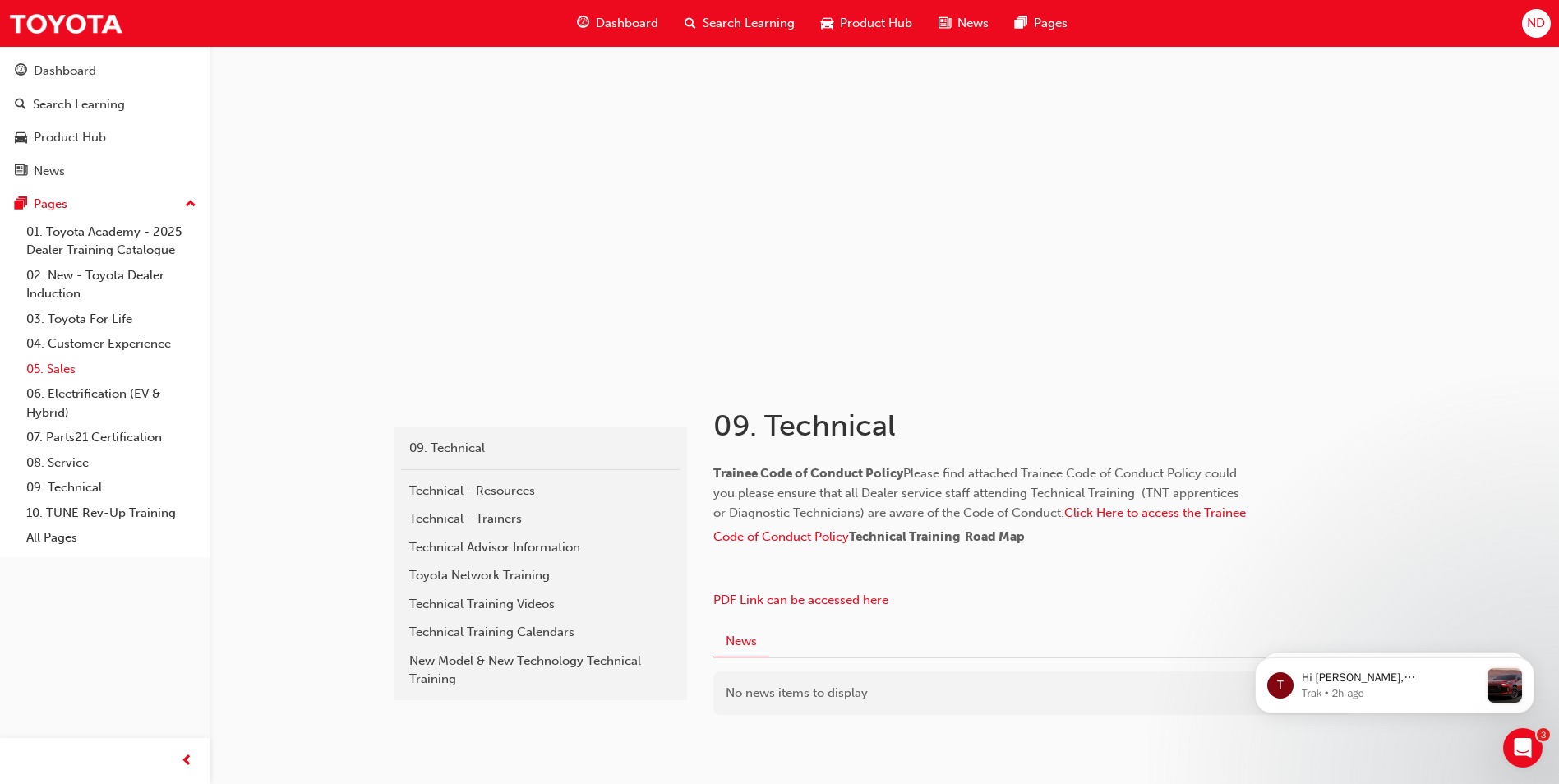 click on "05. Sales" at bounding box center (111, 369) 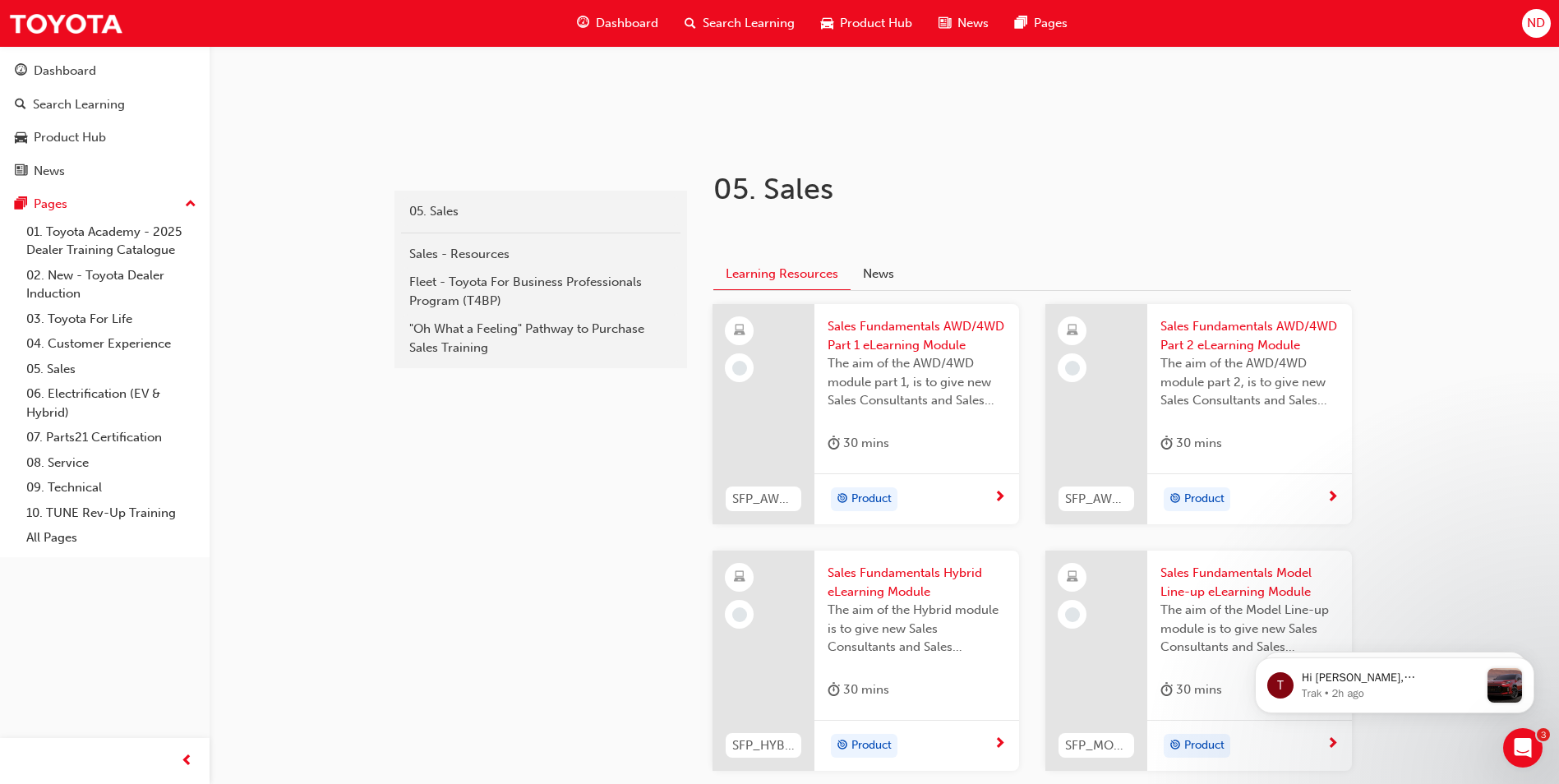 scroll, scrollTop: 247, scrollLeft: 0, axis: vertical 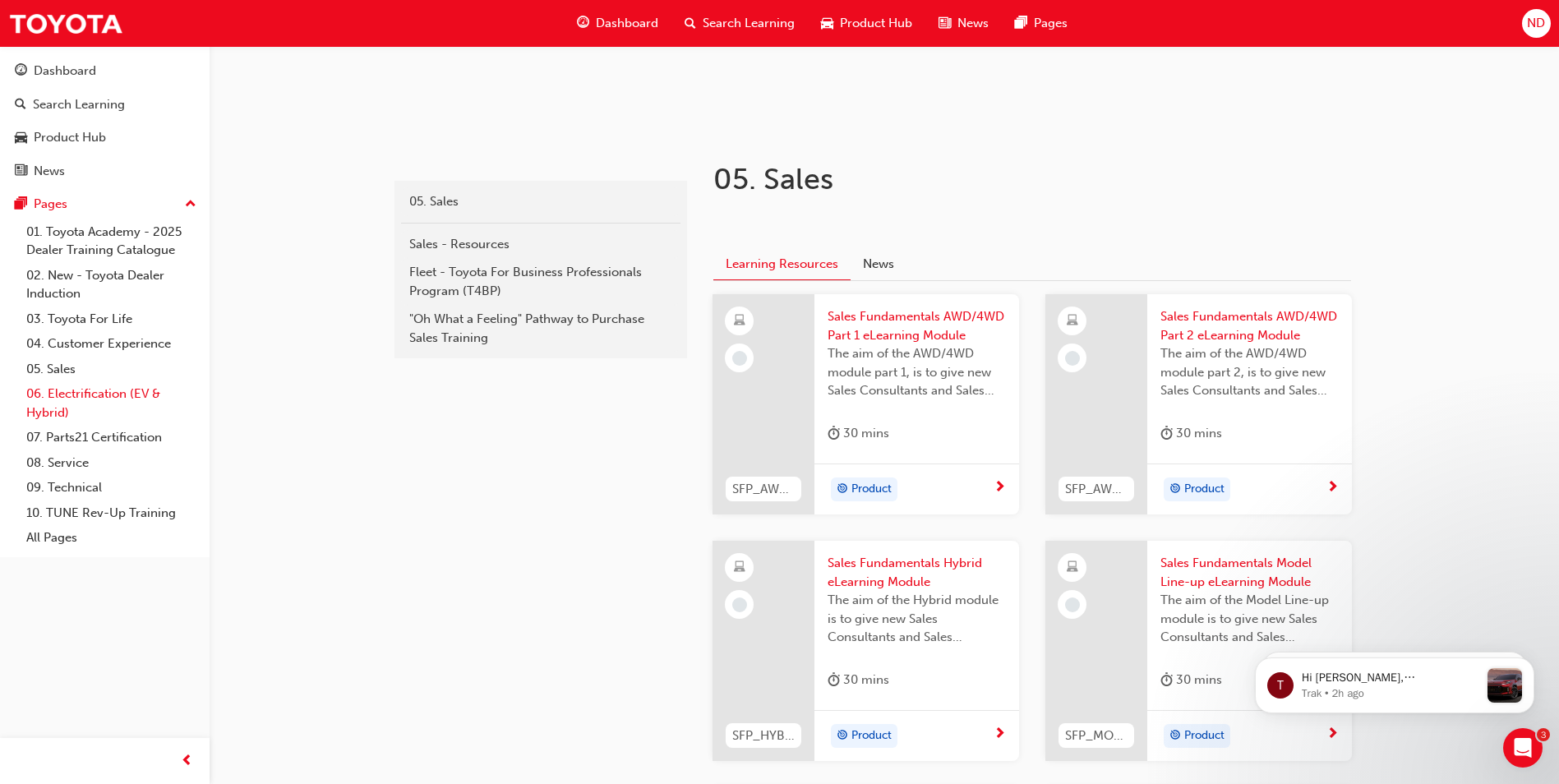 click on "06. Electrification (EV & Hybrid)" at bounding box center (111, 403) 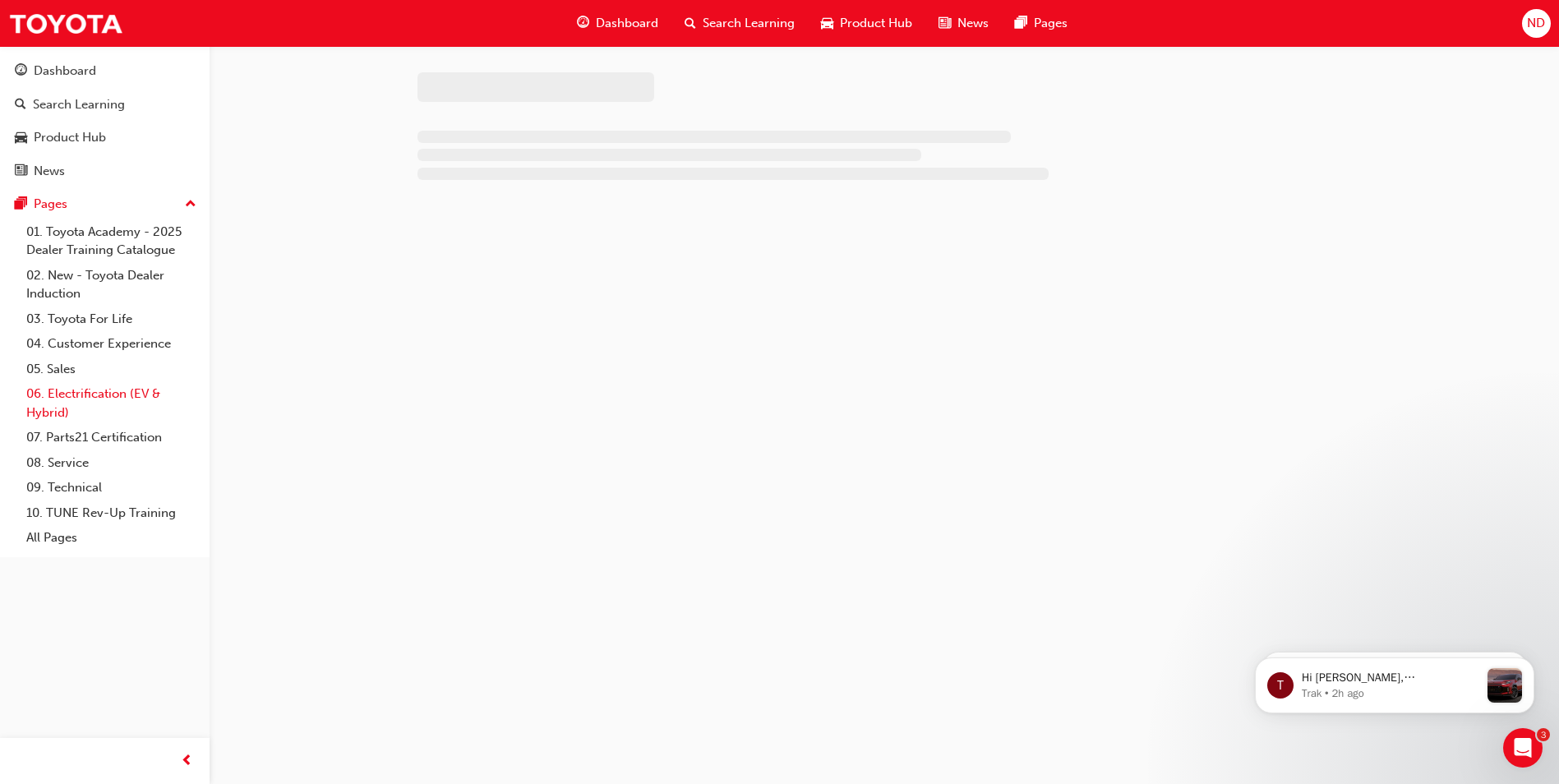 scroll, scrollTop: 0, scrollLeft: 0, axis: both 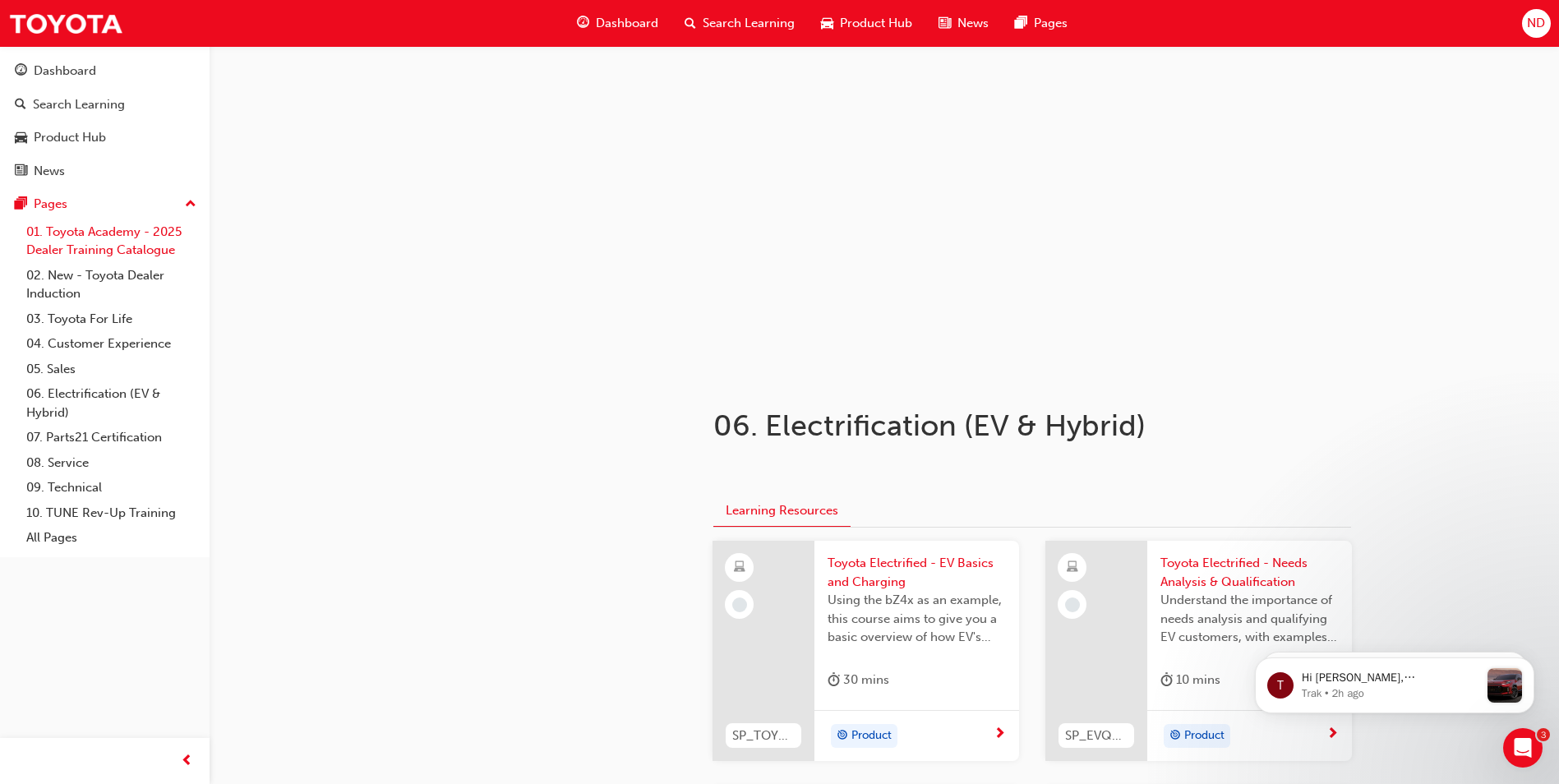 click on "01. Toyota Academy - 2025 Dealer Training Catalogue" at bounding box center (111, 241) 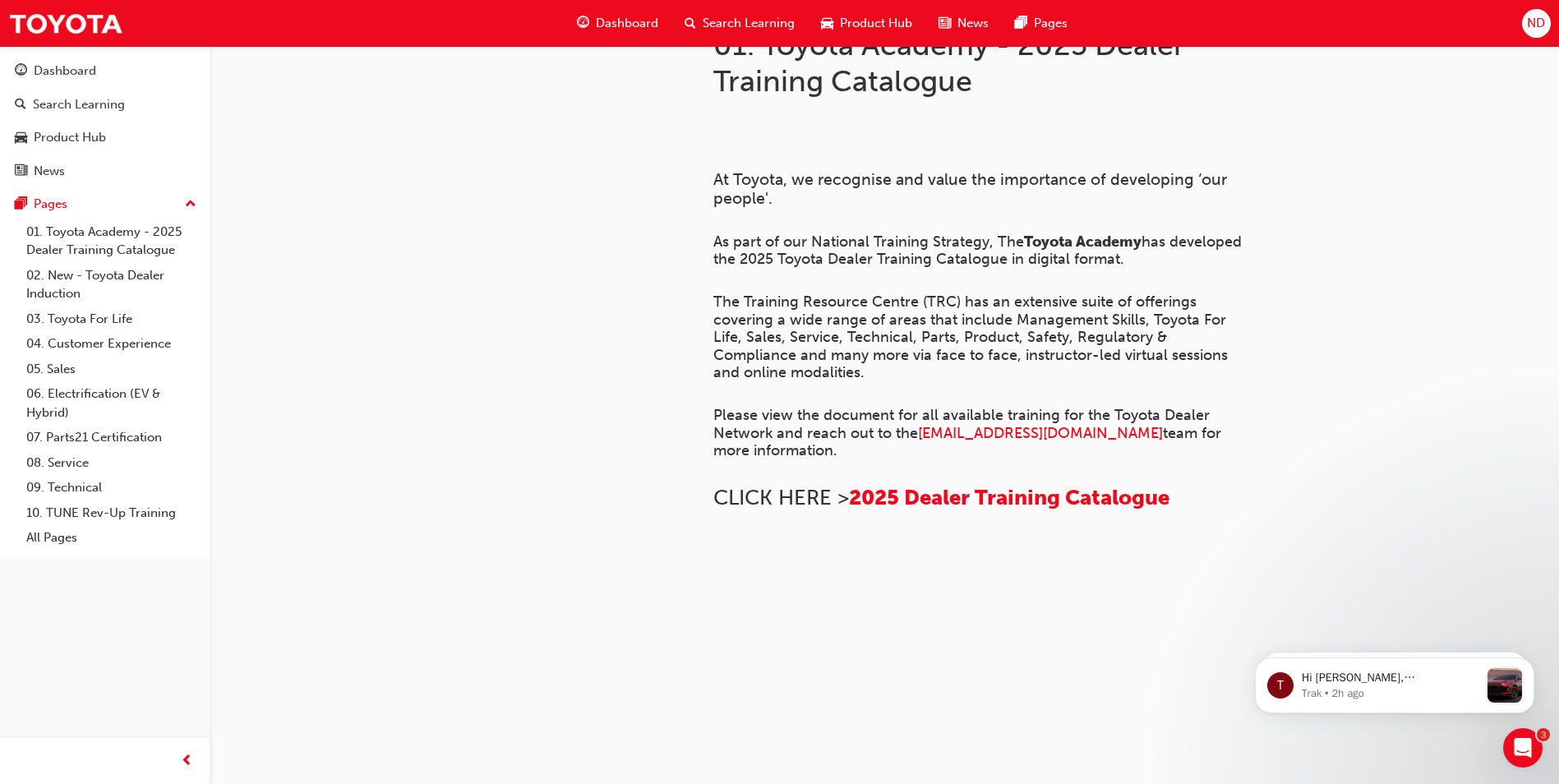 scroll, scrollTop: 1089, scrollLeft: 0, axis: vertical 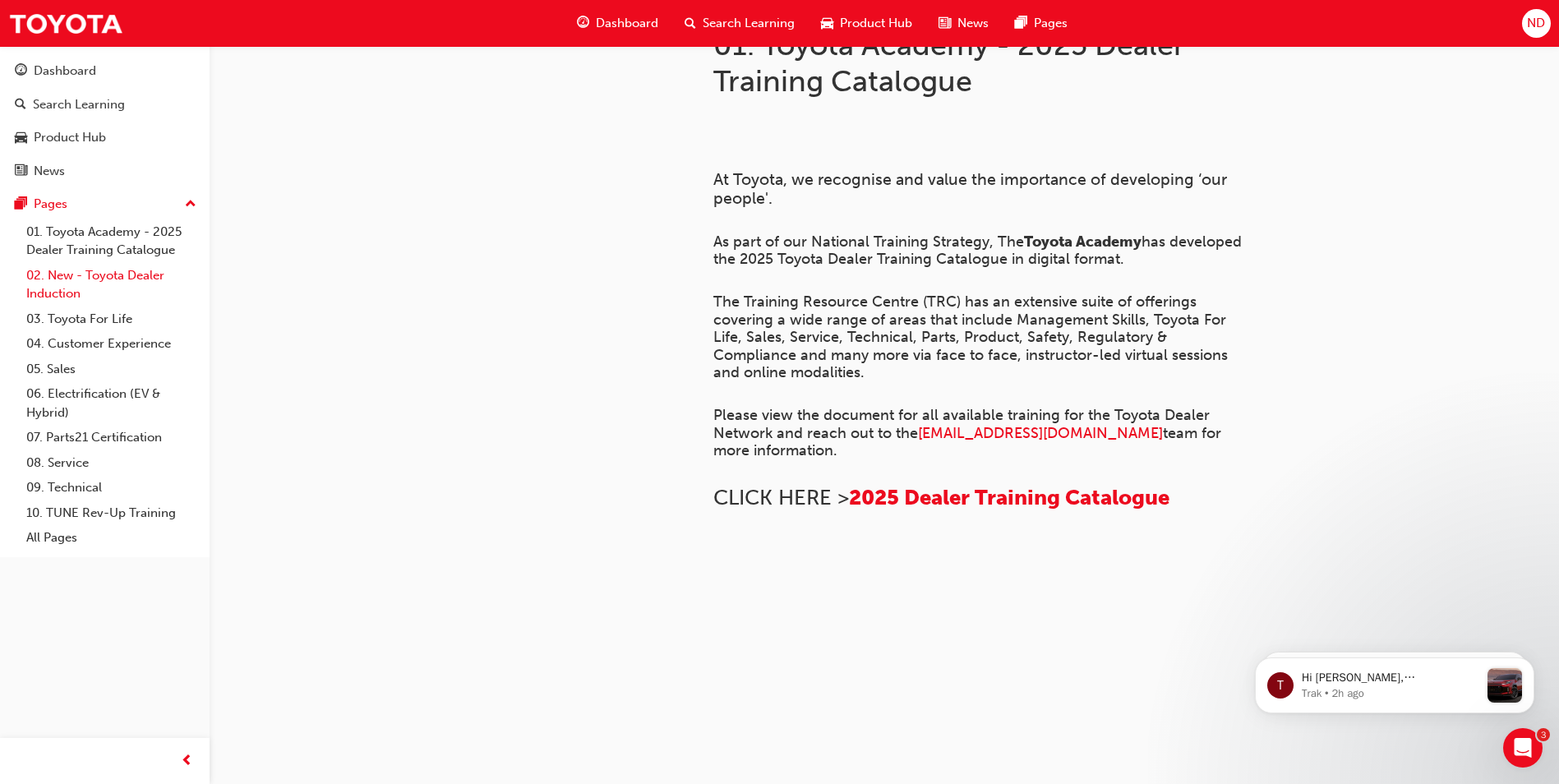 click on "02. New - Toyota Dealer Induction" at bounding box center [111, 284] 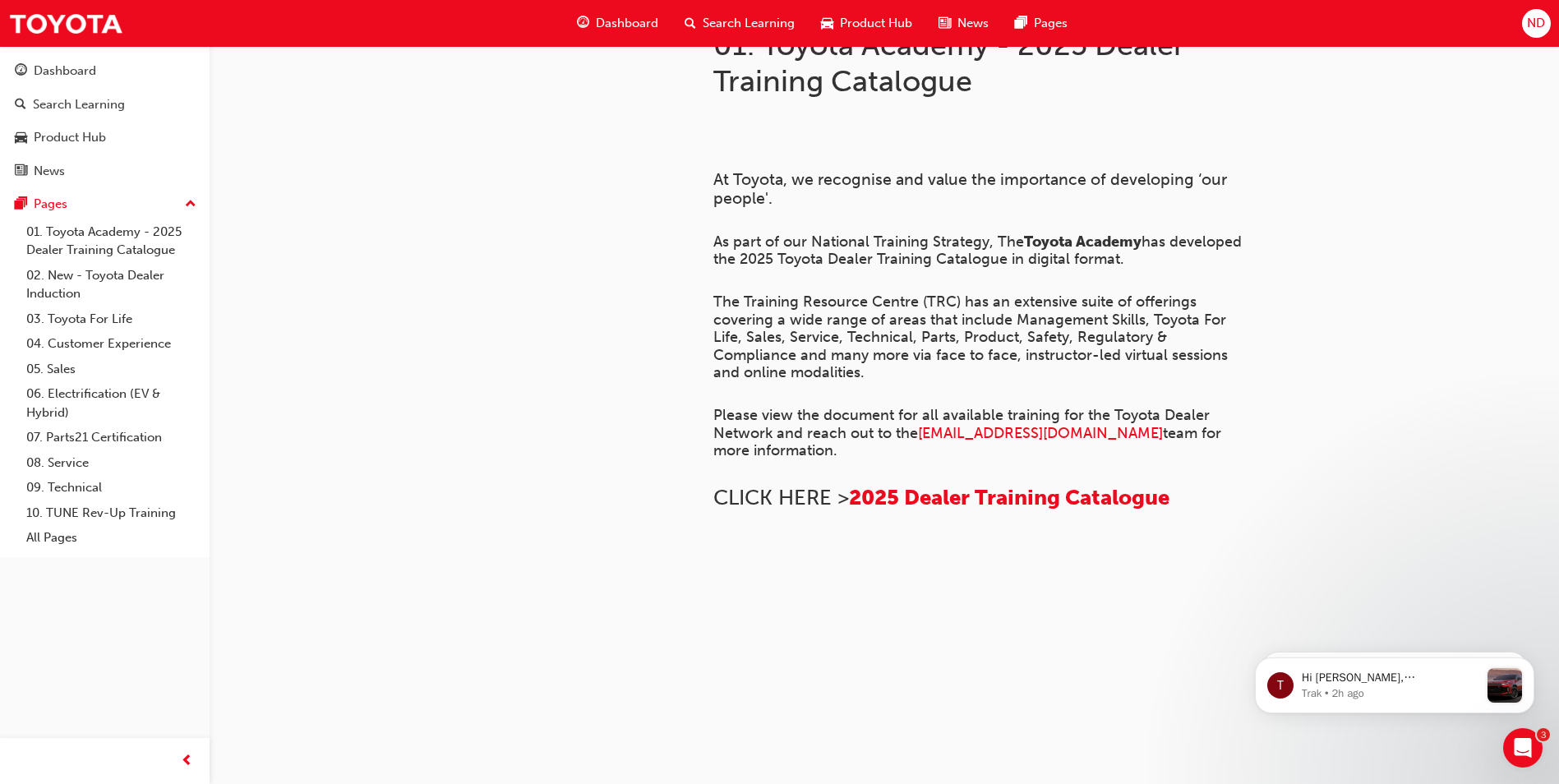 scroll, scrollTop: 0, scrollLeft: 0, axis: both 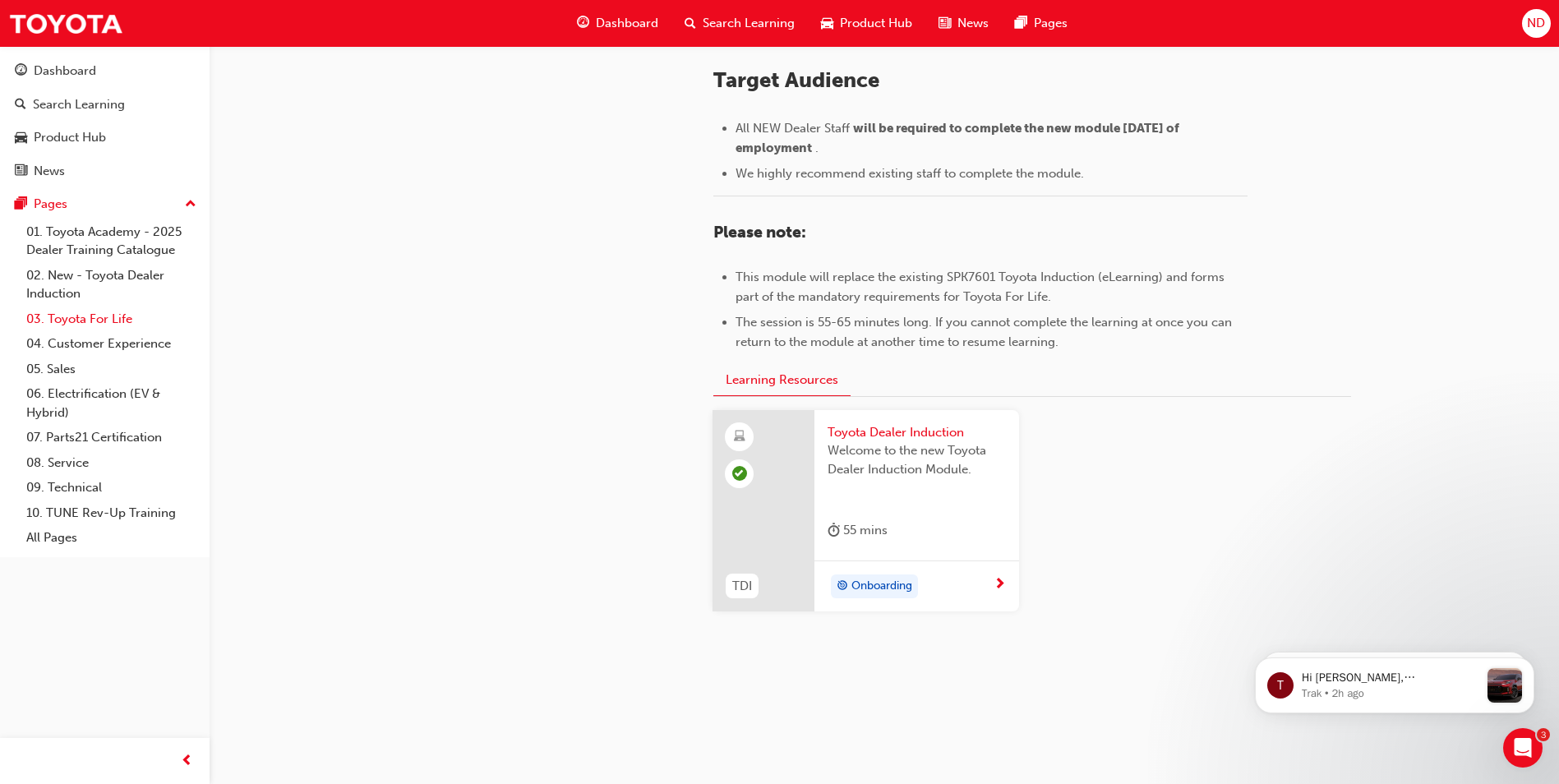click on "03. Toyota For Life" at bounding box center (111, 319) 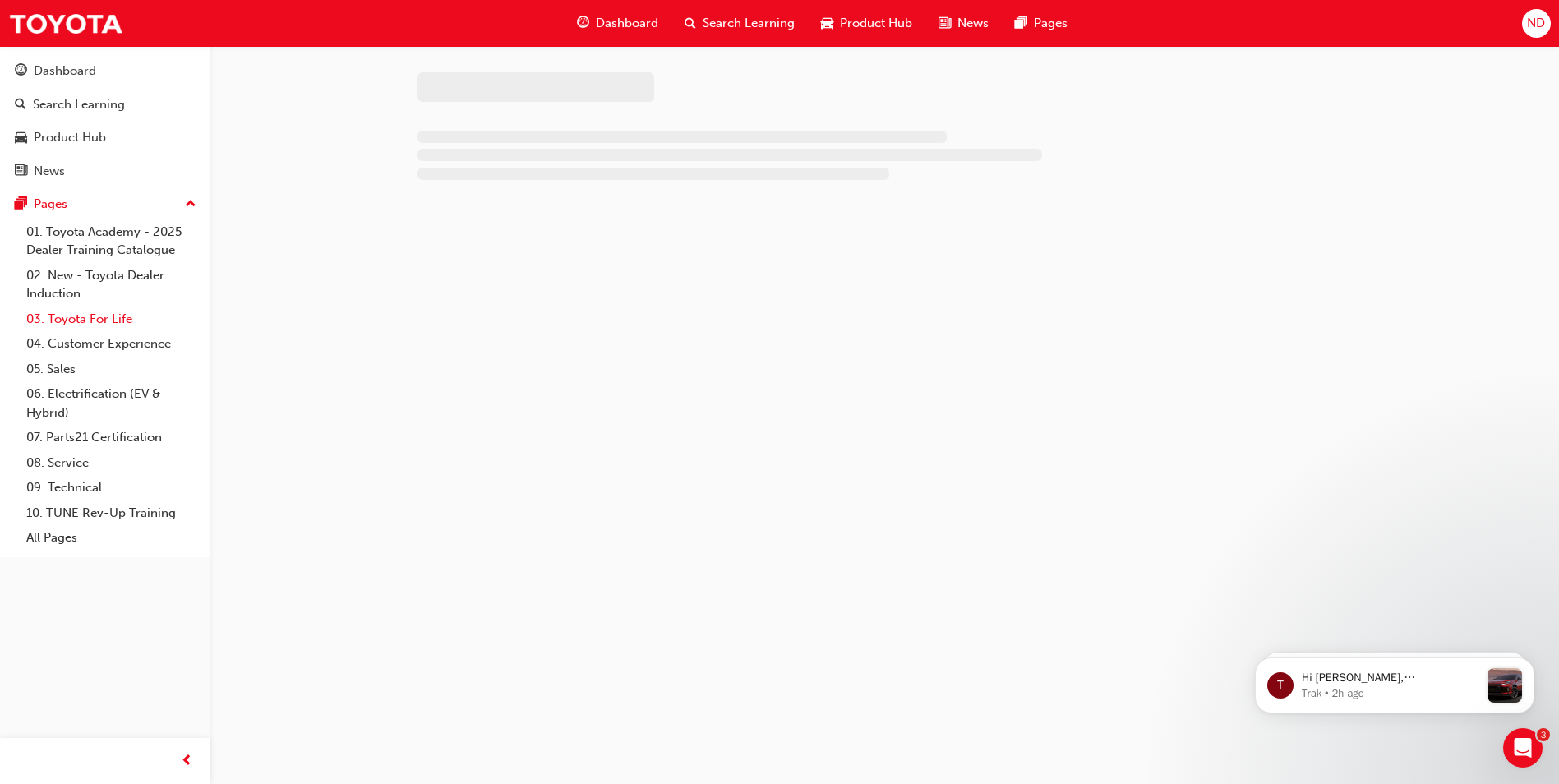 scroll, scrollTop: 0, scrollLeft: 0, axis: both 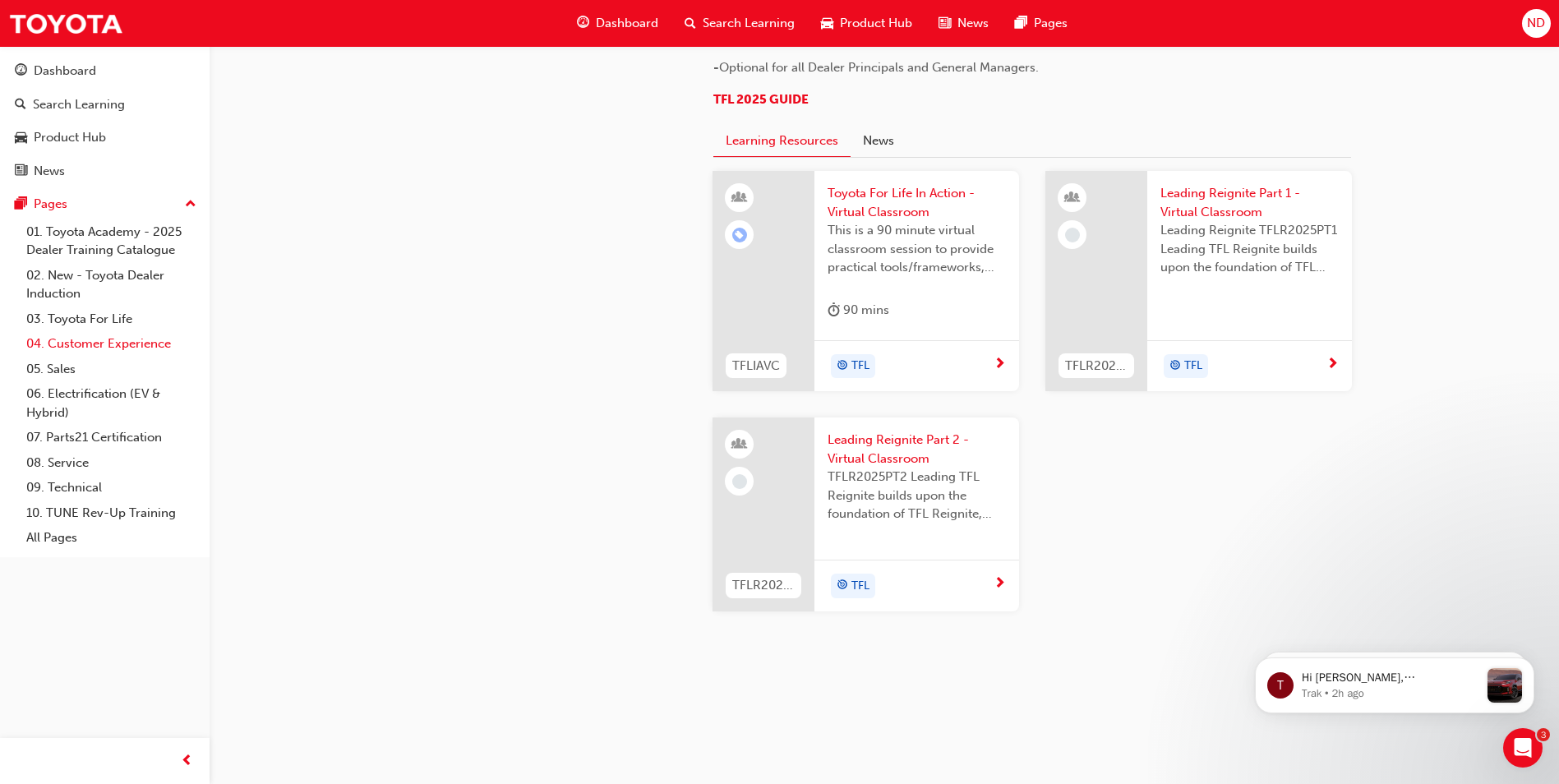 click on "04. Customer Experience" at bounding box center [111, 344] 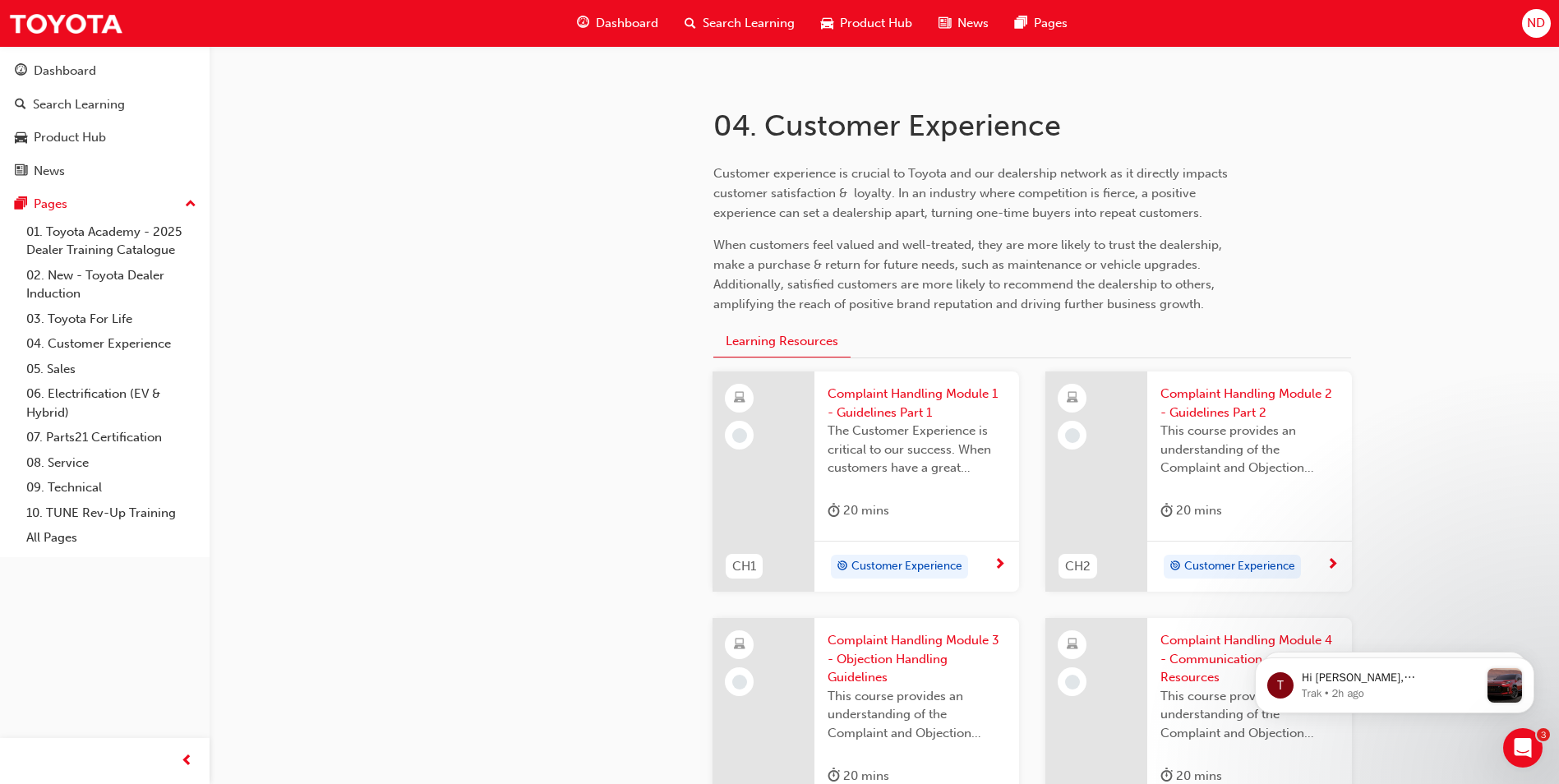 scroll, scrollTop: 329, scrollLeft: 0, axis: vertical 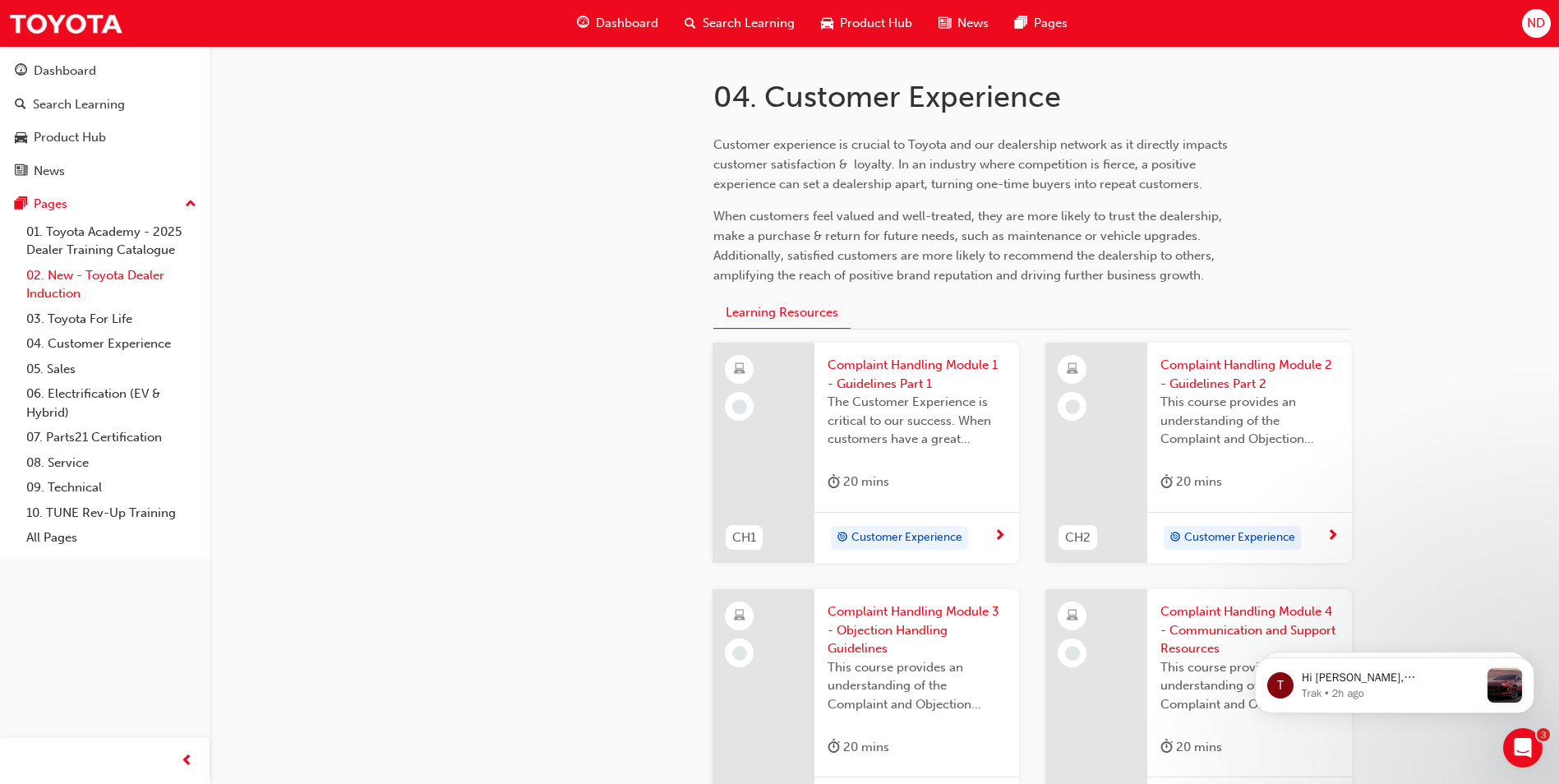 click on "02. New - Toyota Dealer Induction" at bounding box center [111, 284] 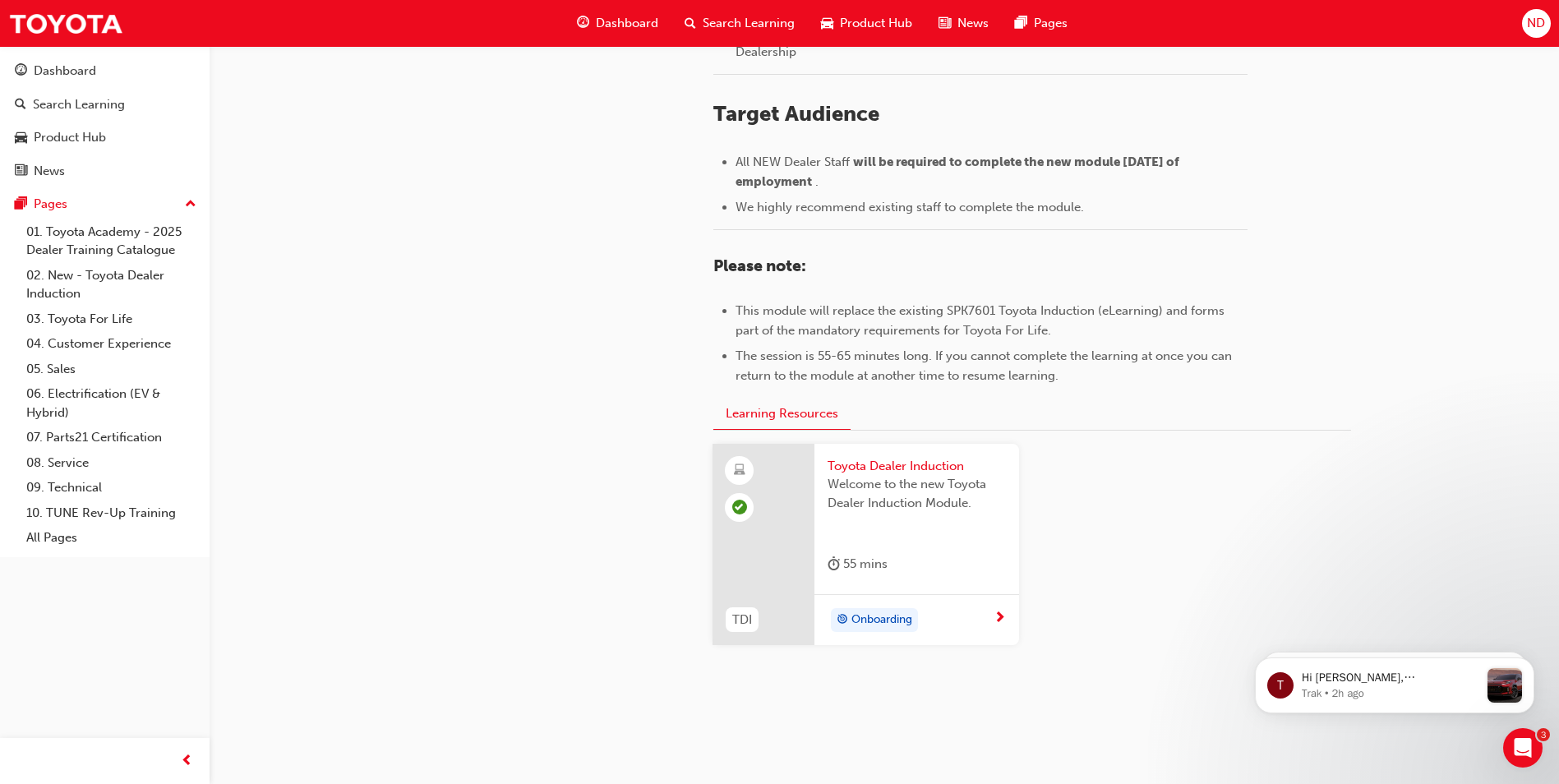 scroll, scrollTop: 688, scrollLeft: 0, axis: vertical 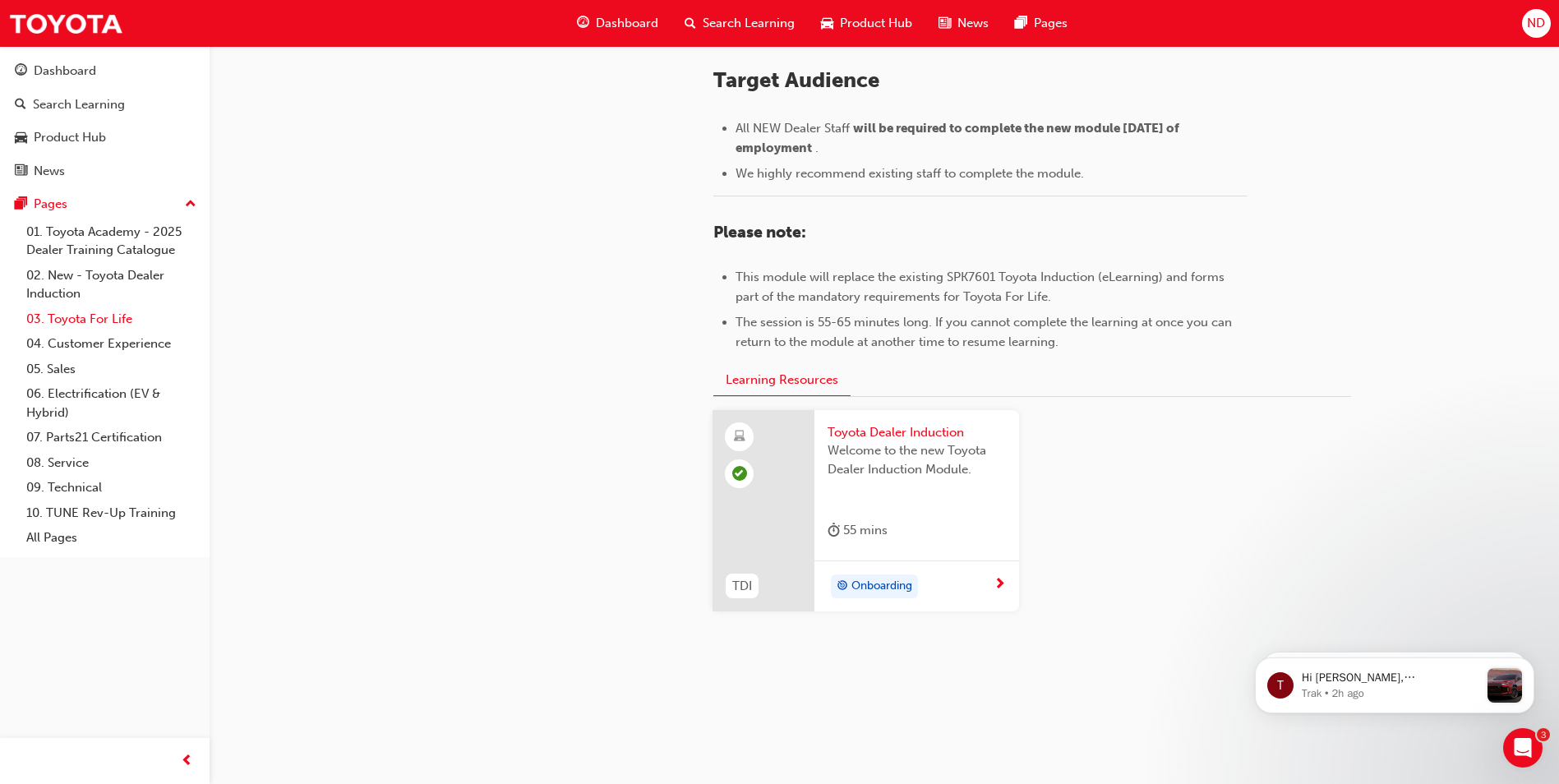 click on "03. Toyota For Life" at bounding box center [111, 319] 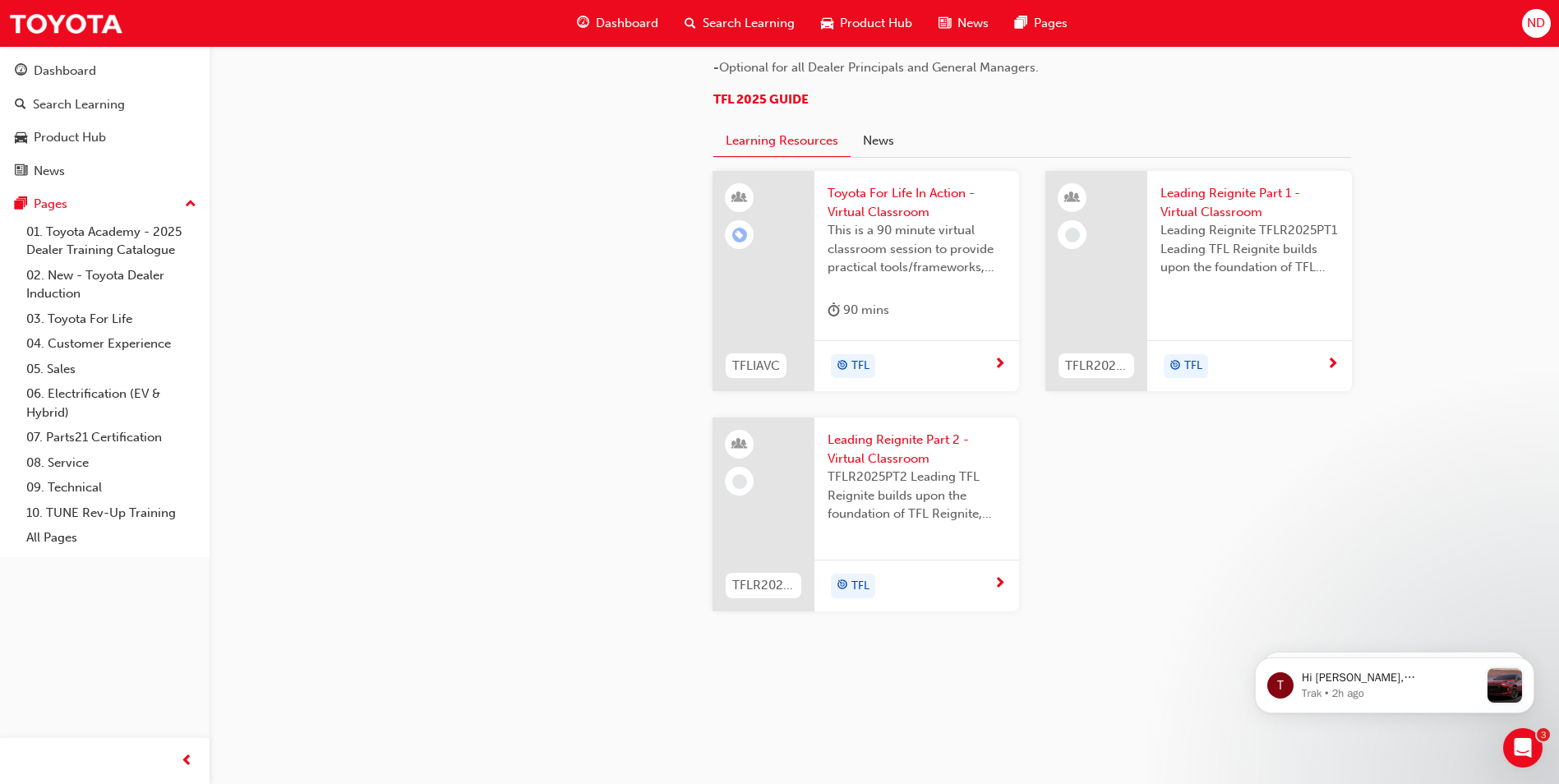 scroll, scrollTop: 1592, scrollLeft: 0, axis: vertical 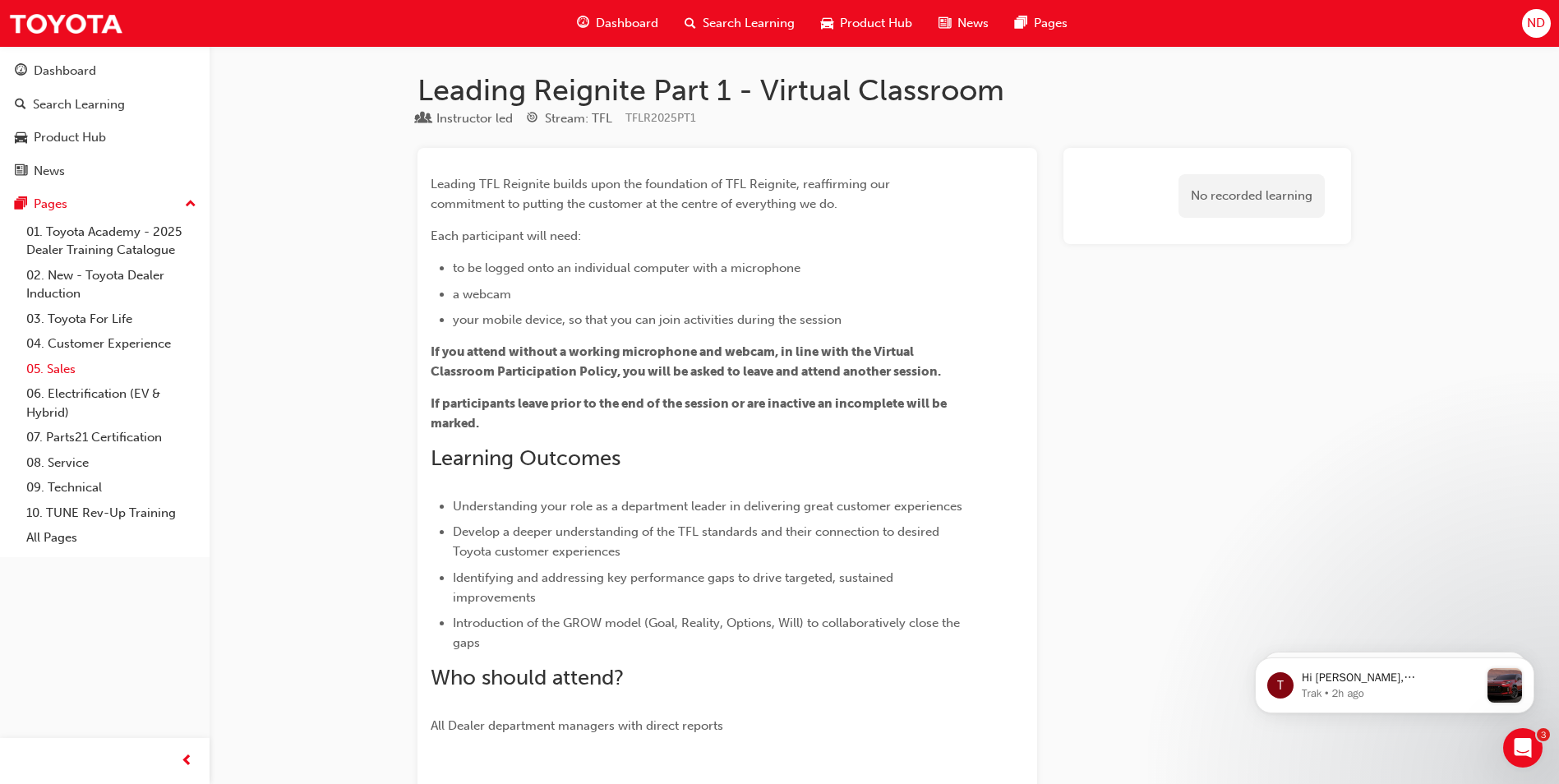 click on "05. Sales" at bounding box center (111, 369) 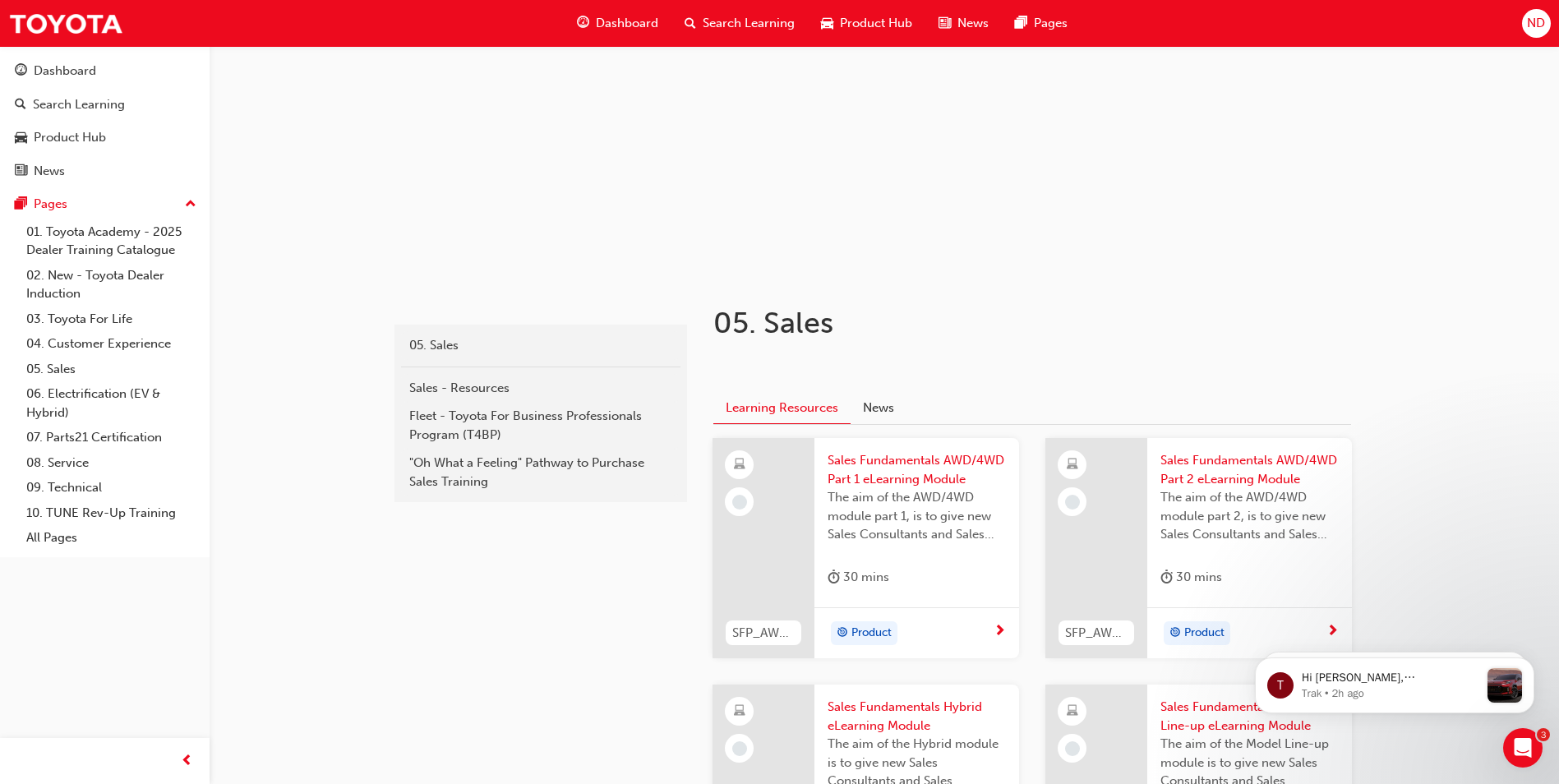 scroll, scrollTop: 247, scrollLeft: 0, axis: vertical 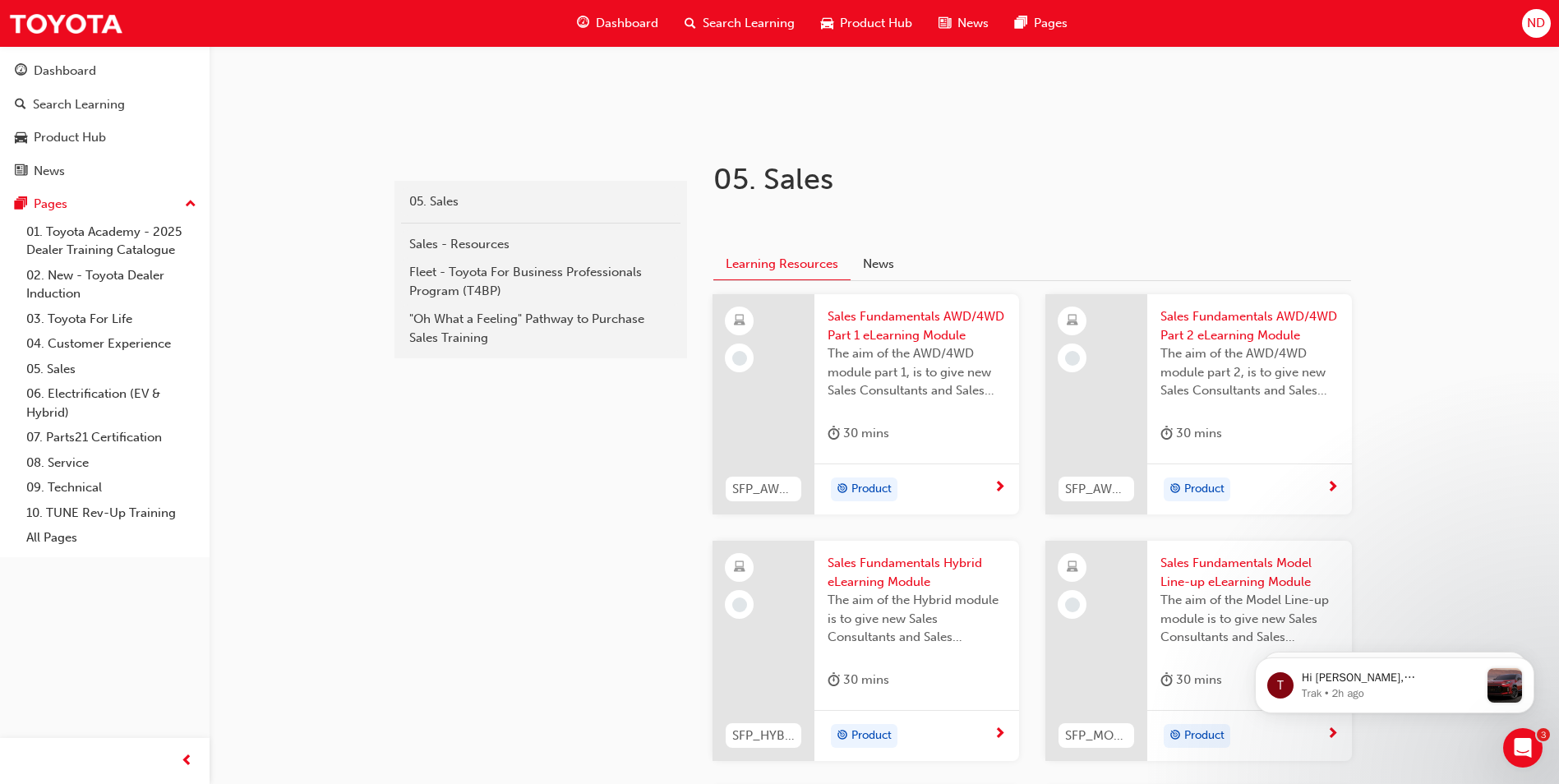 click on "Product" at bounding box center [911, 490] 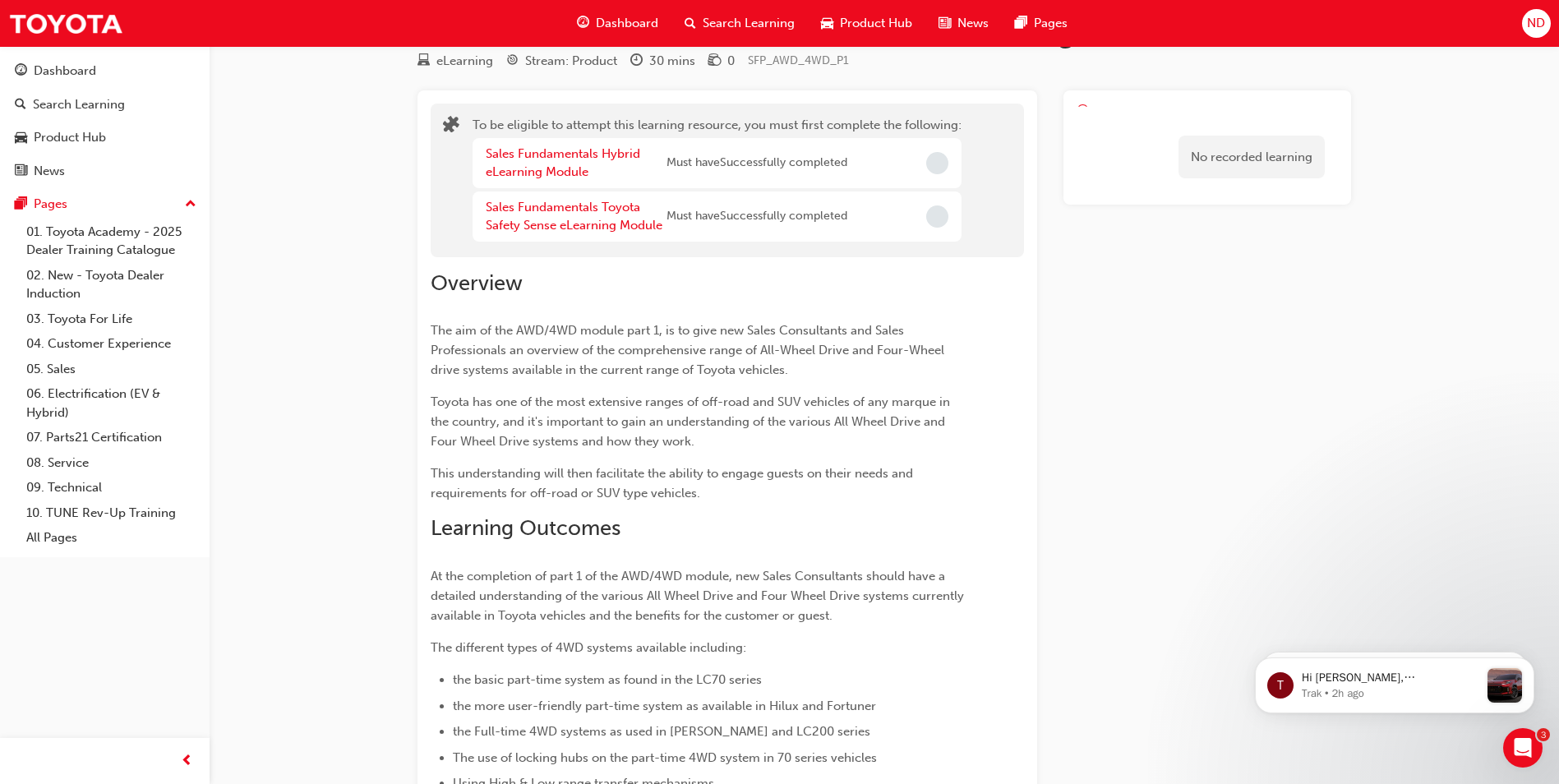 scroll, scrollTop: 0, scrollLeft: 0, axis: both 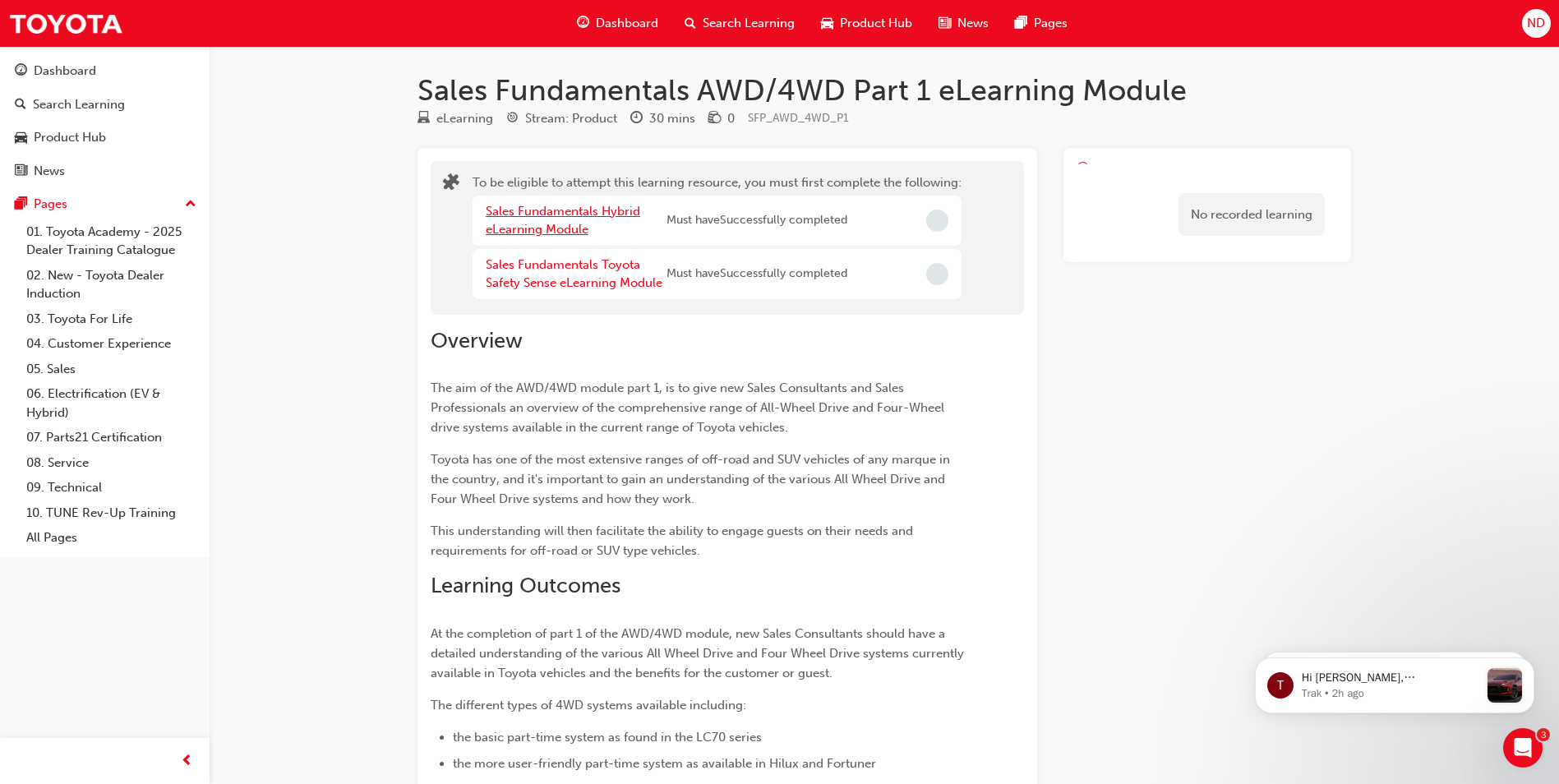 click on "Sales Fundamentals Hybrid eLearning Module" at bounding box center (563, 220) 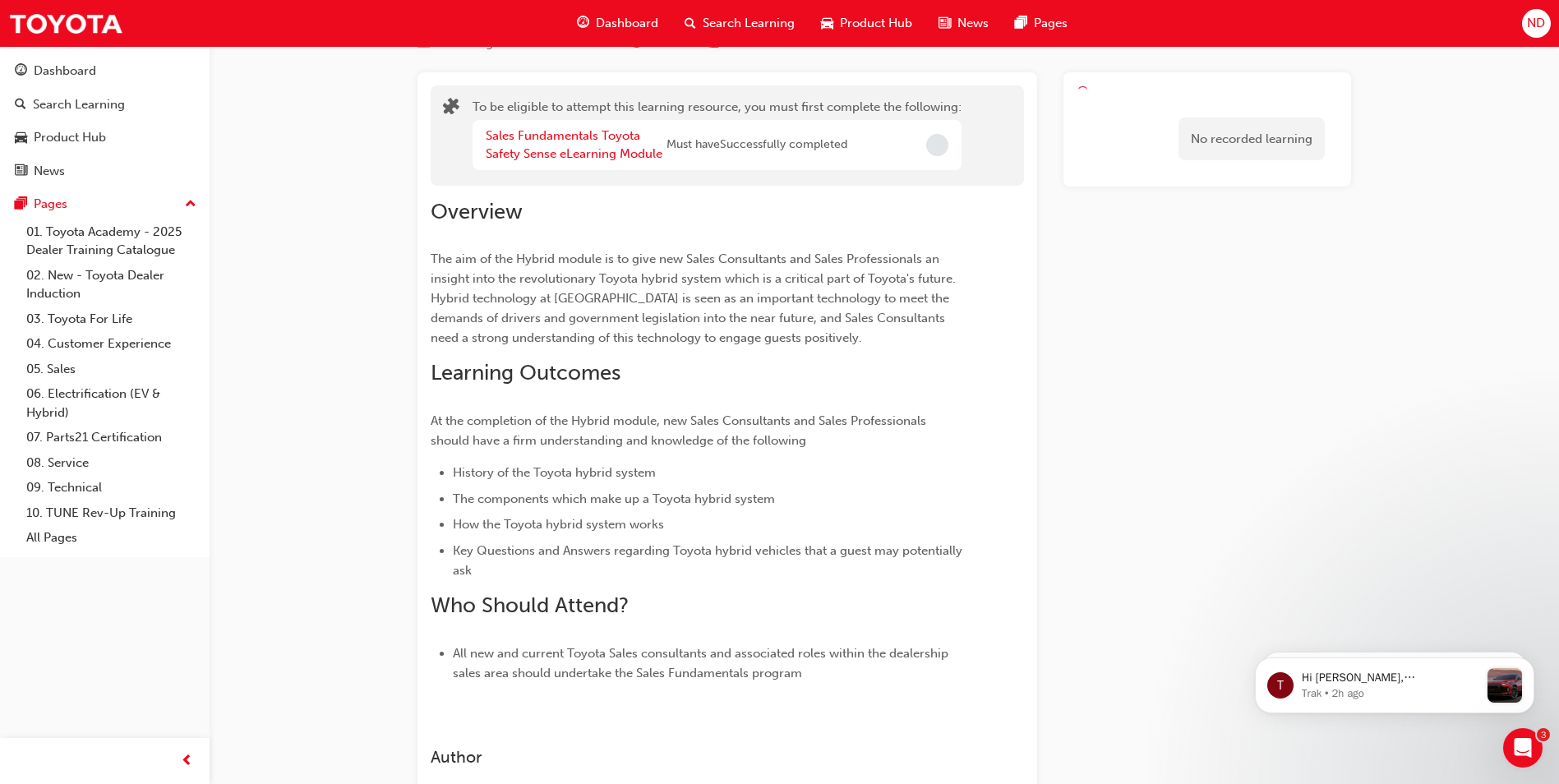scroll, scrollTop: 0, scrollLeft: 0, axis: both 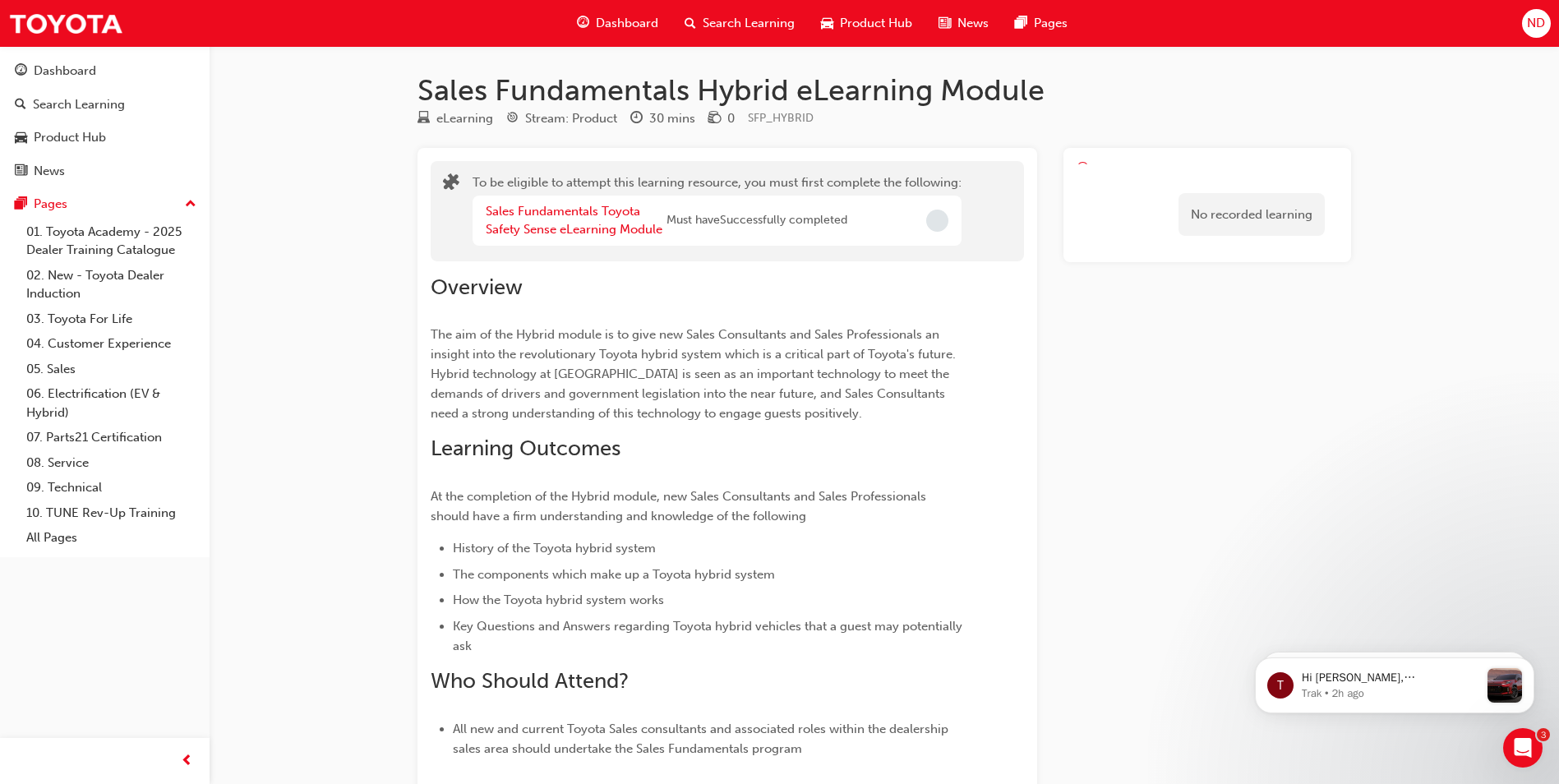 click on "No recorded learning" at bounding box center [1252, 214] 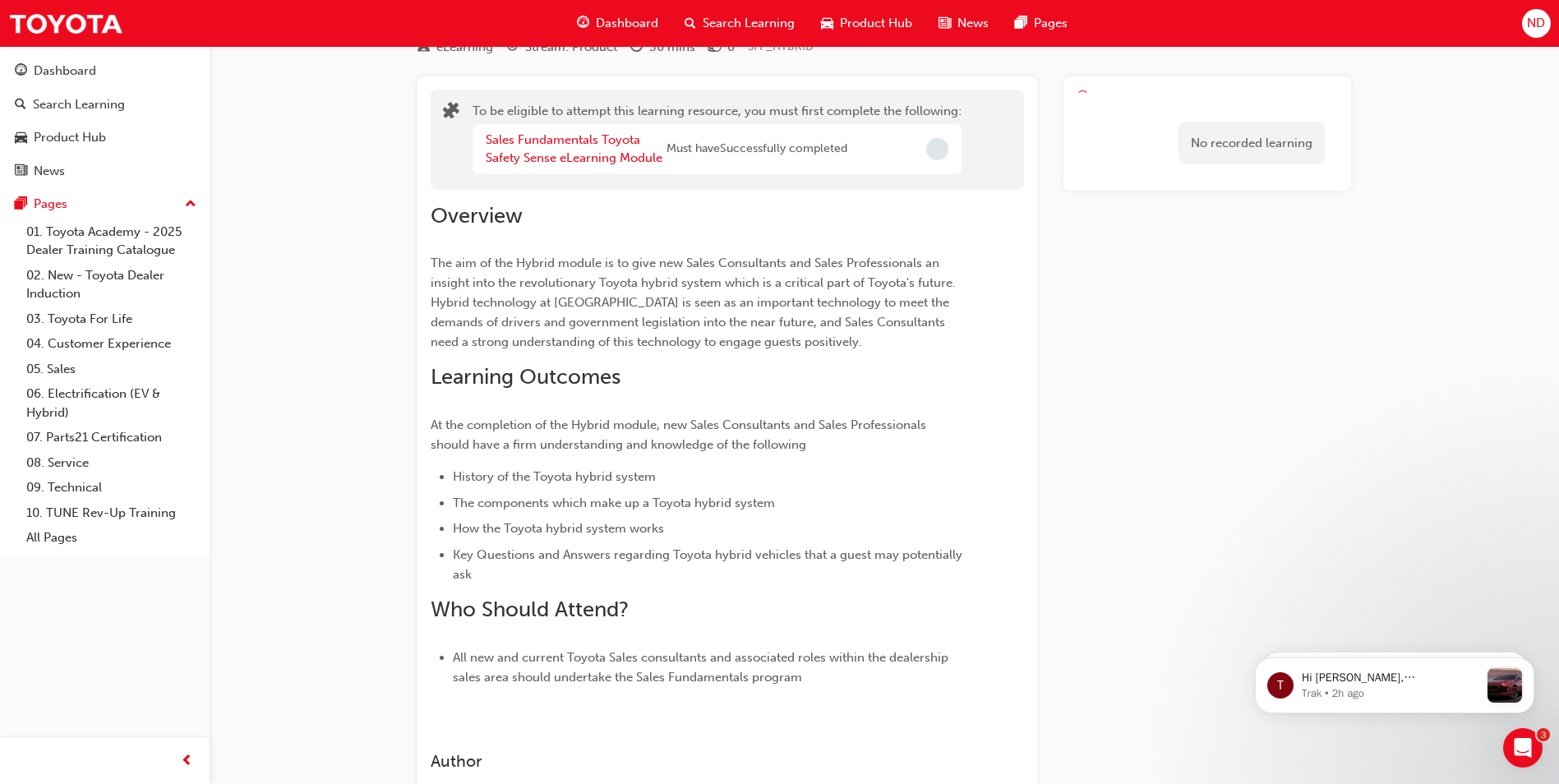 scroll, scrollTop: 0, scrollLeft: 0, axis: both 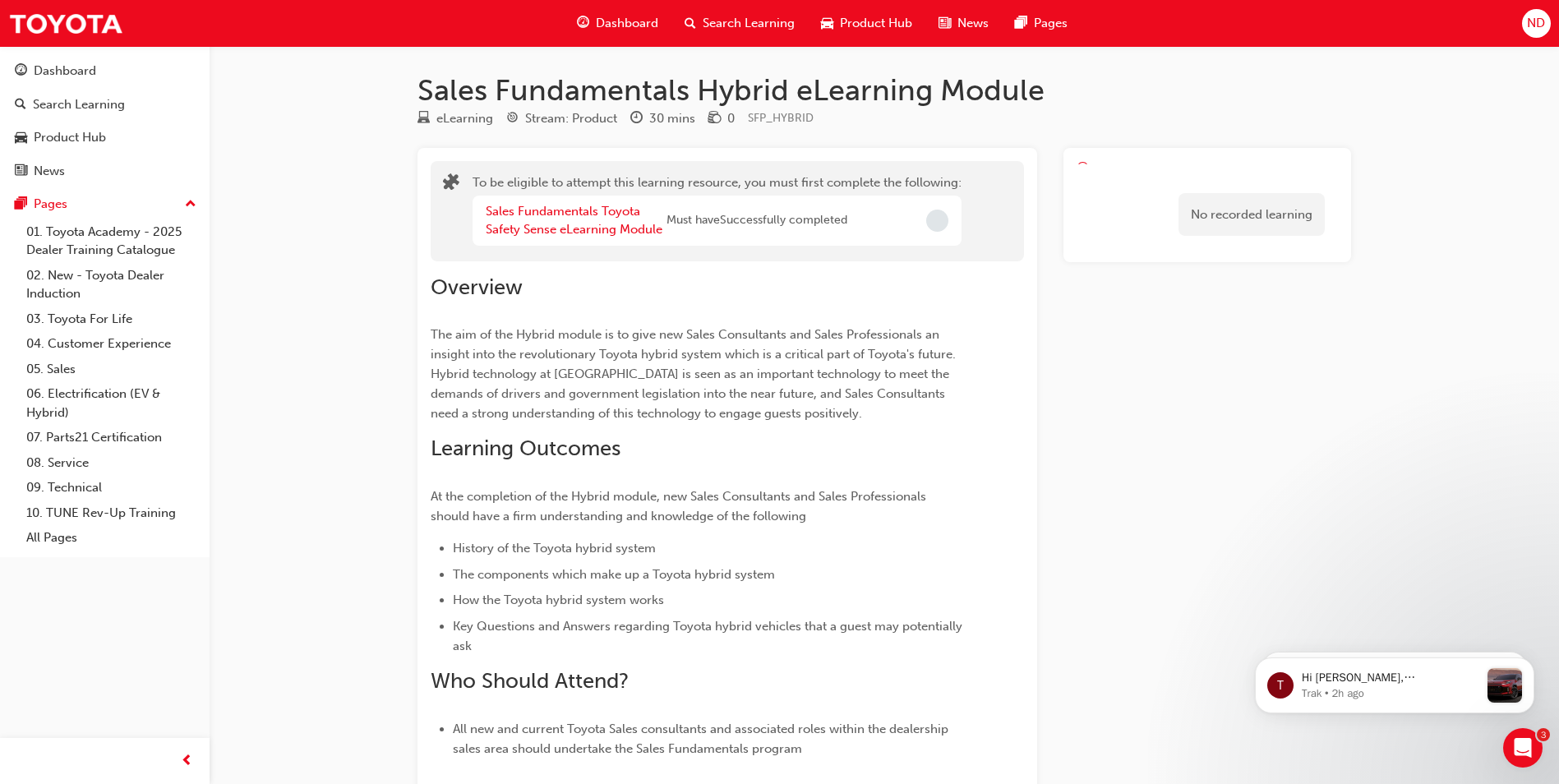 click on "Dashboard" at bounding box center [627, 23] 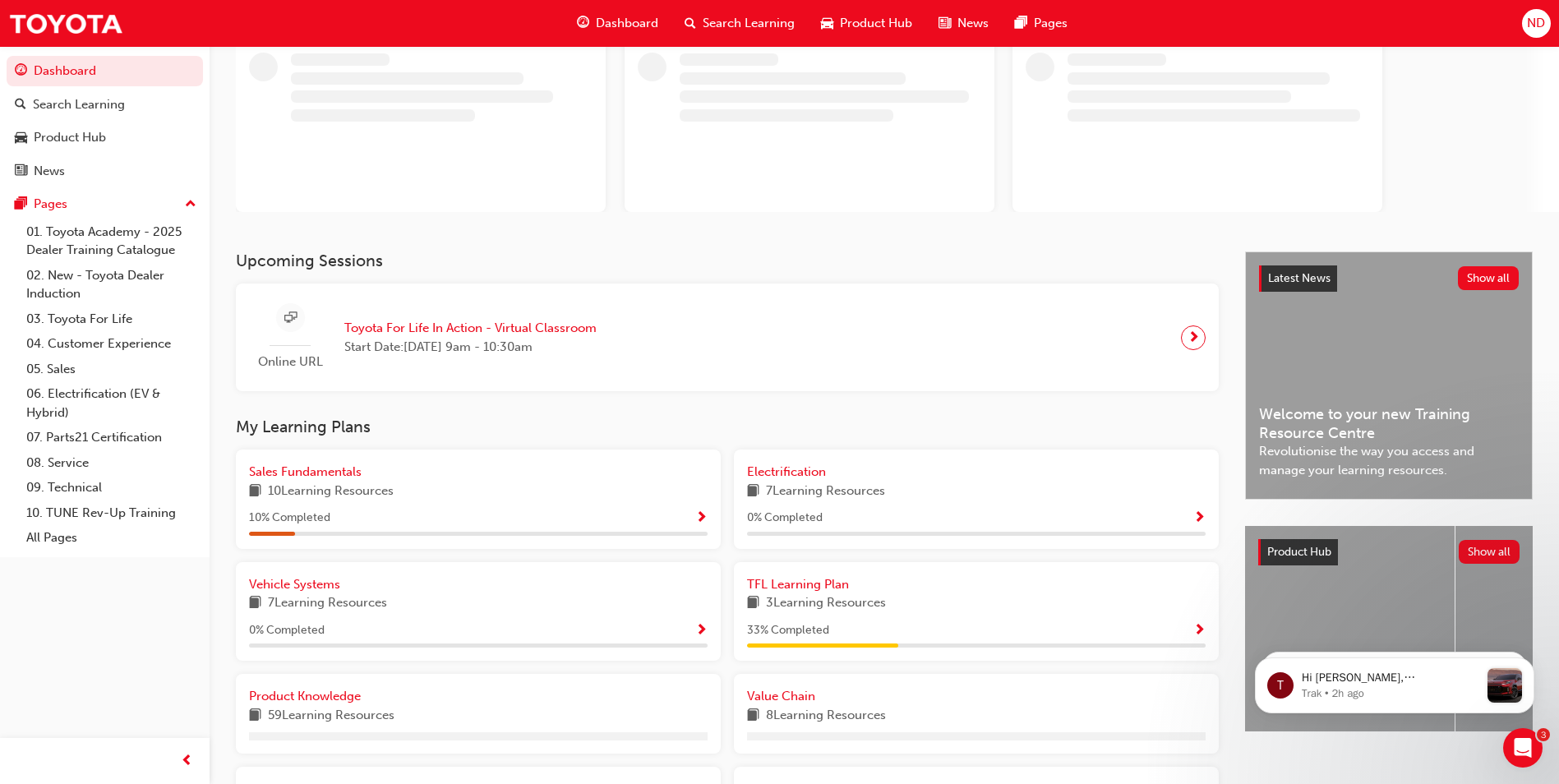 scroll, scrollTop: 164, scrollLeft: 0, axis: vertical 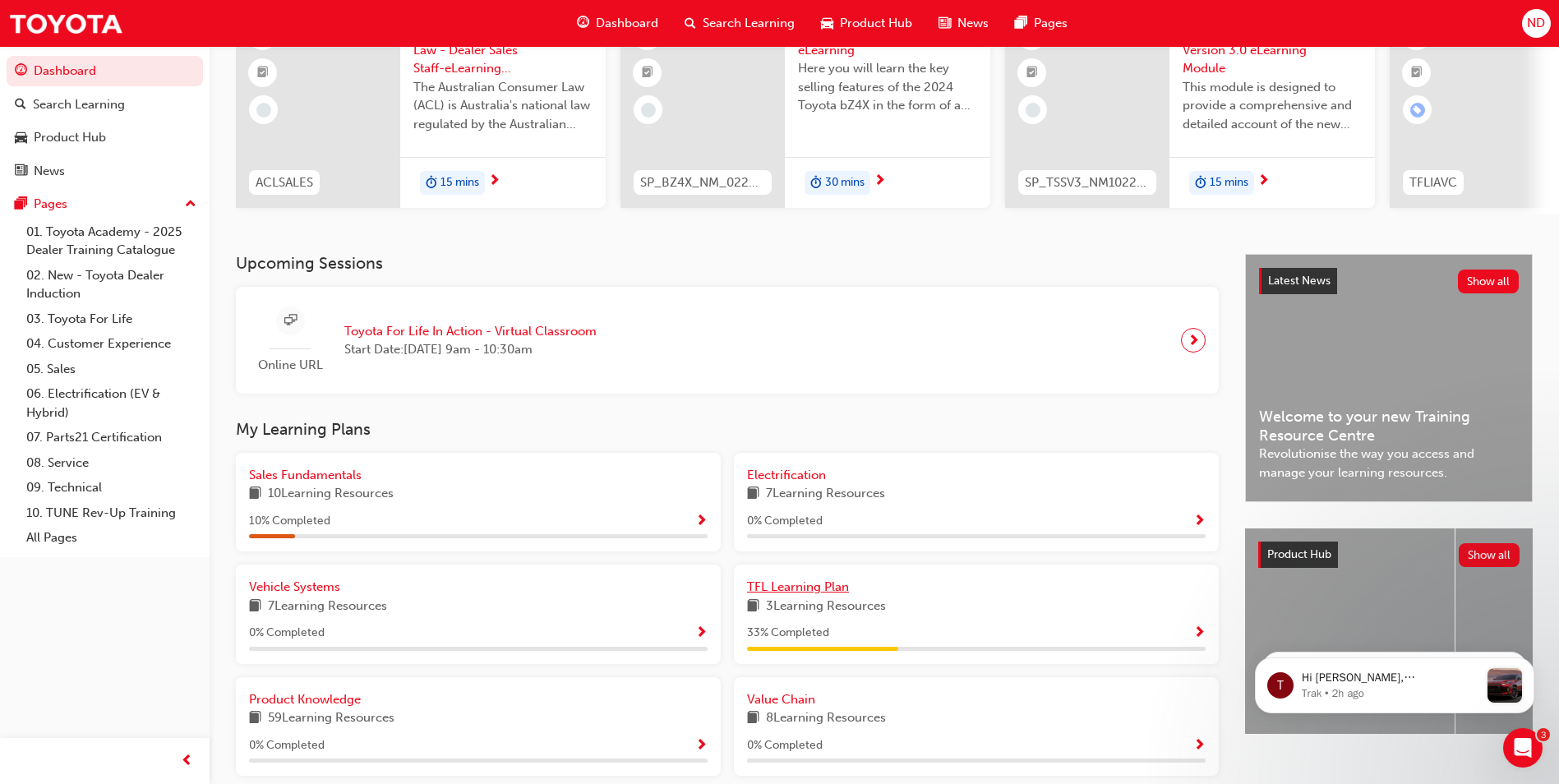 click on "TFL Learning Plan" at bounding box center (976, 587) 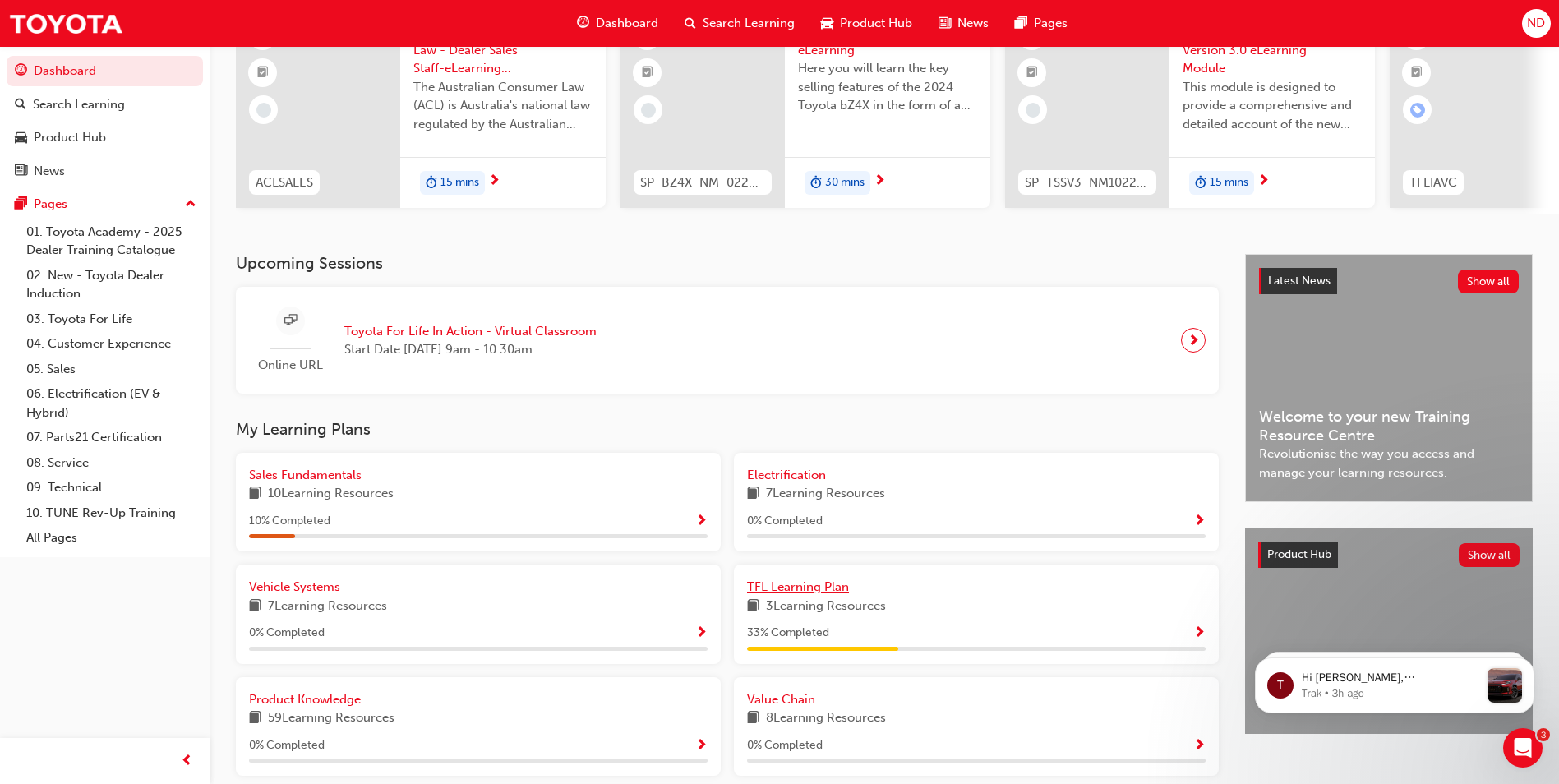 scroll, scrollTop: 0, scrollLeft: 0, axis: both 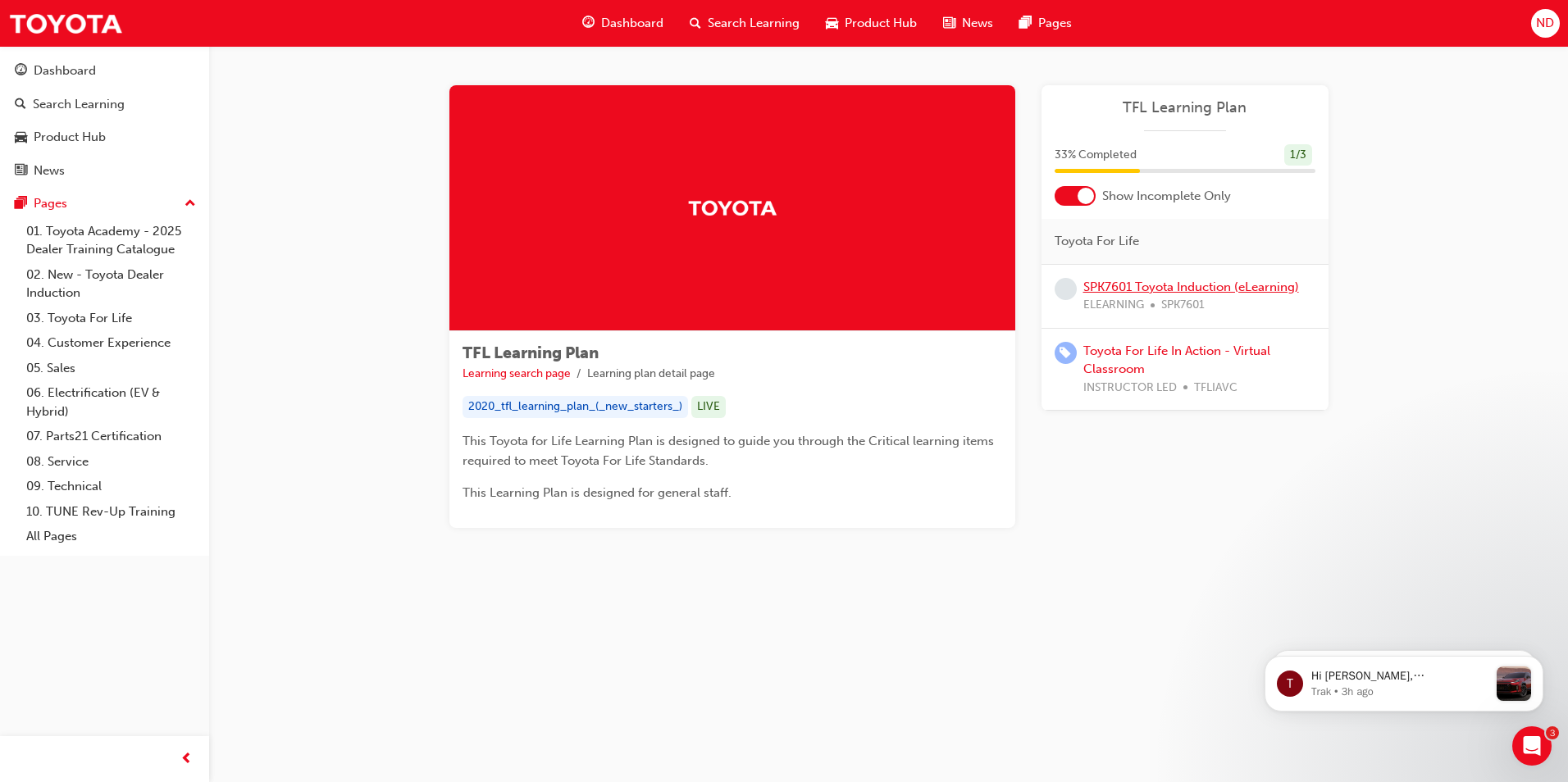 click on "SPK7601 Toyota  Induction (eLearning)" at bounding box center (1191, 287) 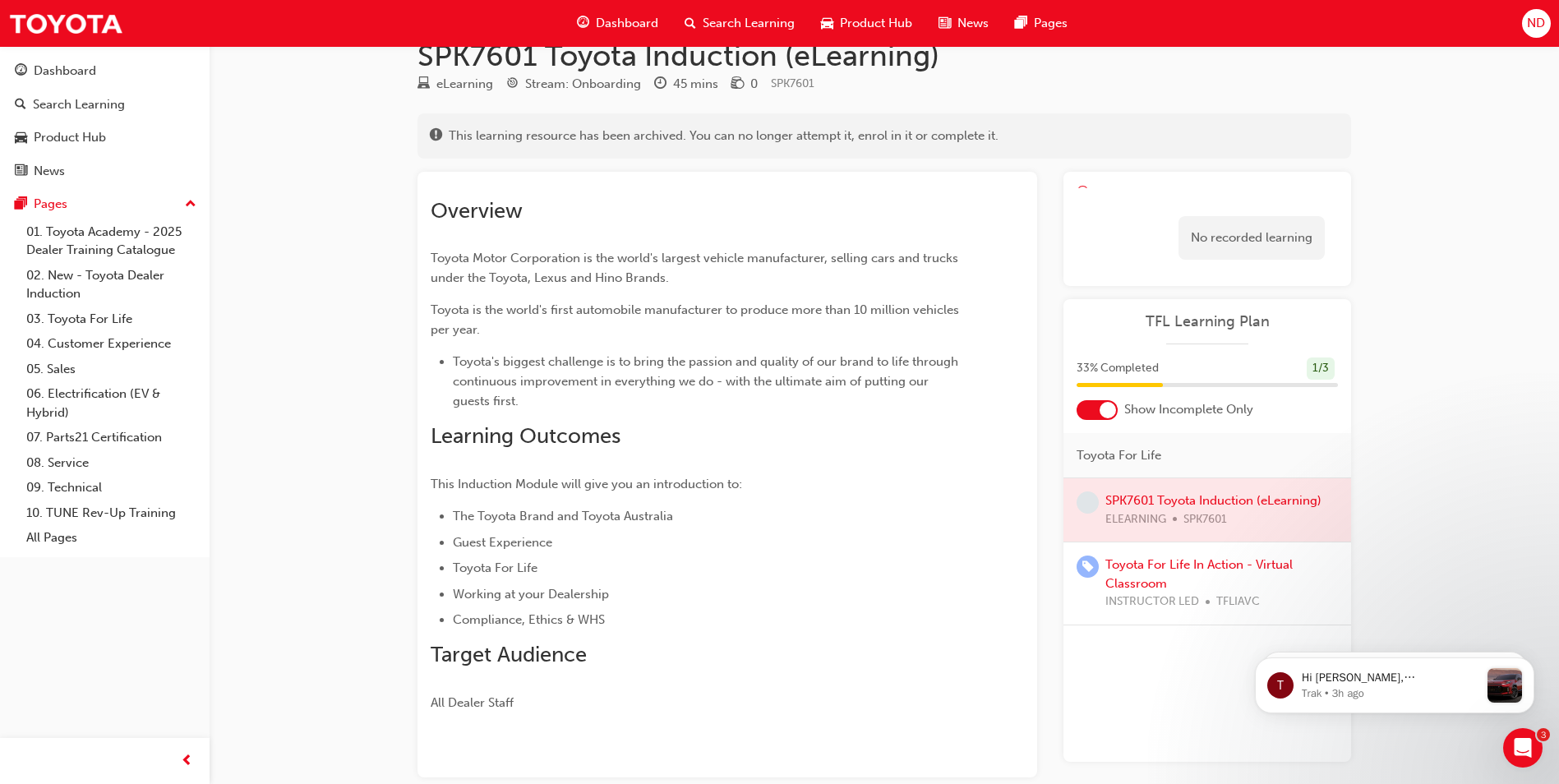 scroll, scrollTop: 0, scrollLeft: 0, axis: both 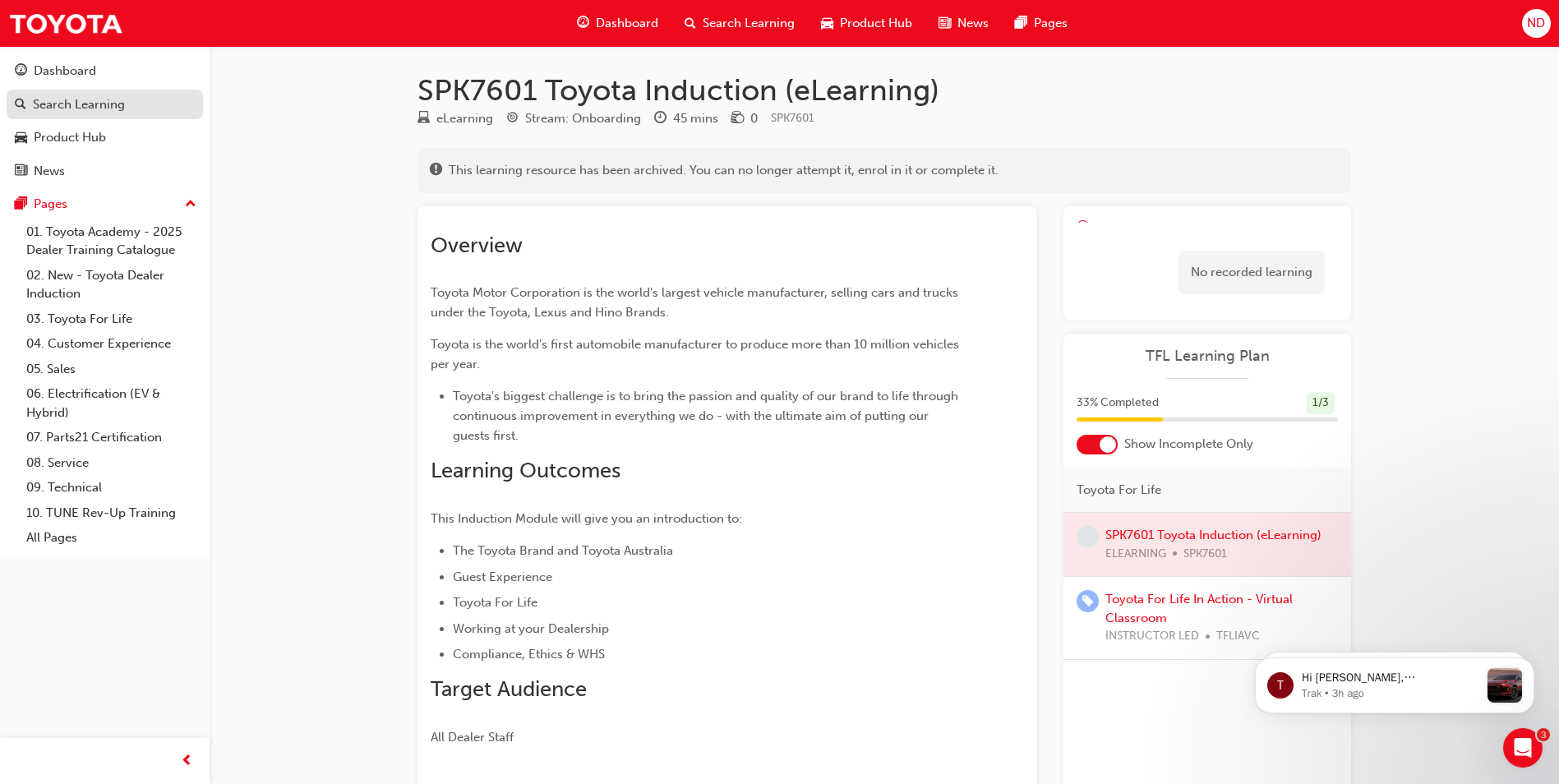click on "Search Learning" at bounding box center (79, 104) 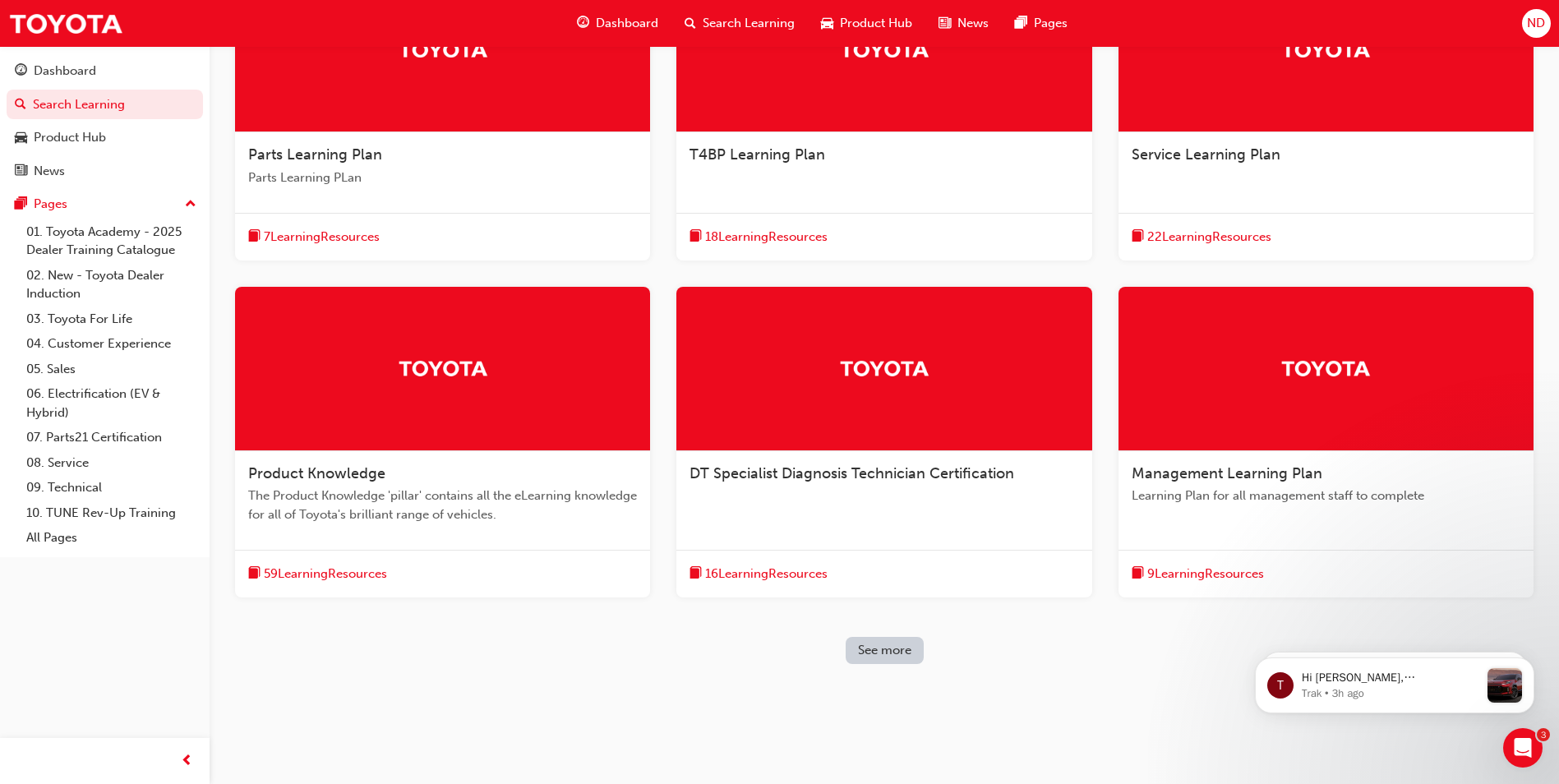 scroll, scrollTop: 0, scrollLeft: 0, axis: both 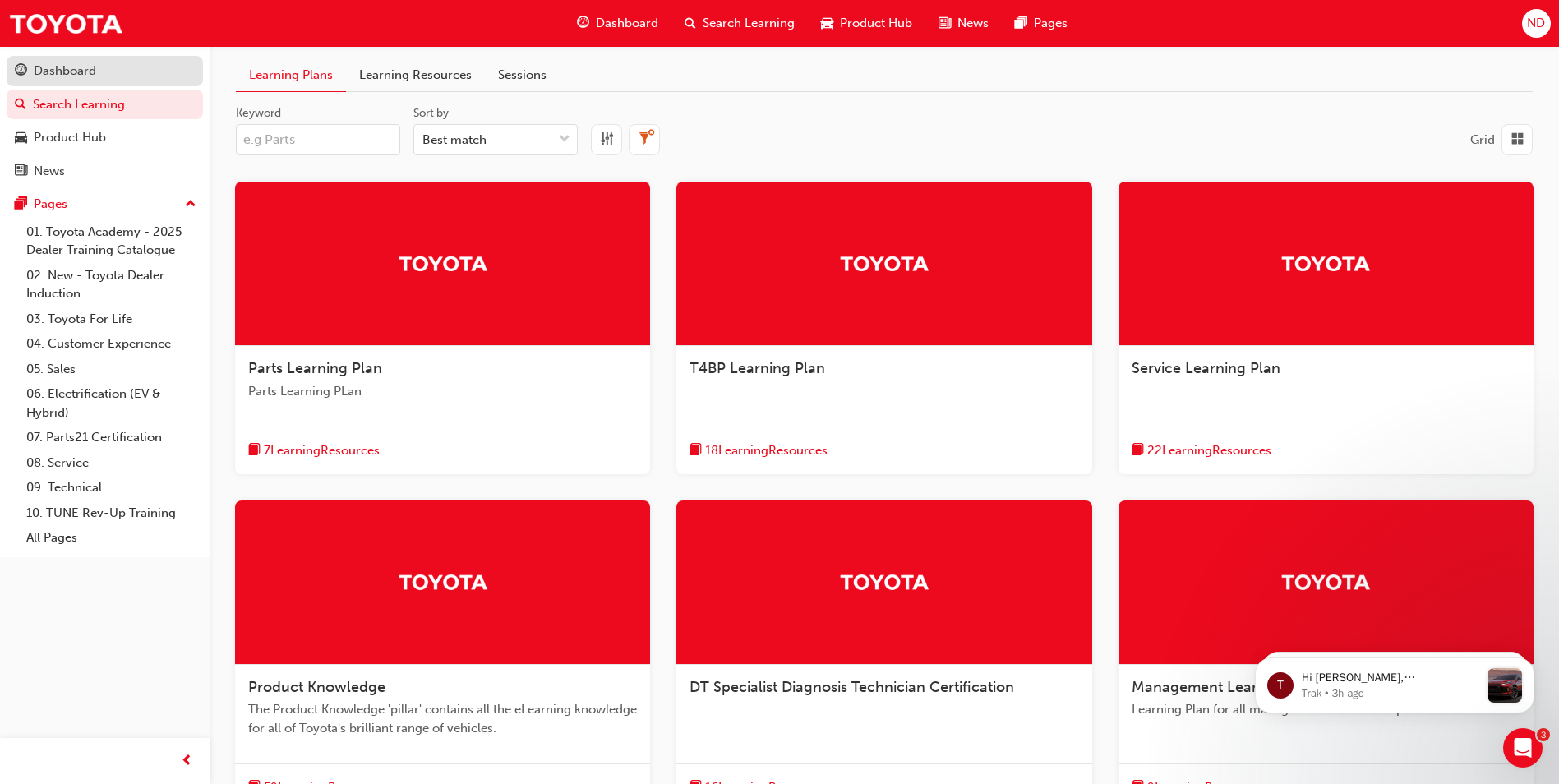 click on "Dashboard" at bounding box center (104, 71) 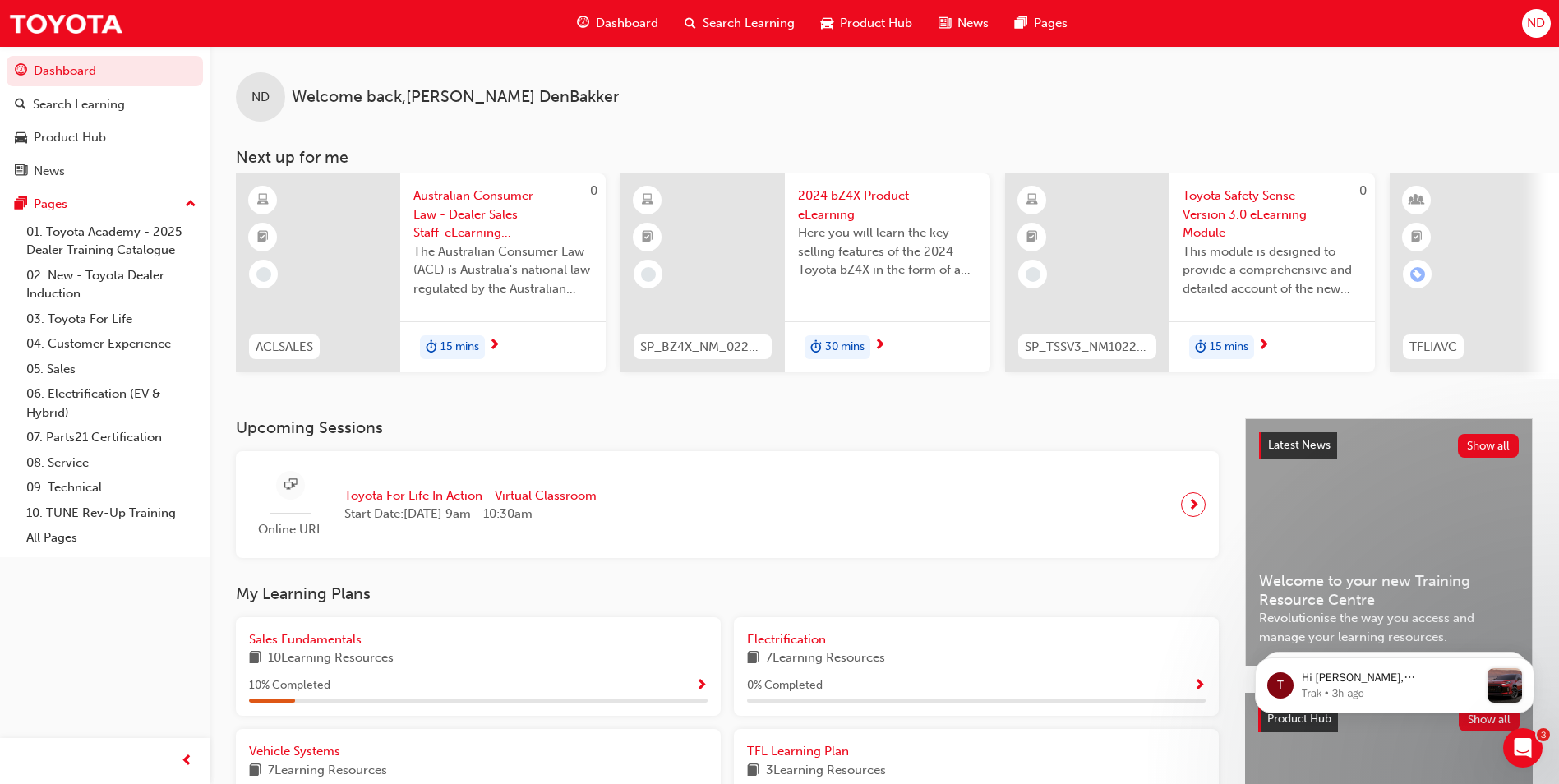 click on "Australian Consumer Law - Dealer Sales Staff-eLearning module" at bounding box center [503, 214] 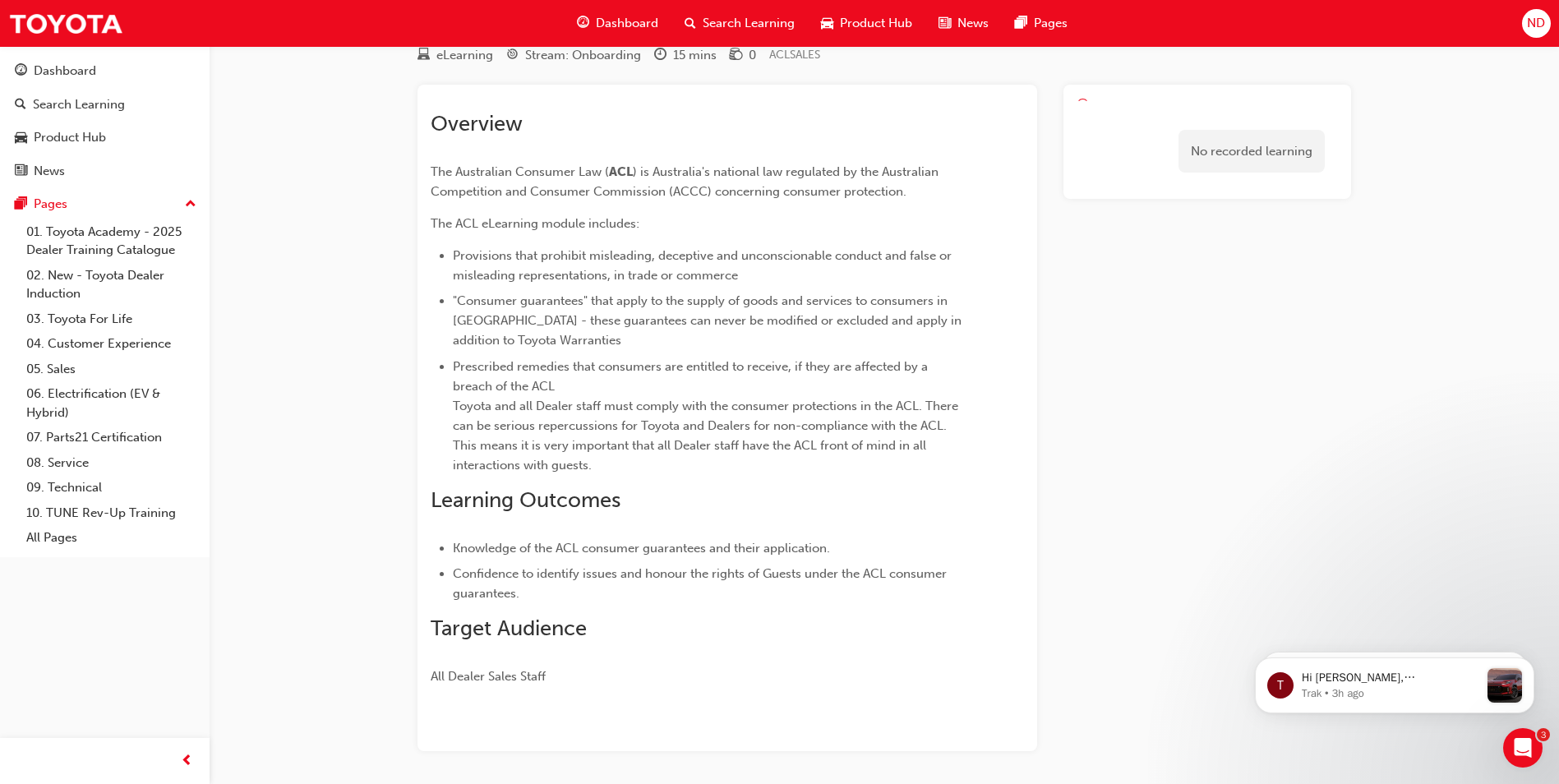 scroll, scrollTop: 124, scrollLeft: 0, axis: vertical 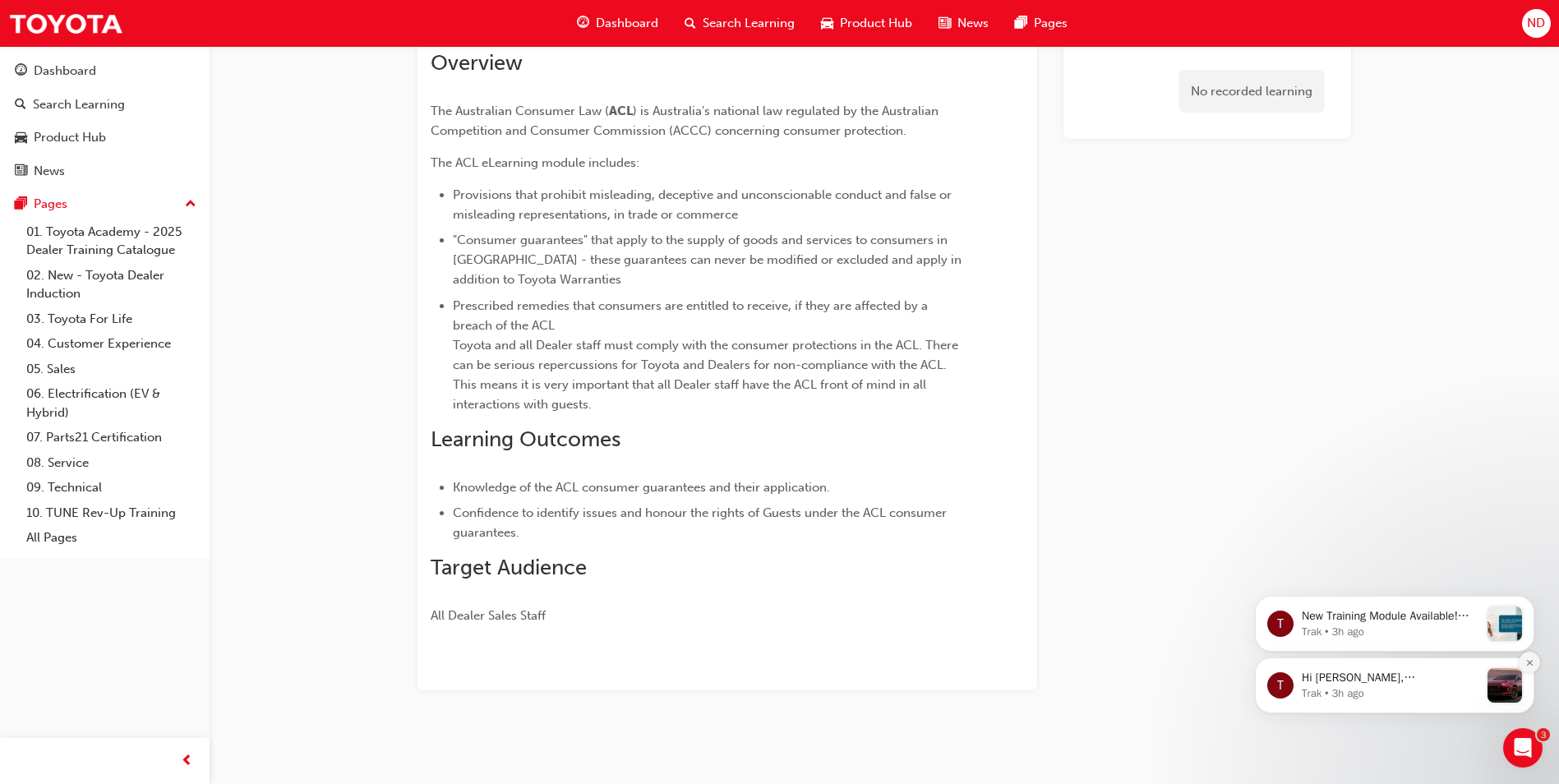 click 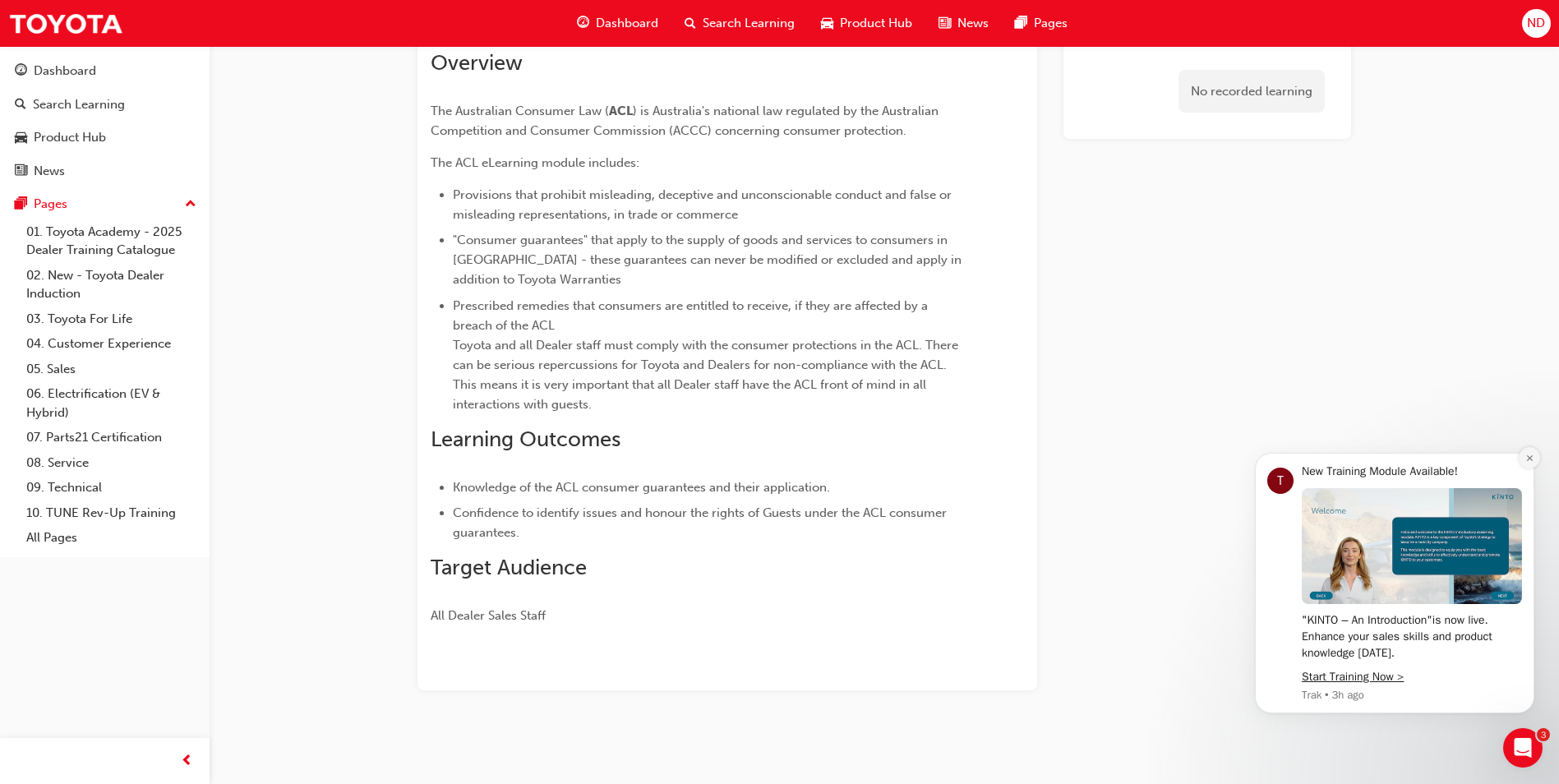 click 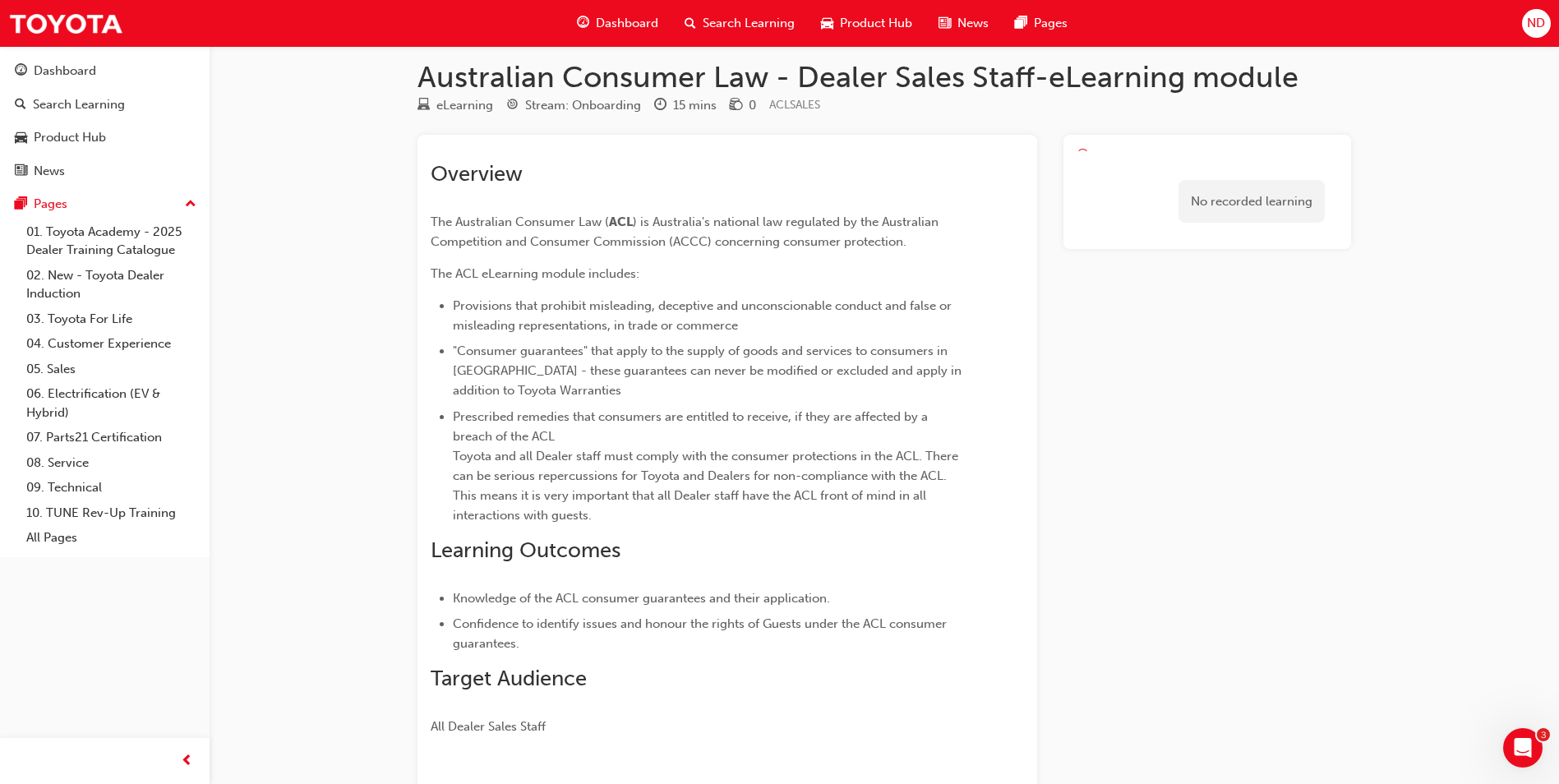 scroll, scrollTop: 0, scrollLeft: 0, axis: both 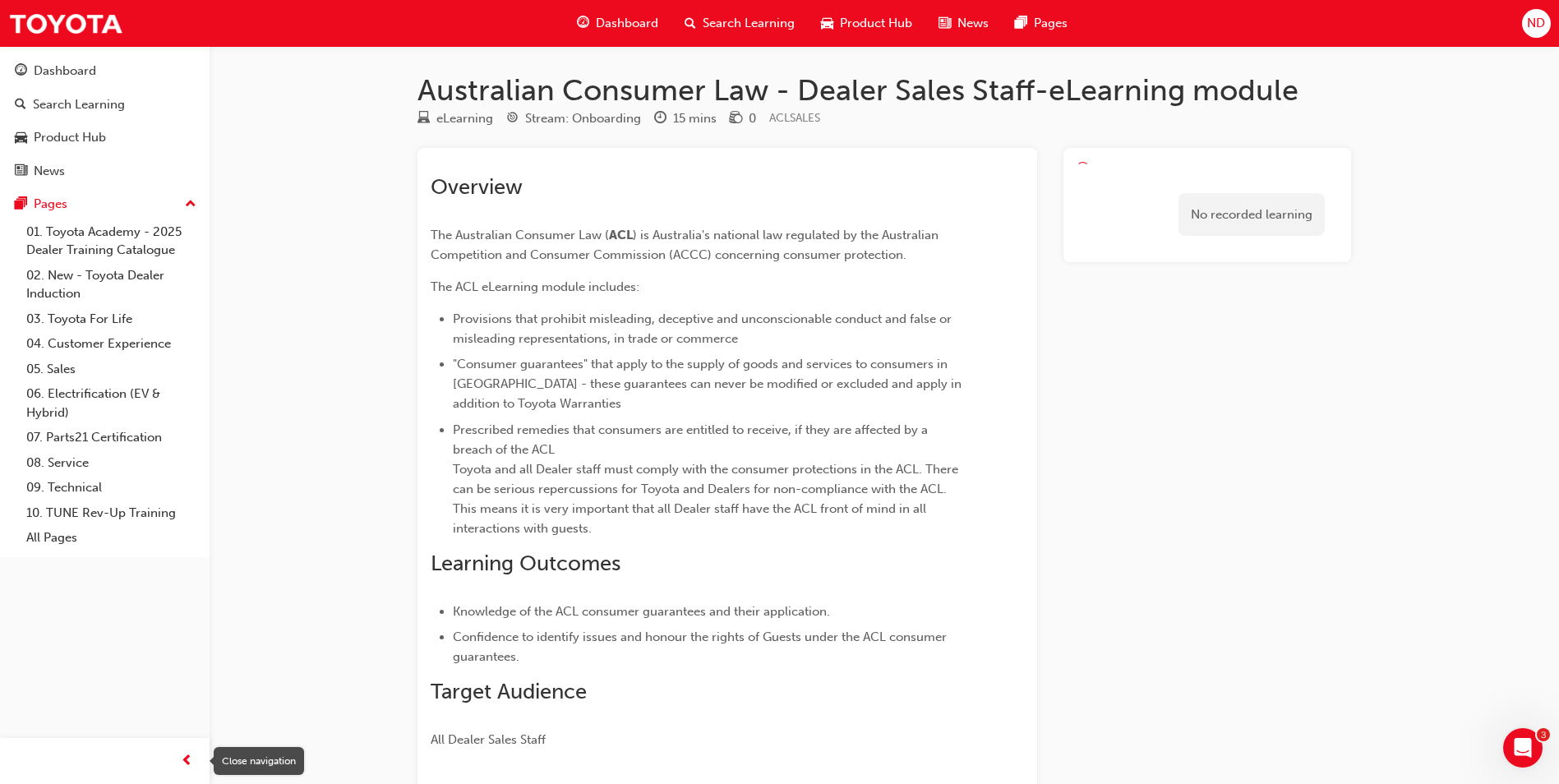 click at bounding box center [187, 761] 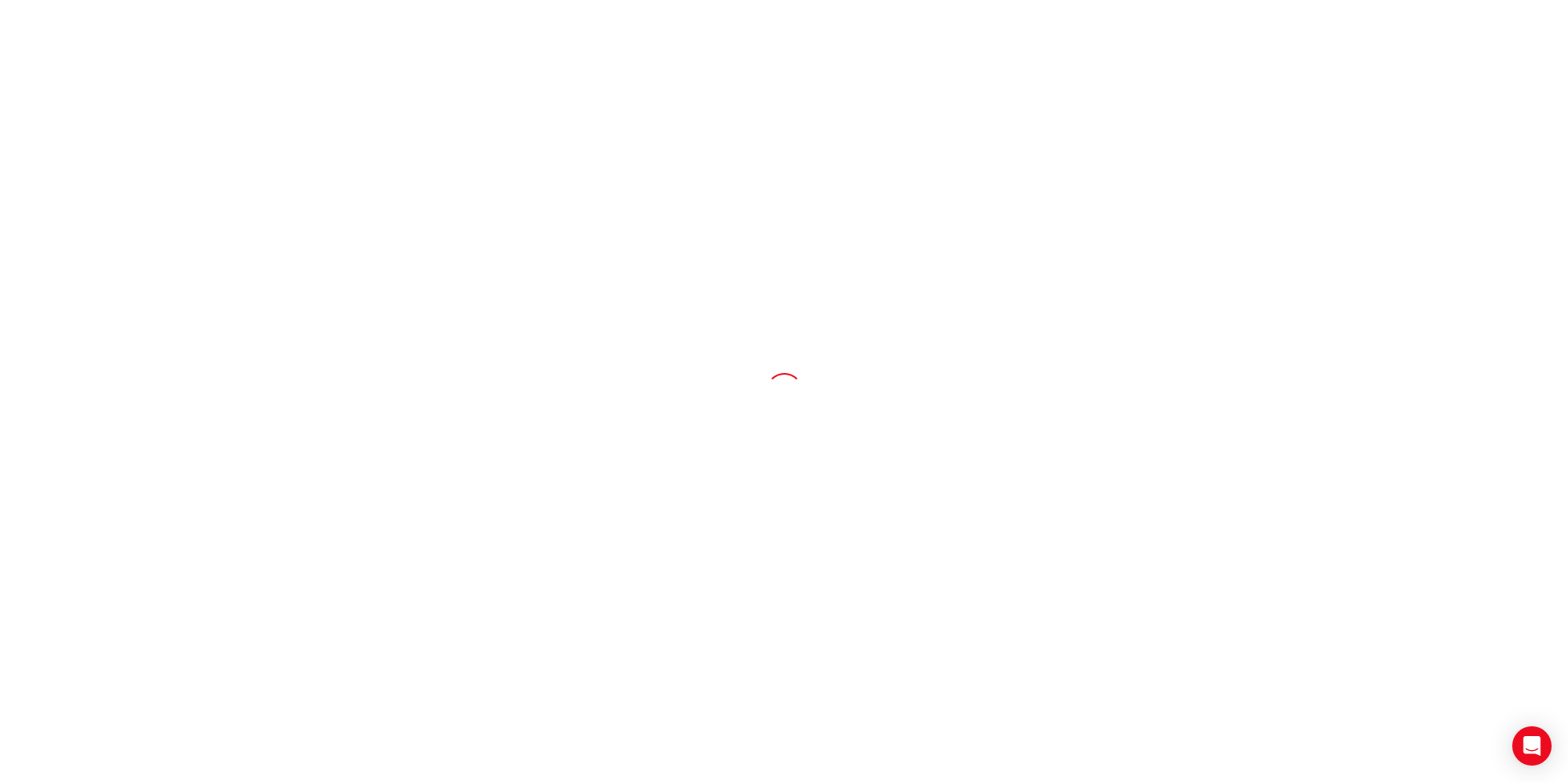 scroll, scrollTop: 0, scrollLeft: 0, axis: both 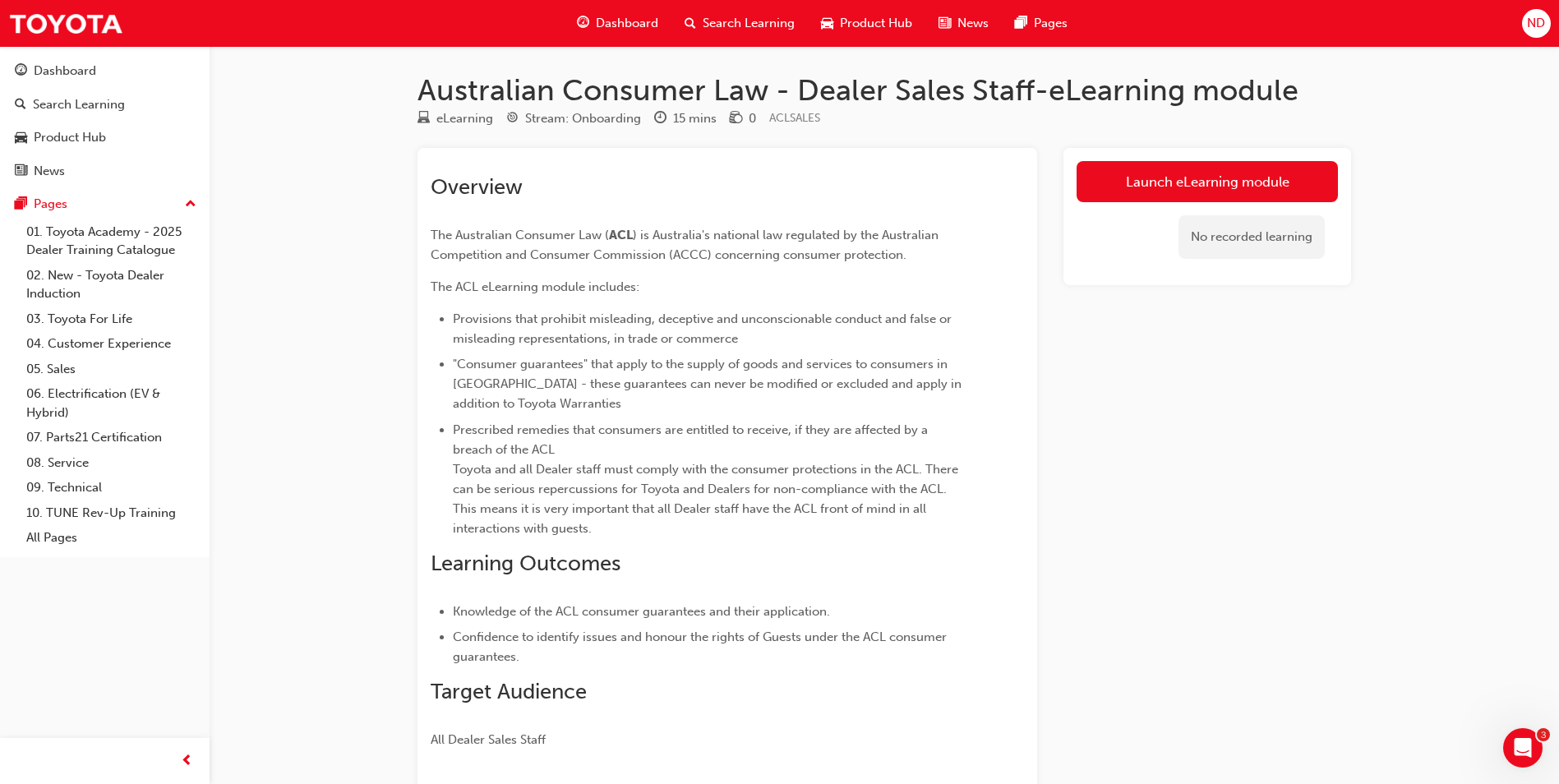 click on "Launch eLearning module" at bounding box center [1207, 182] 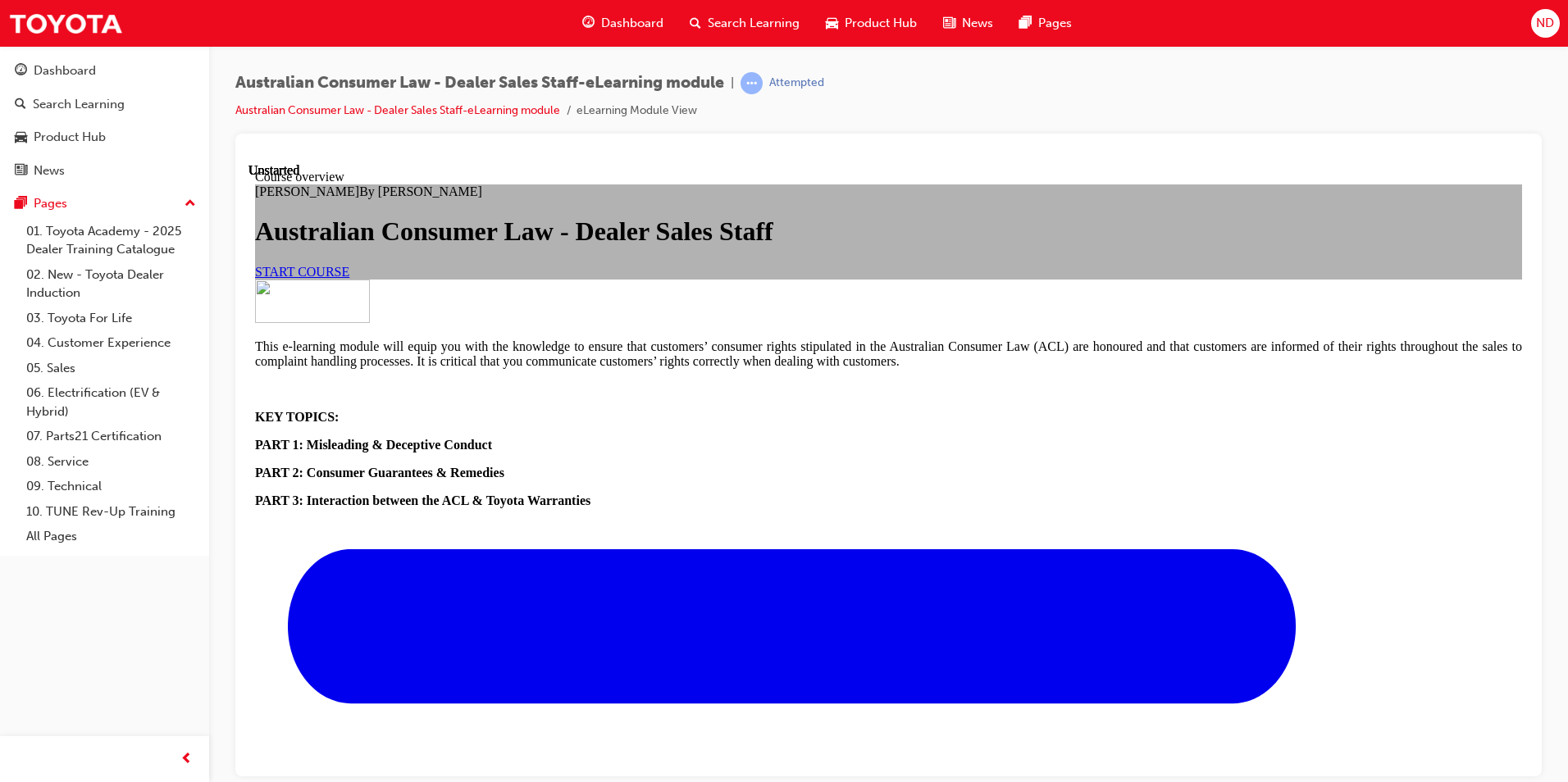 scroll, scrollTop: 0, scrollLeft: 0, axis: both 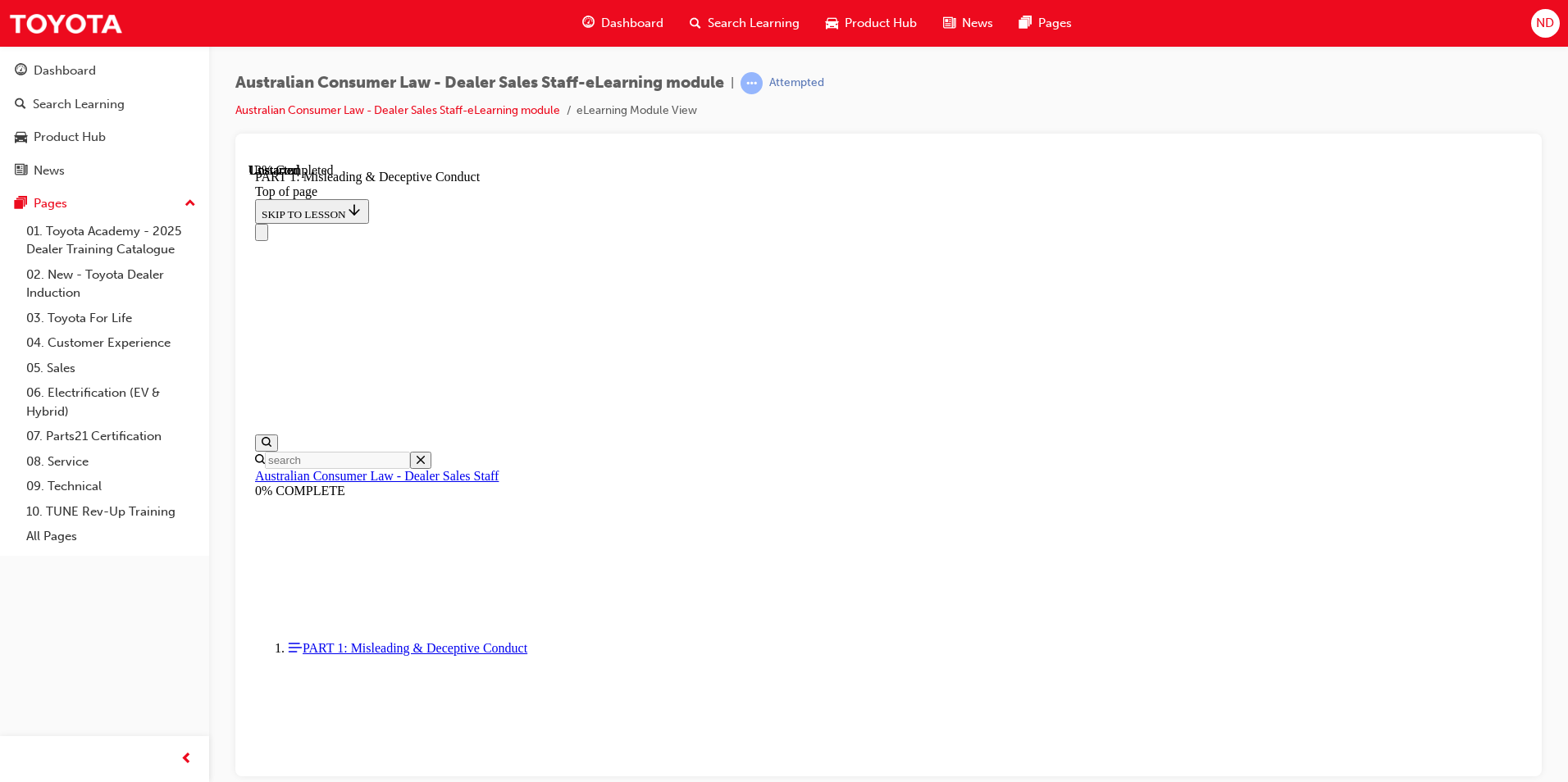 click on "CONTINUE" at bounding box center [290, 9013] 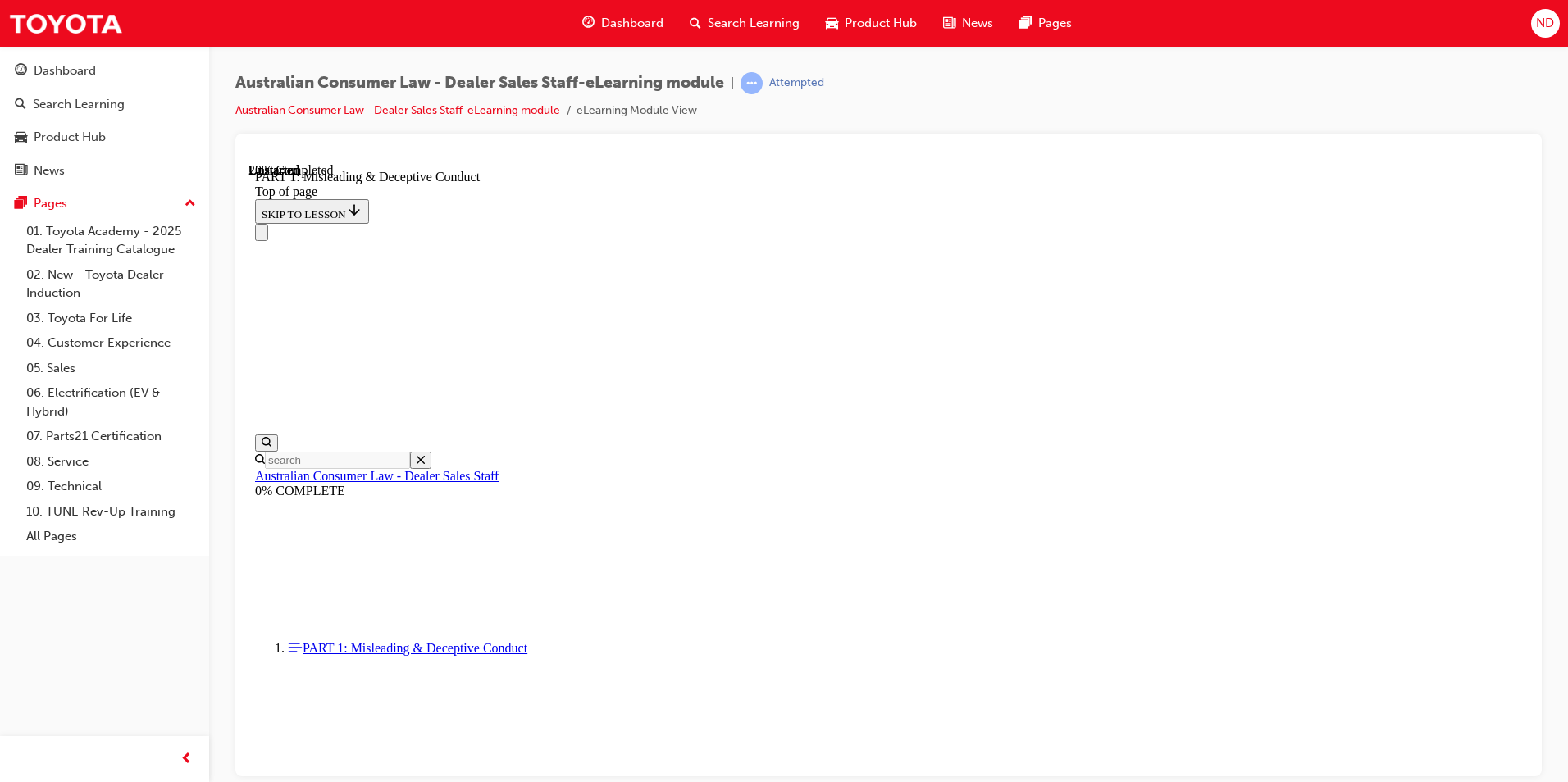 scroll, scrollTop: 1187, scrollLeft: 0, axis: vertical 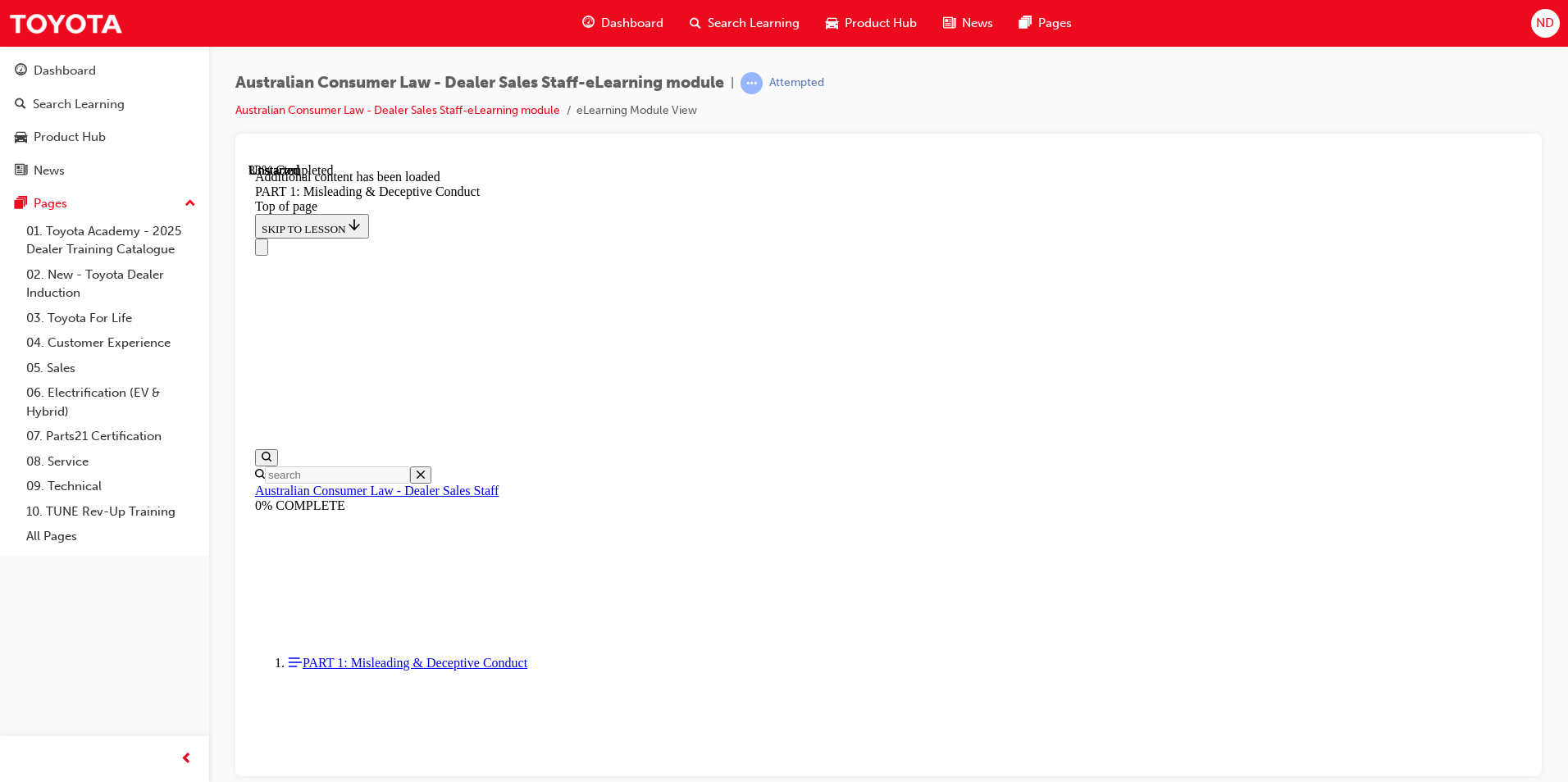 click on "START" at bounding box center [278, 9327] 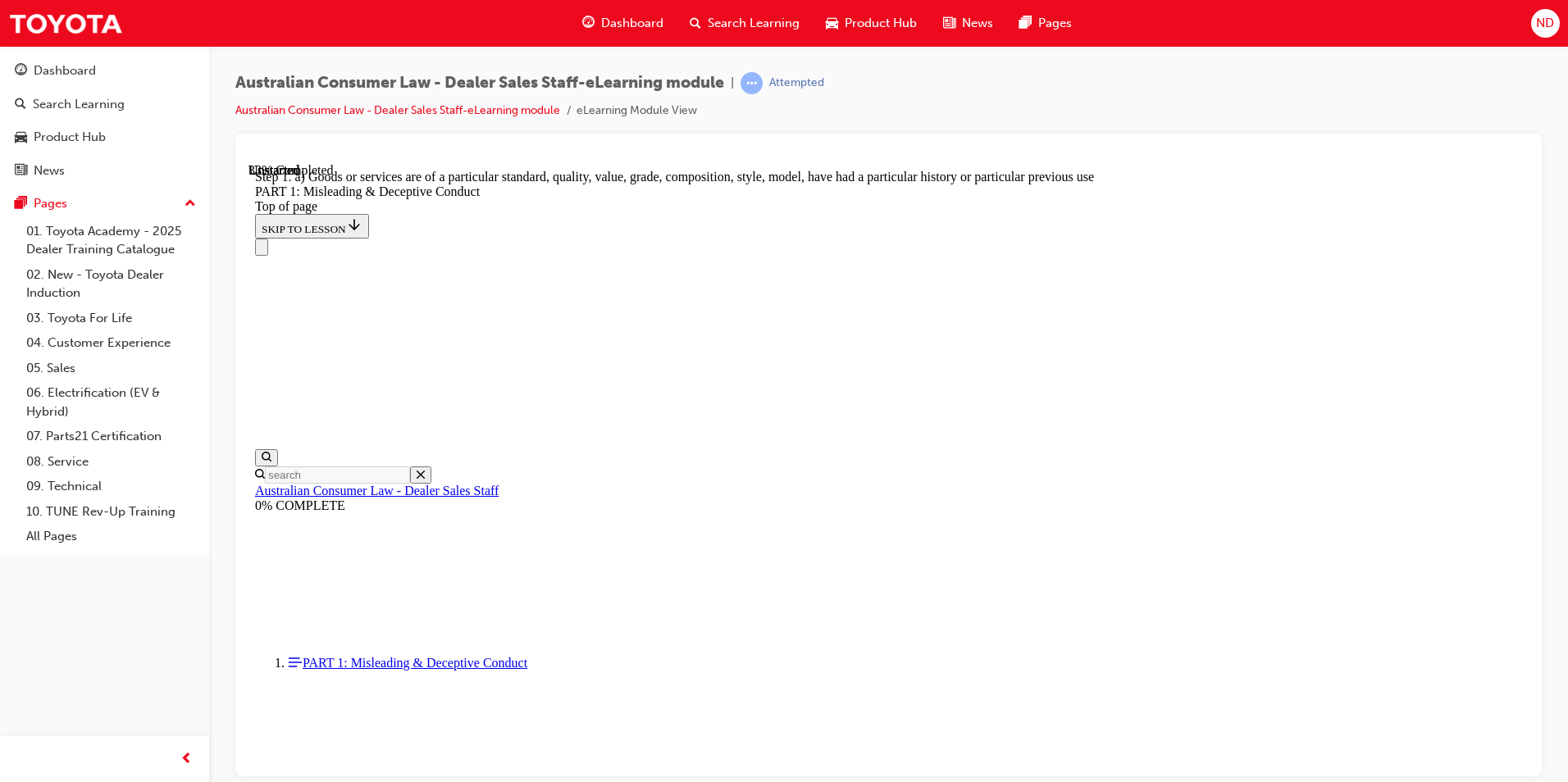 scroll, scrollTop: 1885, scrollLeft: 0, axis: vertical 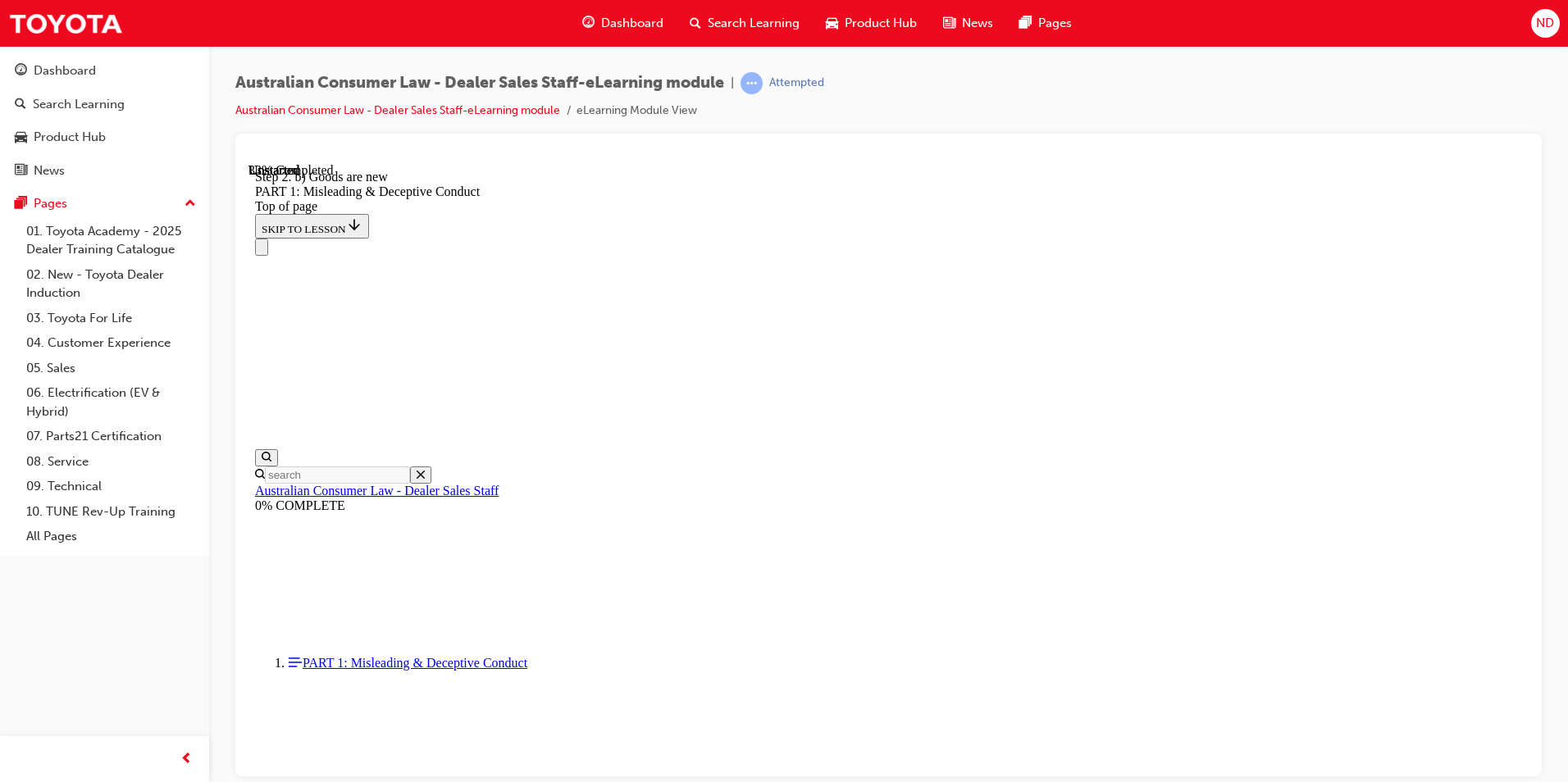 click at bounding box center (262, 9199) 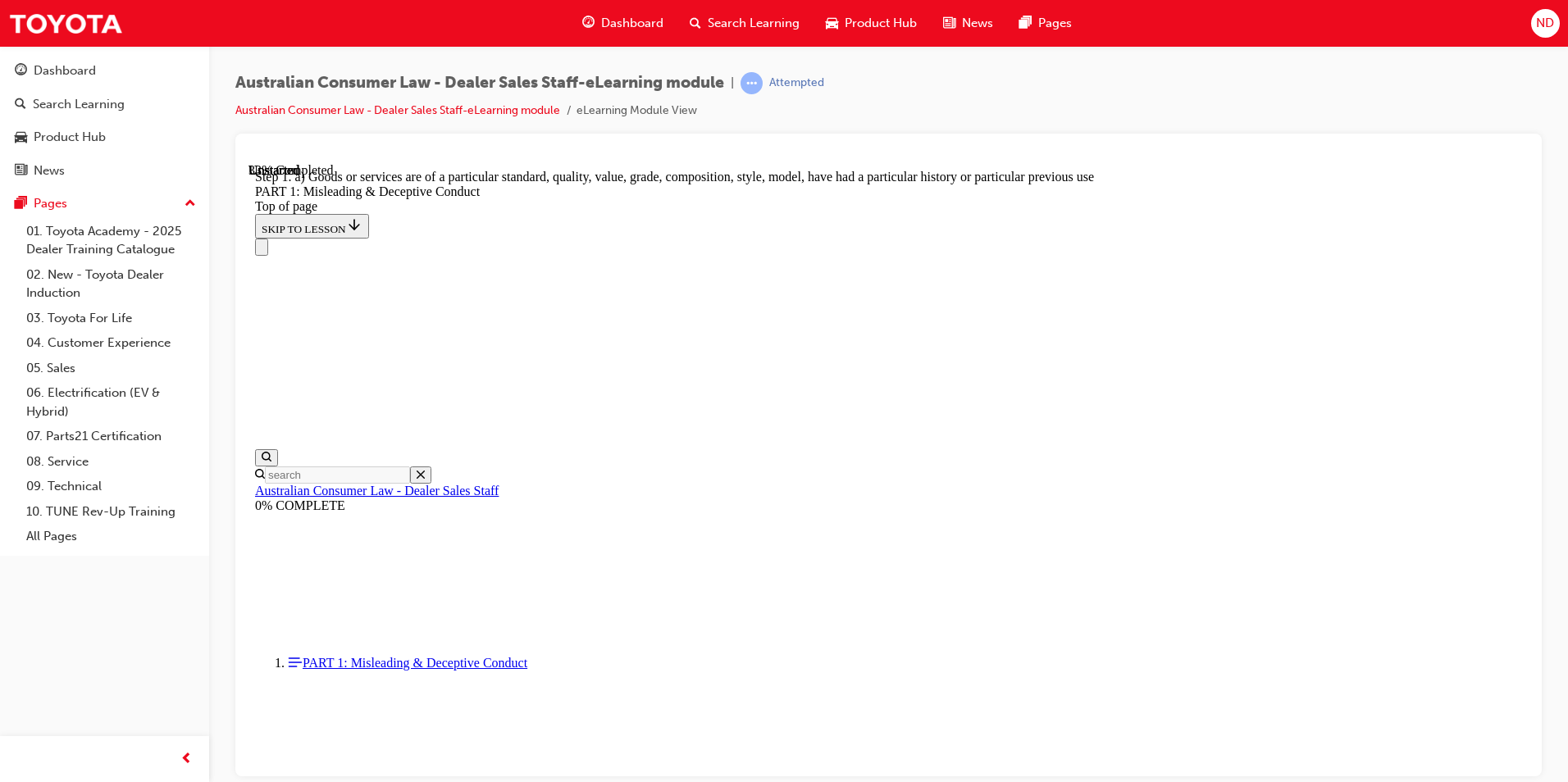 scroll, scrollTop: 1919, scrollLeft: 0, axis: vertical 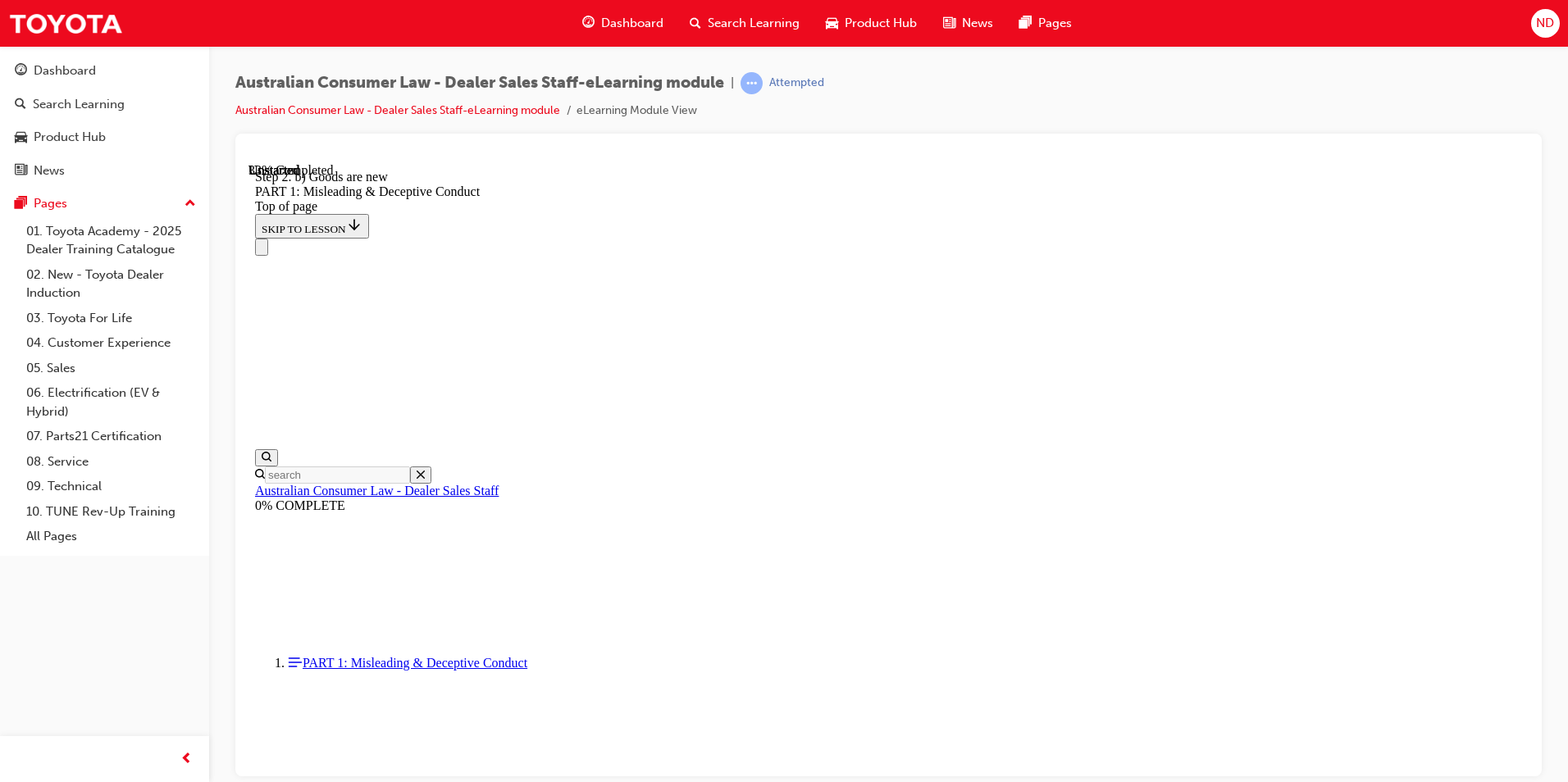 click on "3" at bounding box center (297, 9855) 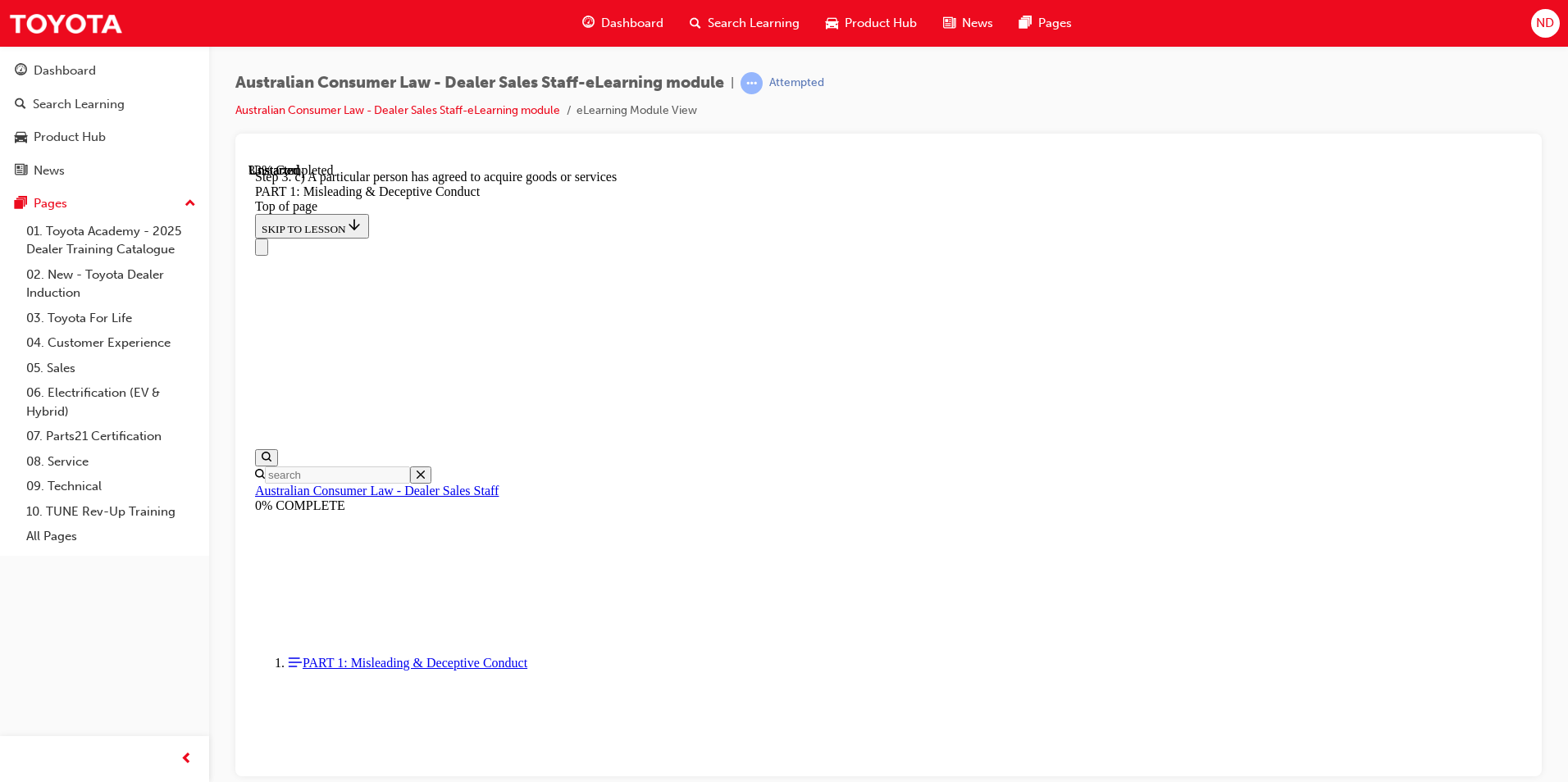 click on "4" at bounding box center (297, 10189) 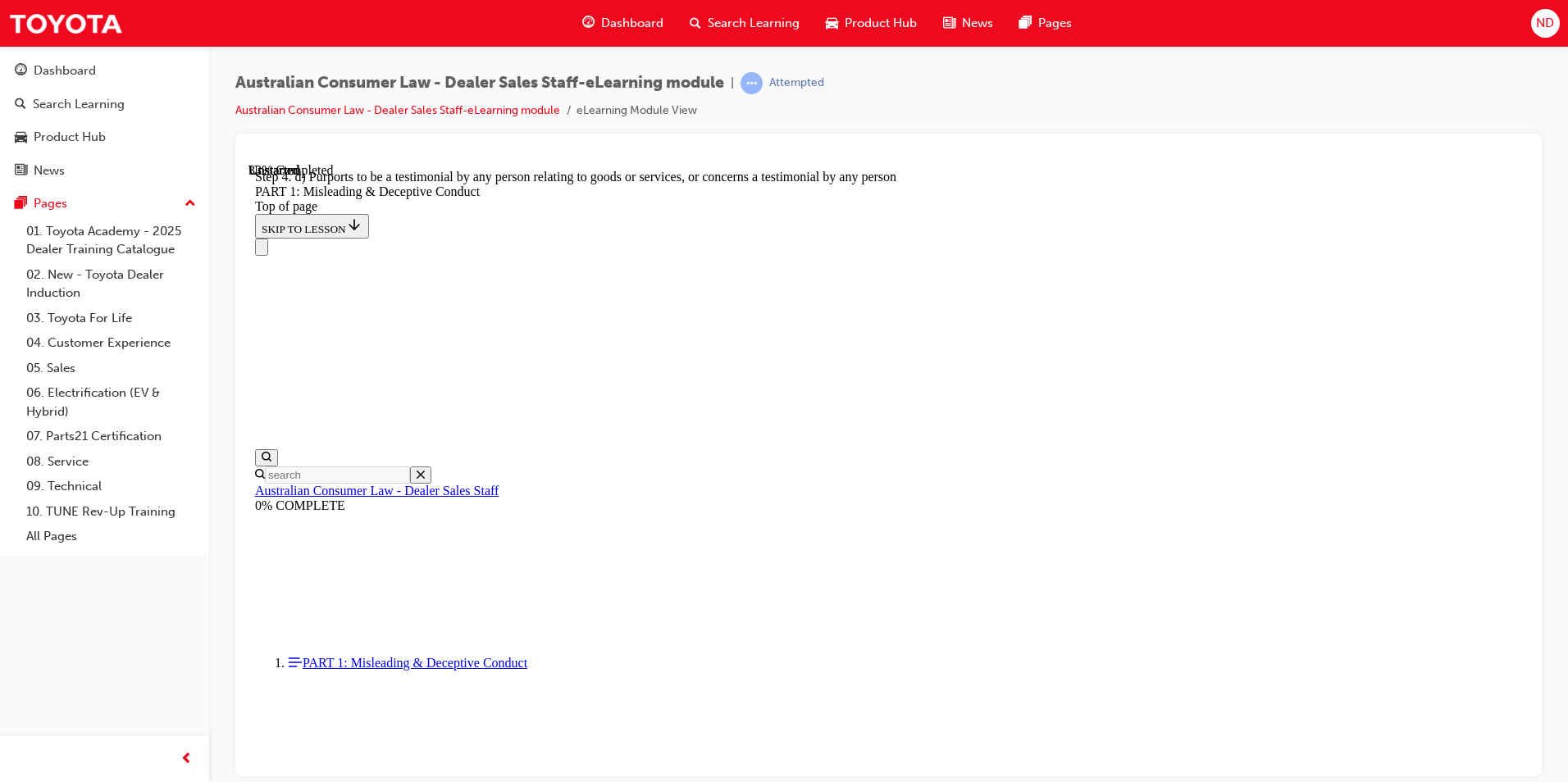 drag, startPoint x: 946, startPoint y: 484, endPoint x: 956, endPoint y: 491, distance: 12 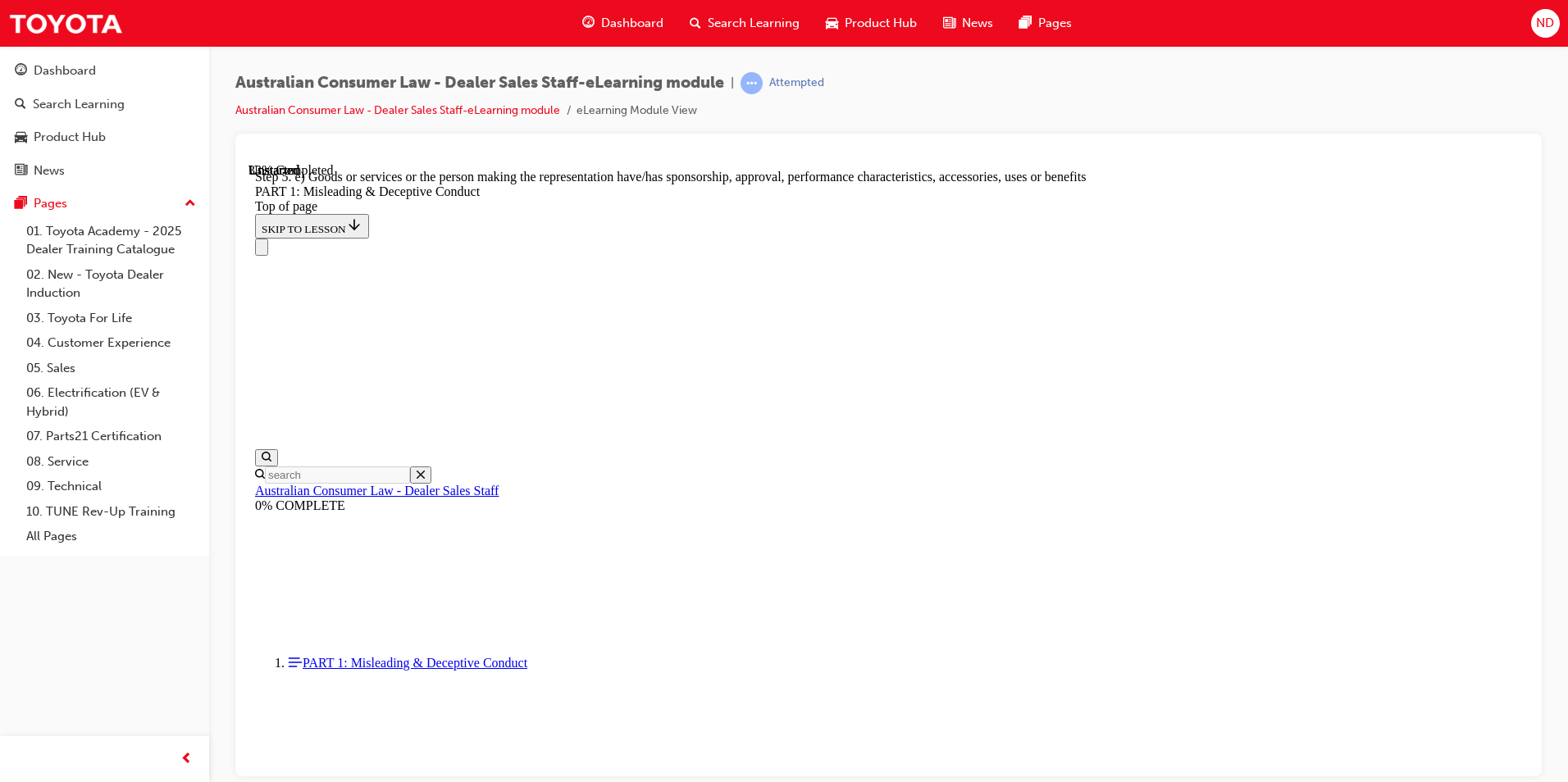click on "6" at bounding box center (297, 10858) 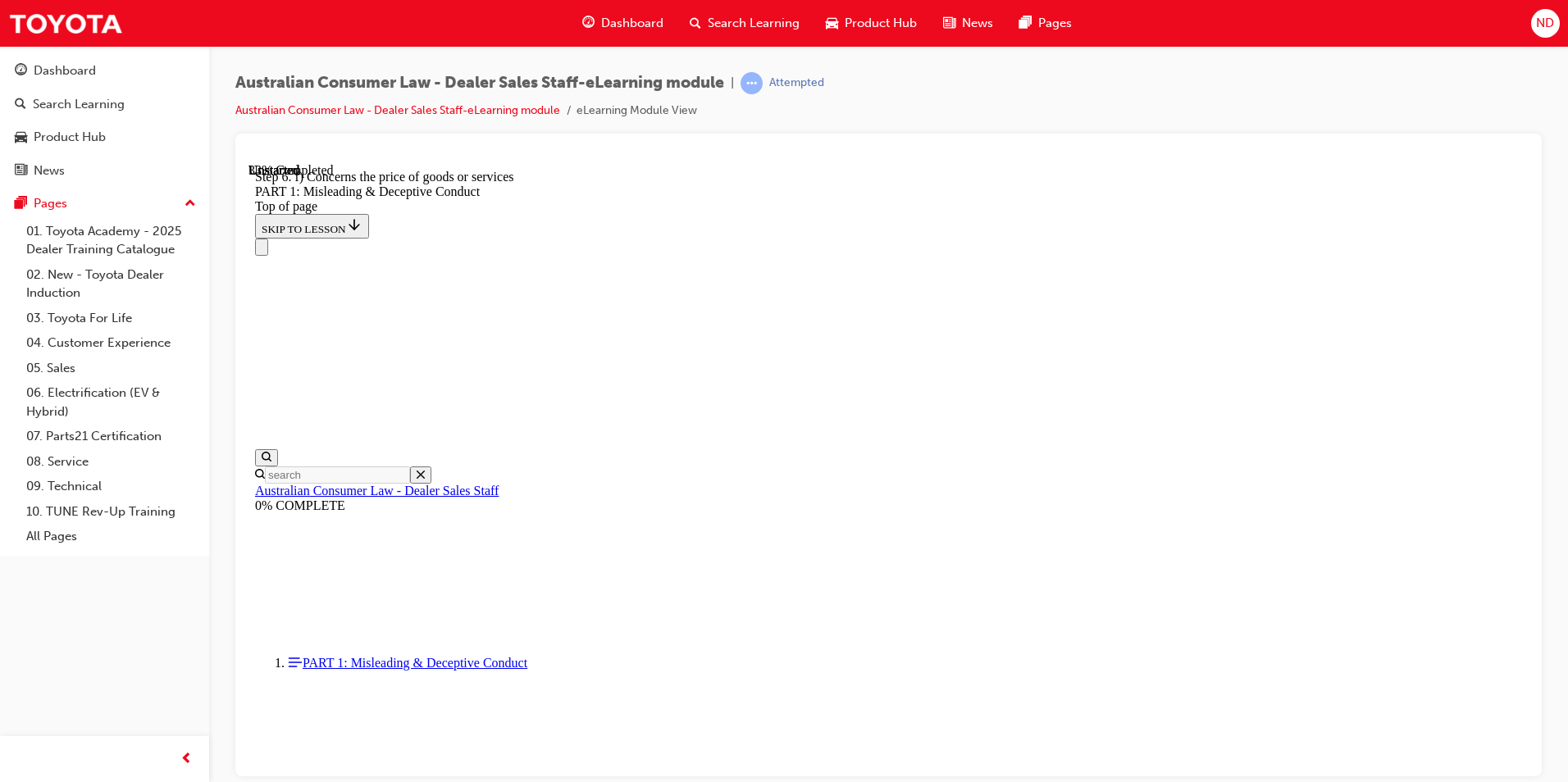 drag, startPoint x: 998, startPoint y: 486, endPoint x: 1027, endPoint y: 475, distance: 31.016125 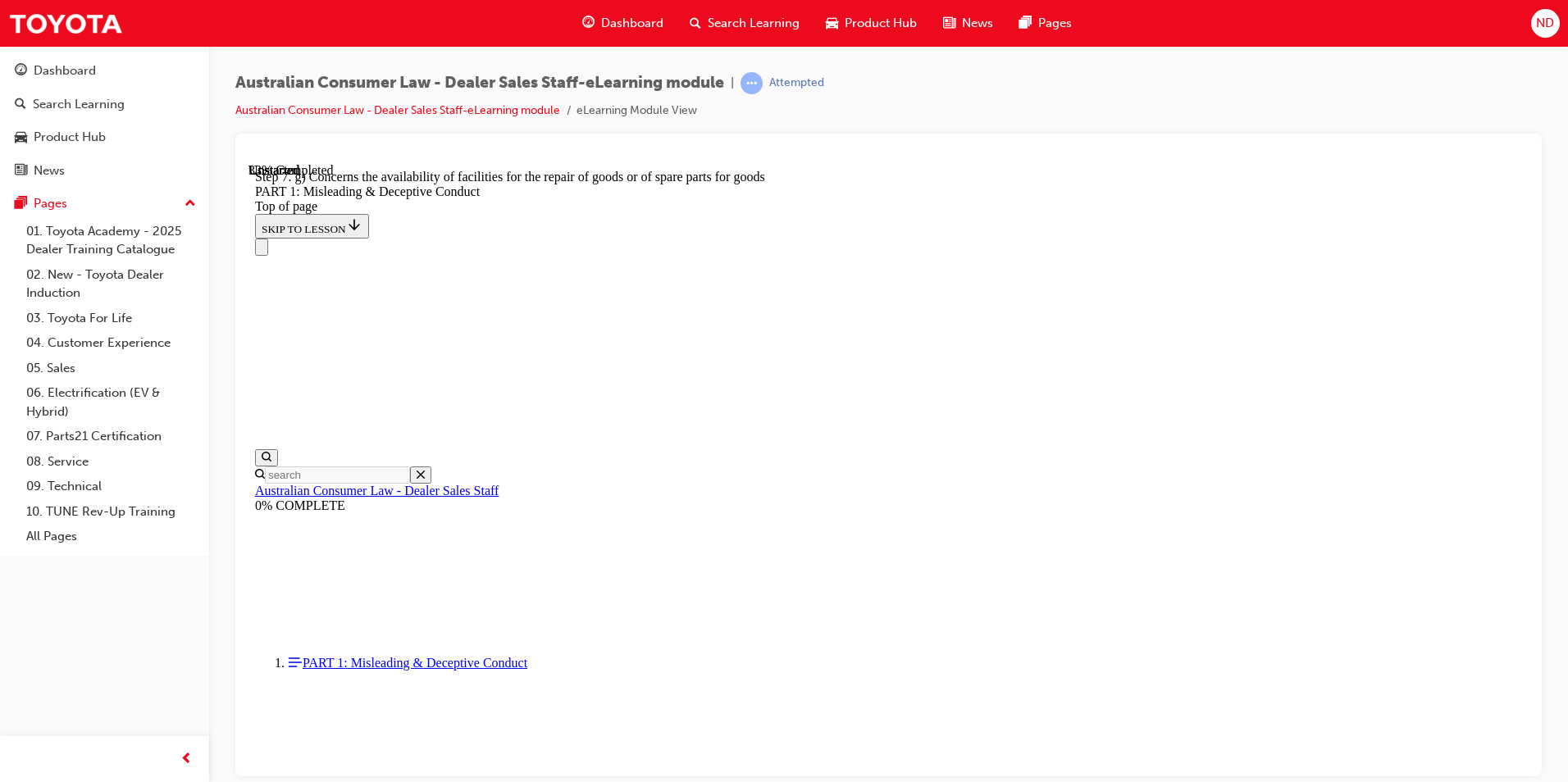 click at bounding box center (275, 9199) 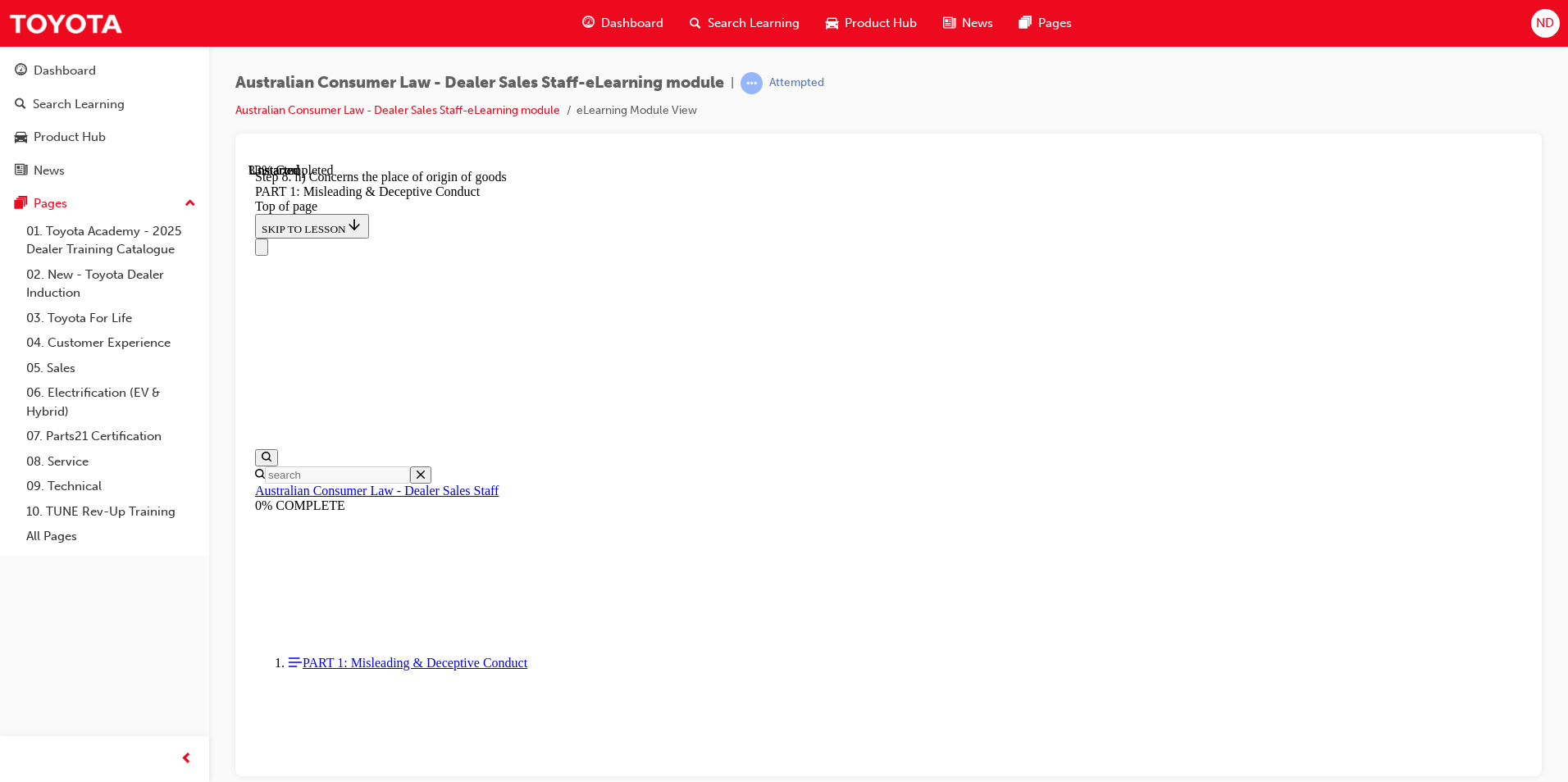 click 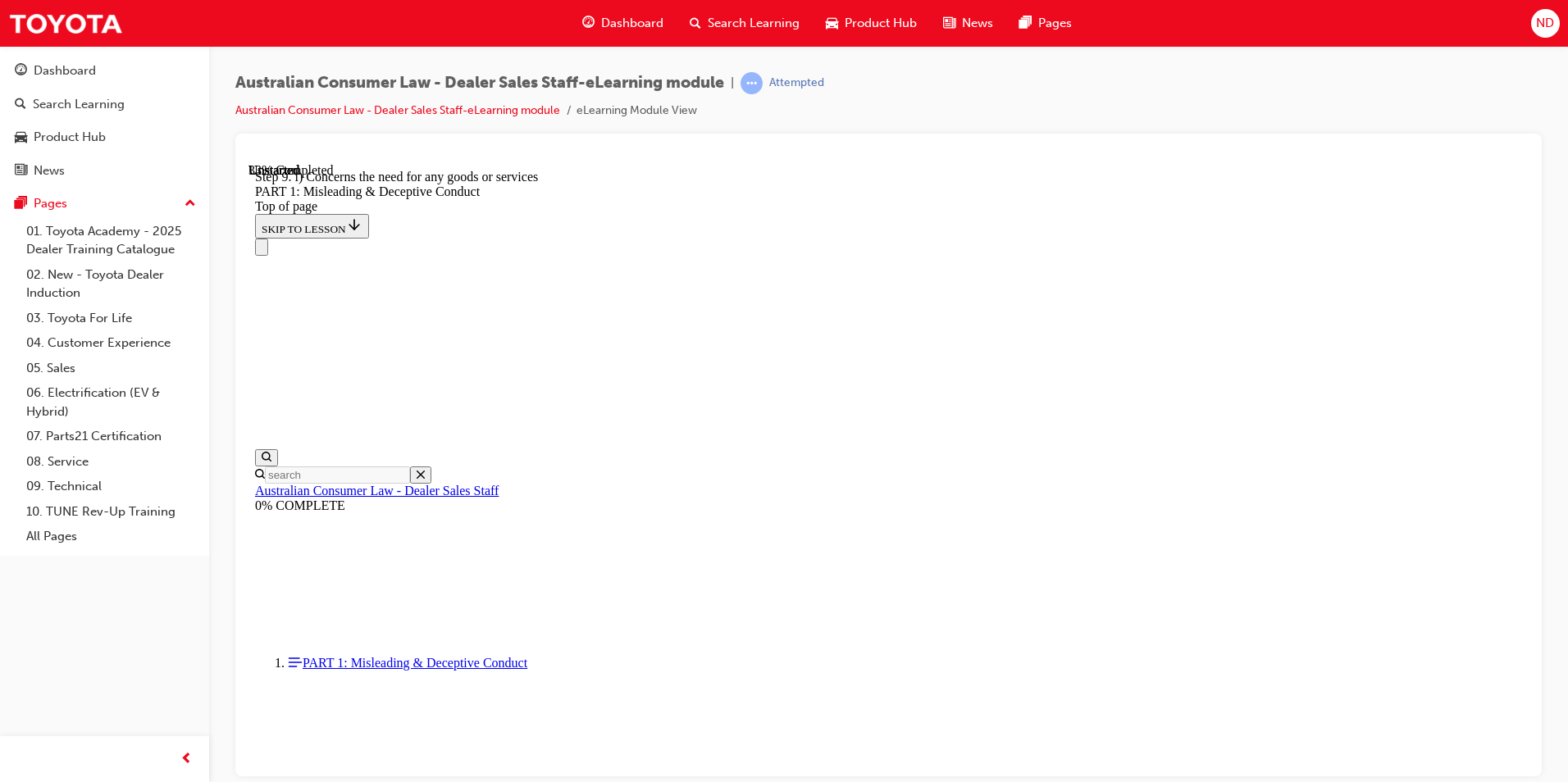 click 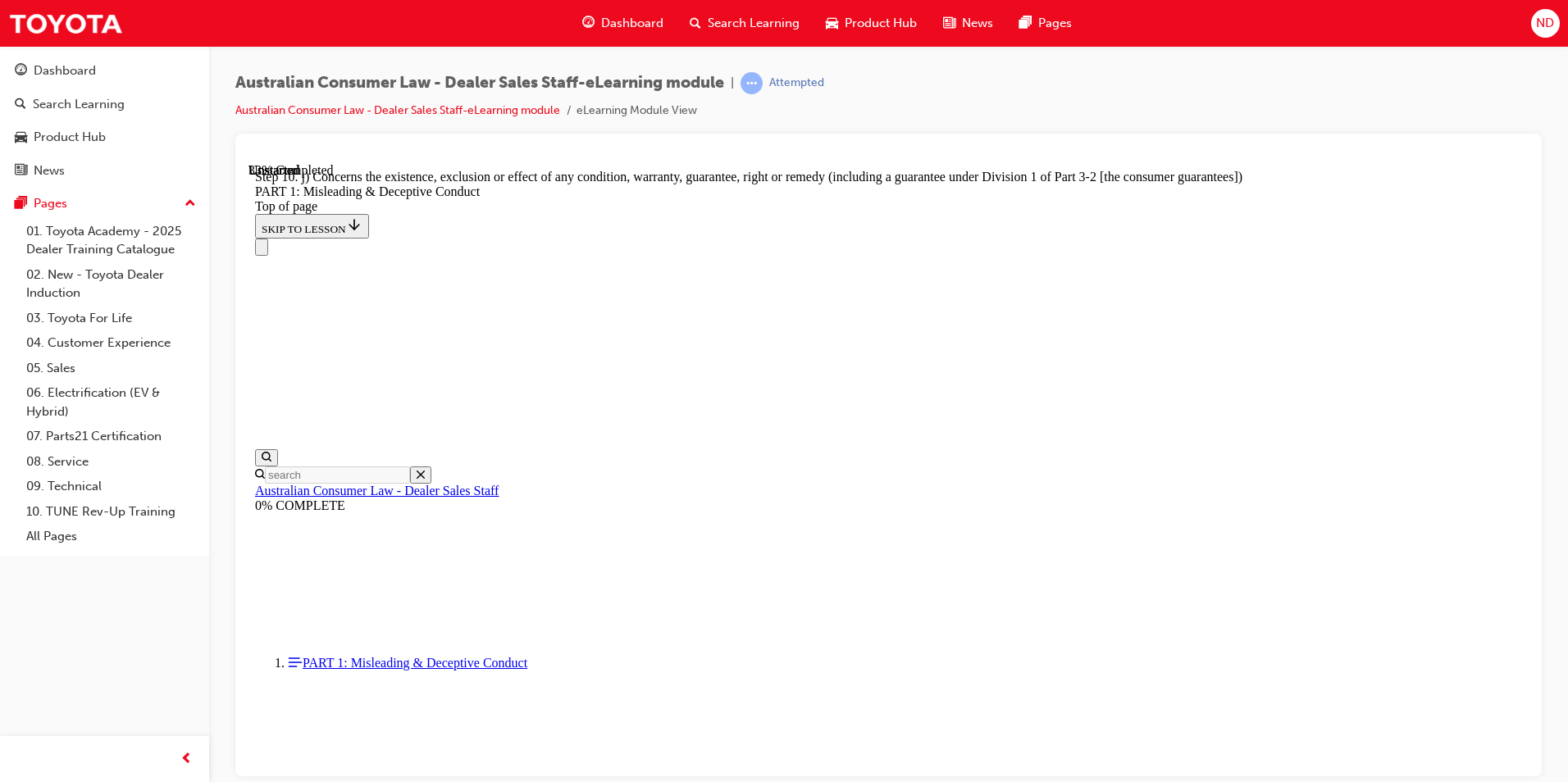 scroll, scrollTop: 1721, scrollLeft: 0, axis: vertical 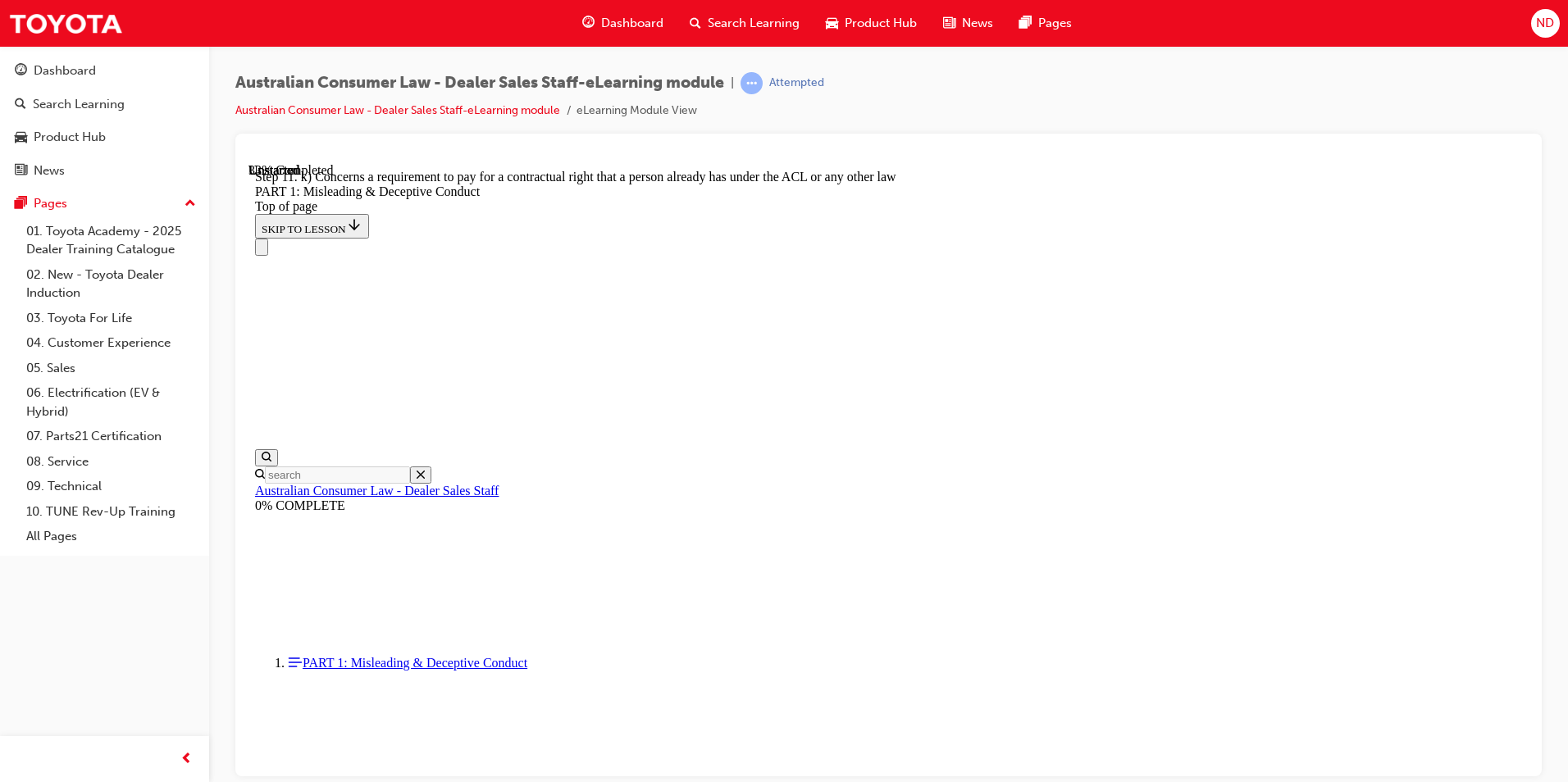 click 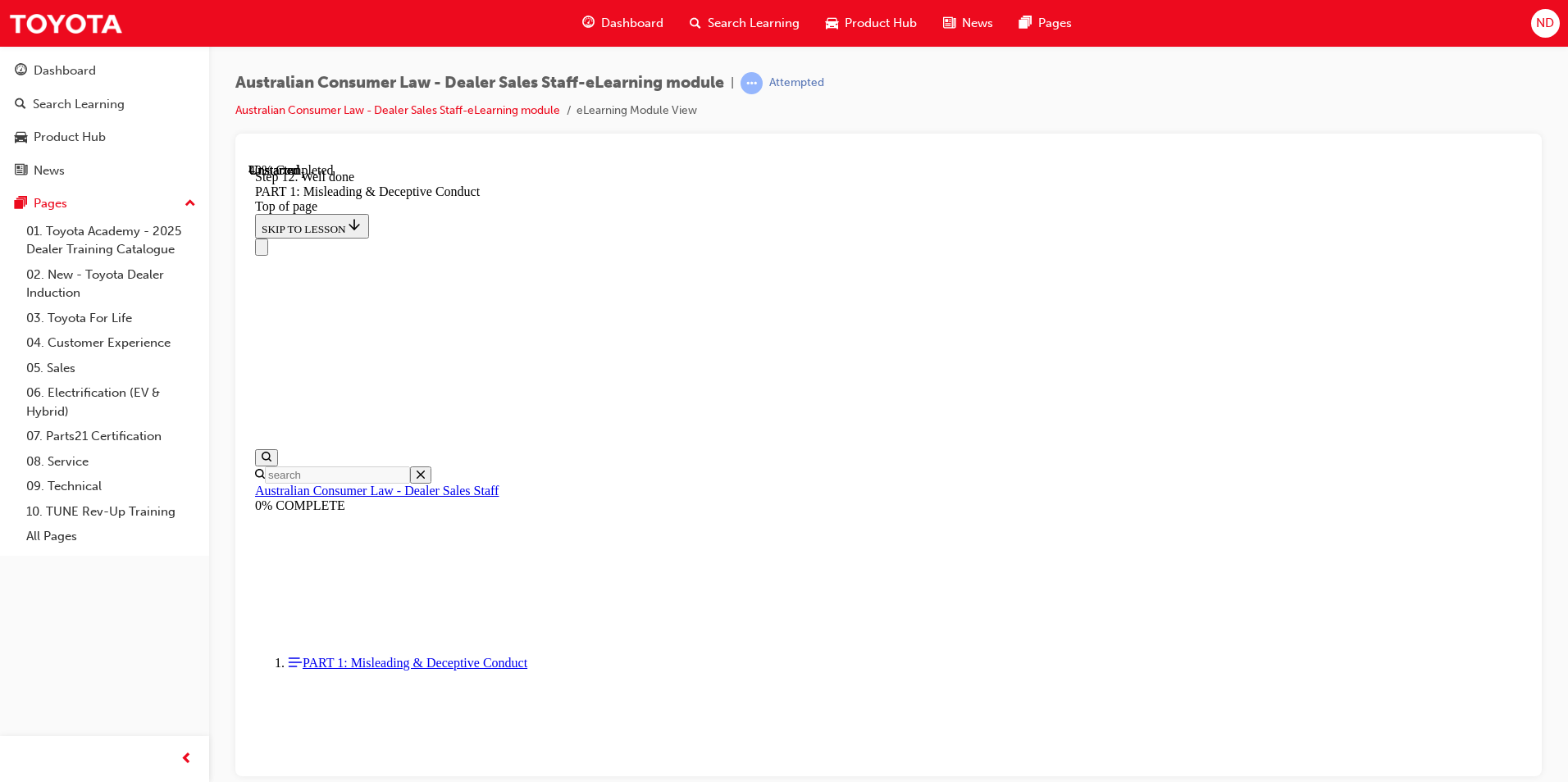 scroll, scrollTop: 1885, scrollLeft: 0, axis: vertical 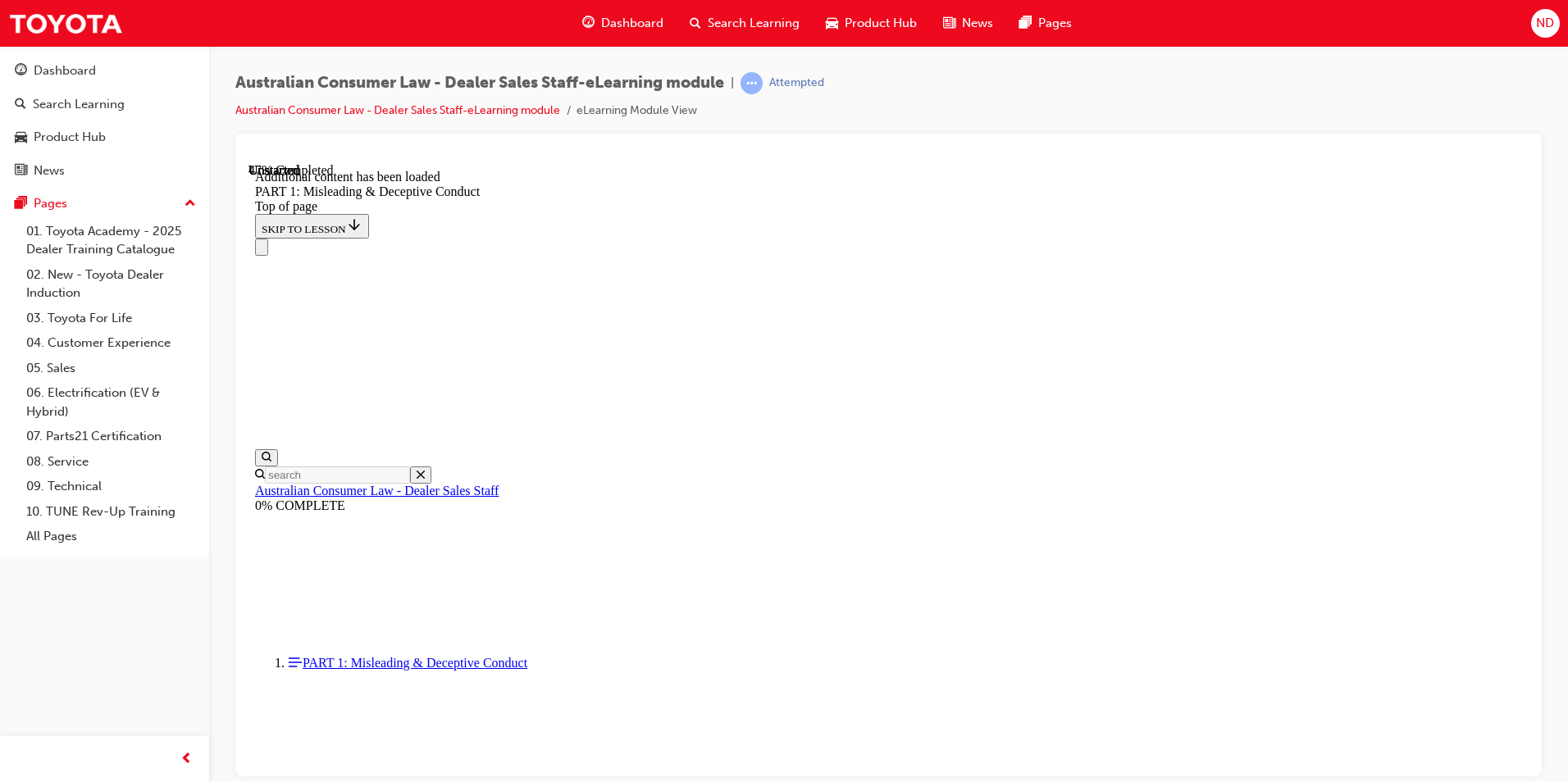 click at bounding box center (888, 10711) 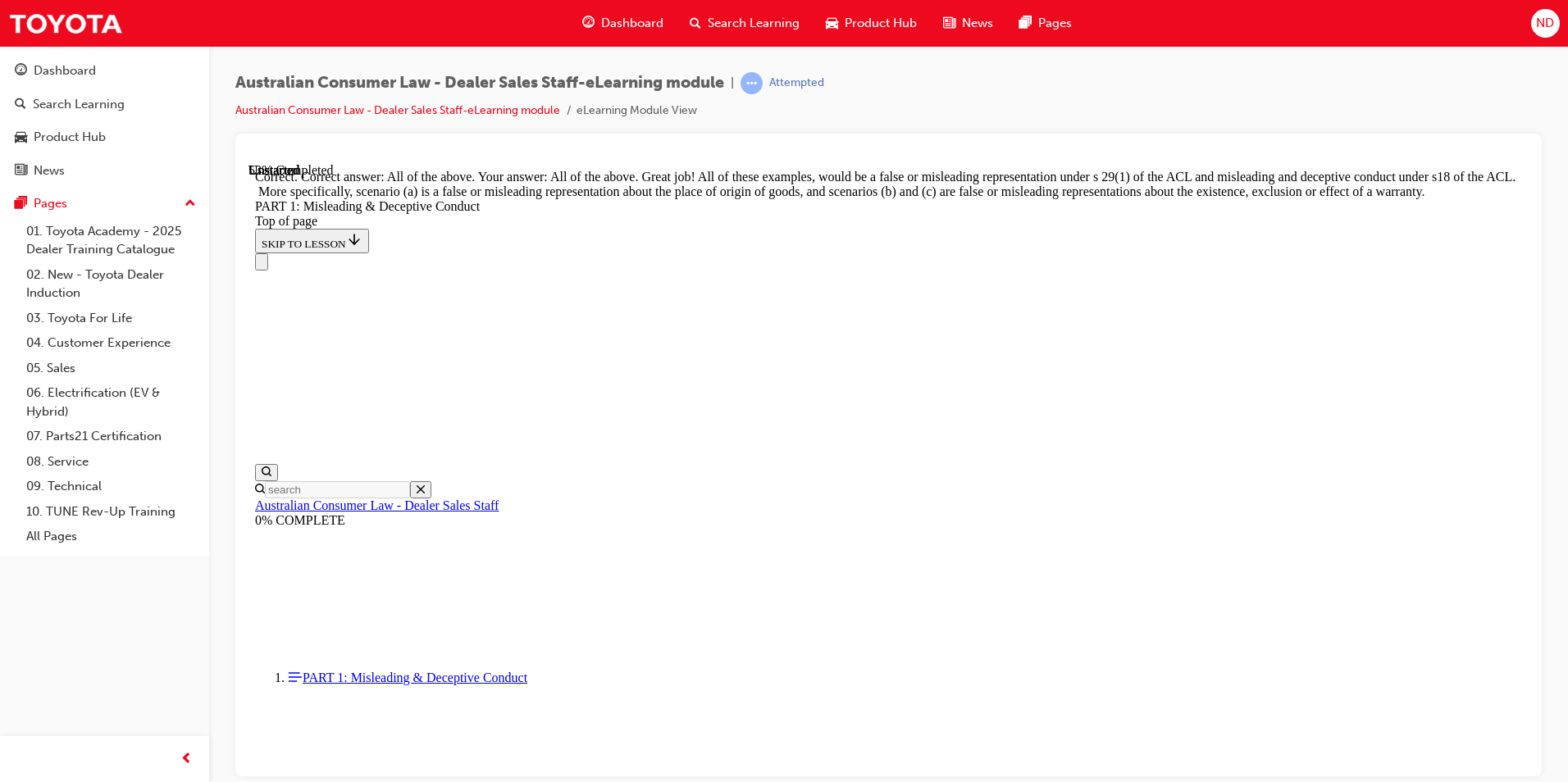 scroll, scrollTop: 2738, scrollLeft: 0, axis: vertical 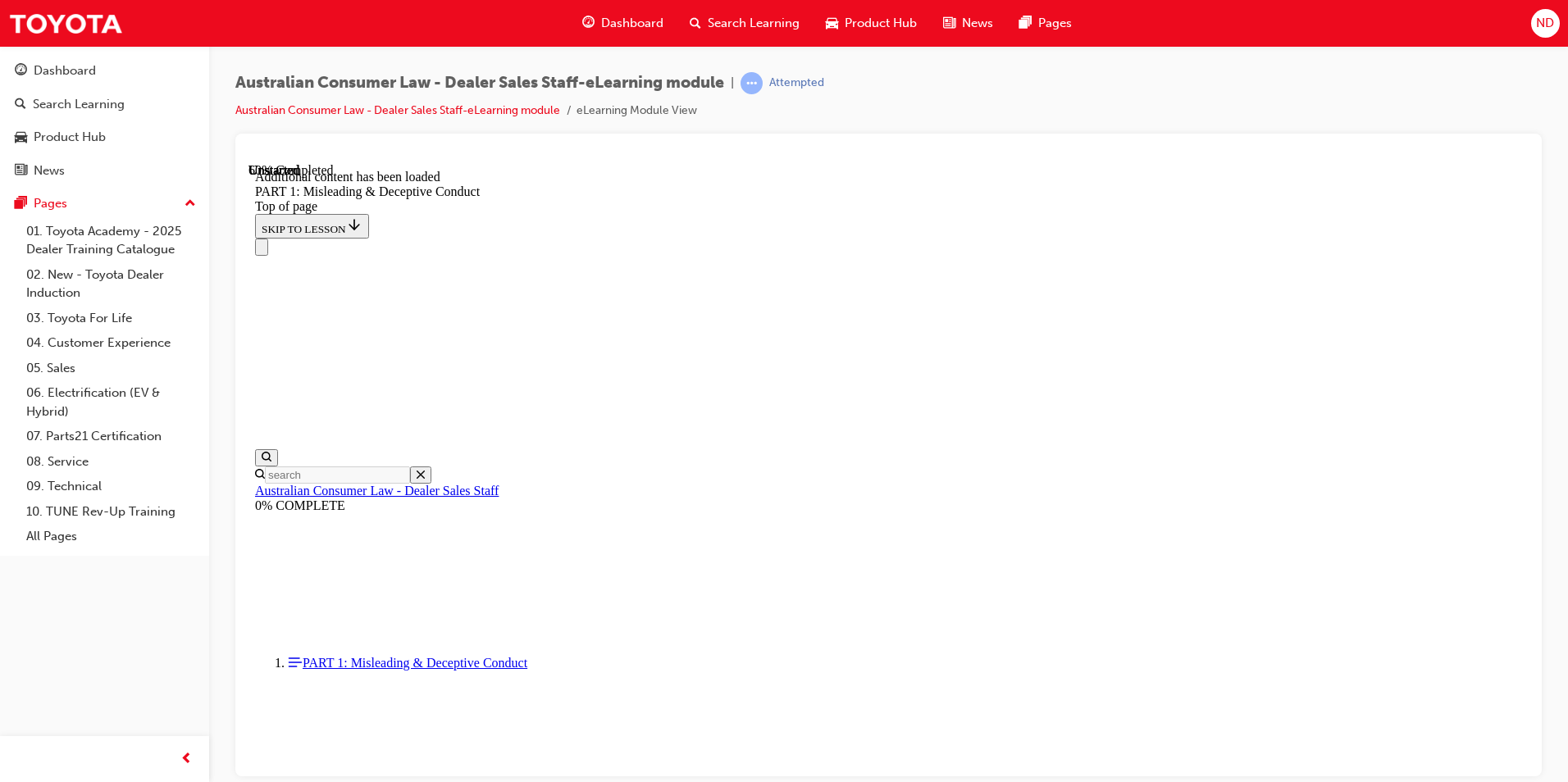 click at bounding box center [888, 20039] 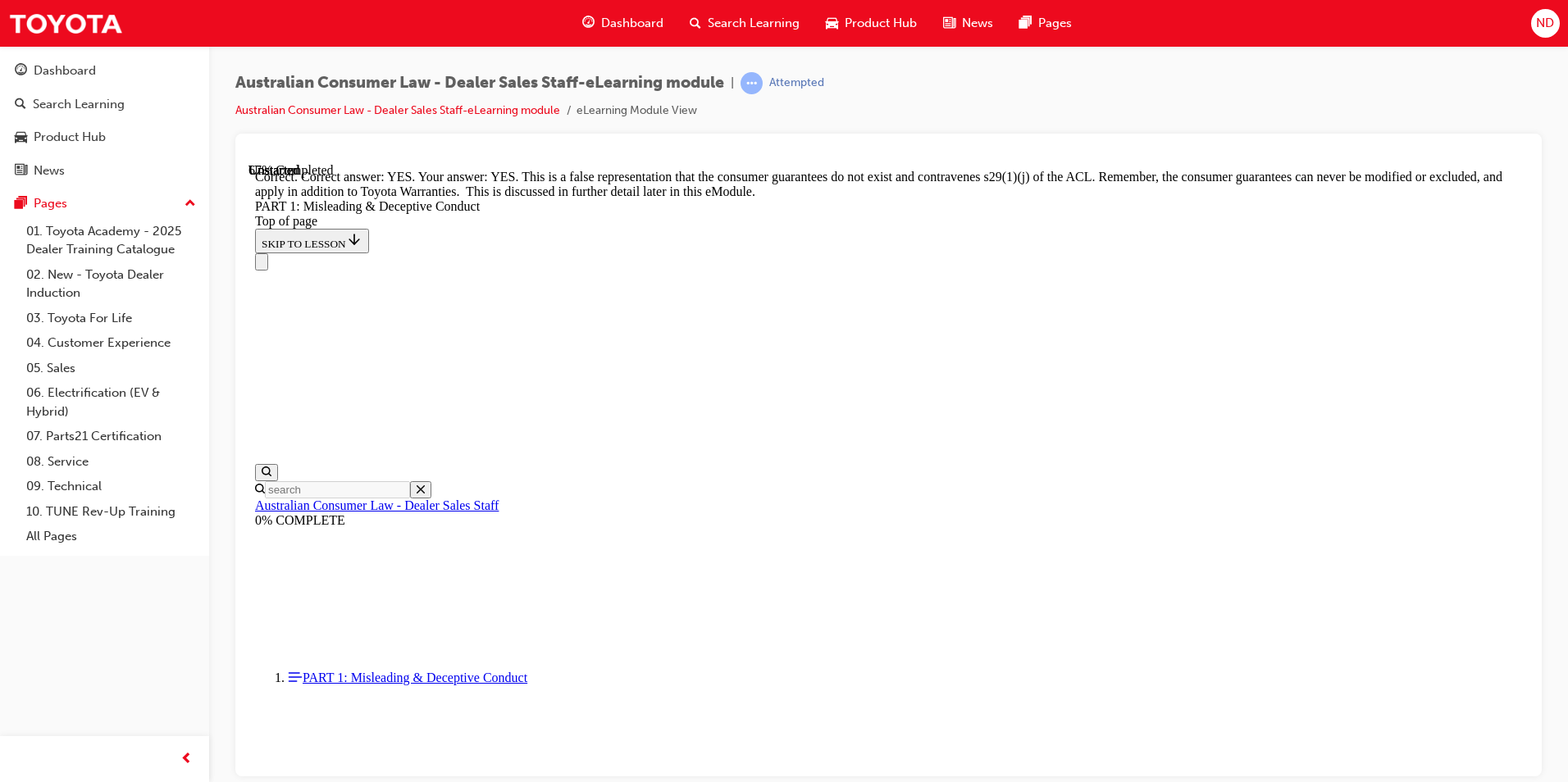 click on "CONTINUE" at bounding box center [289, 23605] 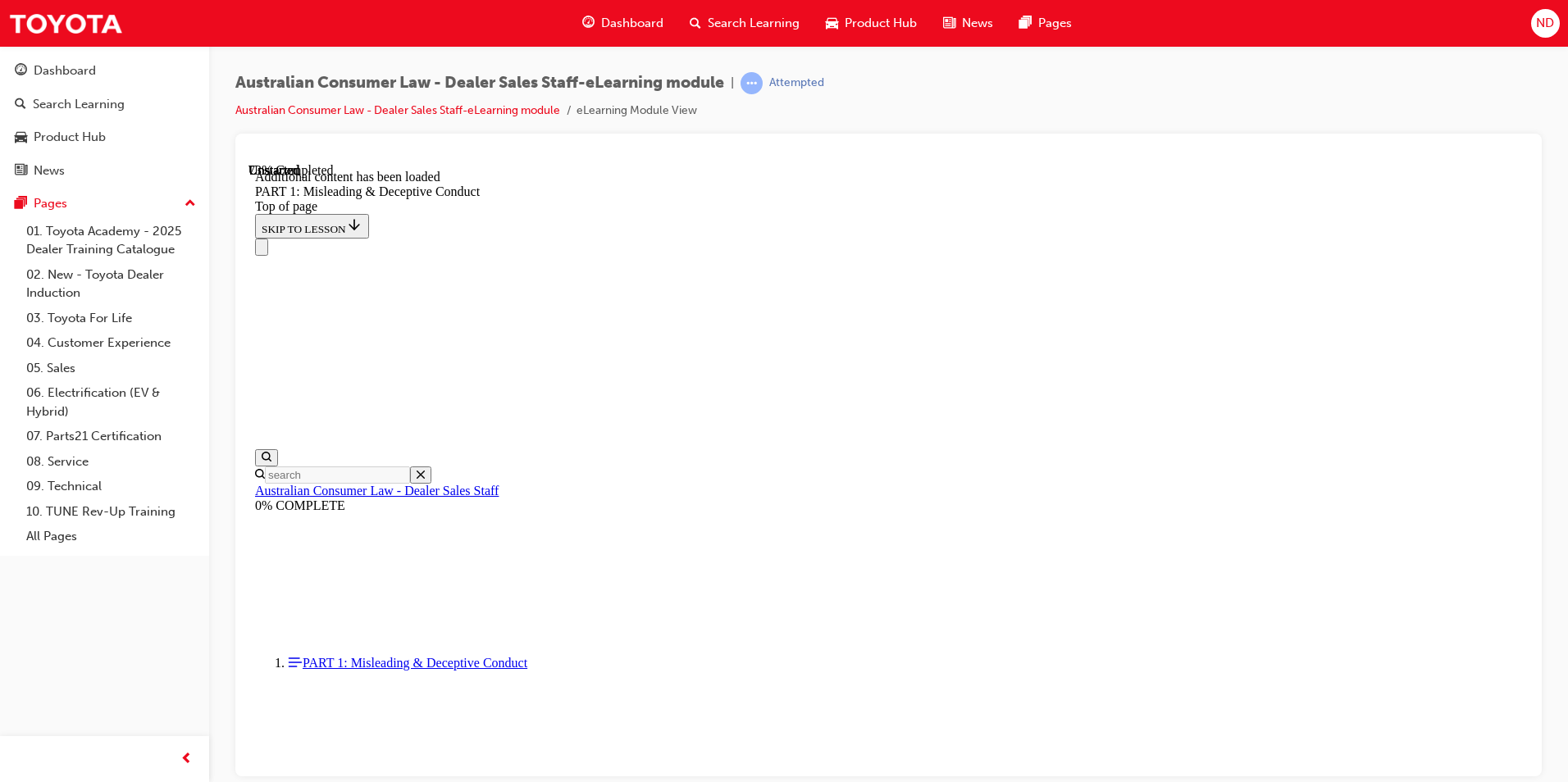 scroll, scrollTop: 4005, scrollLeft: 0, axis: vertical 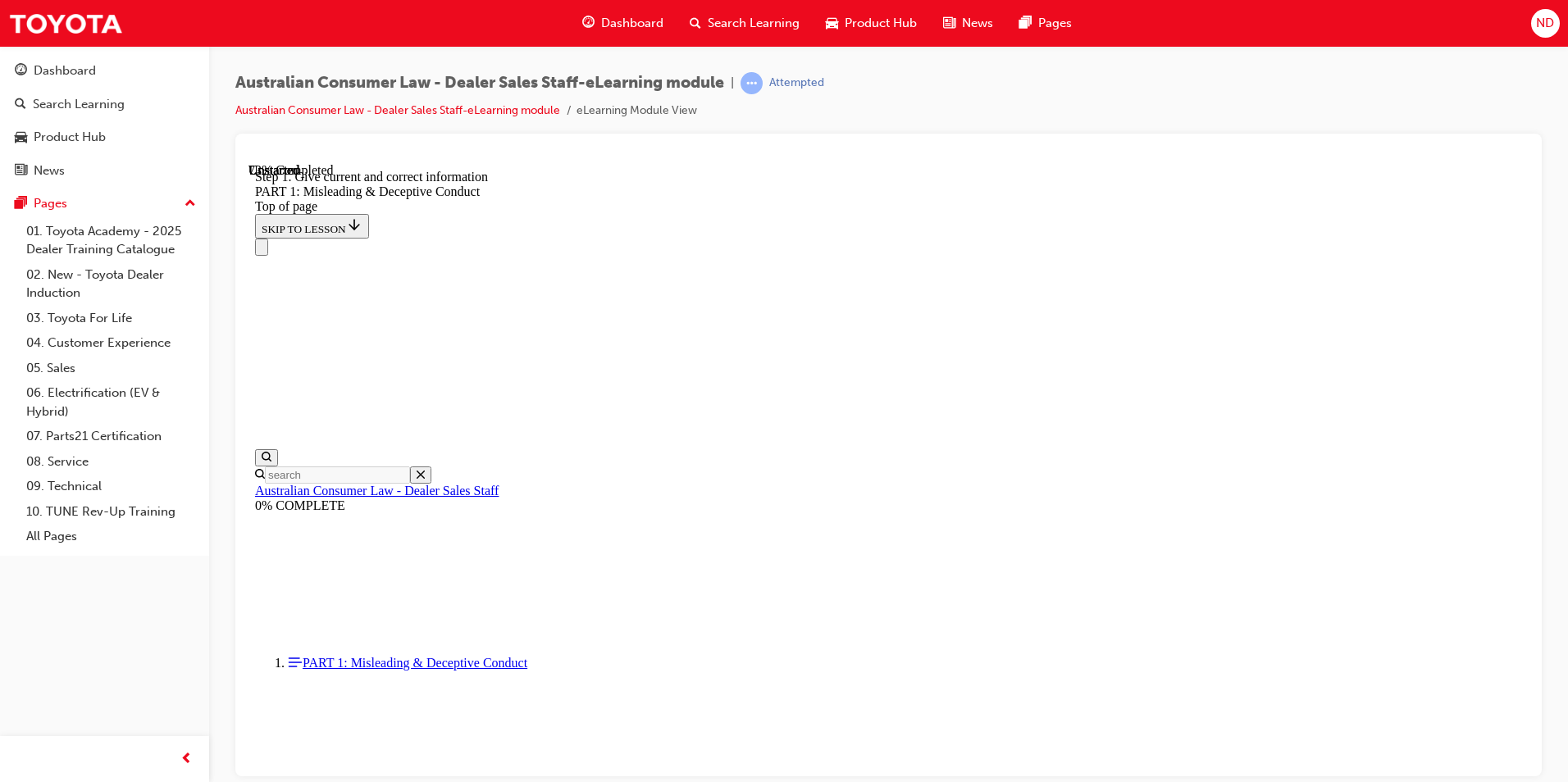 drag, startPoint x: 1424, startPoint y: 379, endPoint x: 1395, endPoint y: 362, distance: 33.615473 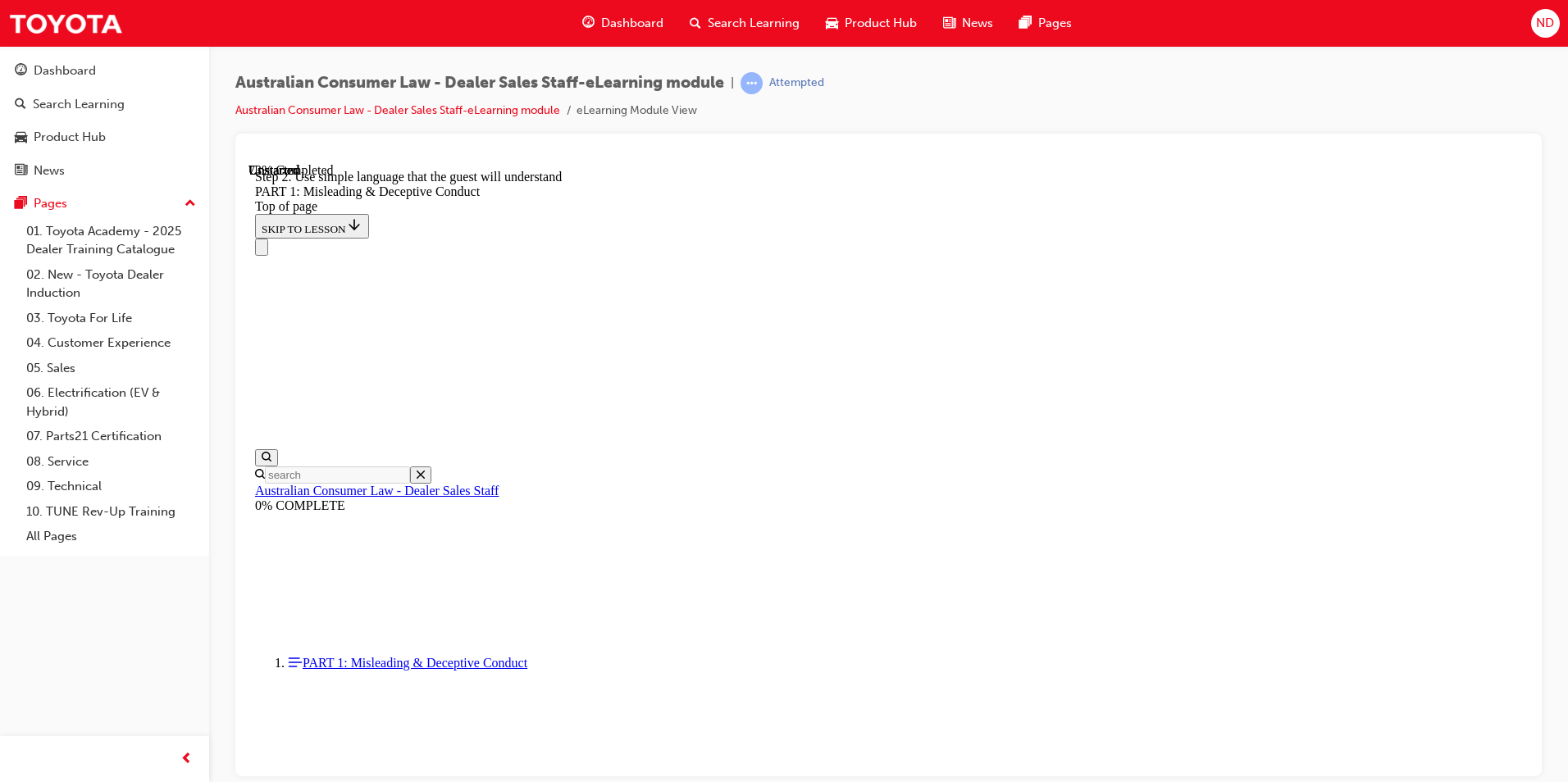 click 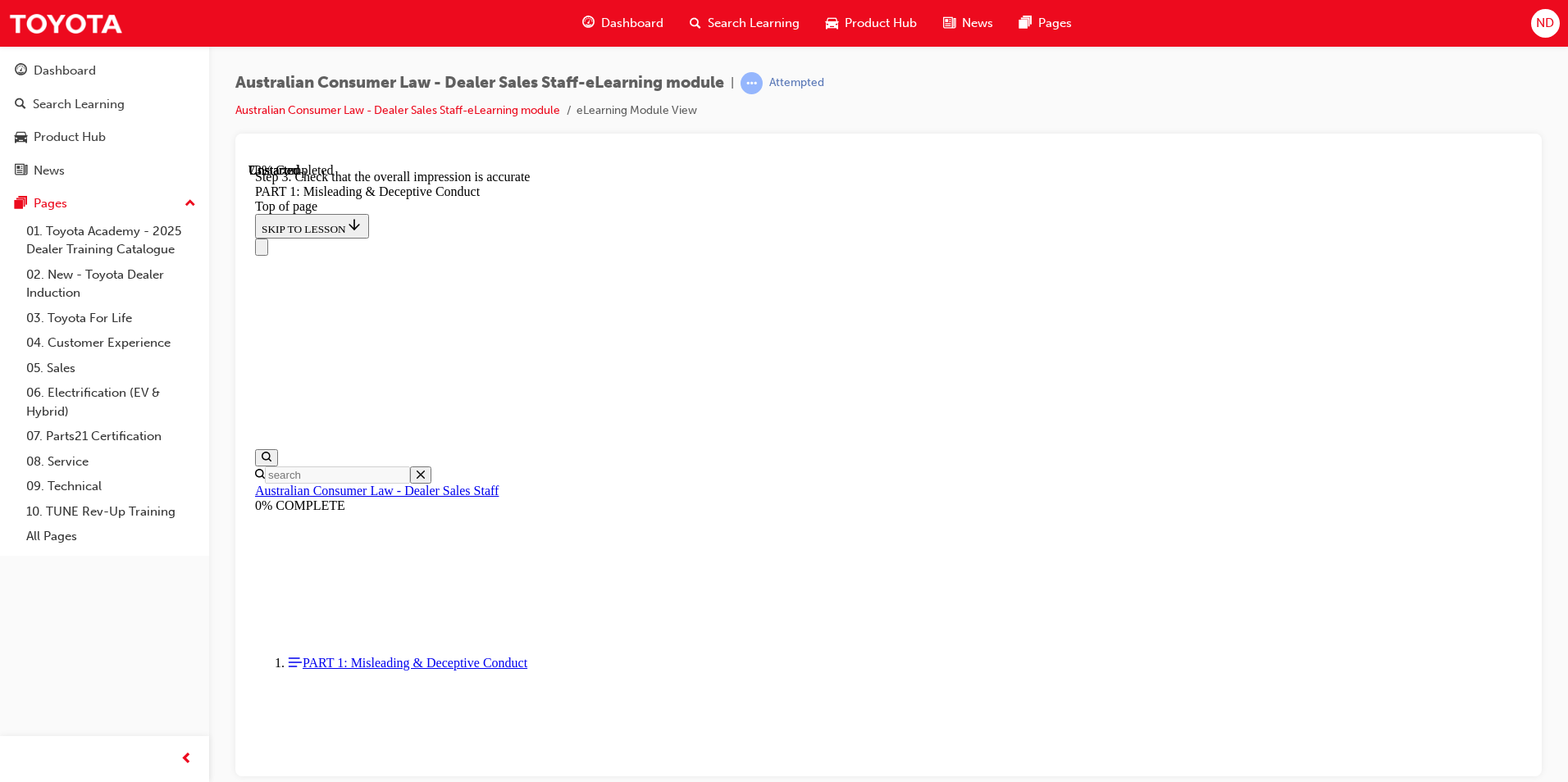 click at bounding box center [275, 23604] 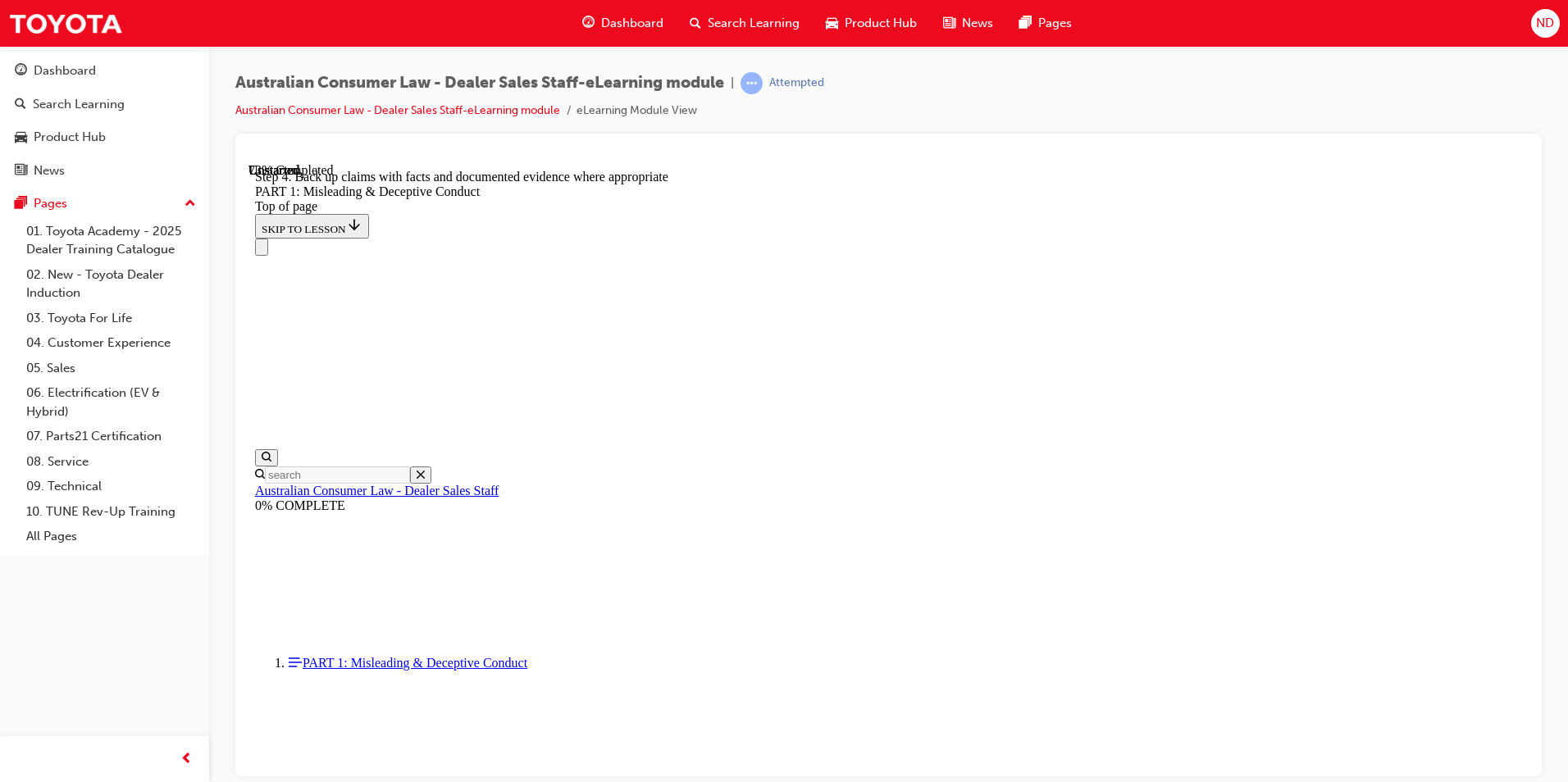 click at bounding box center (275, 23604) 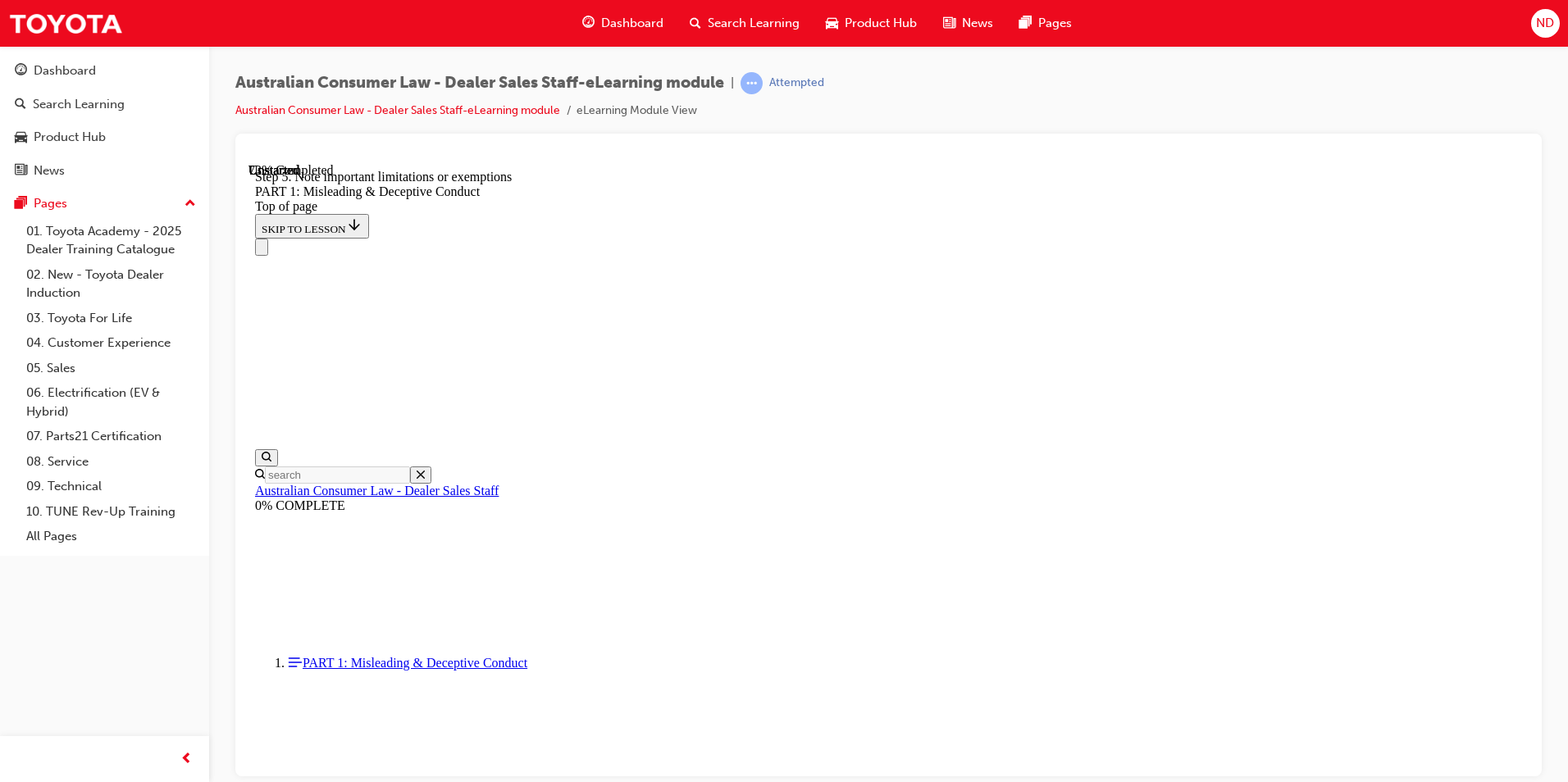 click 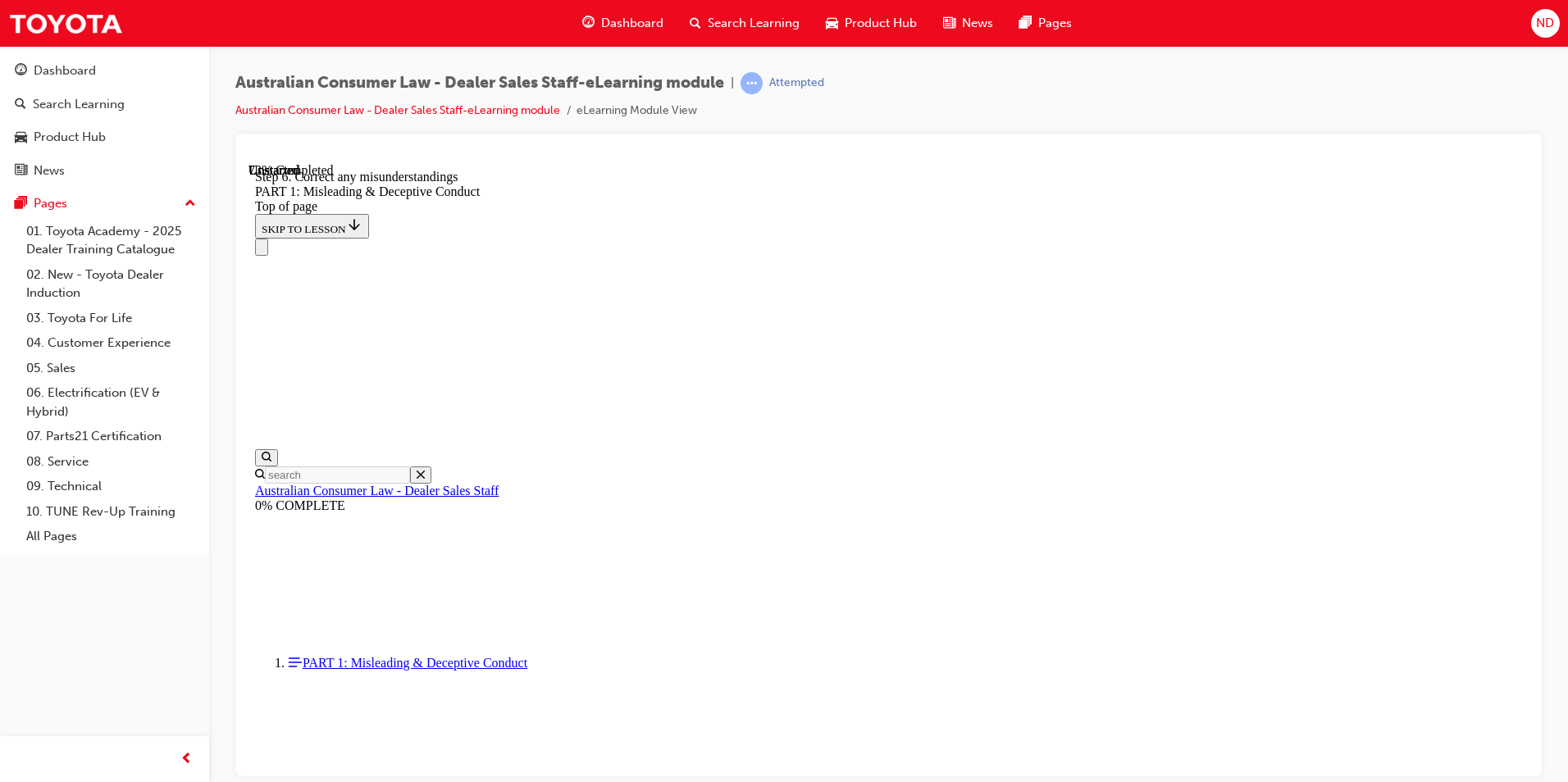 click 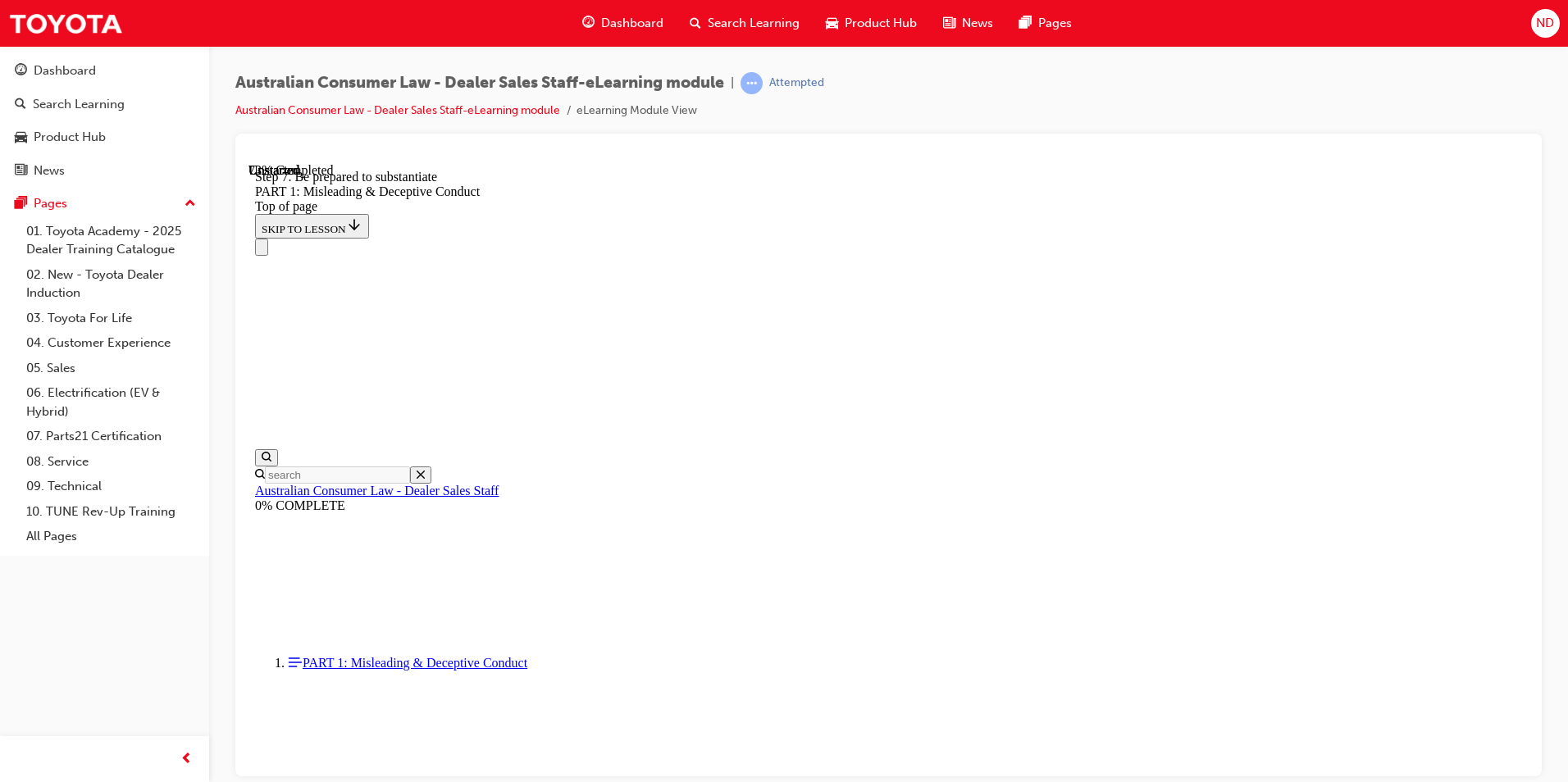 click at bounding box center (275, 23604) 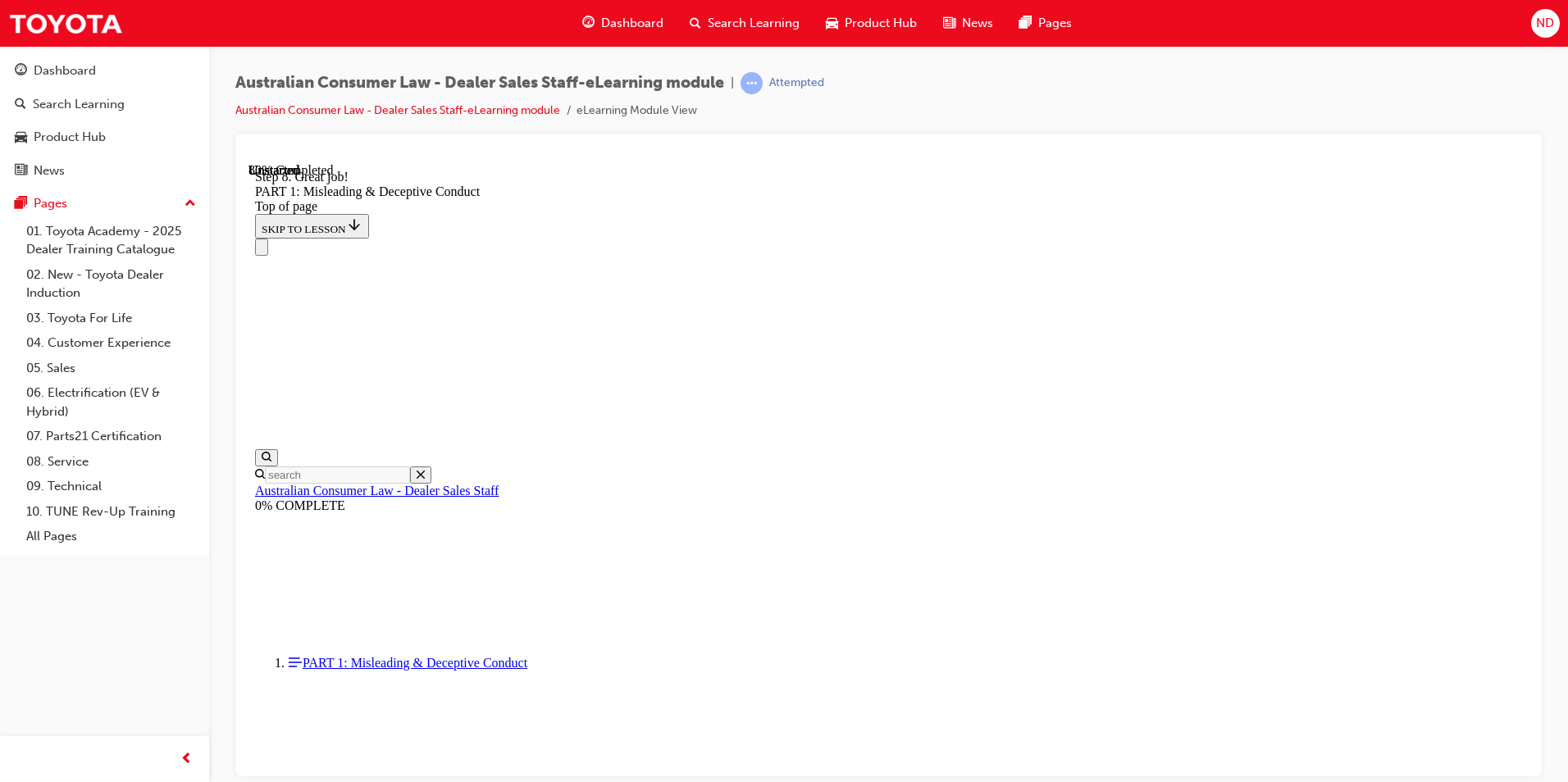 click on "CONTINUE" at bounding box center (289, 23966) 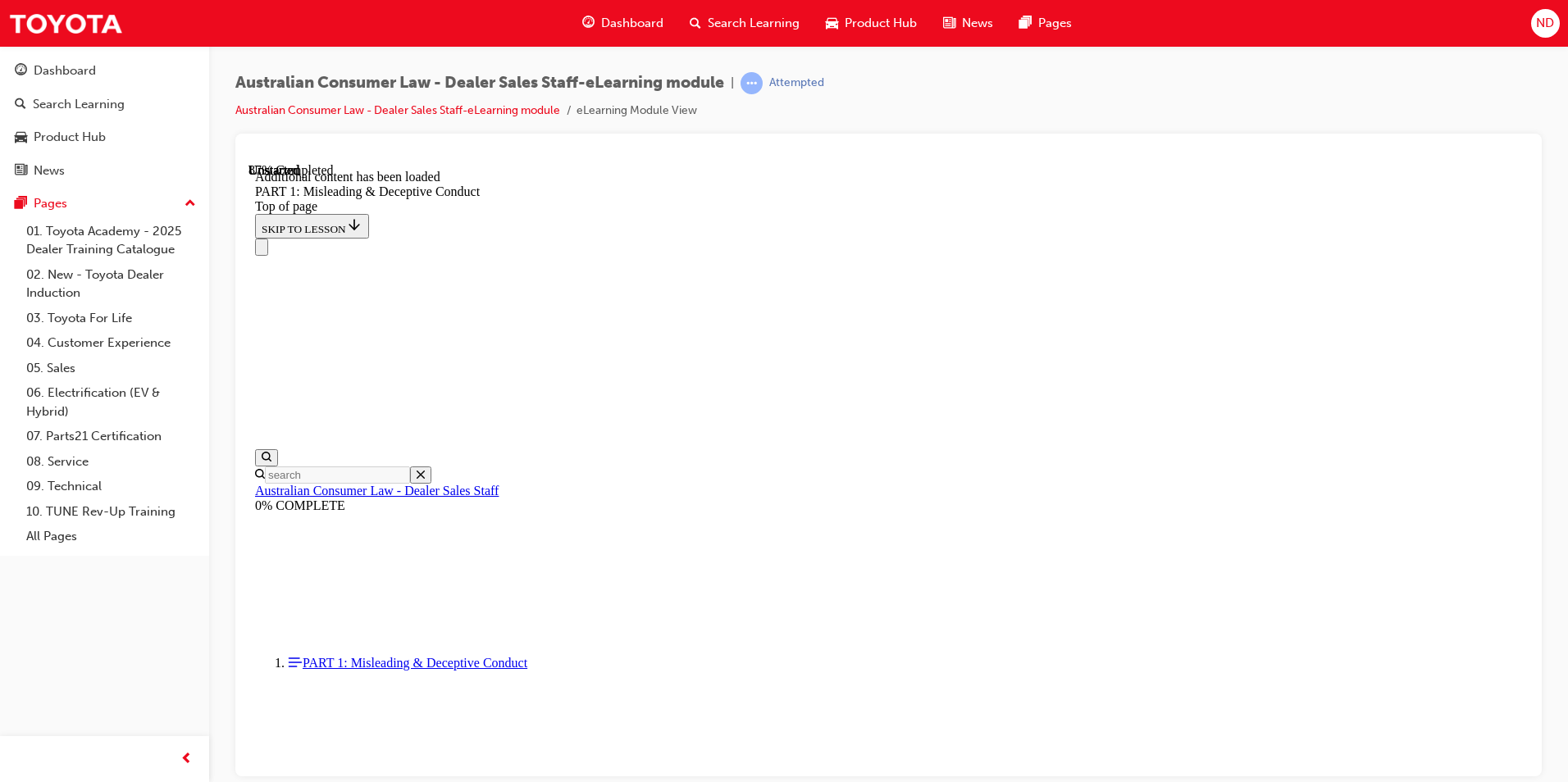 scroll, scrollTop: 4448, scrollLeft: 0, axis: vertical 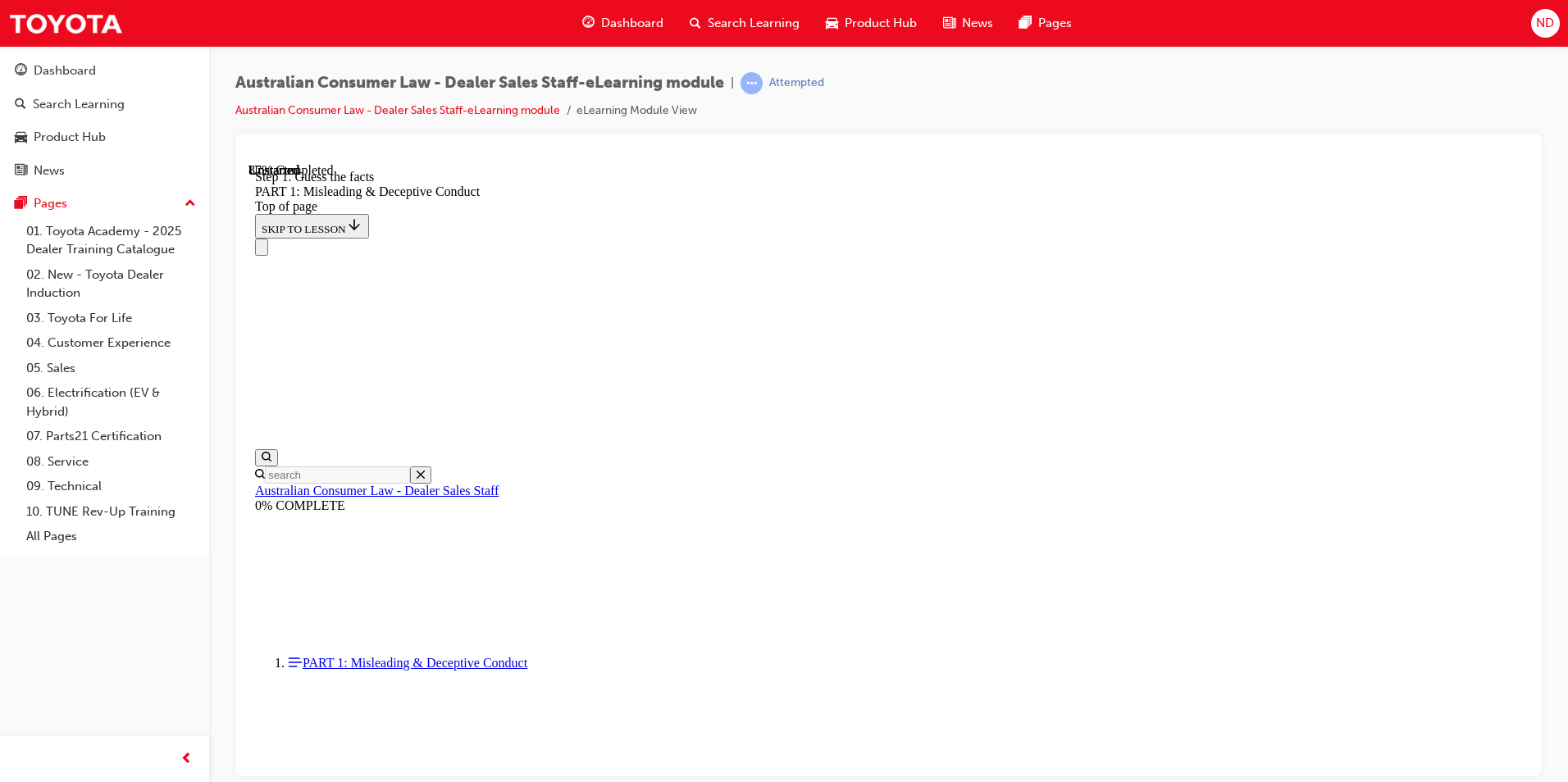 click 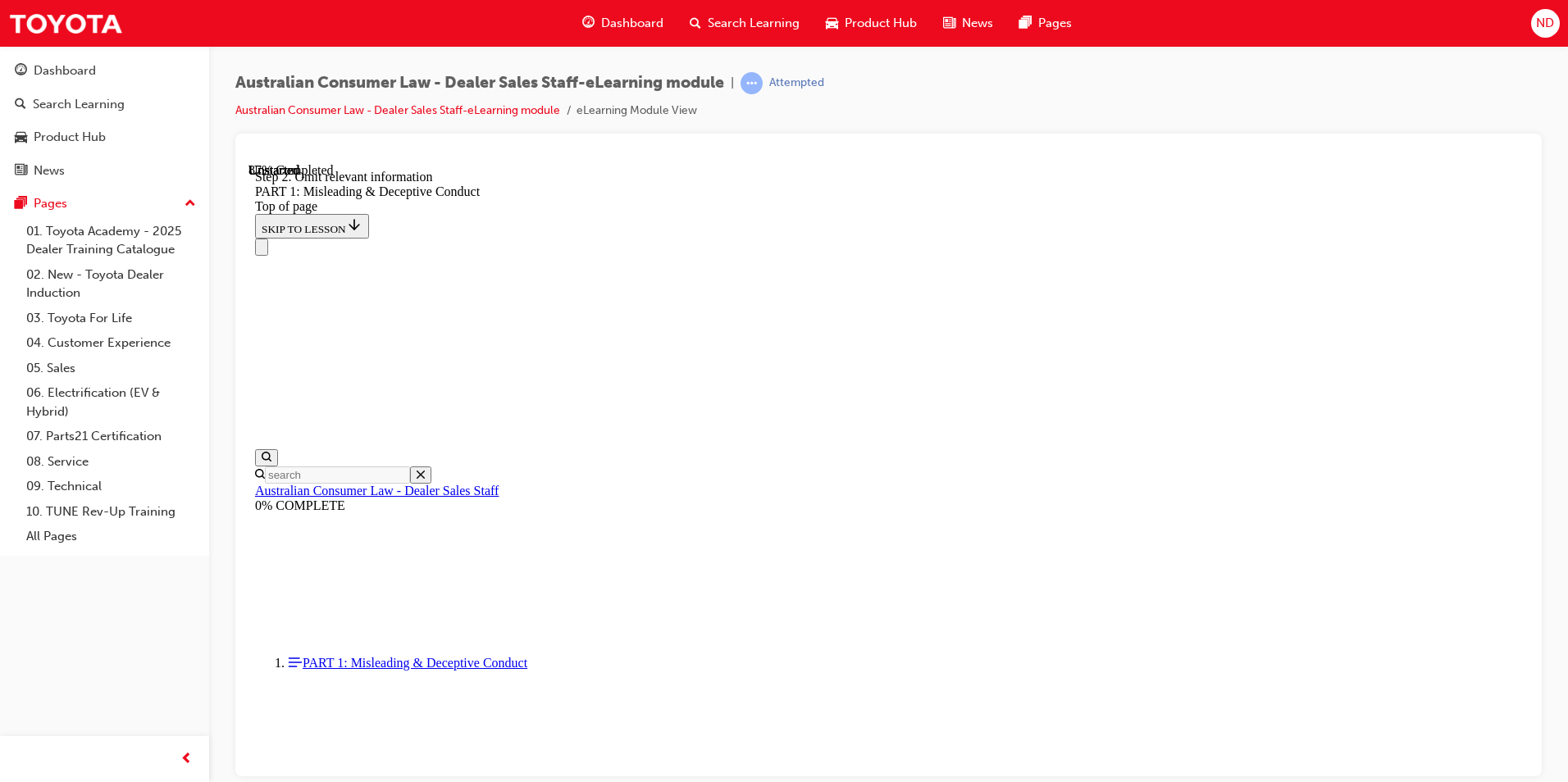 click 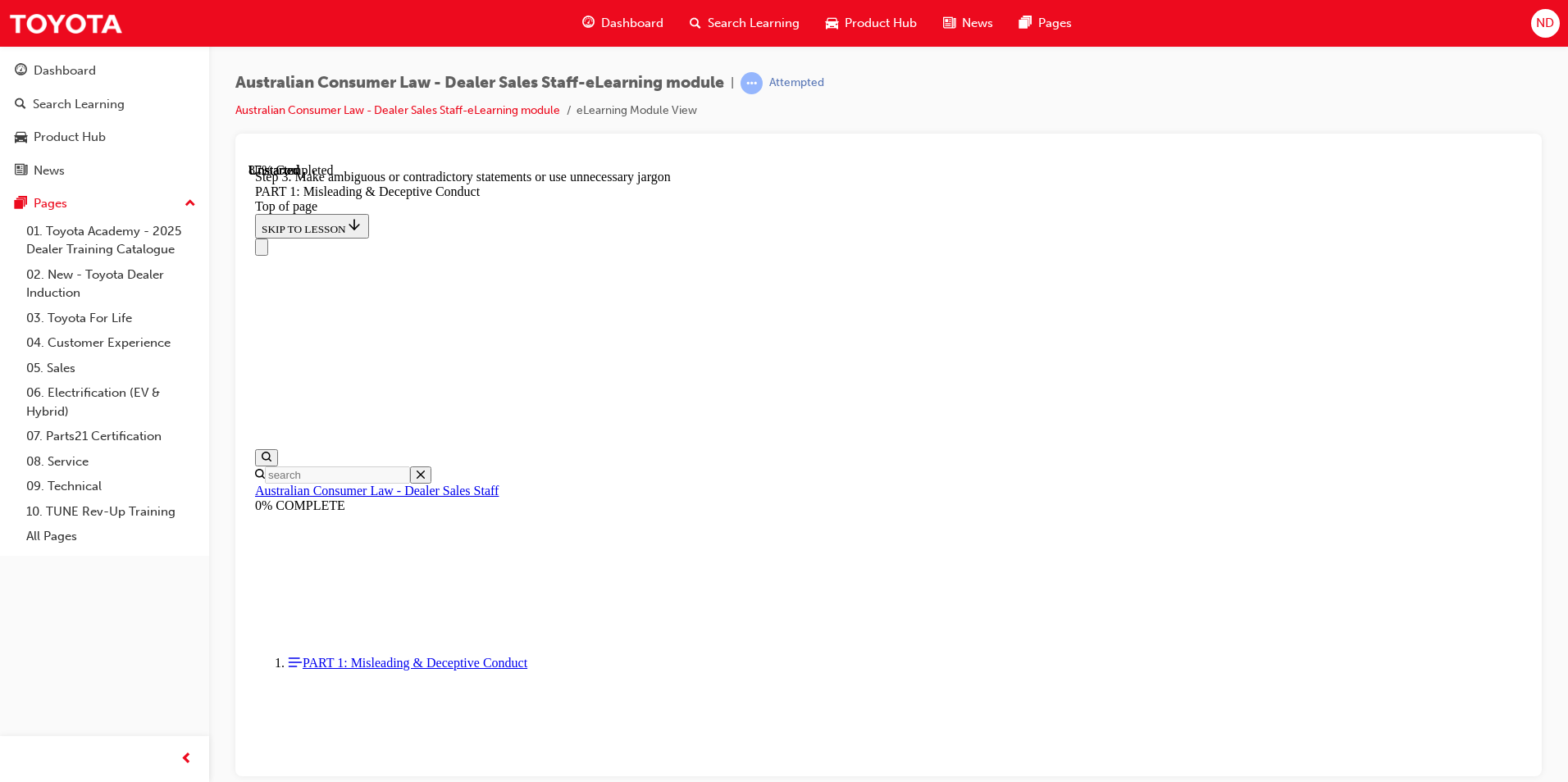click 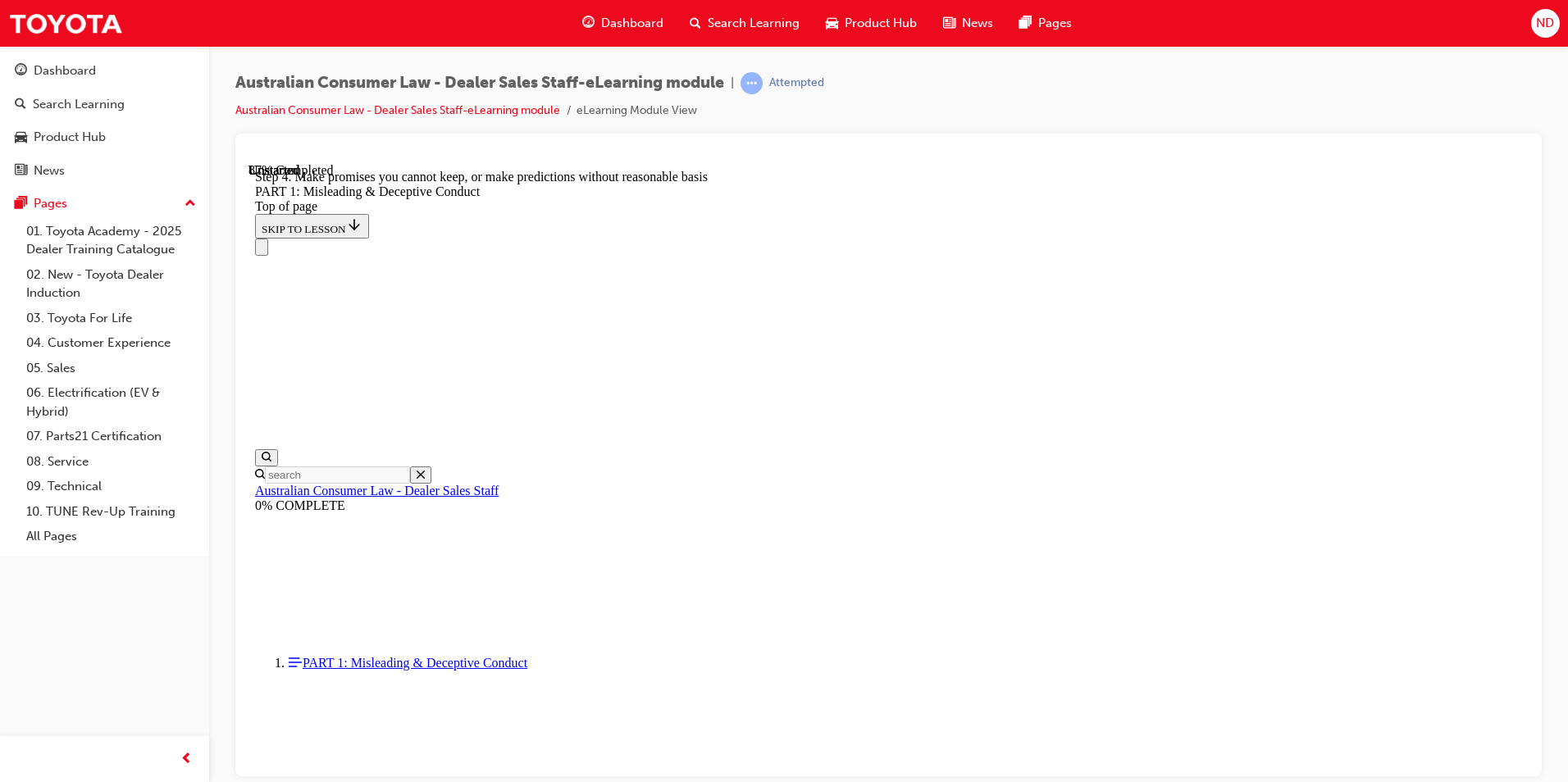 click at bounding box center (275, 23980) 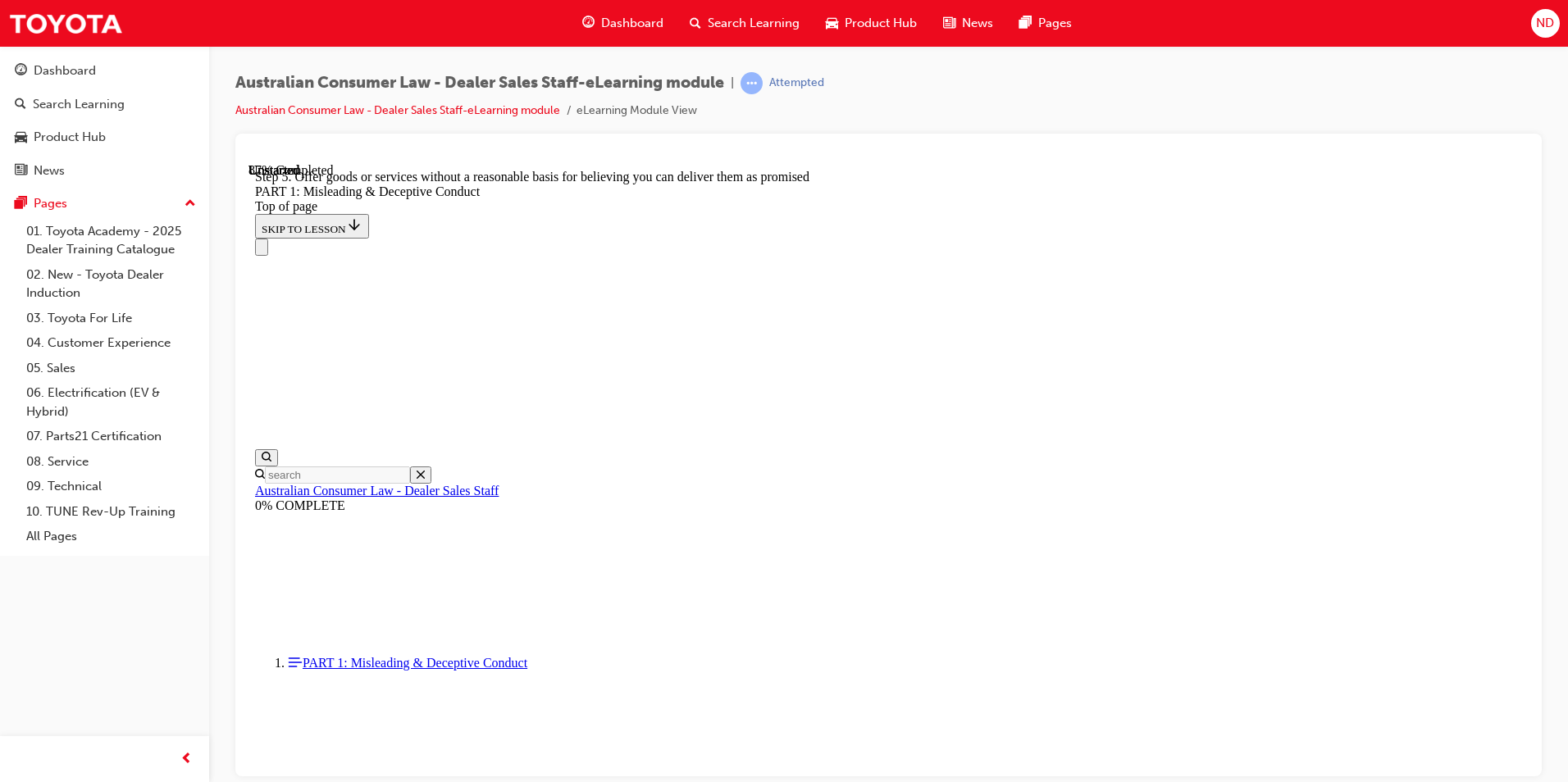 click 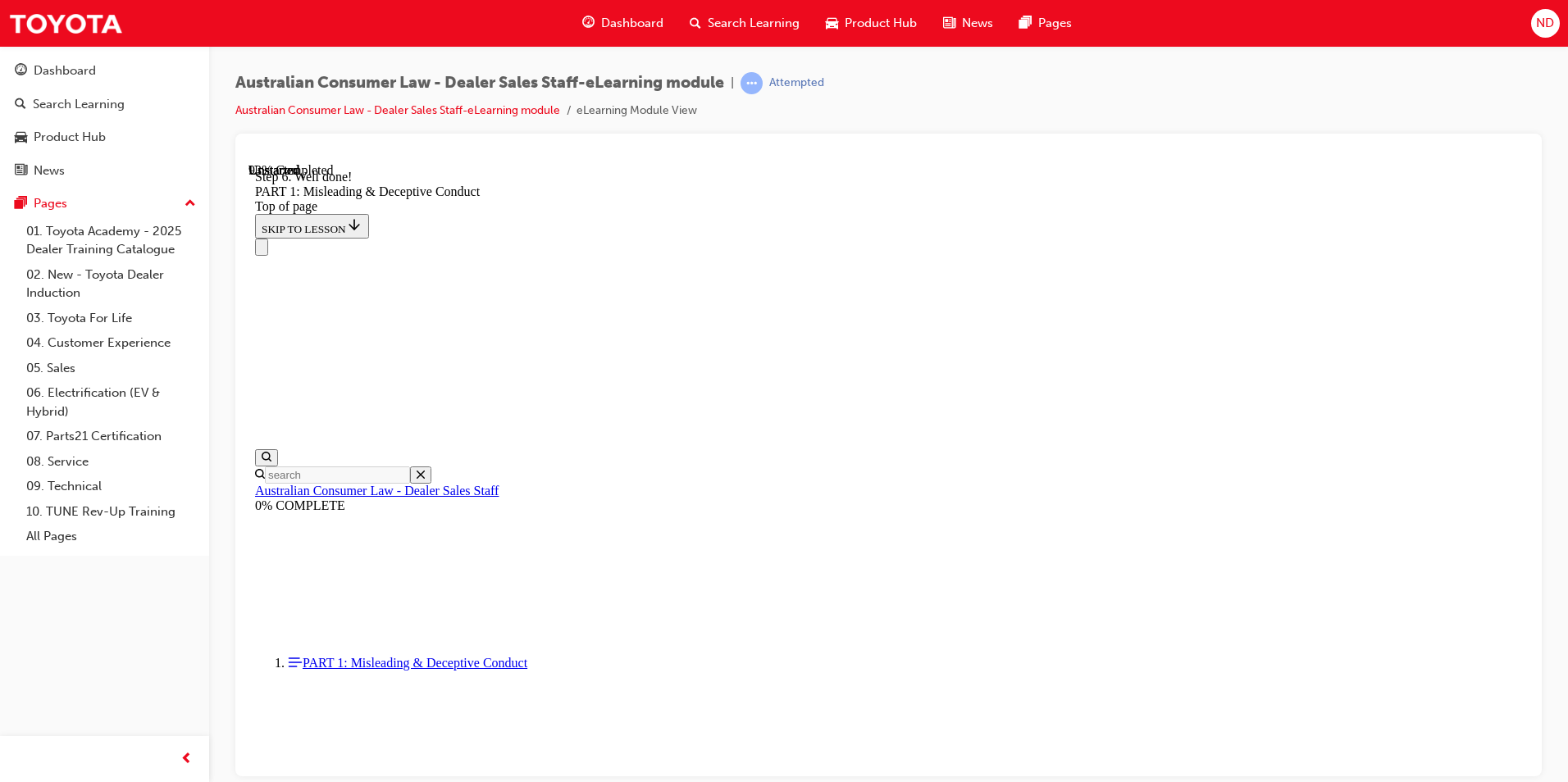 drag, startPoint x: 1052, startPoint y: 644, endPoint x: 1060, endPoint y: 639, distance: 9.433981 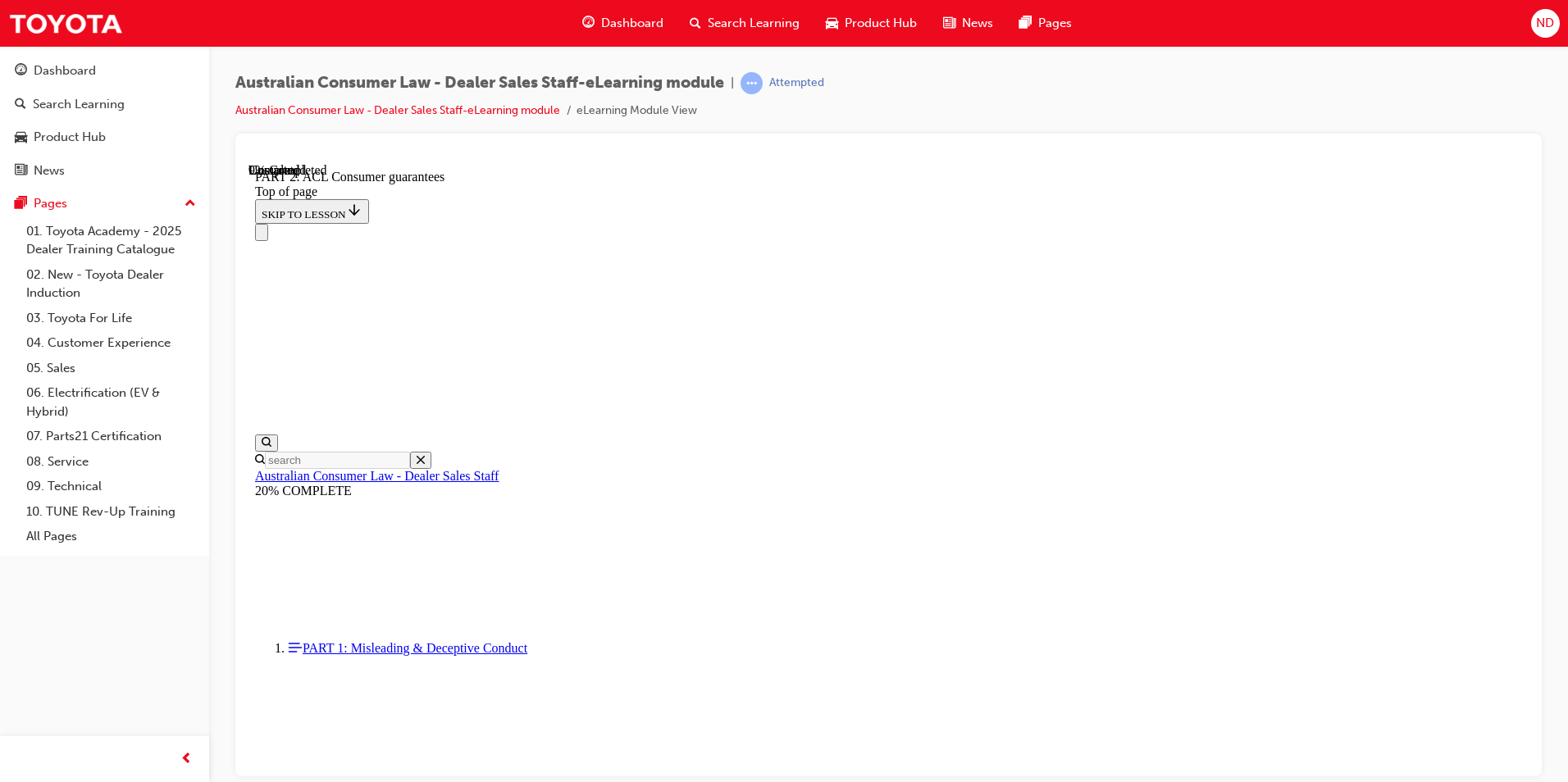 scroll, scrollTop: 2541, scrollLeft: 0, axis: vertical 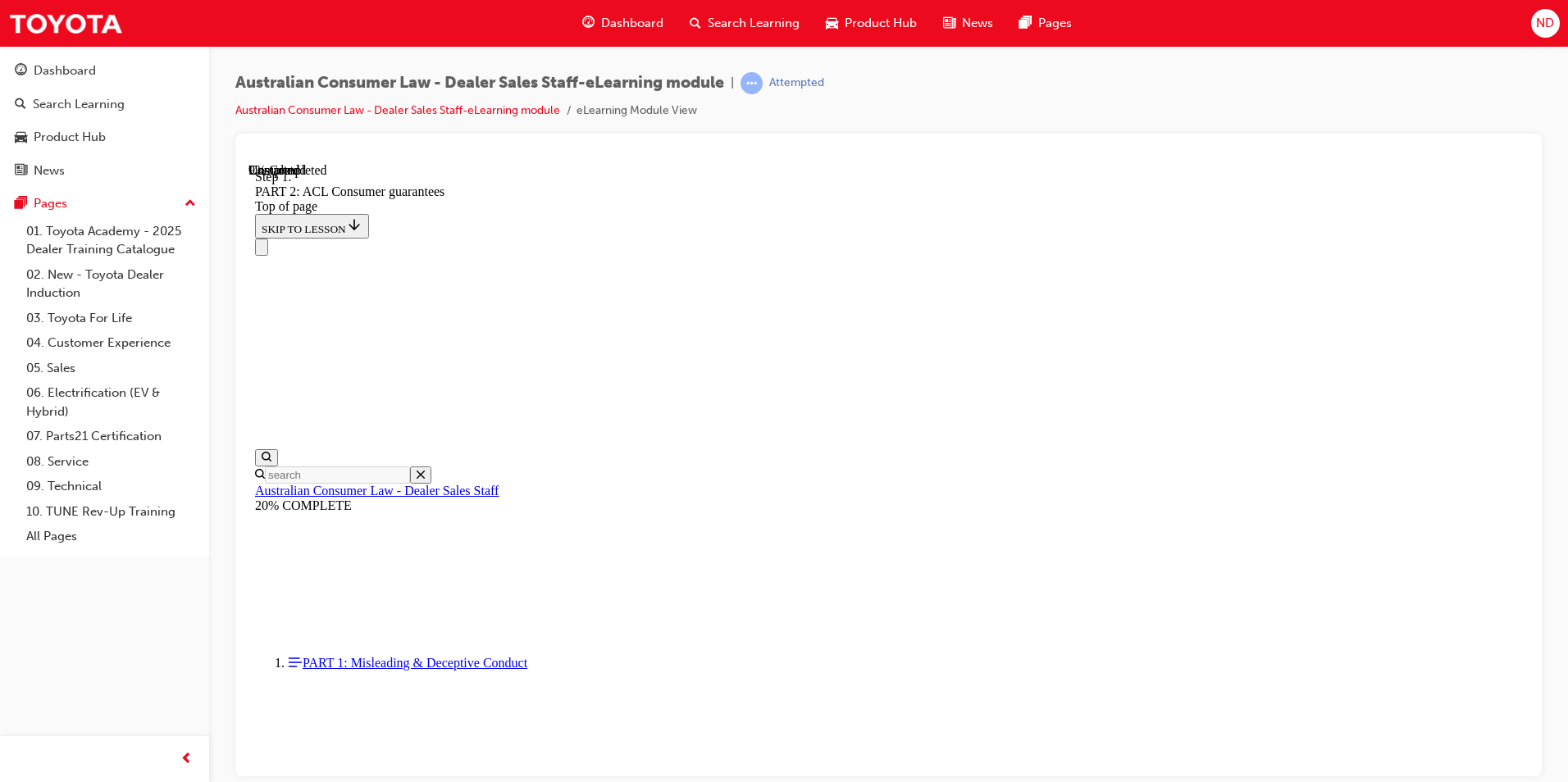 click at bounding box center (275, 9442) 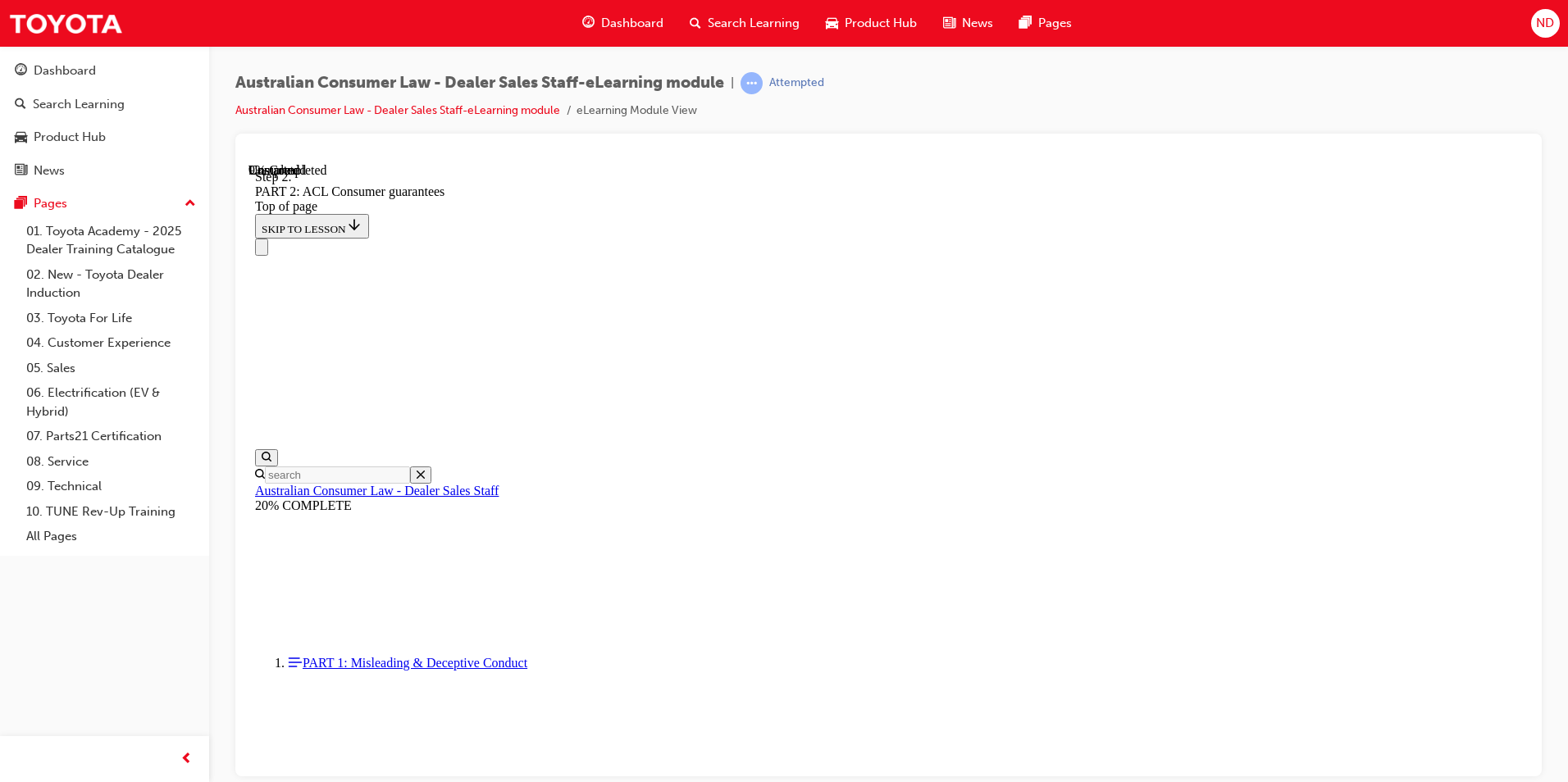 click at bounding box center (275, 9442) 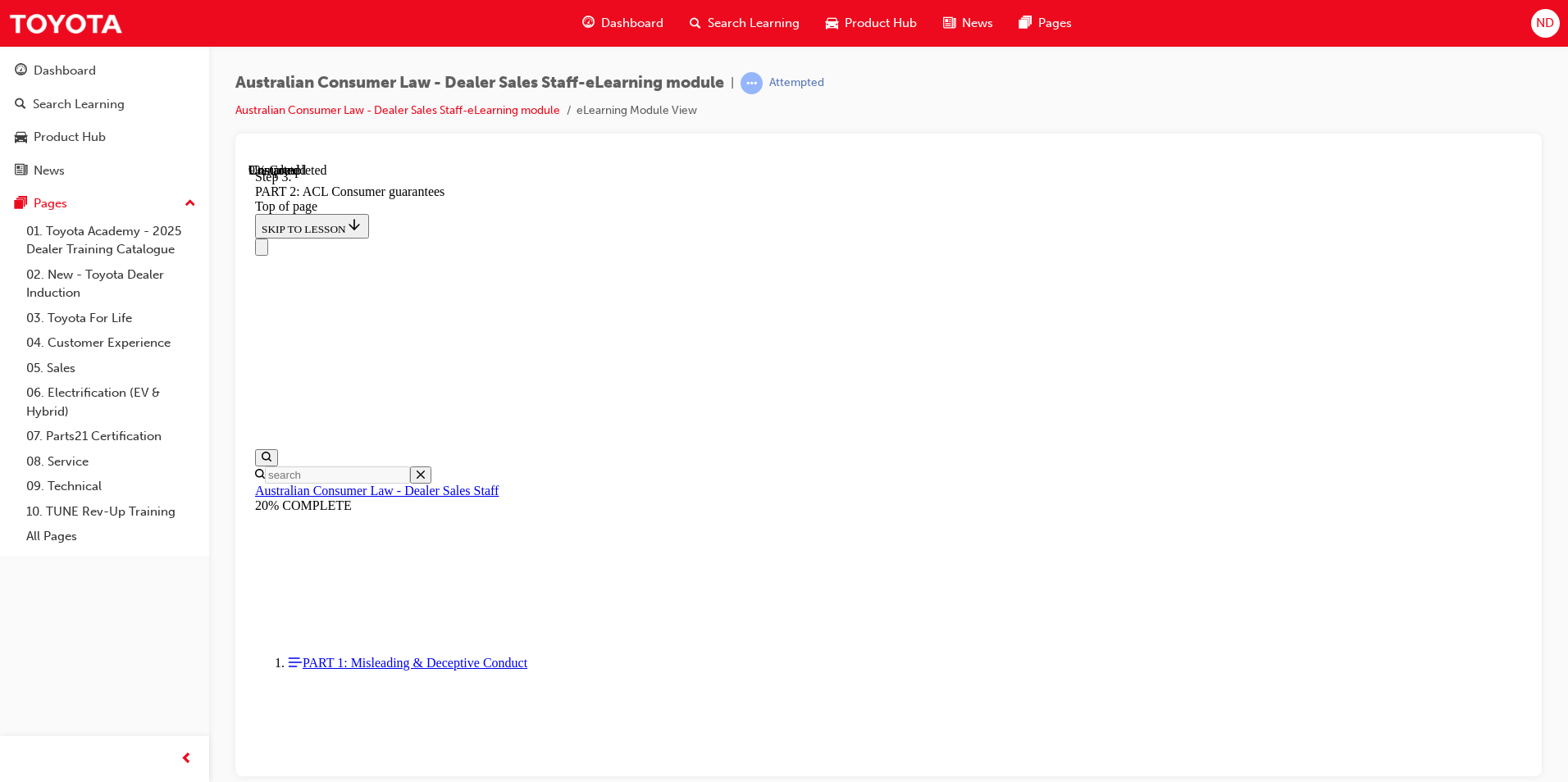 click 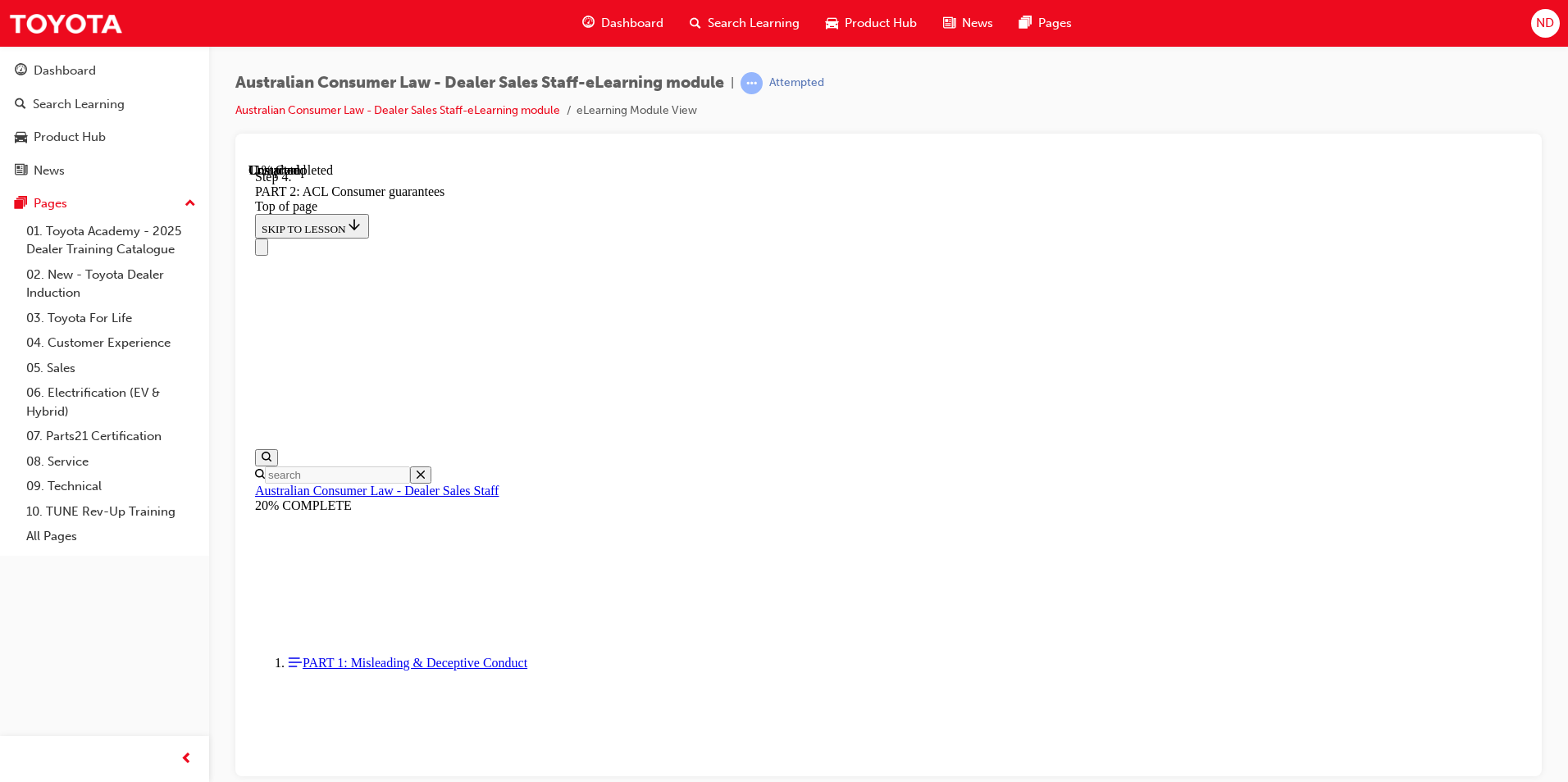 click on "CONTINUE" at bounding box center [289, 9804] 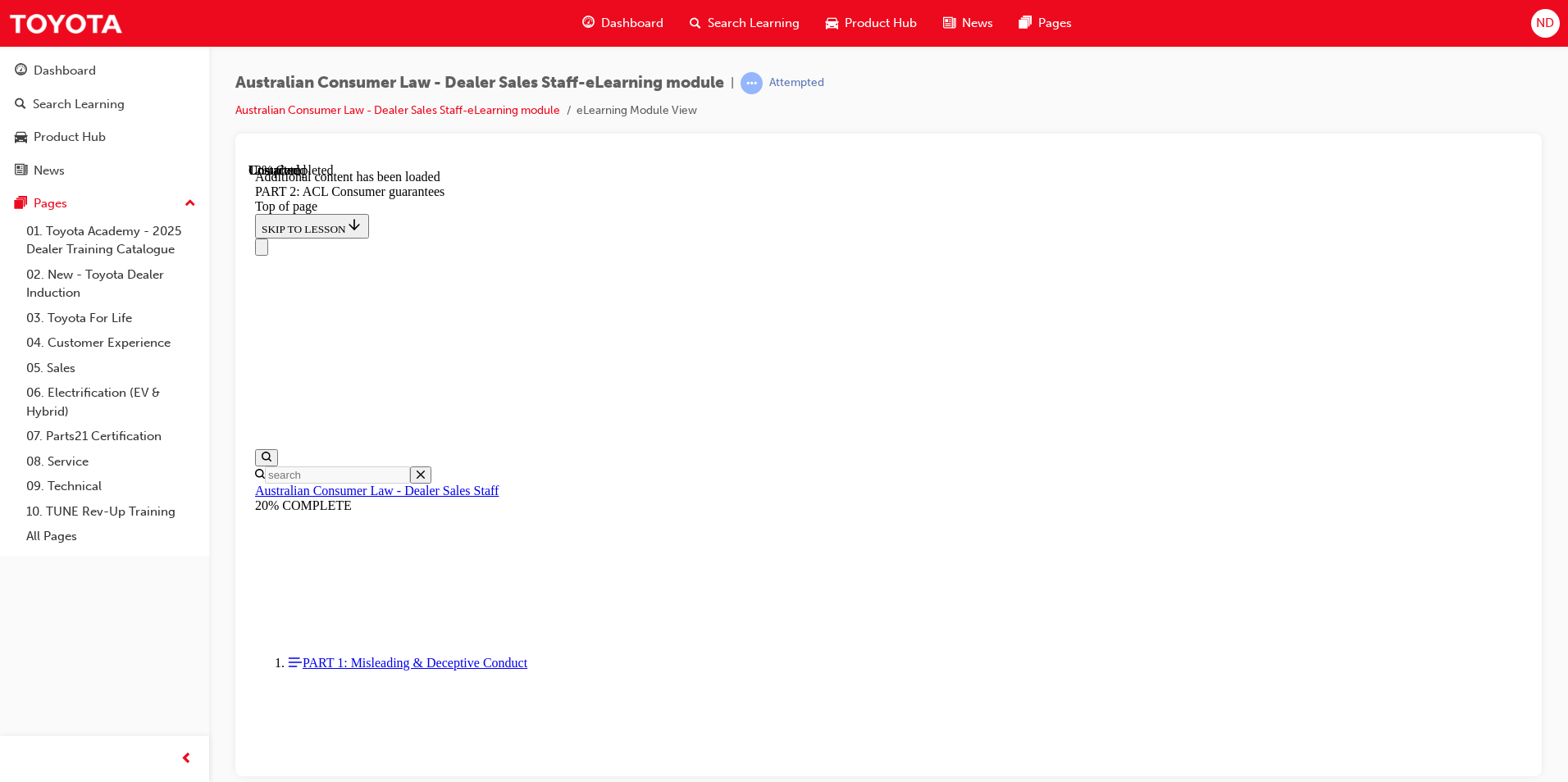 scroll, scrollTop: 3100, scrollLeft: 0, axis: vertical 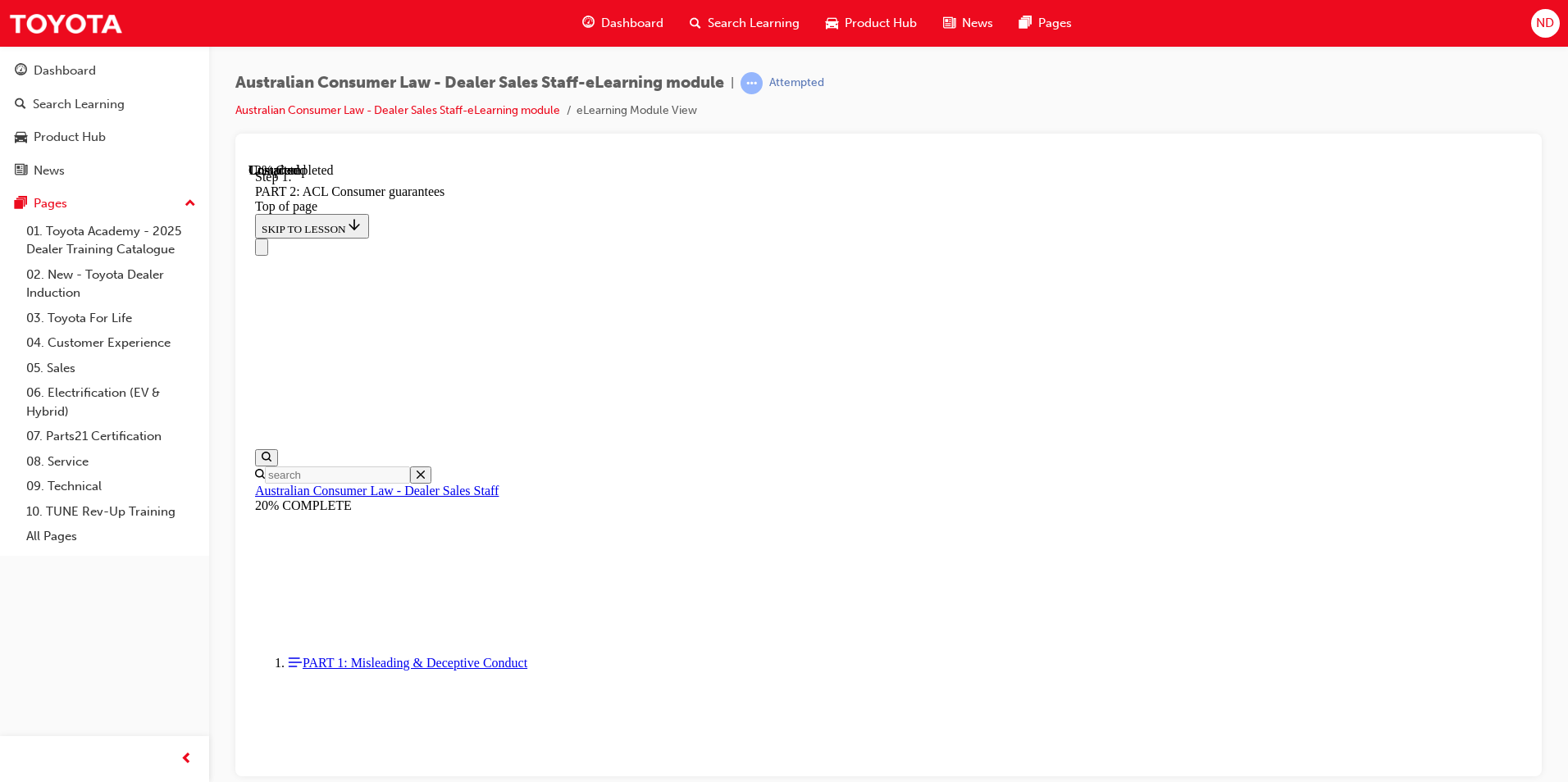 click at bounding box center (275, 9818) 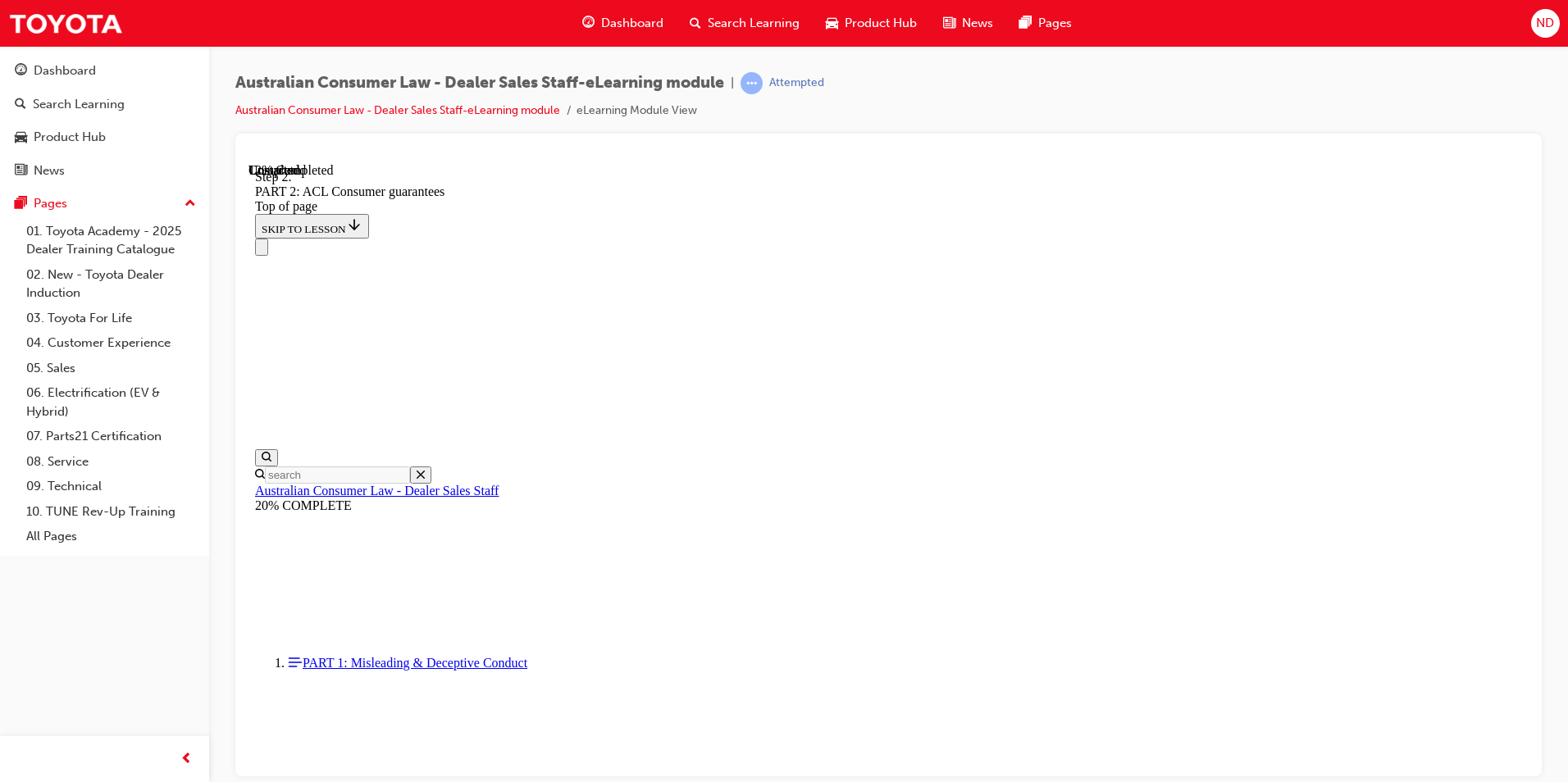 click at bounding box center [275, 9818] 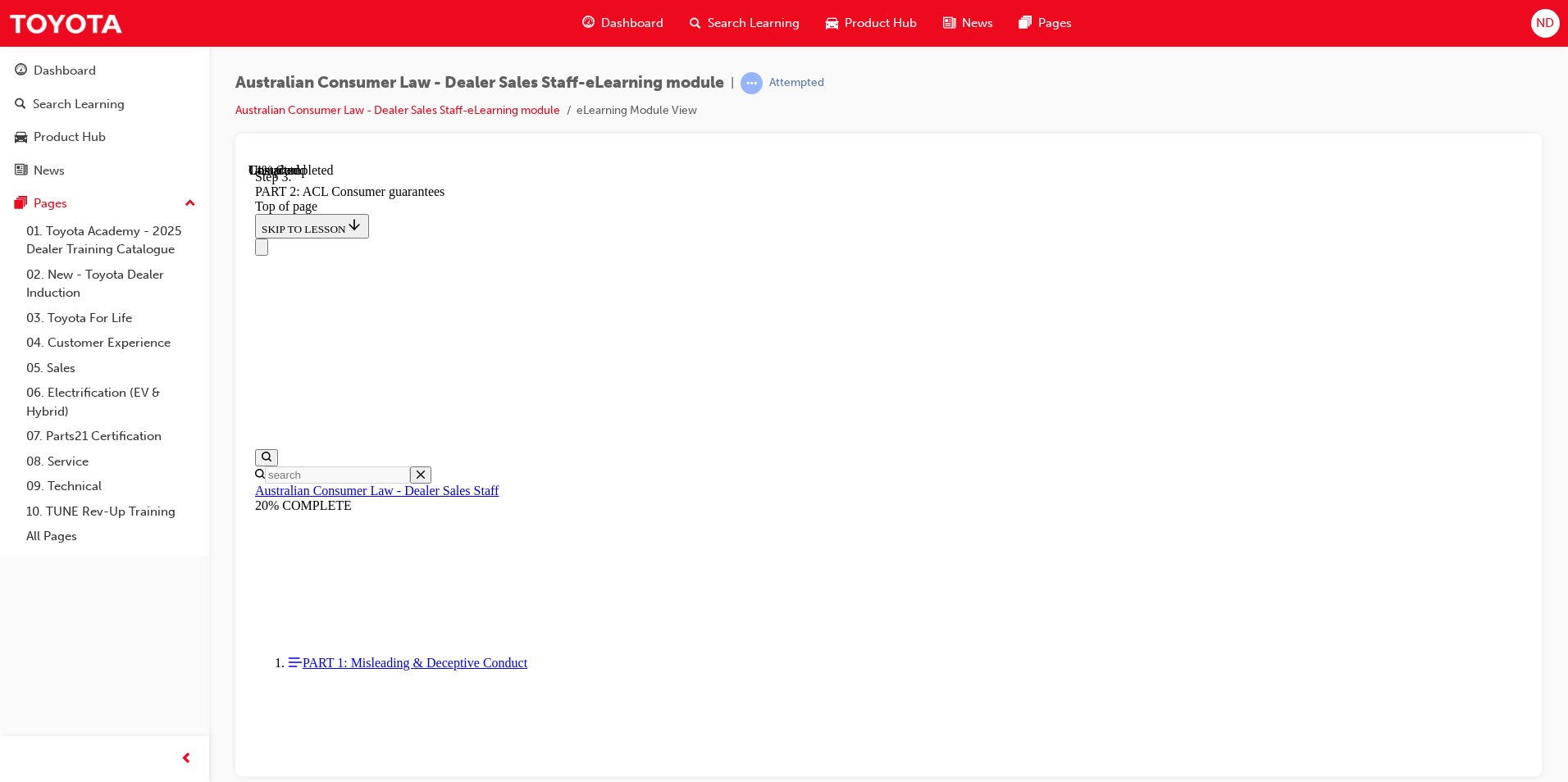 click on "CONTINUE" at bounding box center [289, 10179] 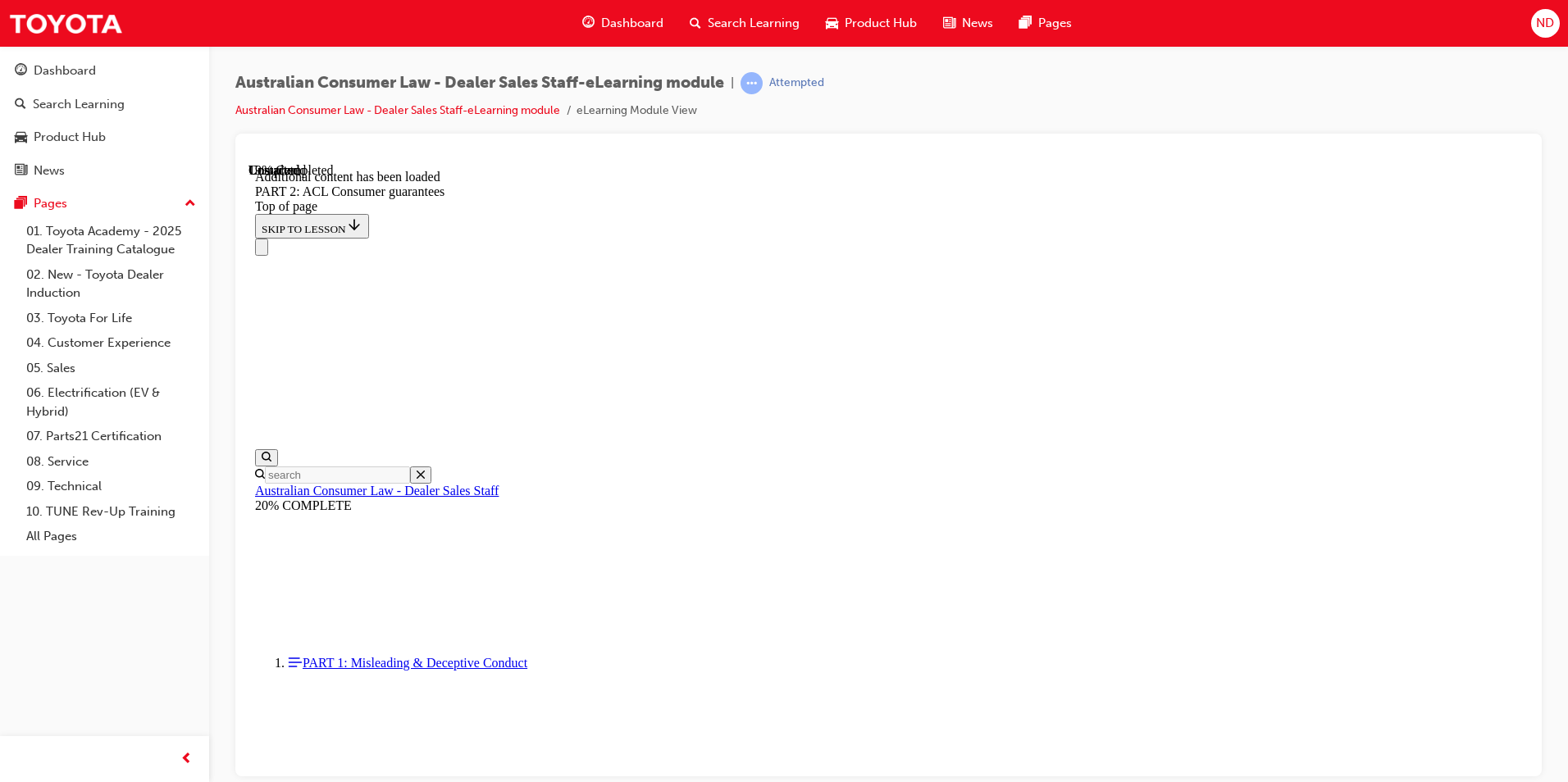 scroll, scrollTop: 3871, scrollLeft: 0, axis: vertical 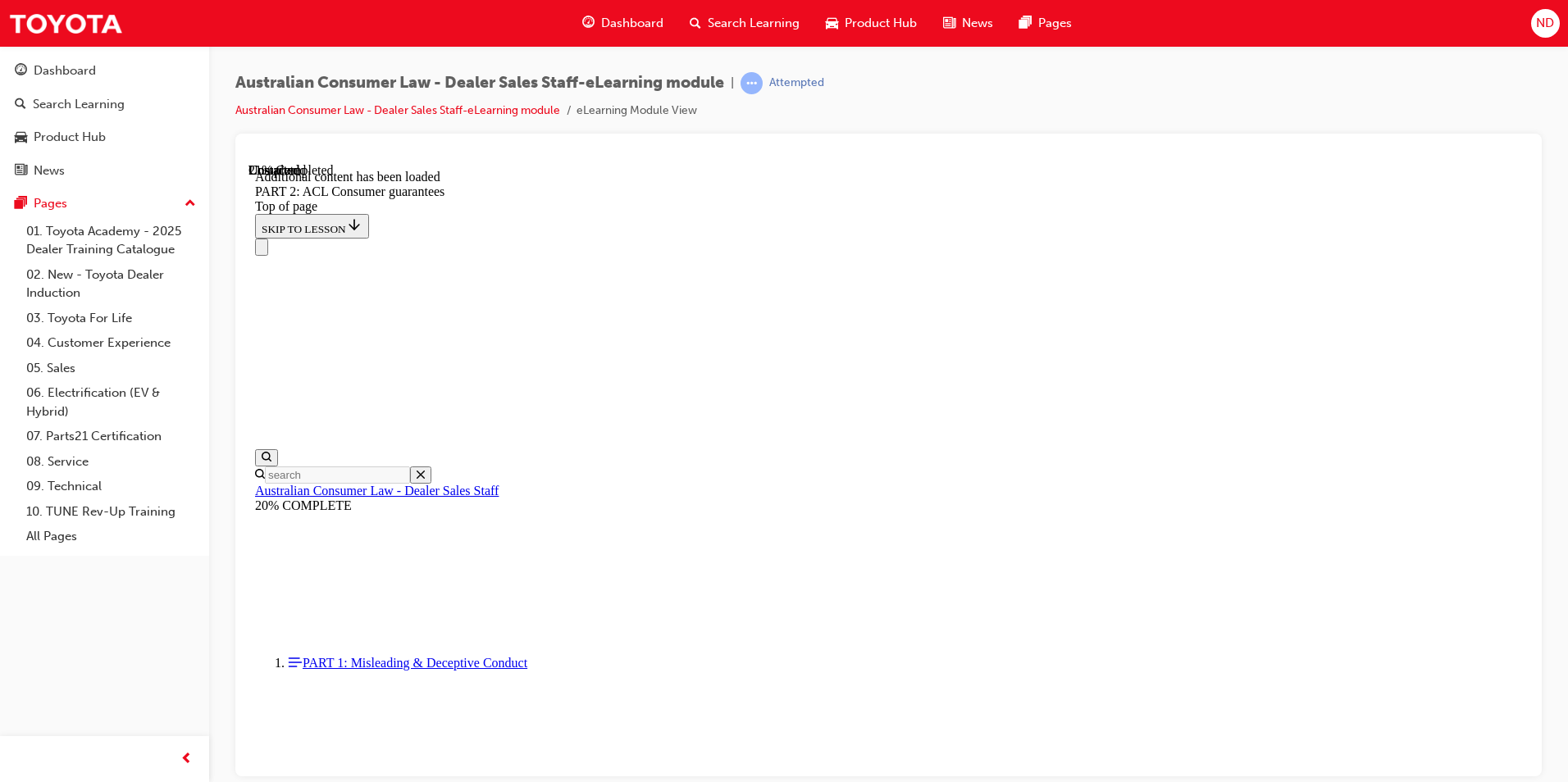 click on "CONTINUE" at bounding box center [289, 10763] 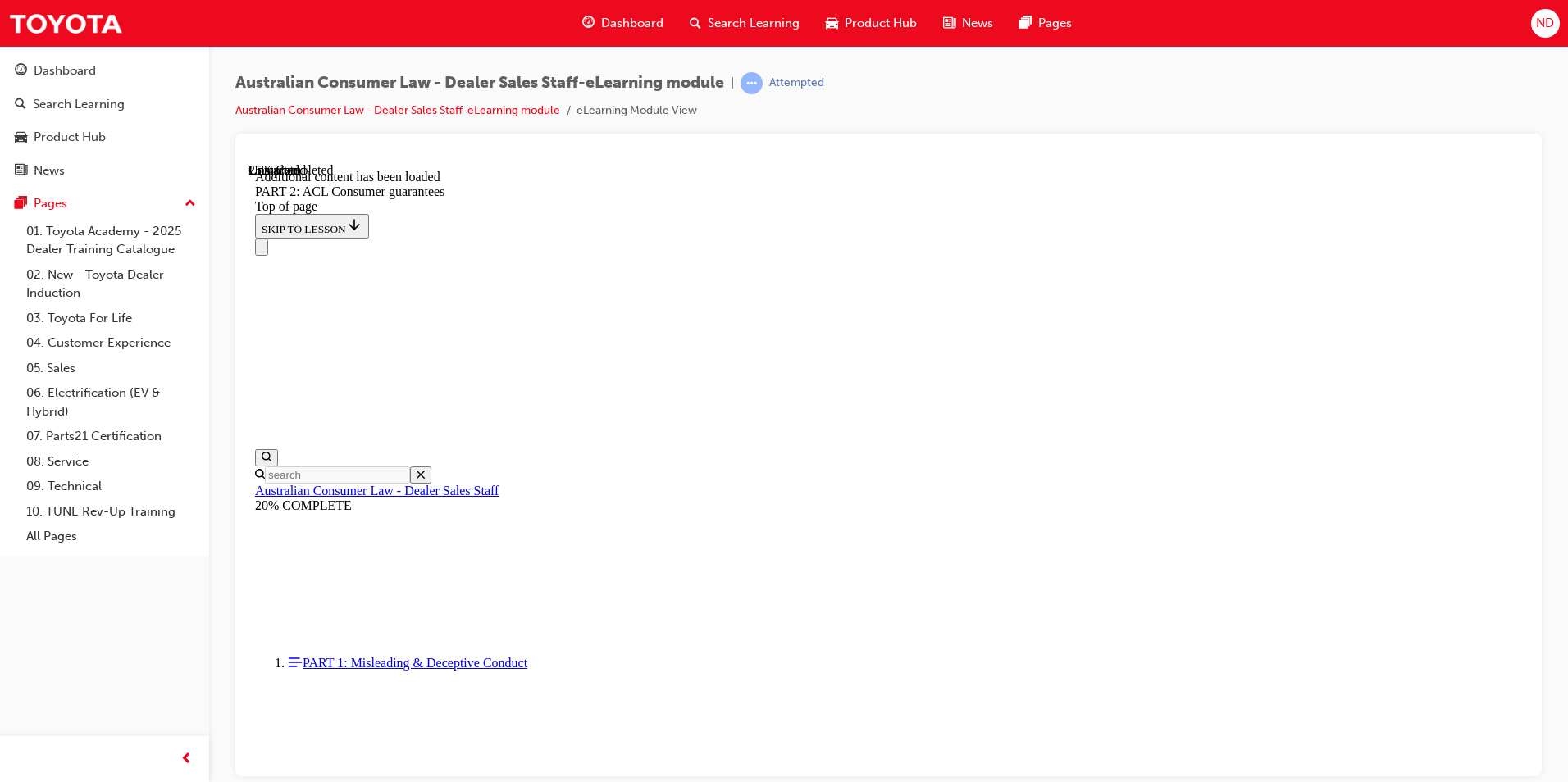 scroll, scrollTop: 4877, scrollLeft: 0, axis: vertical 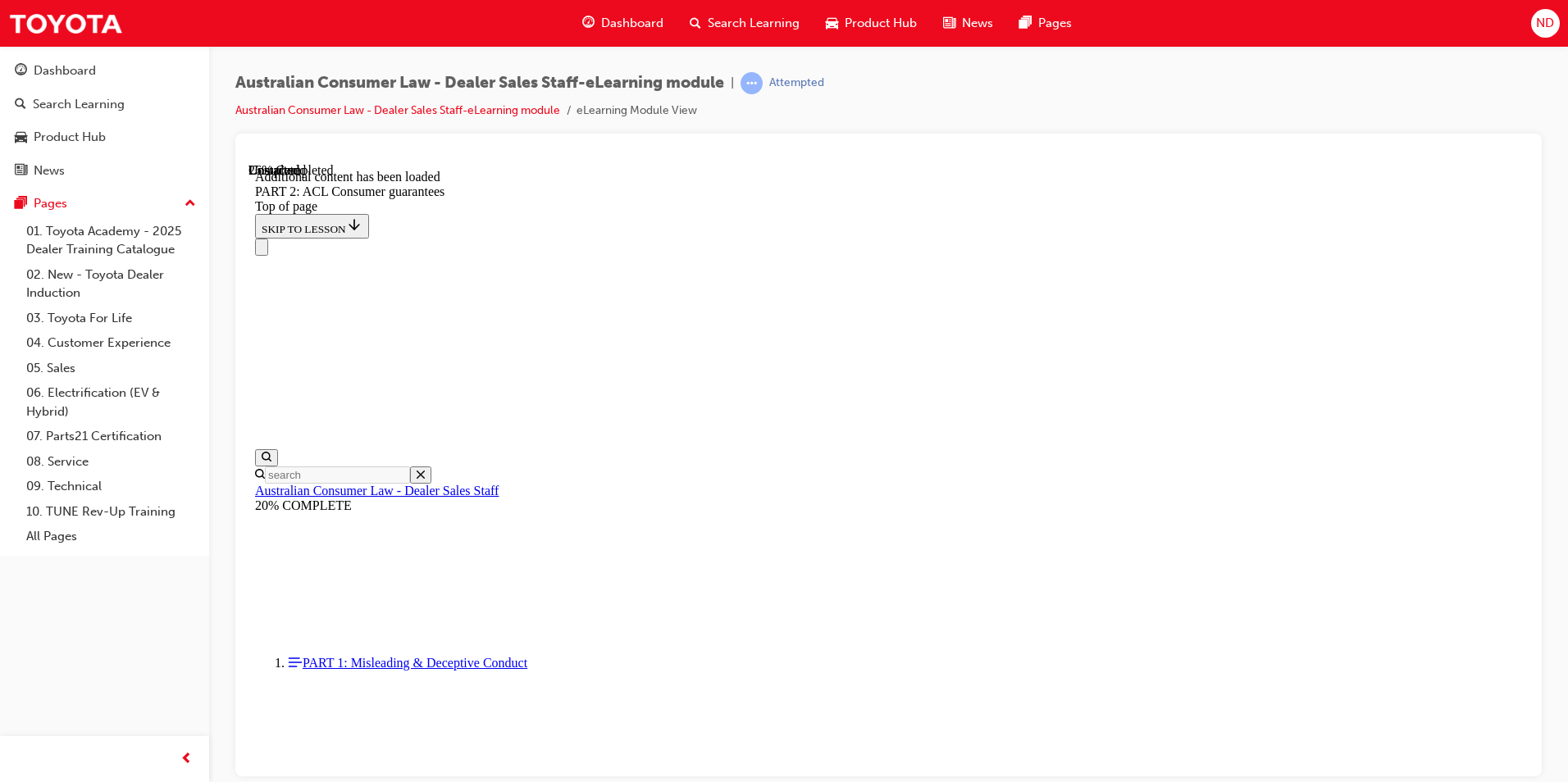 click on "CONTINUE" at bounding box center (289, 11235) 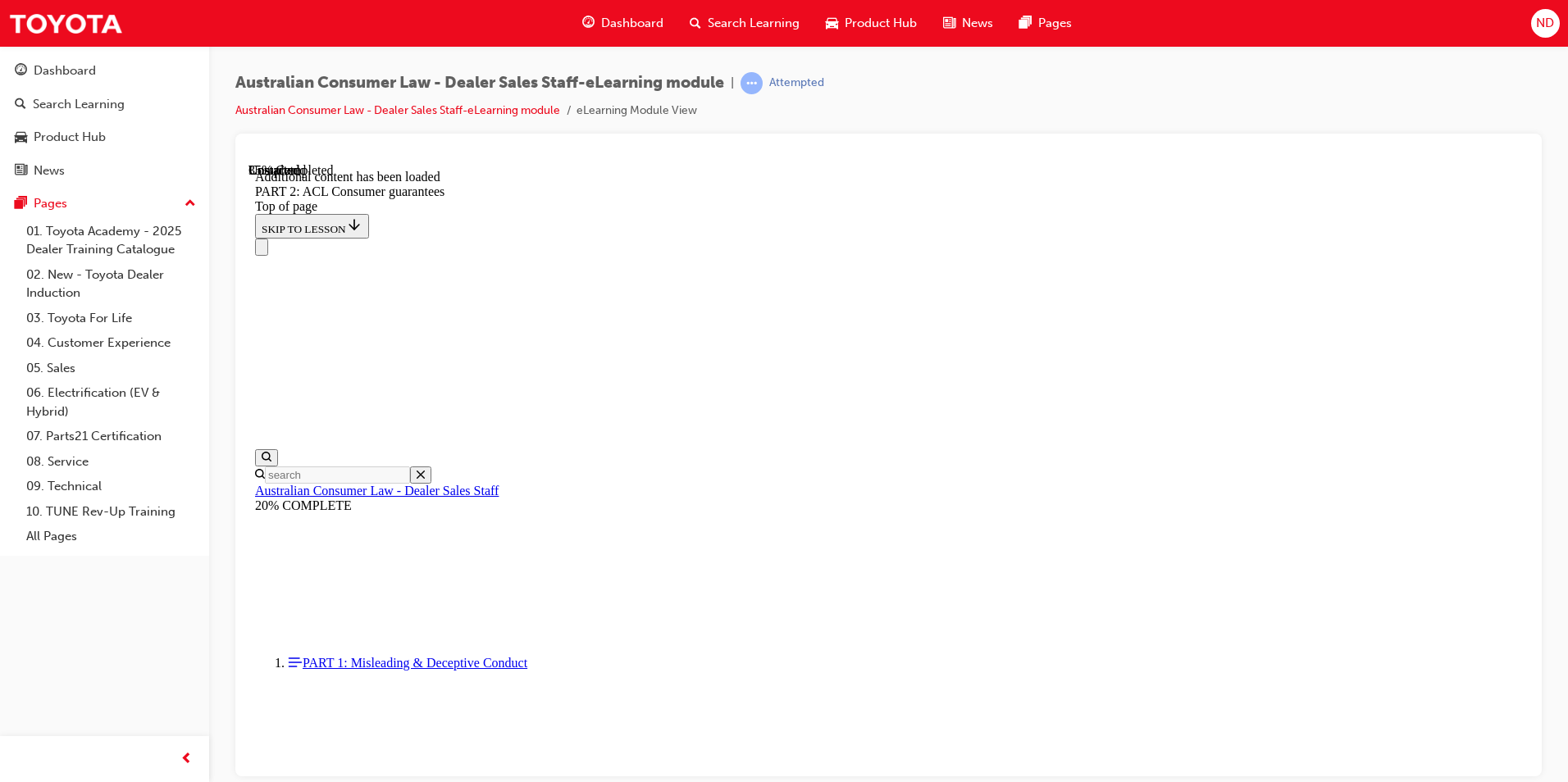 scroll, scrollTop: 6907, scrollLeft: 0, axis: vertical 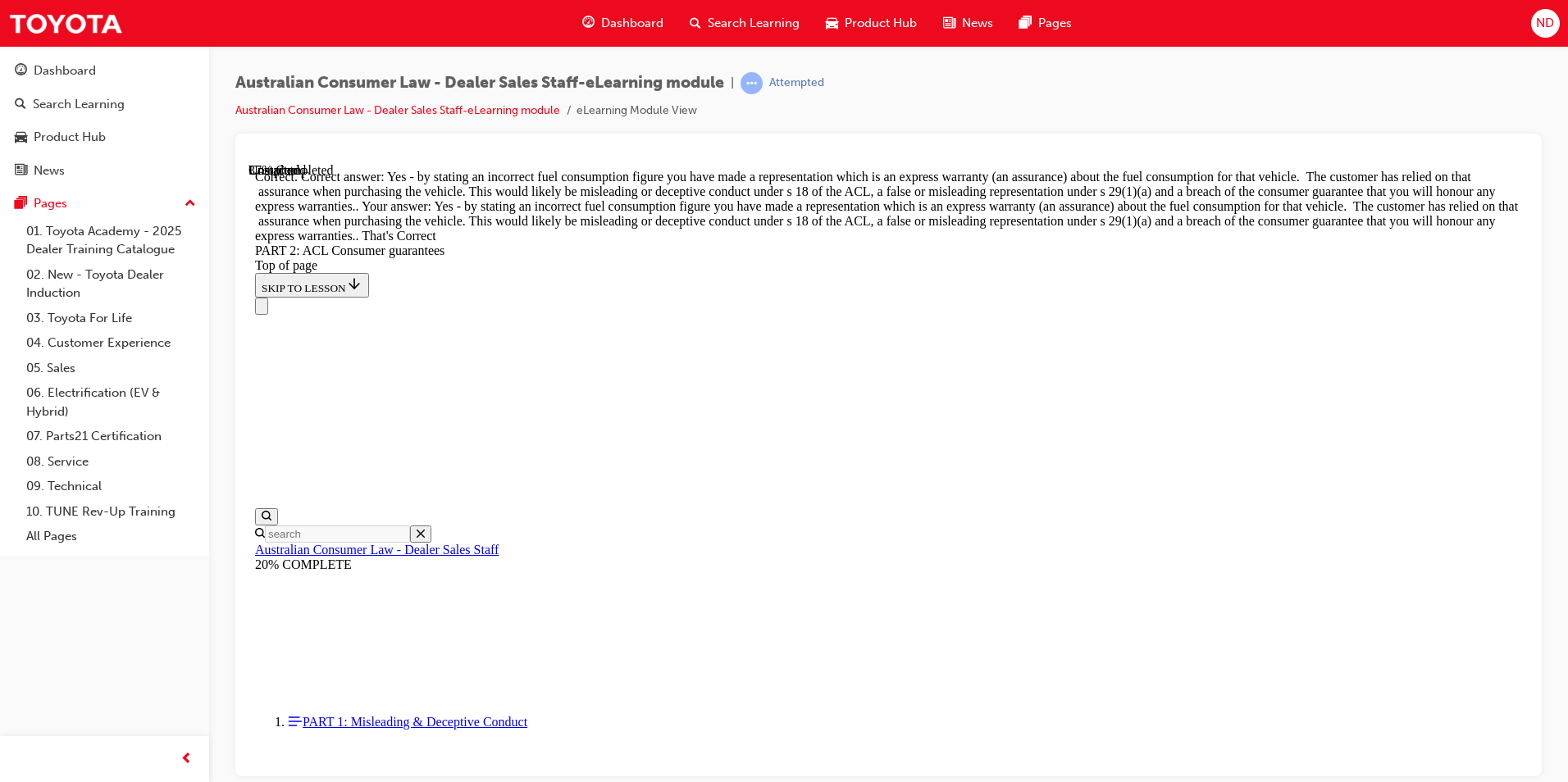 click on "CONTINUE" at bounding box center (289, 16874) 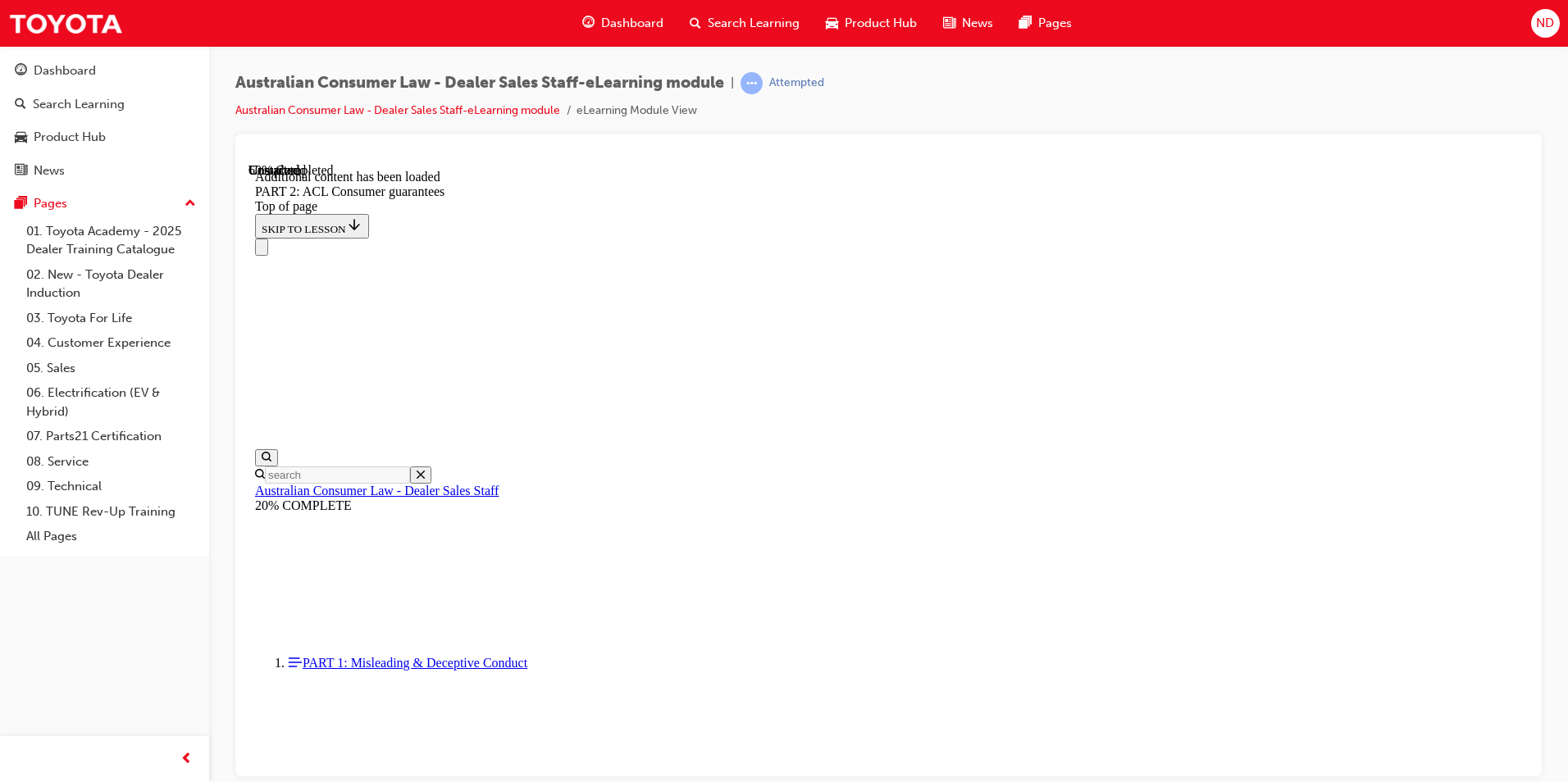 scroll, scrollTop: 10109, scrollLeft: 0, axis: vertical 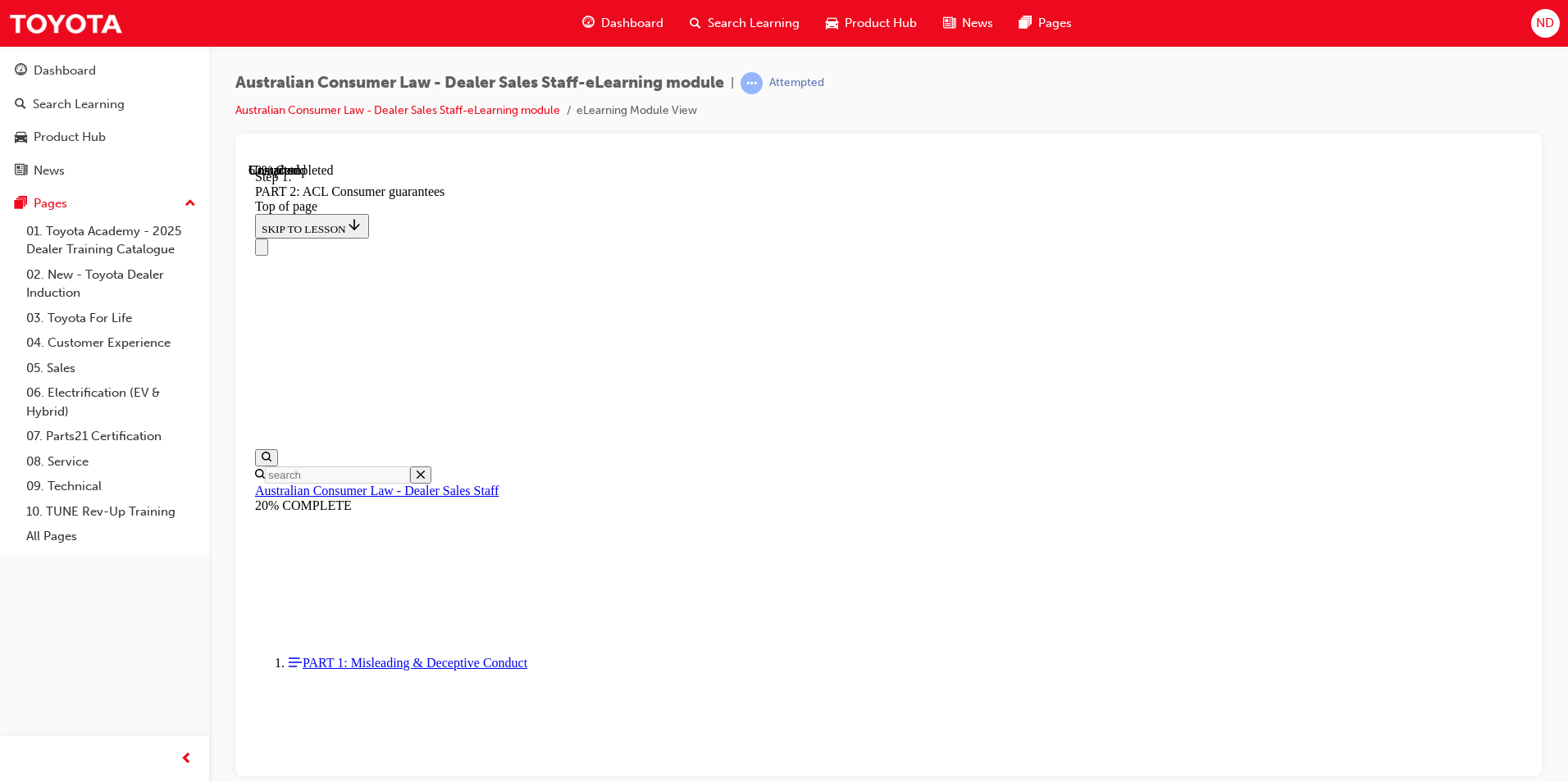 click at bounding box center [275, 19370] 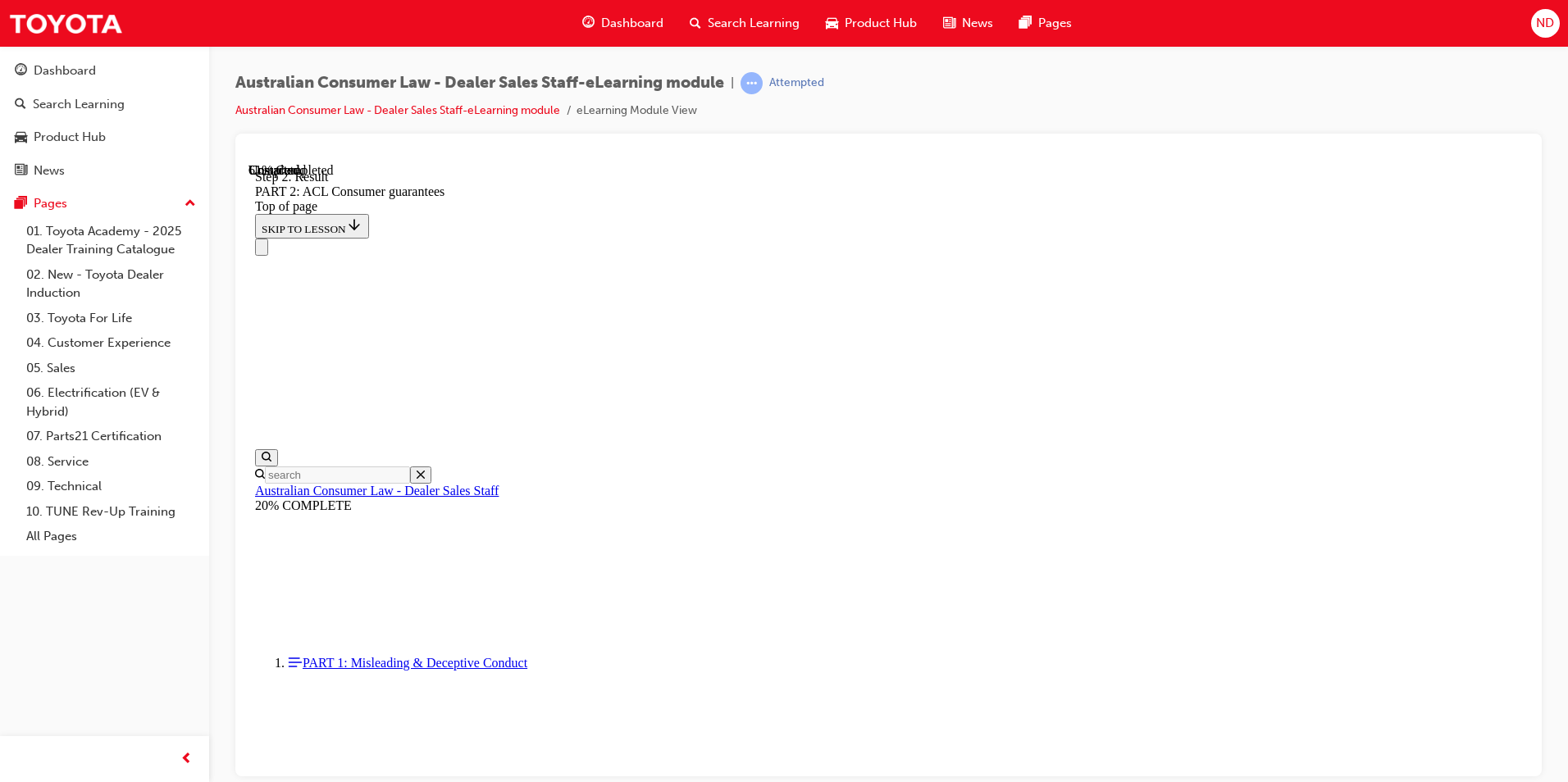 drag, startPoint x: 973, startPoint y: 682, endPoint x: 992, endPoint y: 618, distance: 66.760767 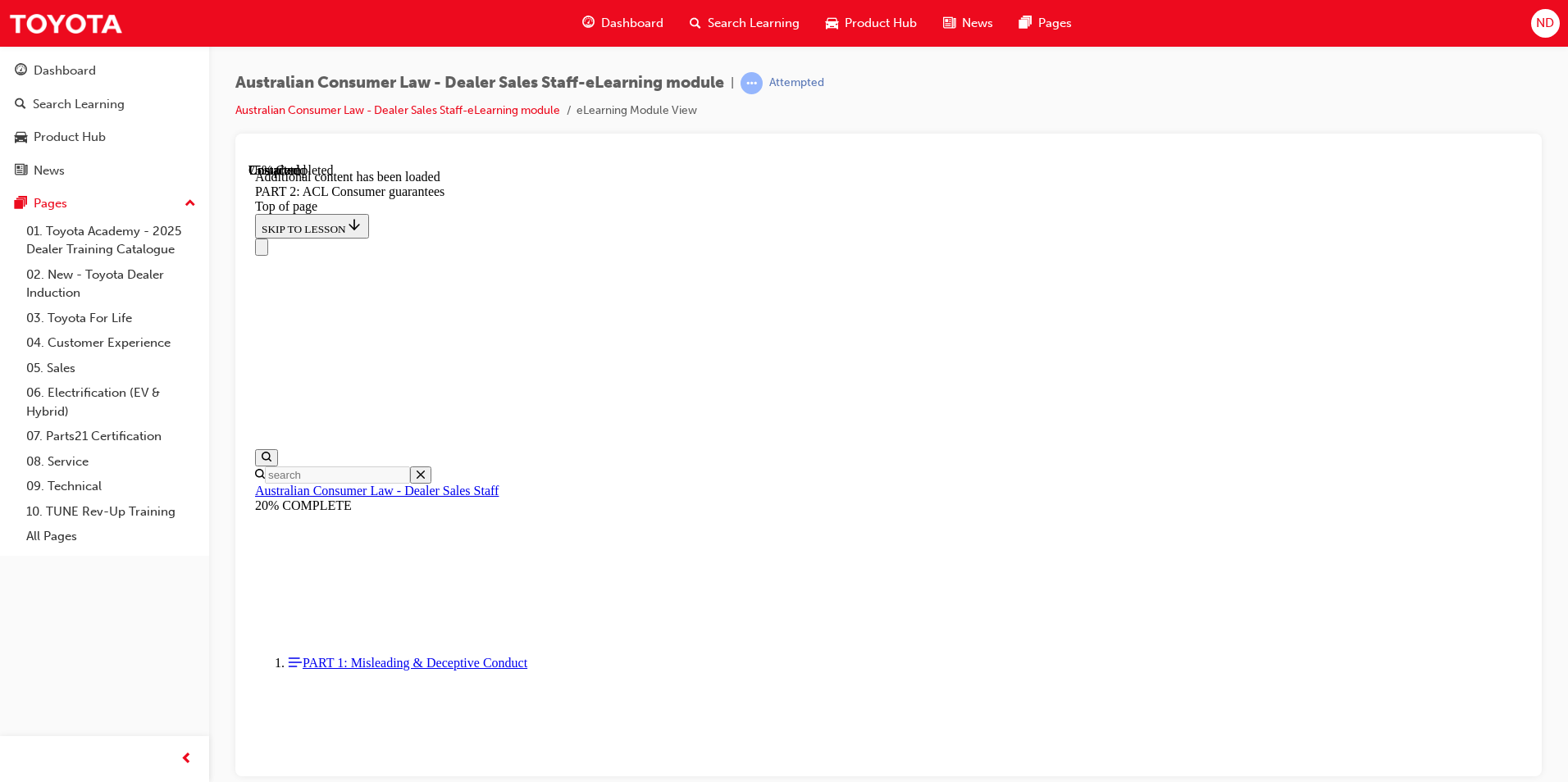 scroll, scrollTop: 13662, scrollLeft: 0, axis: vertical 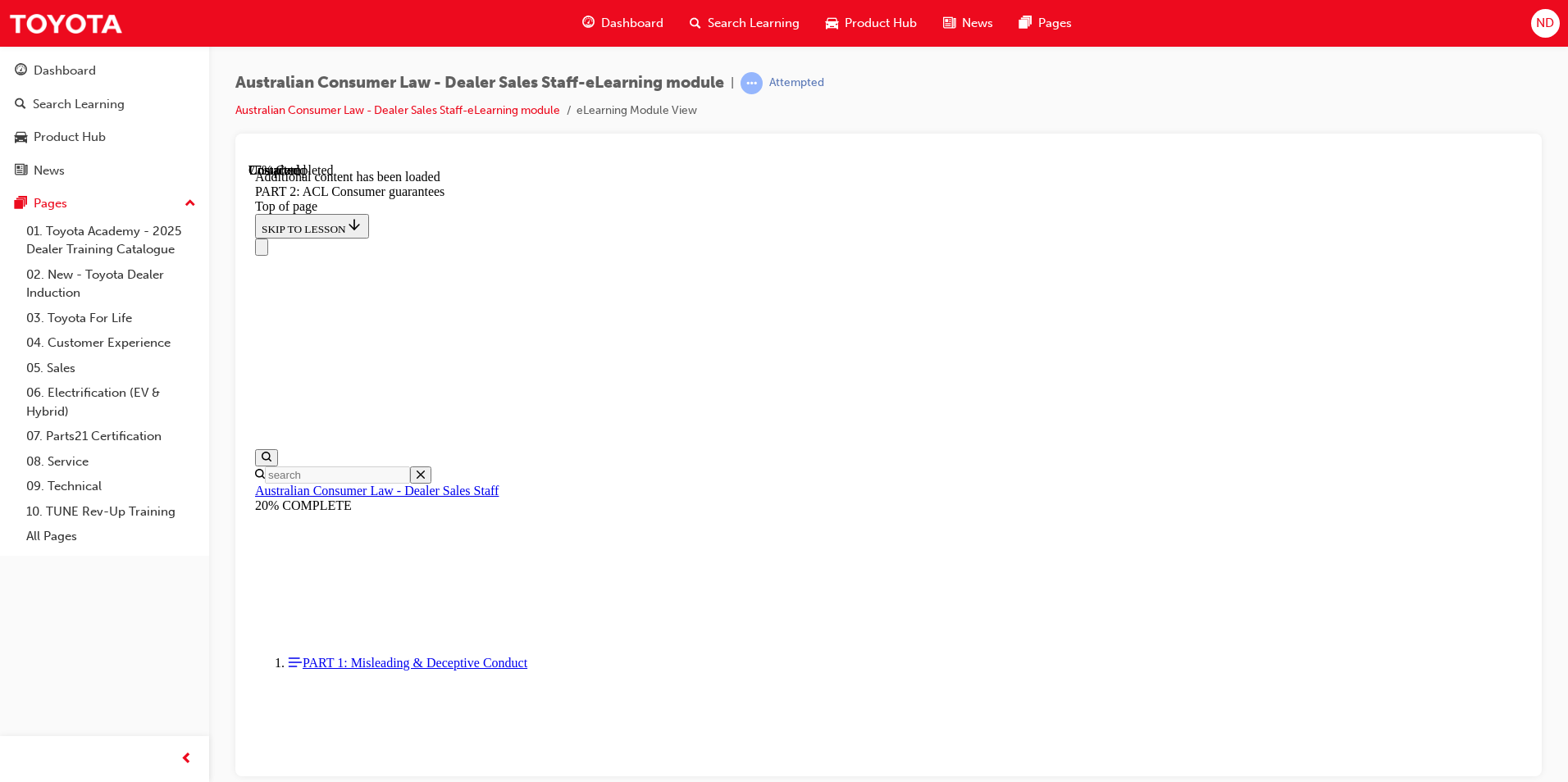 click on "Major failure" at bounding box center (905, 22603) 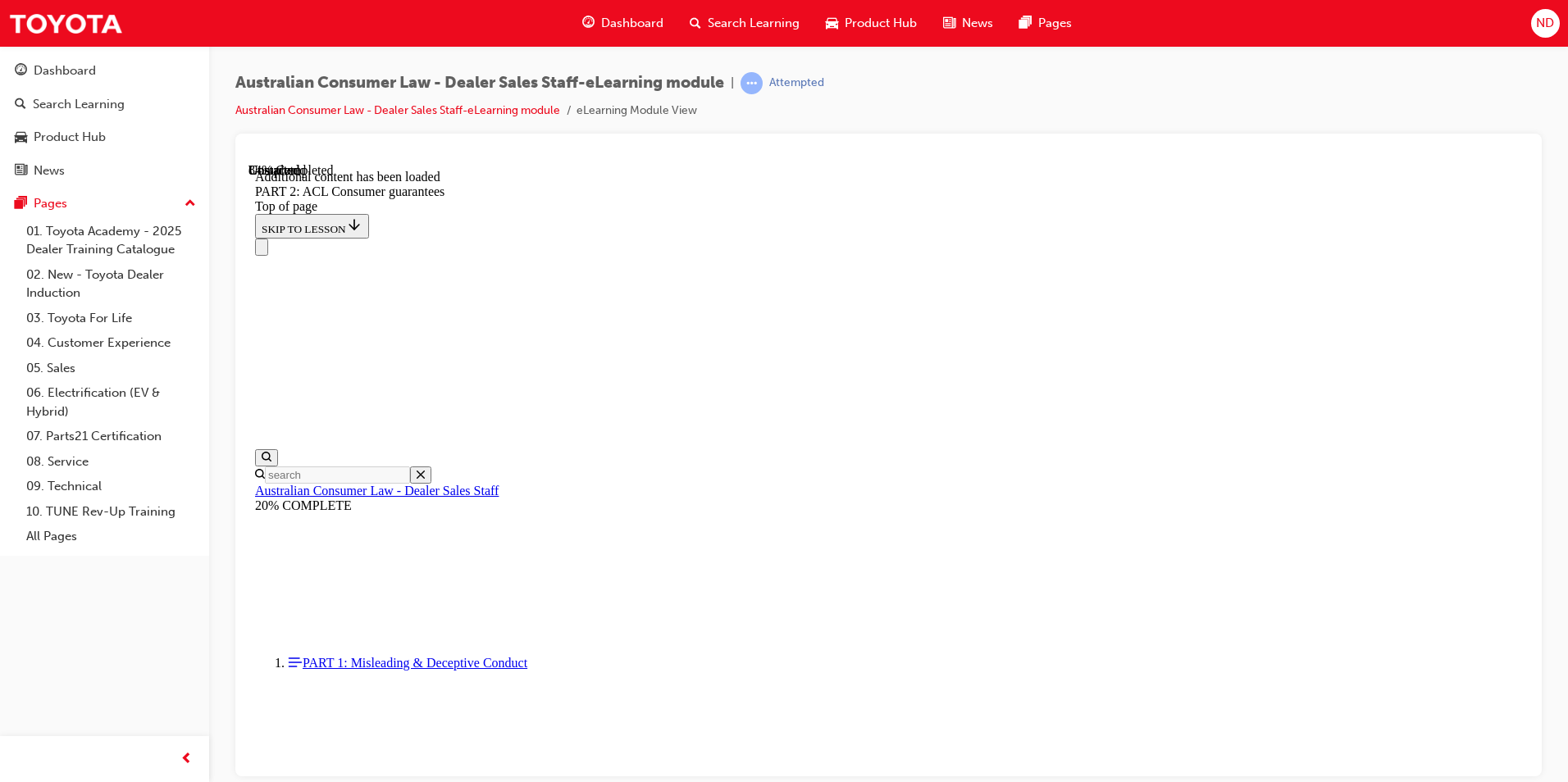 scroll, scrollTop: 15963, scrollLeft: 0, axis: vertical 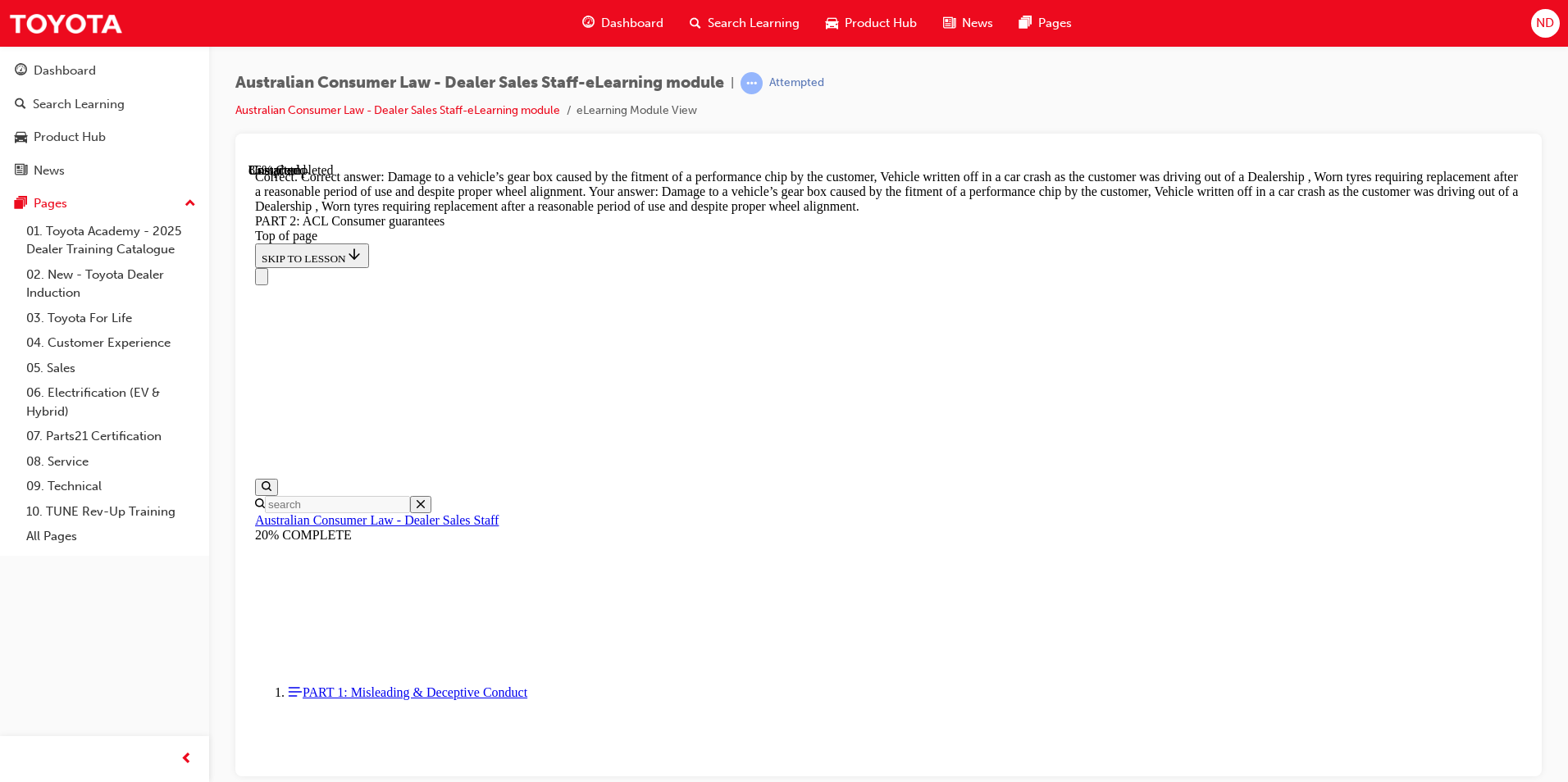 click on "CONTINUE" at bounding box center [289, 27820] 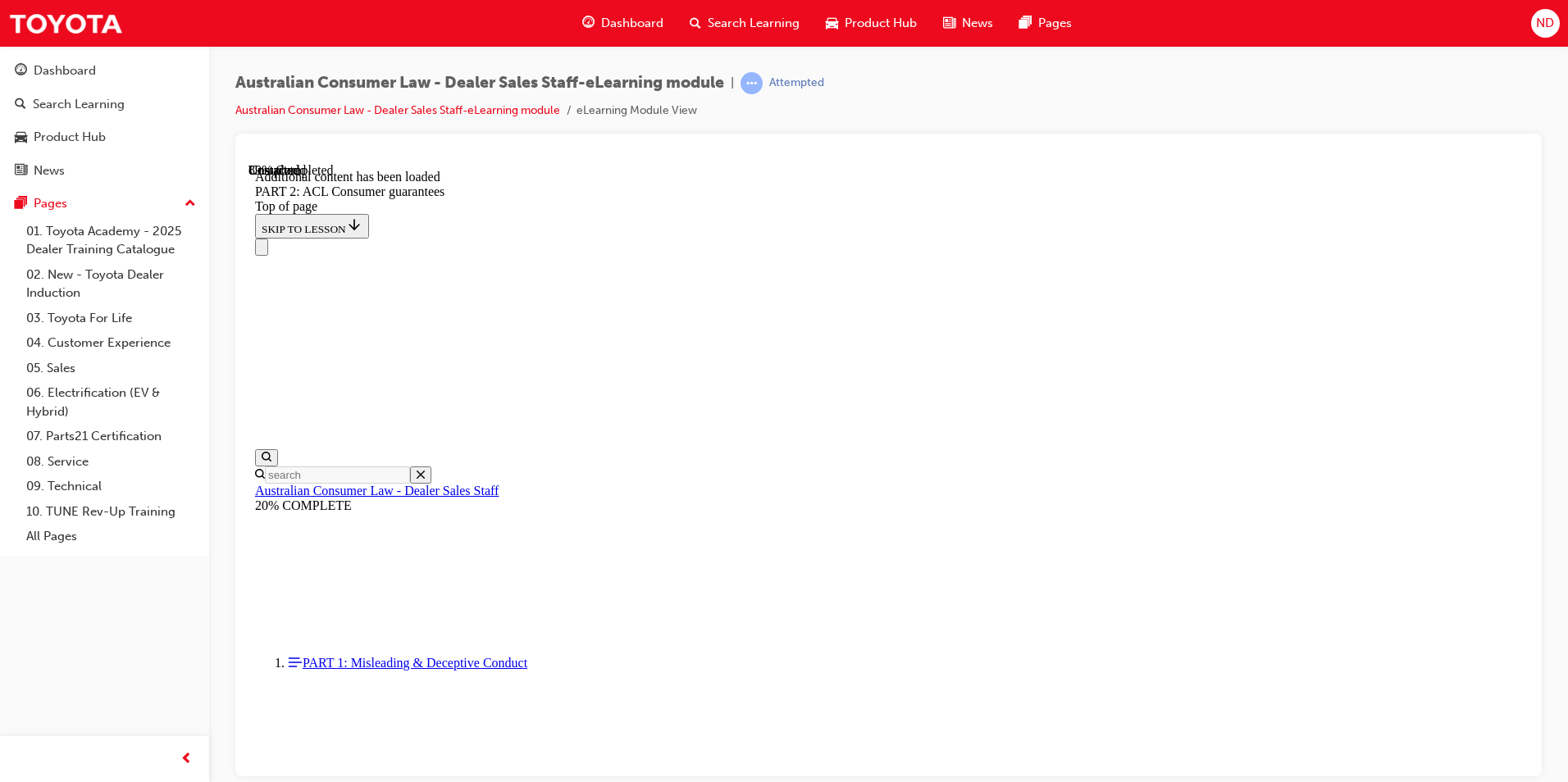 scroll, scrollTop: 17726, scrollLeft: 0, axis: vertical 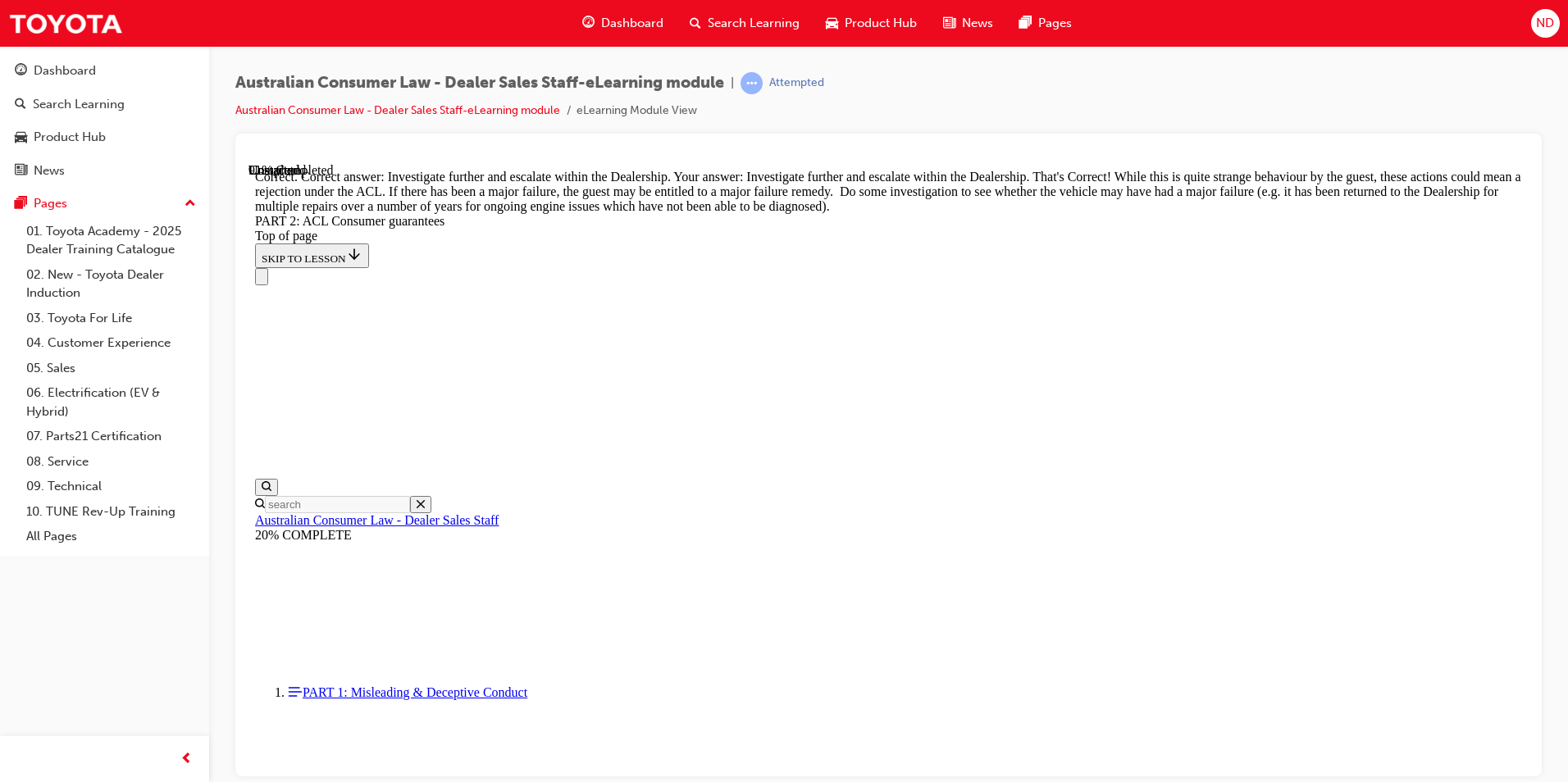 click on "CONTINUE" at bounding box center [289, 35339] 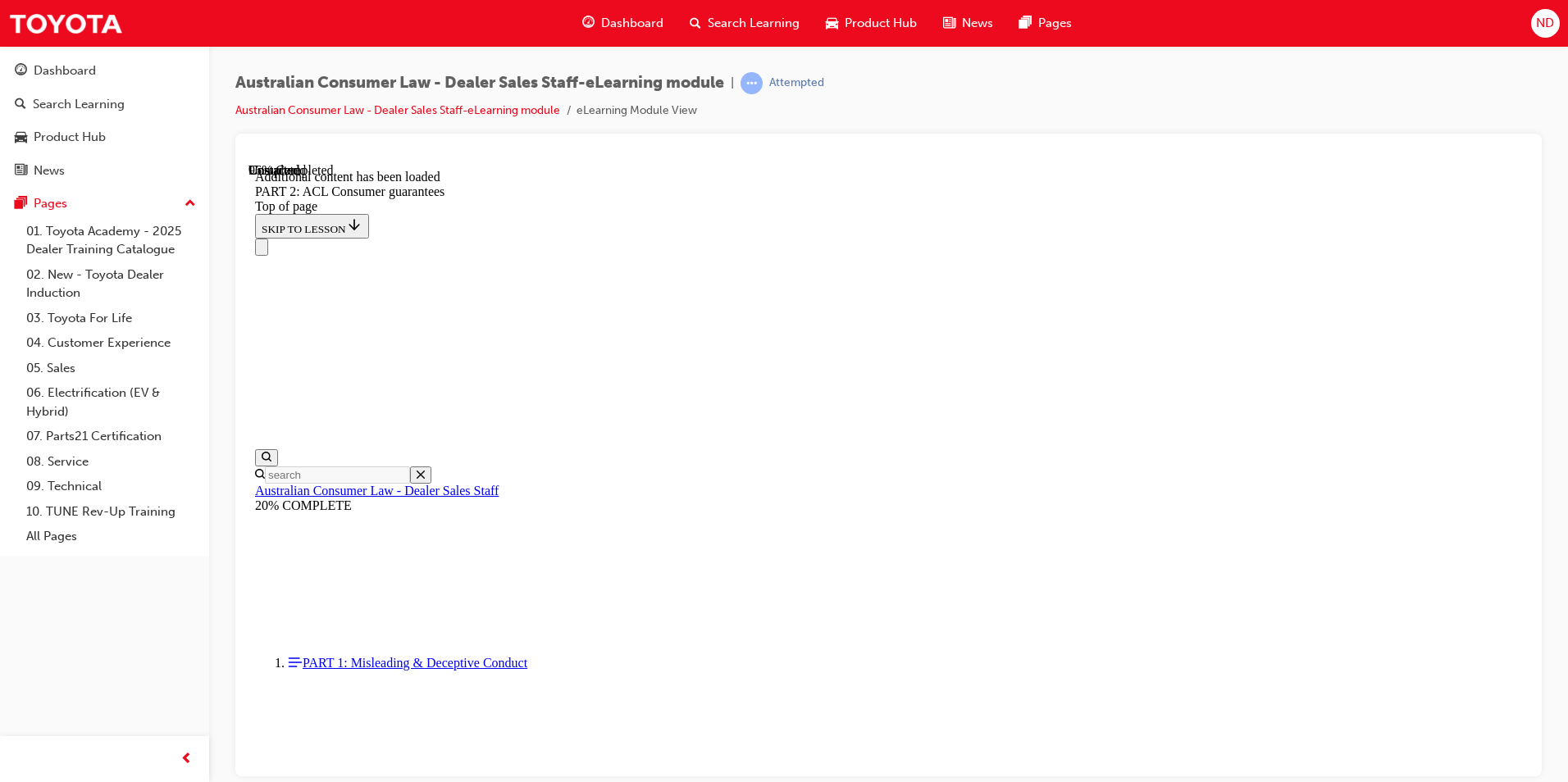 scroll, scrollTop: 19515, scrollLeft: 0, axis: vertical 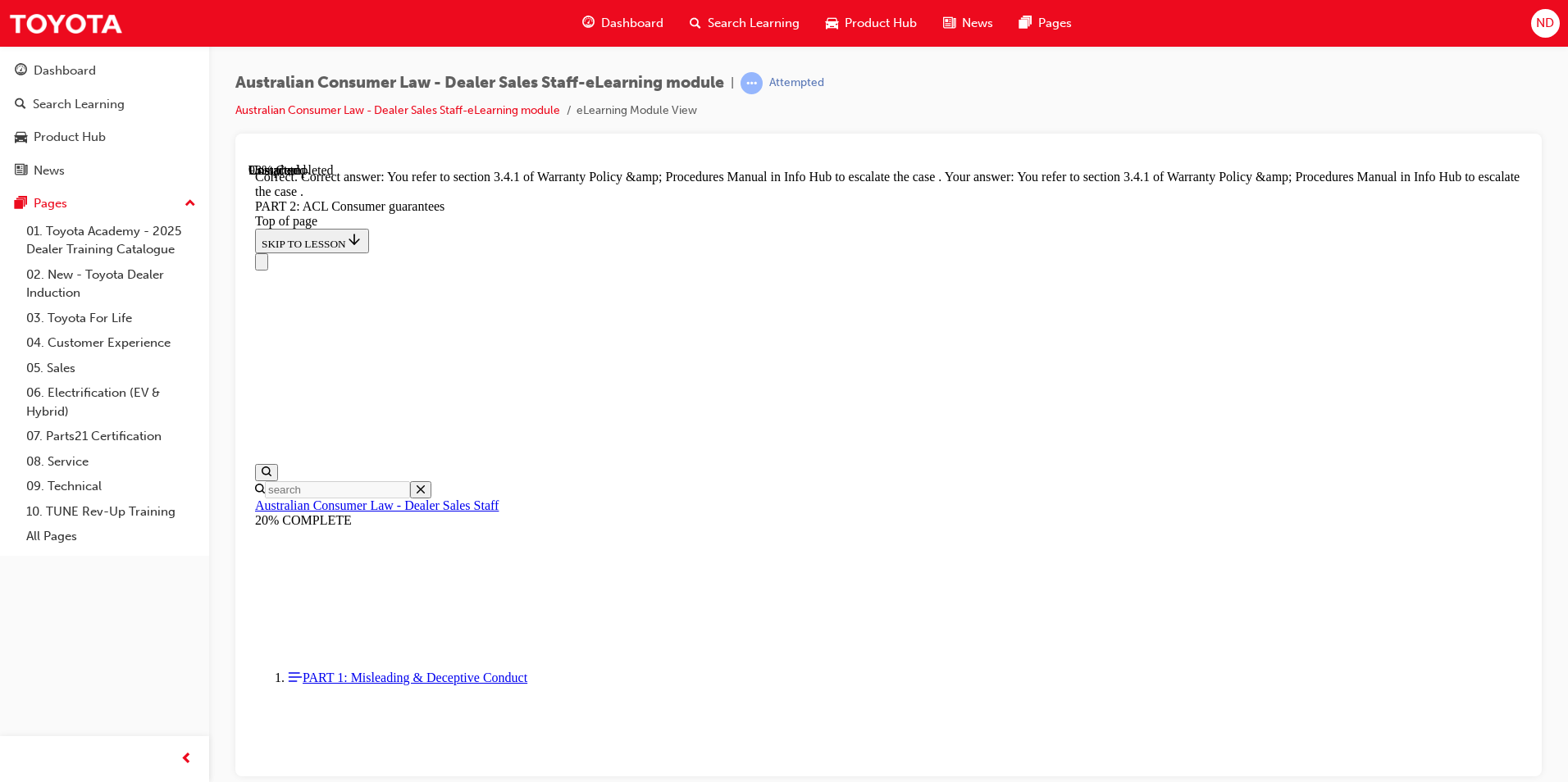 drag, startPoint x: 1002, startPoint y: 662, endPoint x: 1129, endPoint y: 675, distance: 127.66362 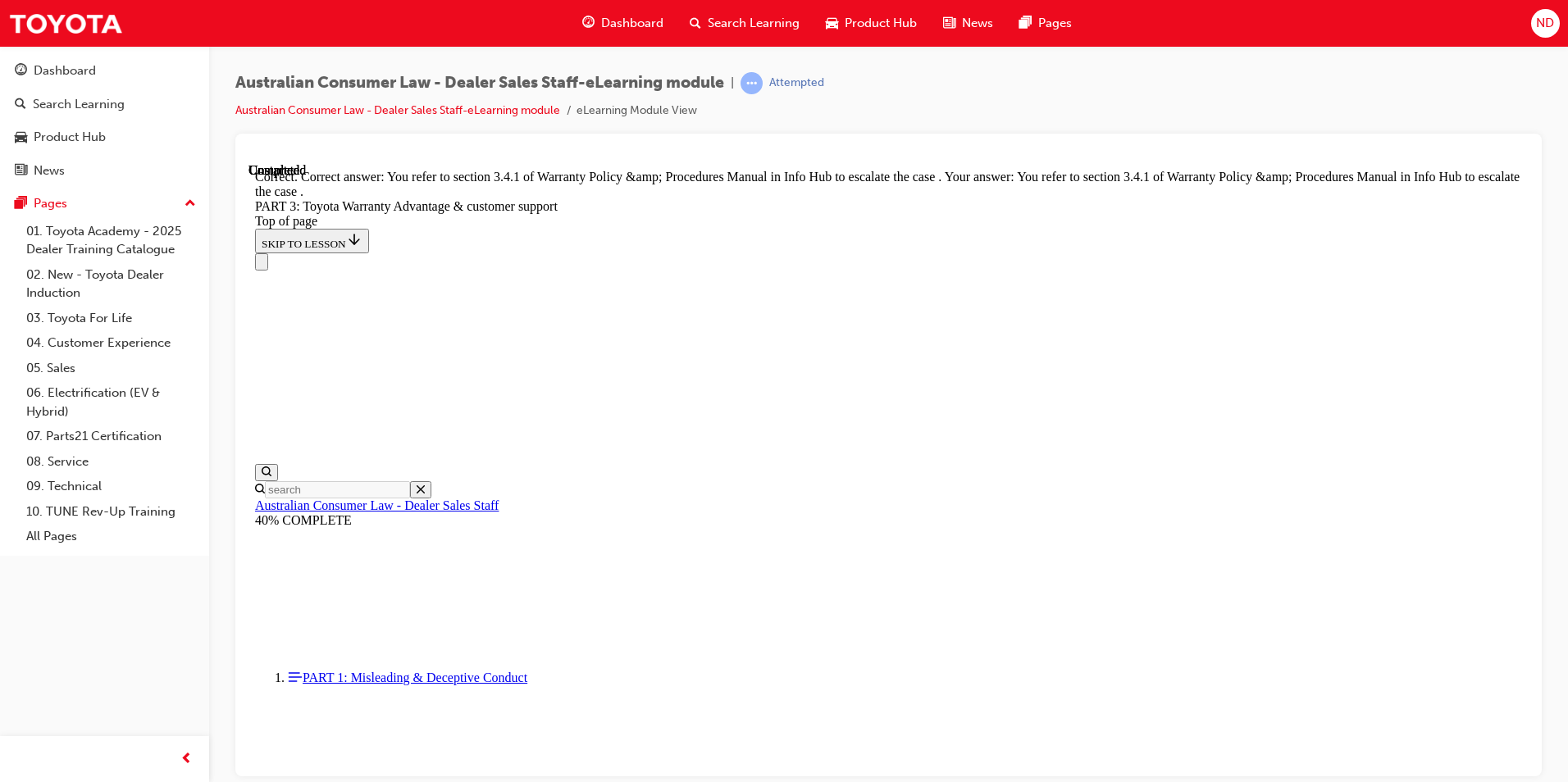 scroll, scrollTop: 0, scrollLeft: 0, axis: both 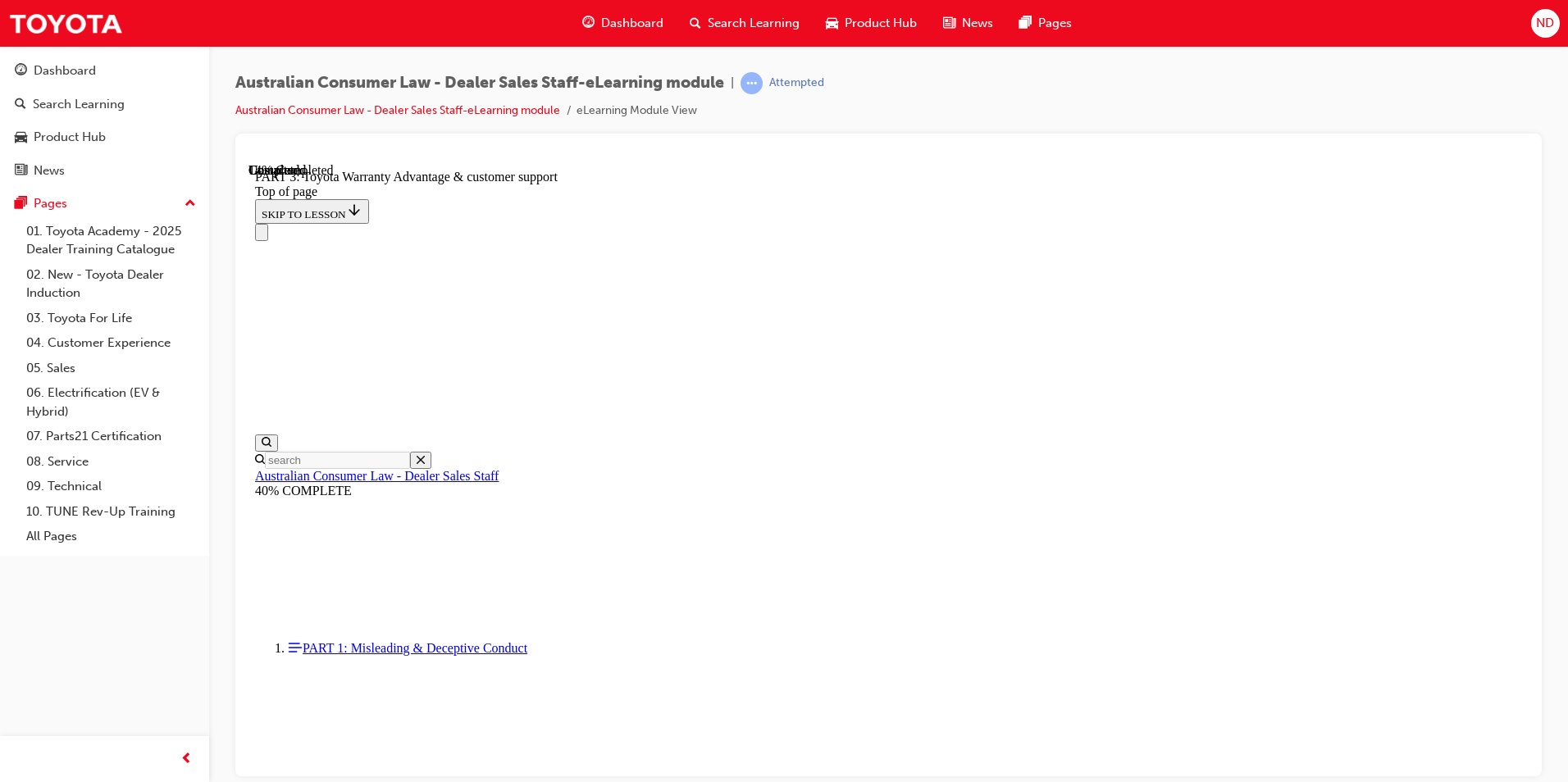 click on "Tell the customer that she does not need to service the car at a Toyota Dealership to maintain the warranty. She only needs to get it serviced at regular intervals in accordance with the vehicle Warranty and Service book. If she wishes, she can go to a local mechanic." at bounding box center (888, 11003) 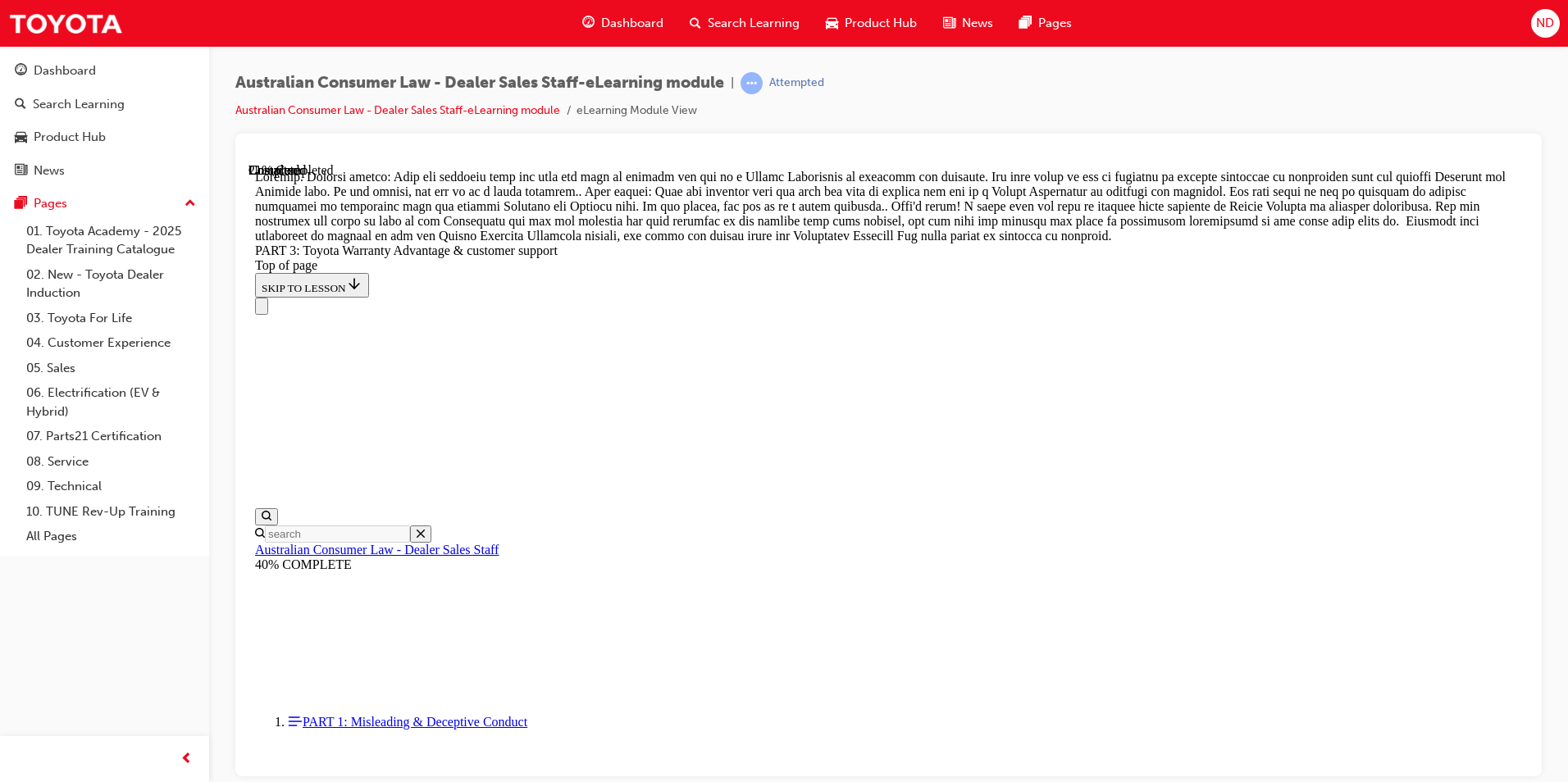 click on "CONTINUE" at bounding box center [289, 13593] 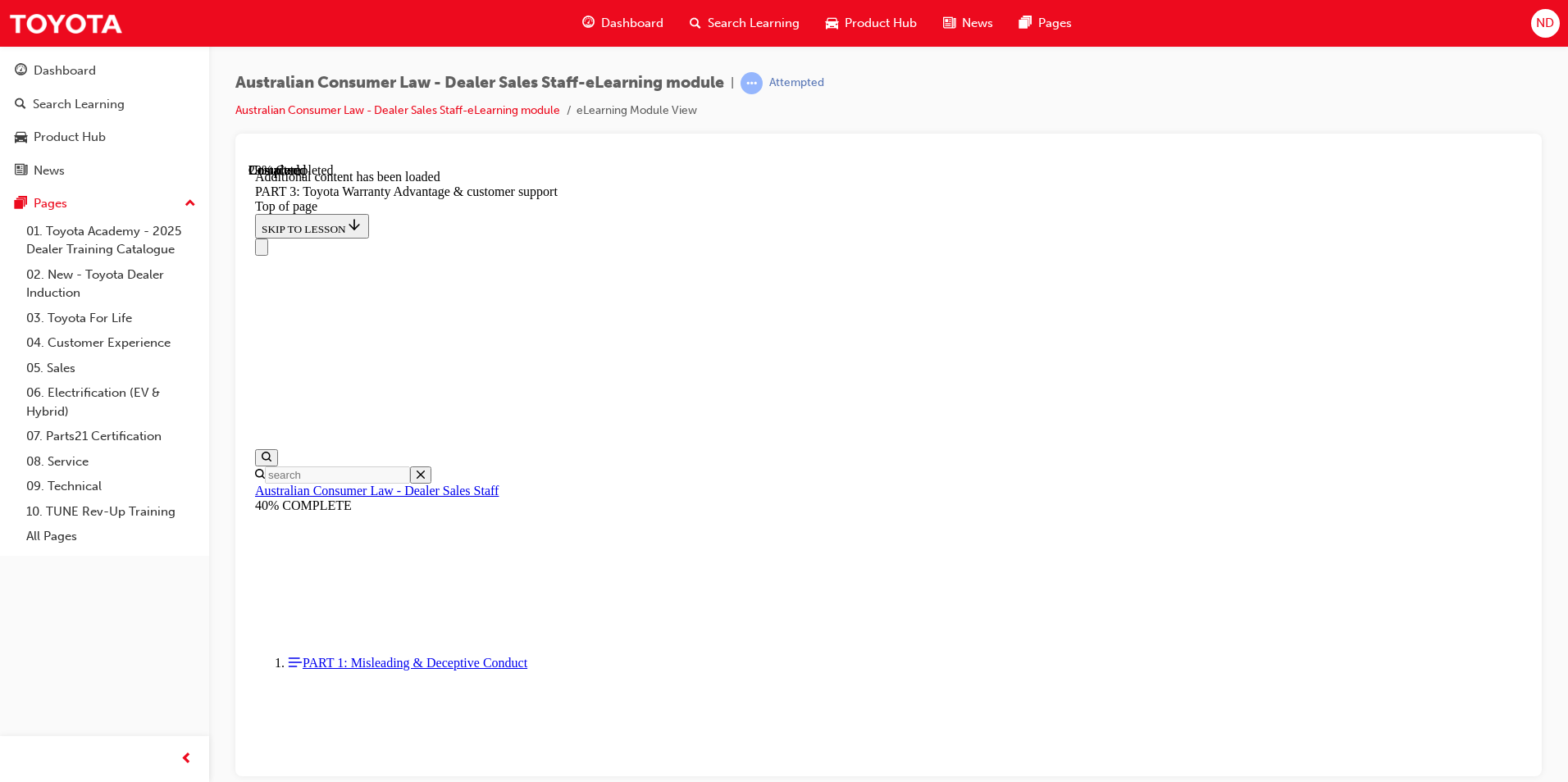 scroll, scrollTop: 1913, scrollLeft: 0, axis: vertical 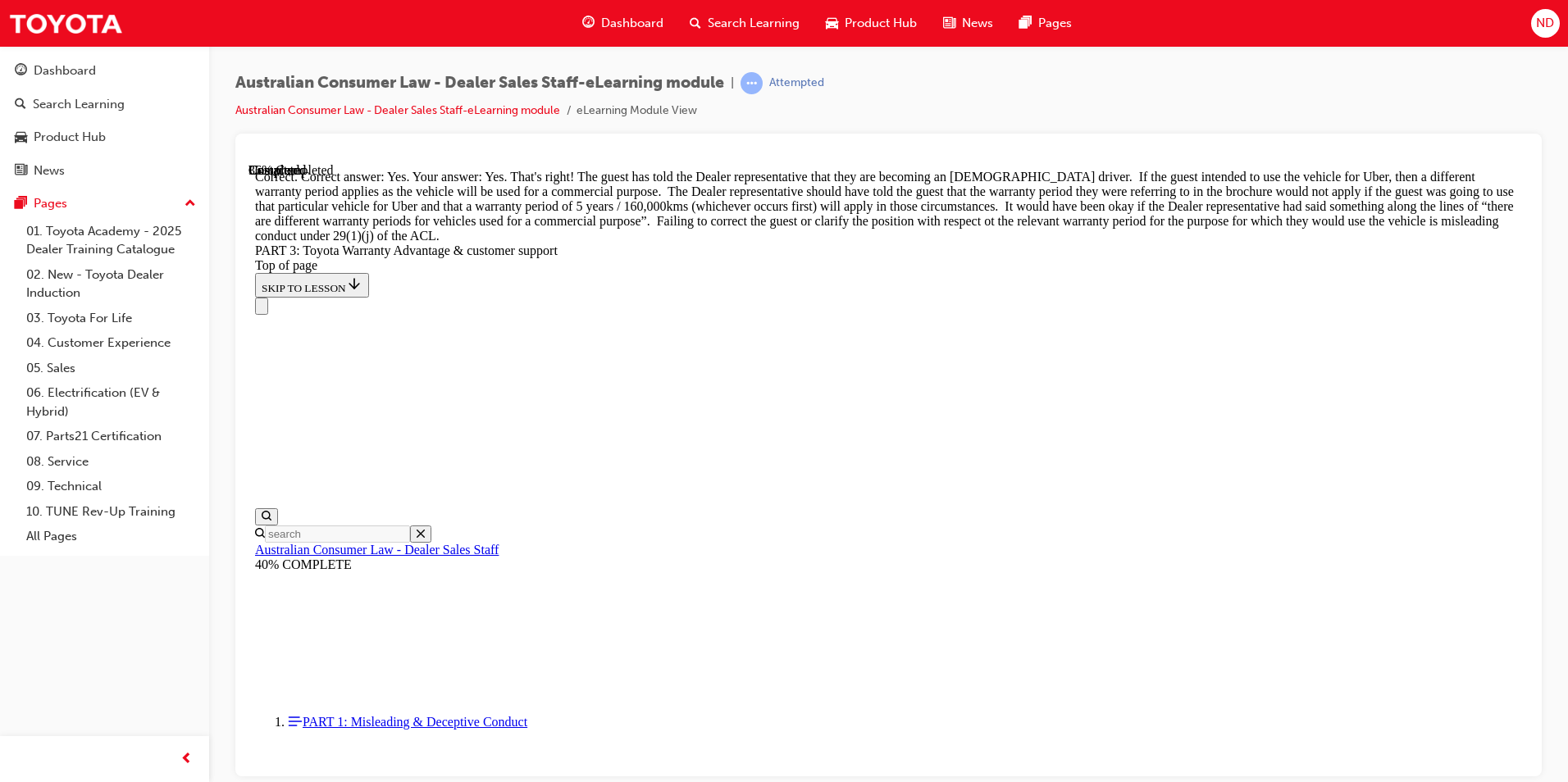 click on "CONTINUE" at bounding box center (289, 18393) 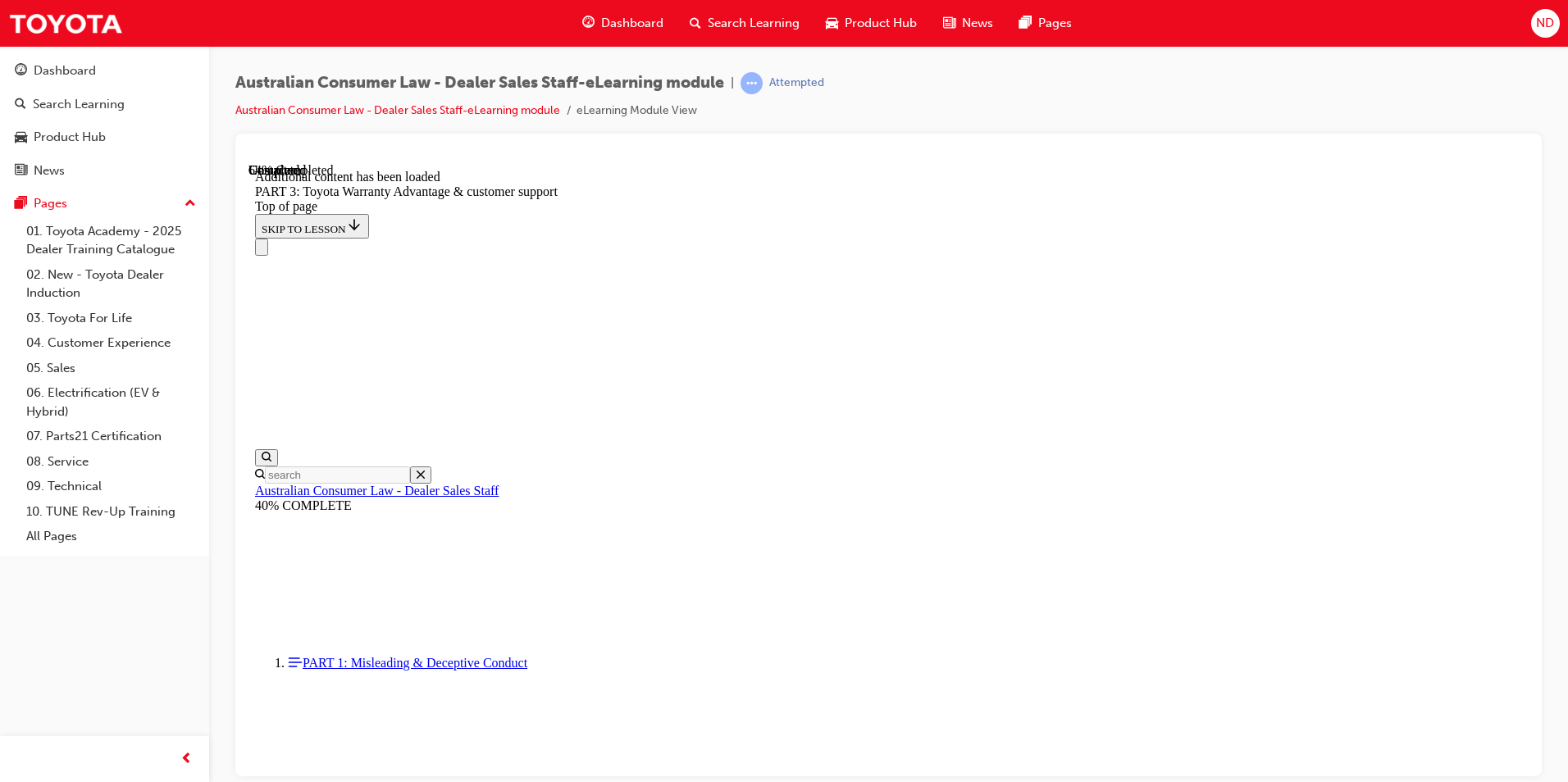 scroll, scrollTop: 3625, scrollLeft: 0, axis: vertical 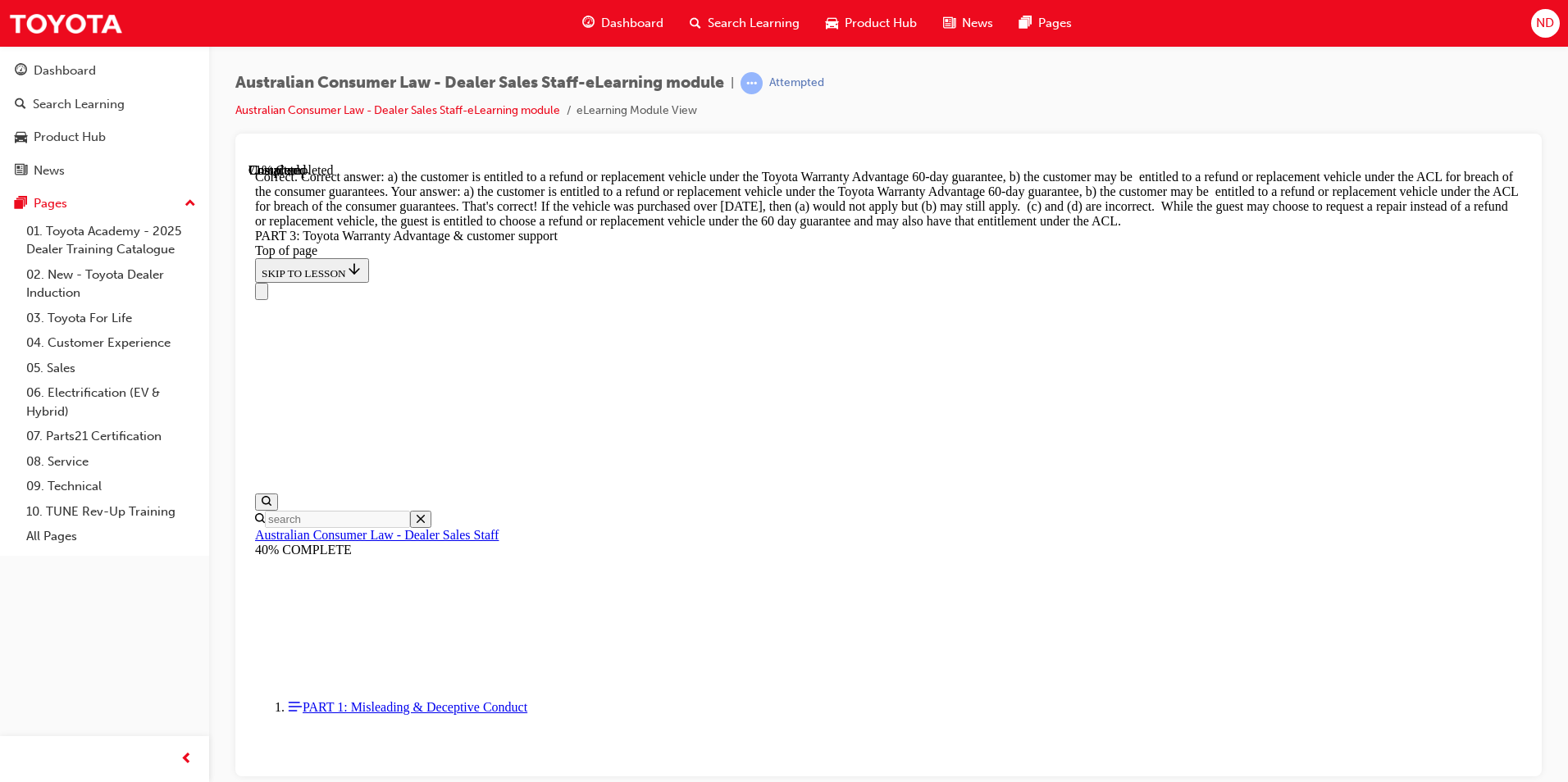 click on "CONTINUE" at bounding box center [289, 23141] 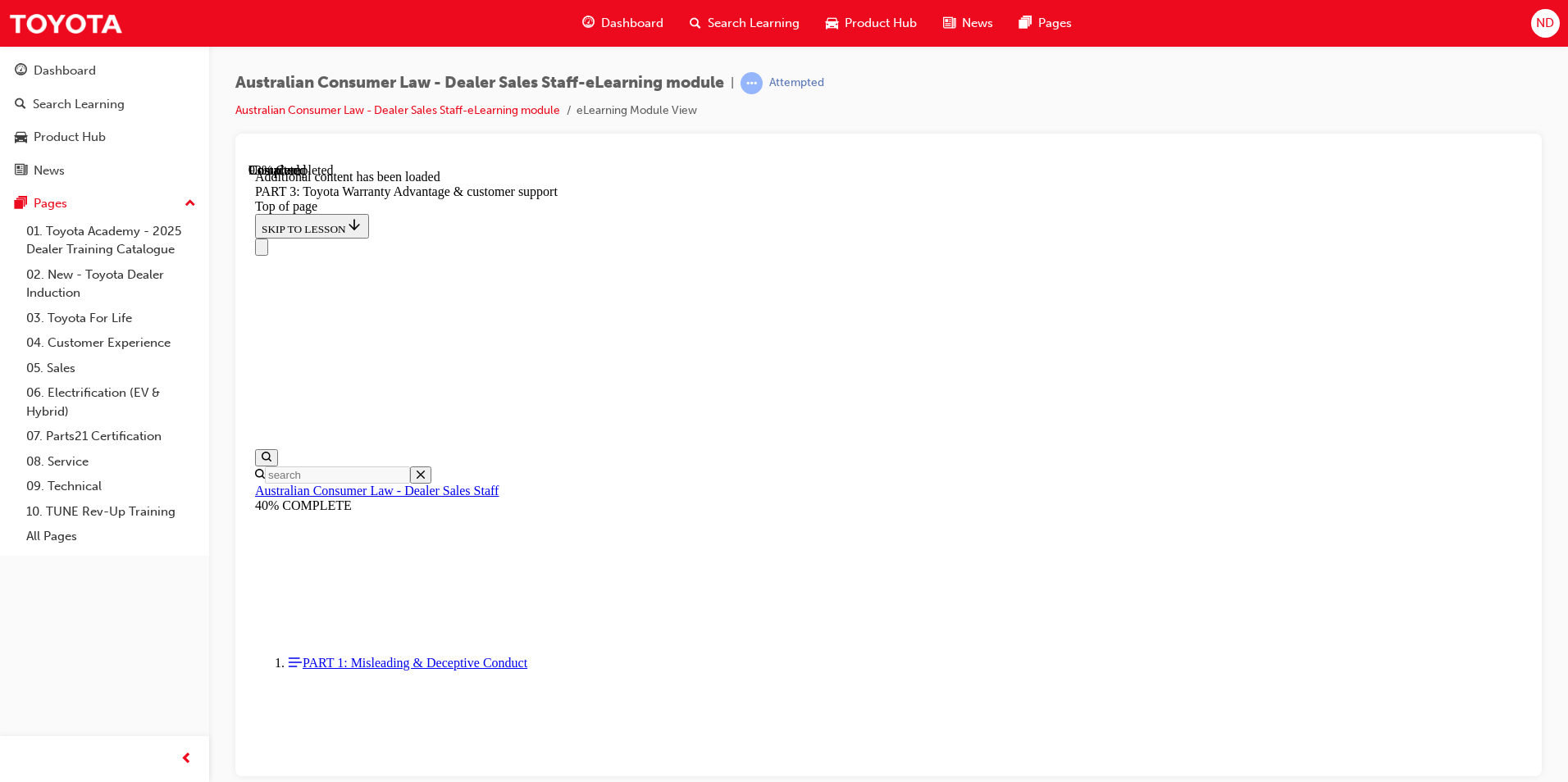 scroll, scrollTop: 5181, scrollLeft: 0, axis: vertical 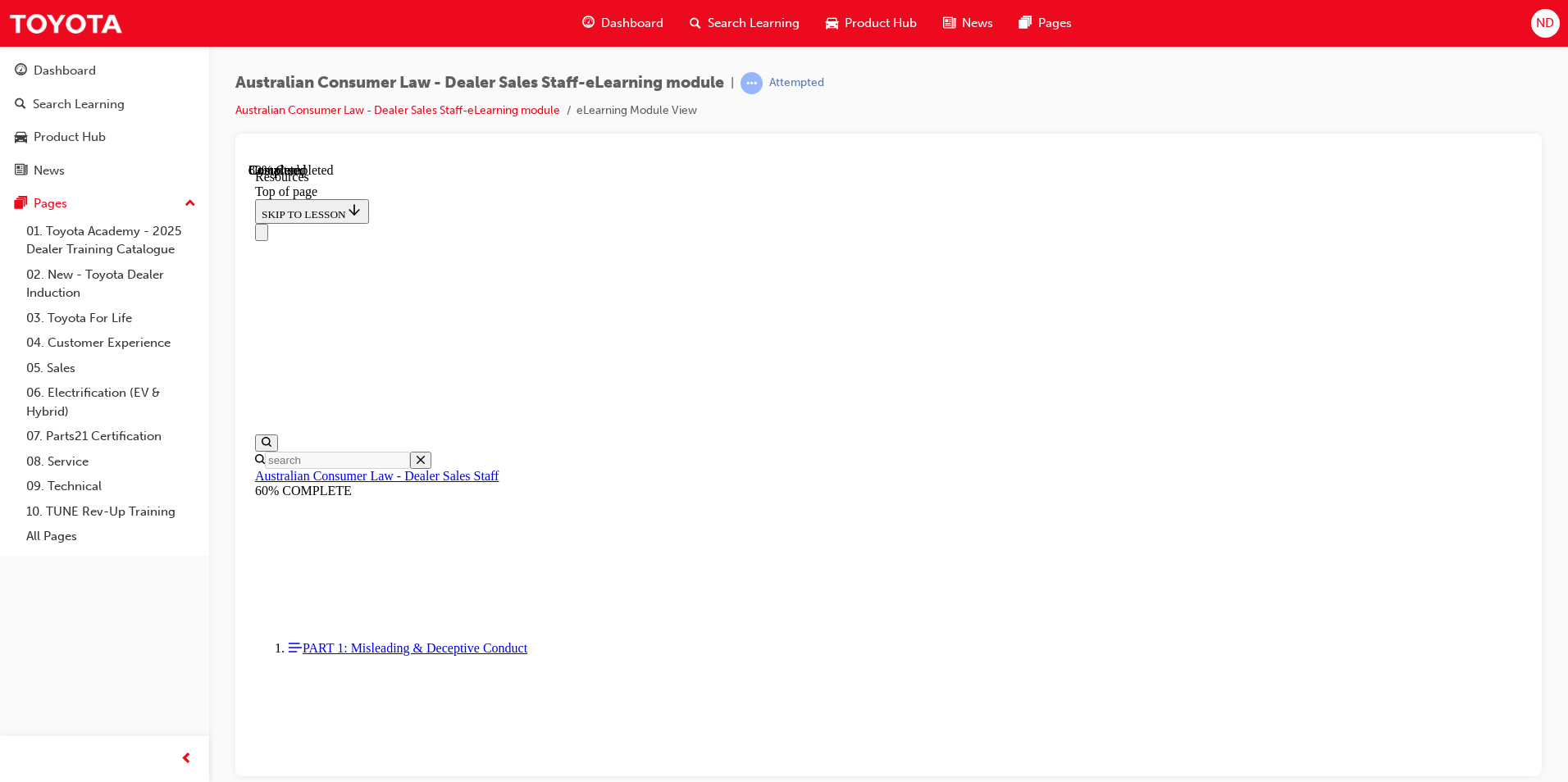 drag, startPoint x: 928, startPoint y: 737, endPoint x: 926, endPoint y: 709, distance: 28.071338 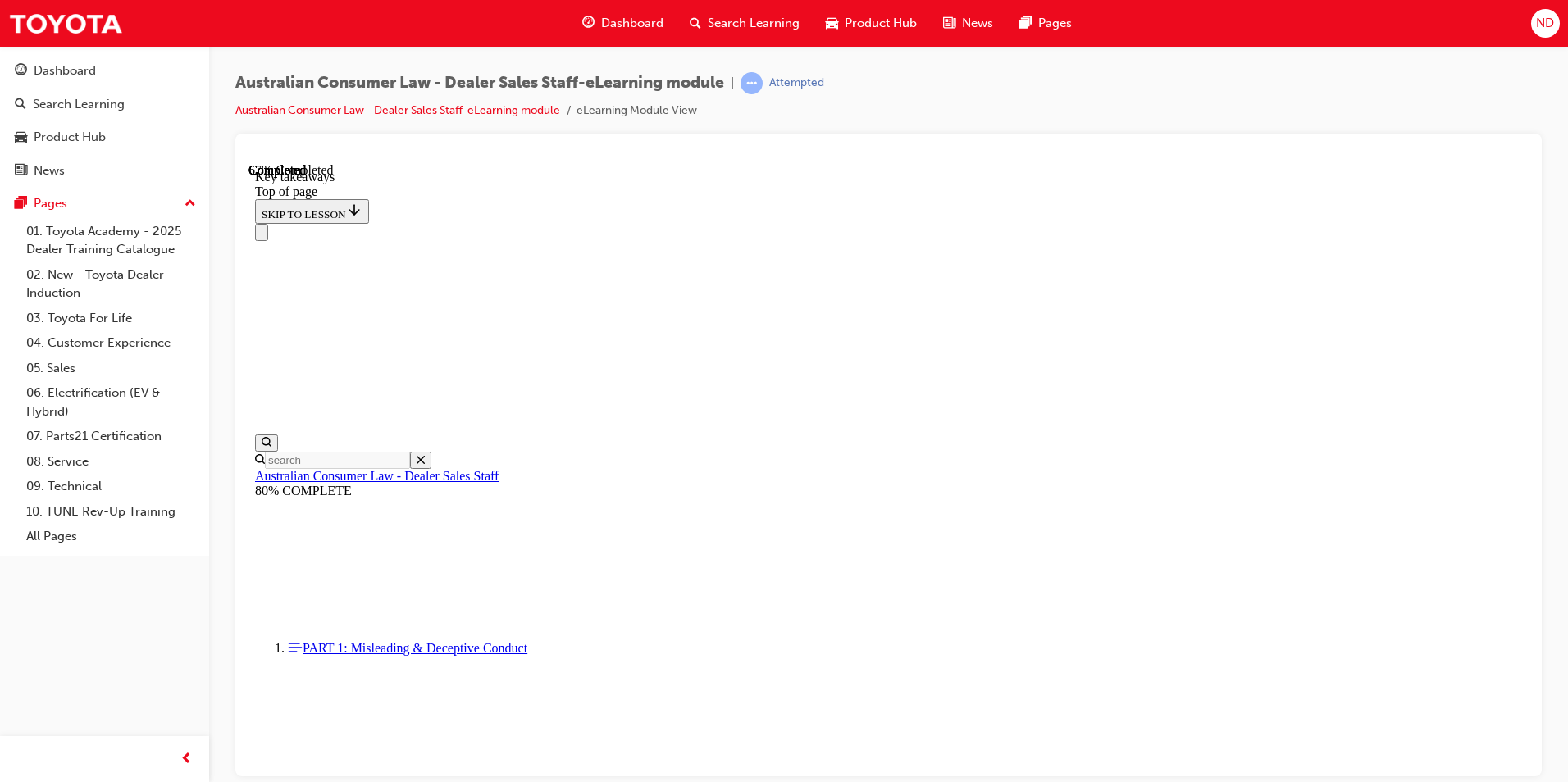 scroll, scrollTop: 439, scrollLeft: 0, axis: vertical 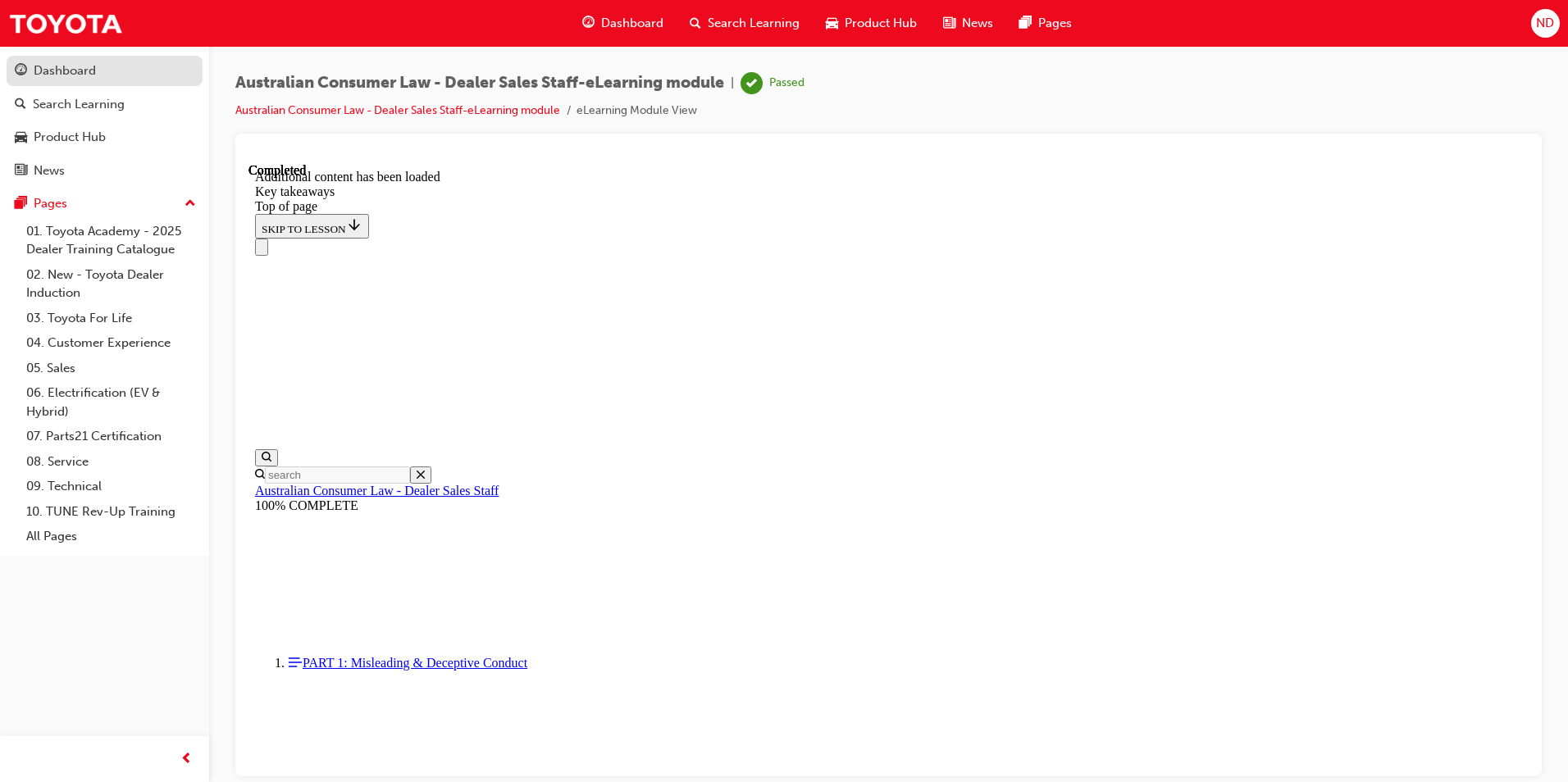 click on "Dashboard" at bounding box center [104, 70] 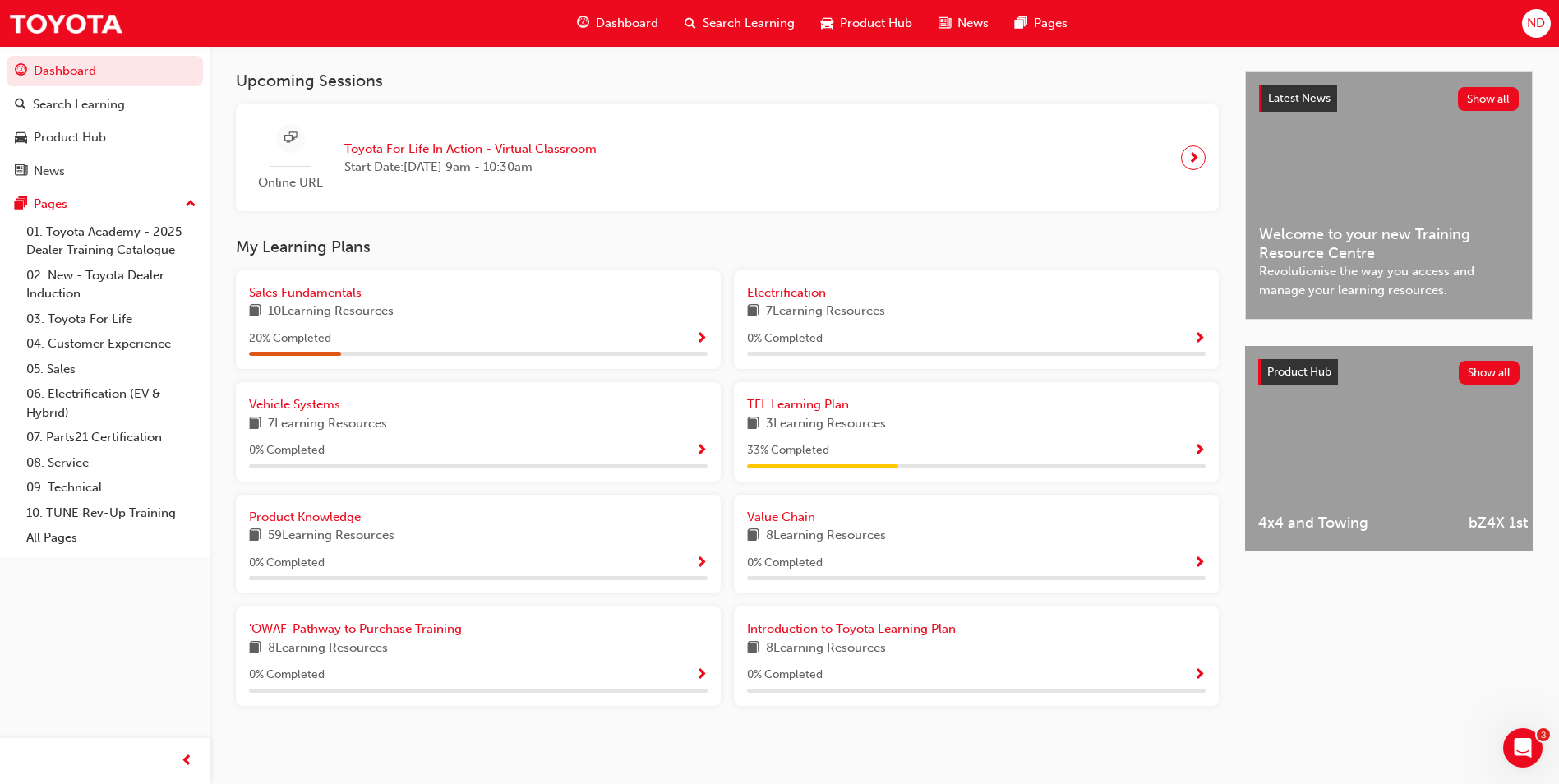 scroll, scrollTop: 356, scrollLeft: 0, axis: vertical 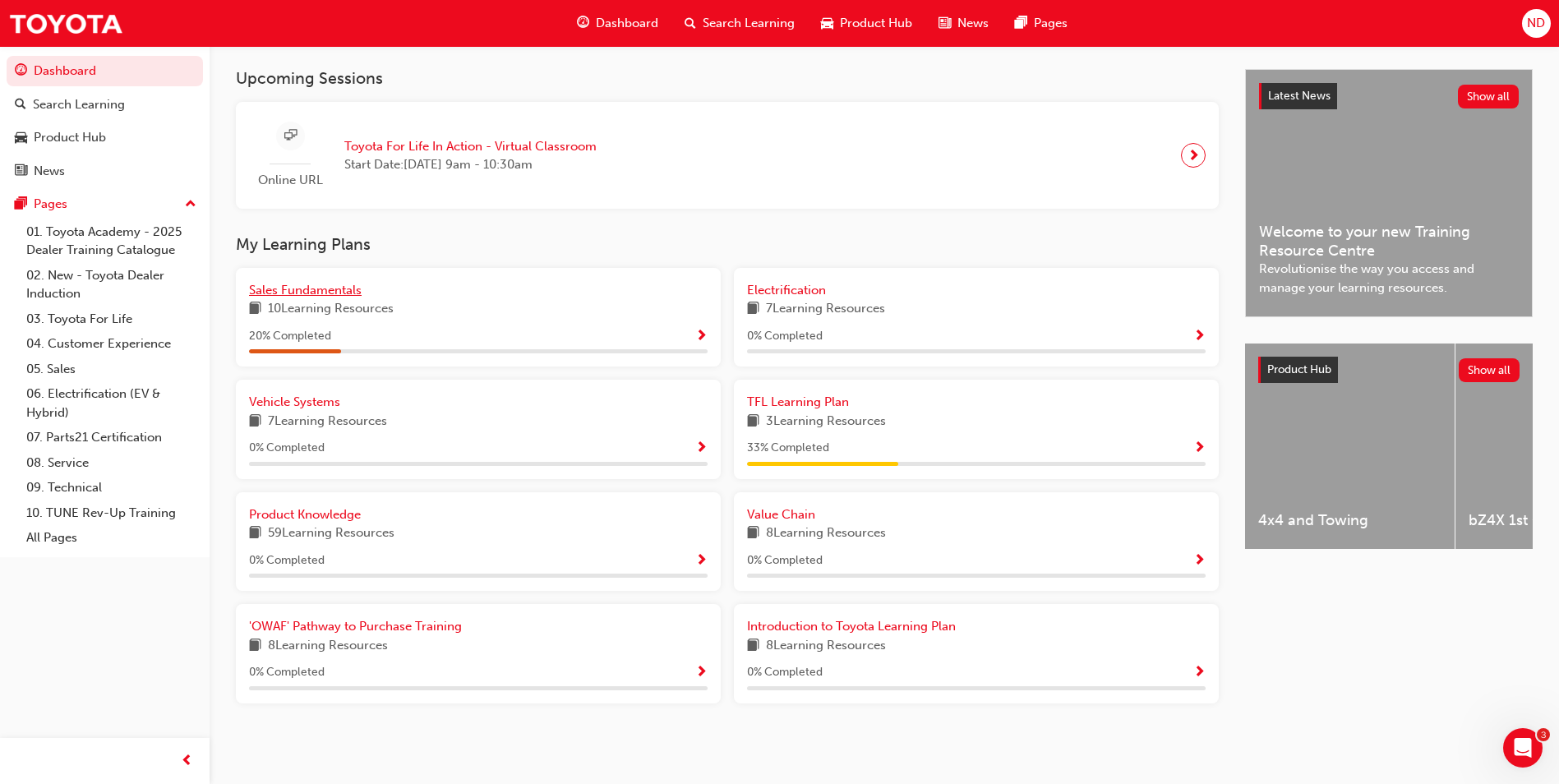 click on "Sales Fundamentals" at bounding box center (478, 290) 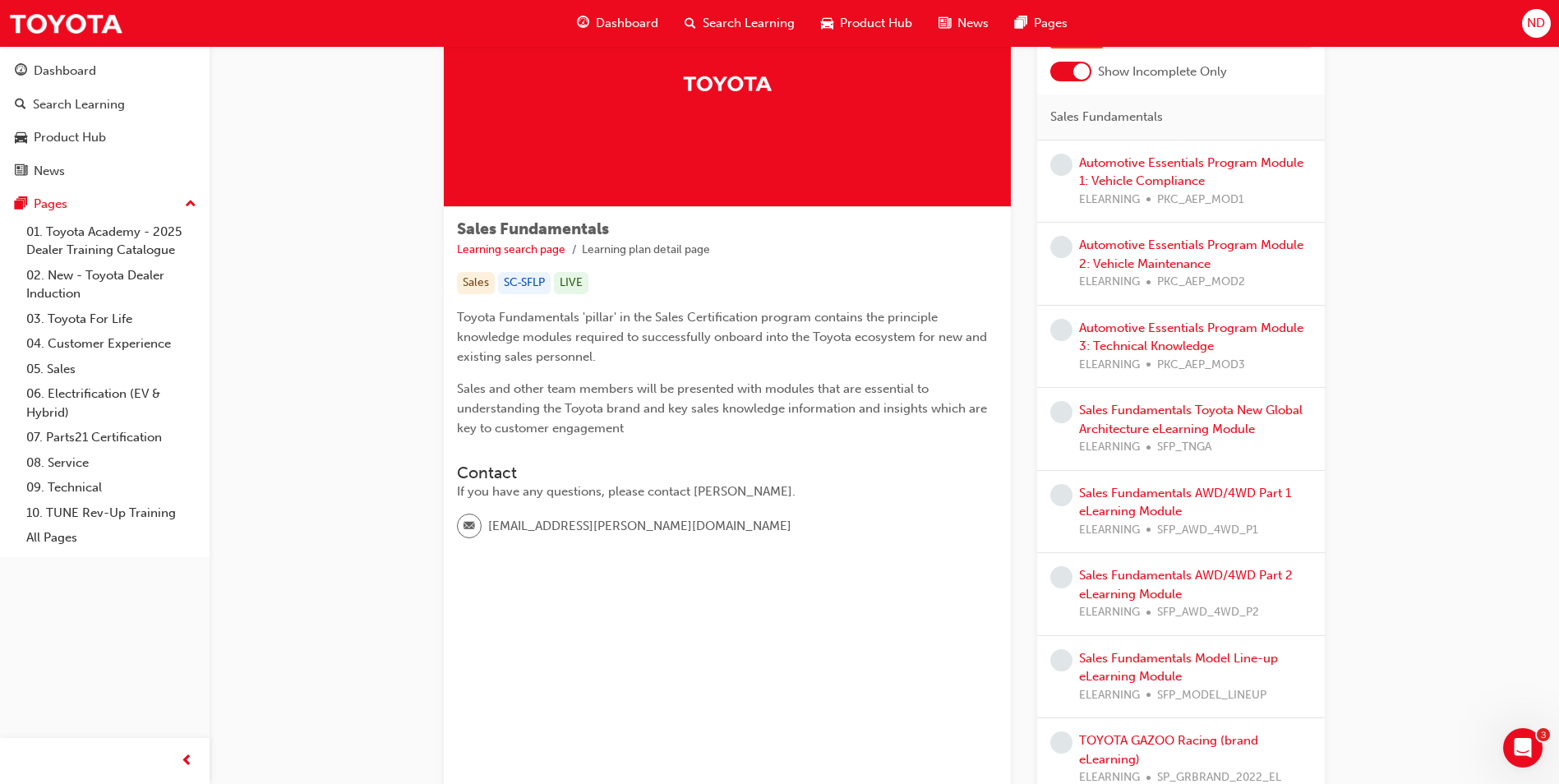 scroll, scrollTop: 0, scrollLeft: 0, axis: both 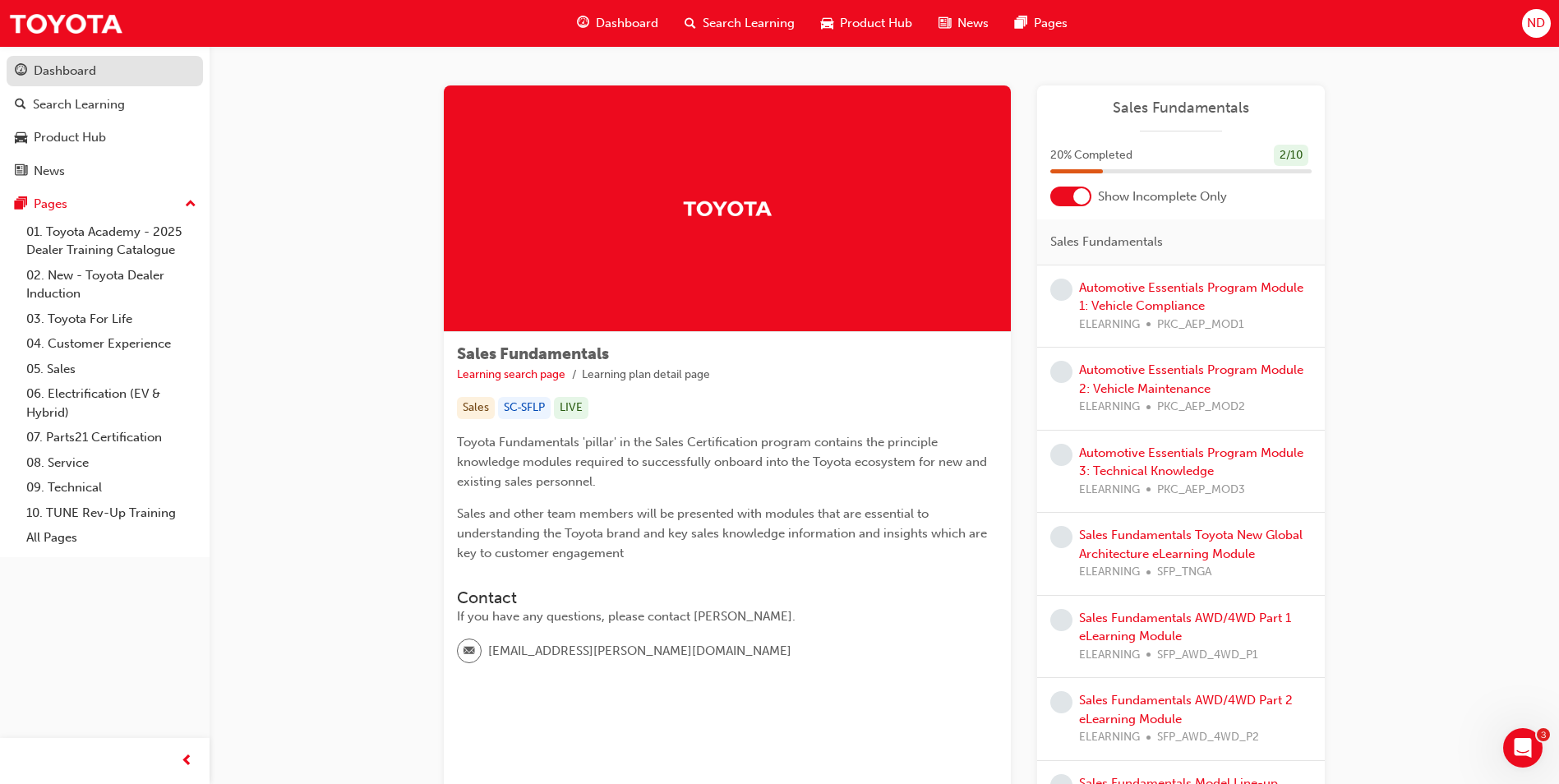 click on "Dashboard" at bounding box center (65, 71) 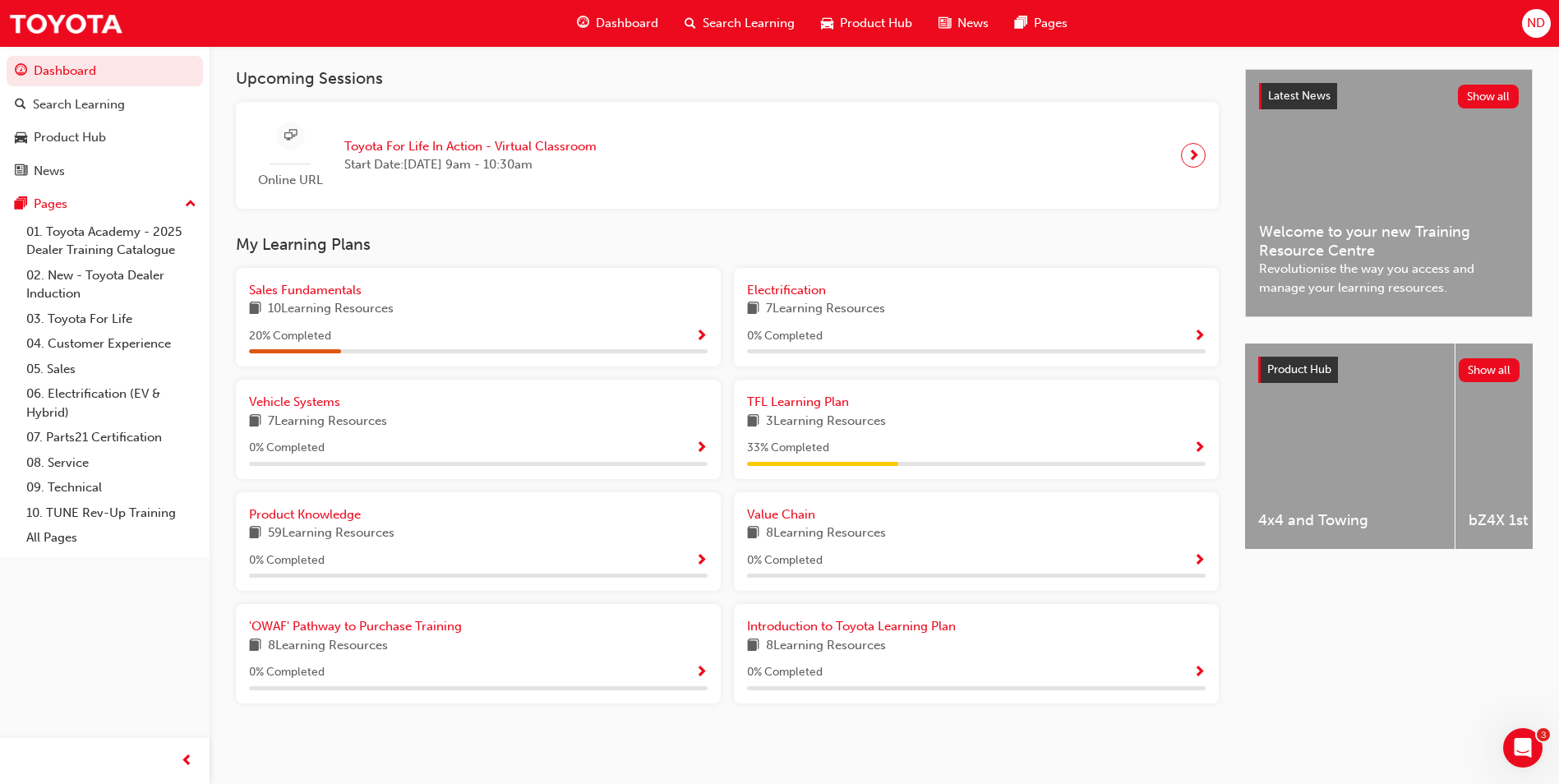 scroll, scrollTop: 356, scrollLeft: 0, axis: vertical 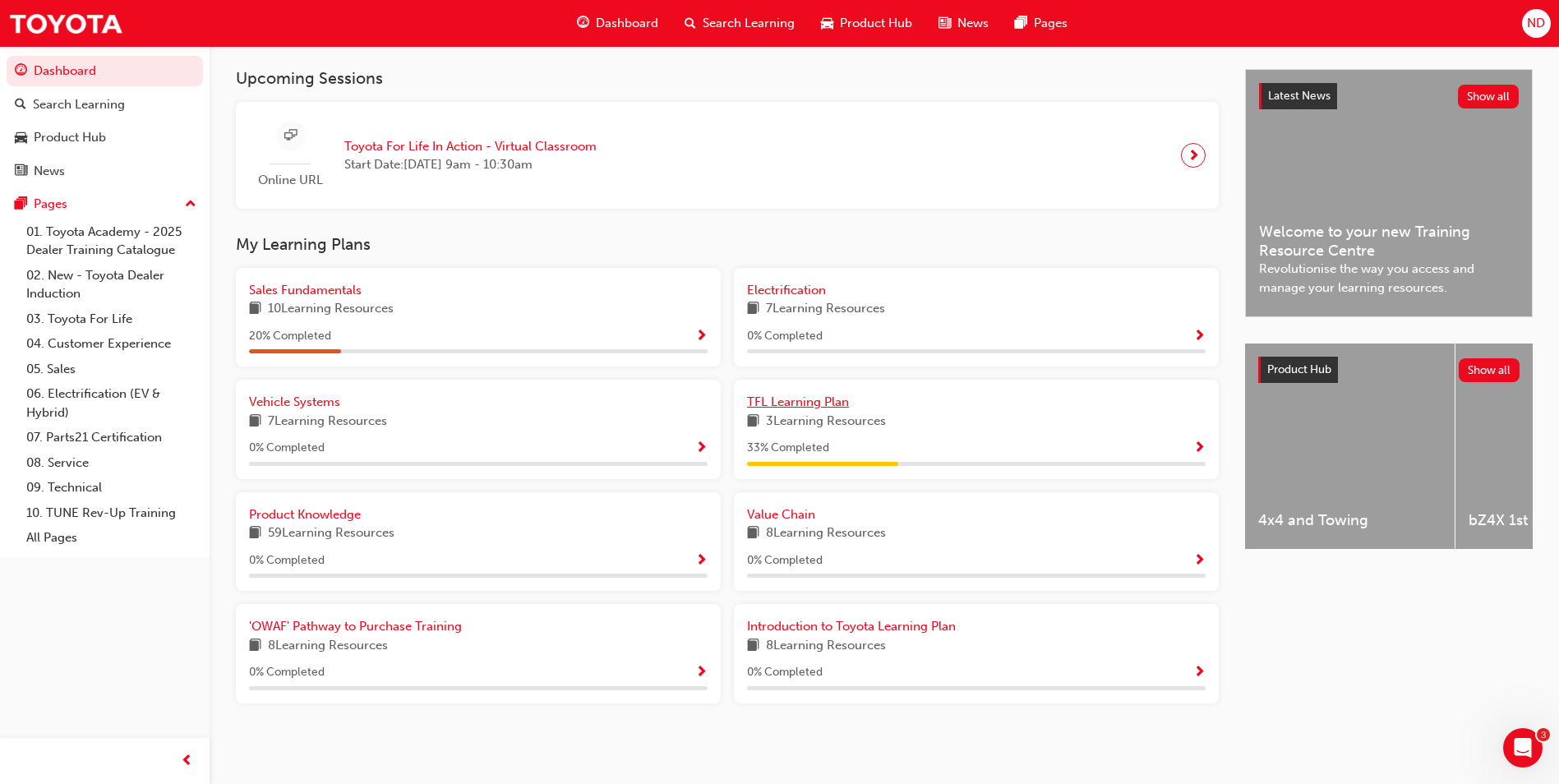 click on "TFL Learning Plan" at bounding box center [798, 402] 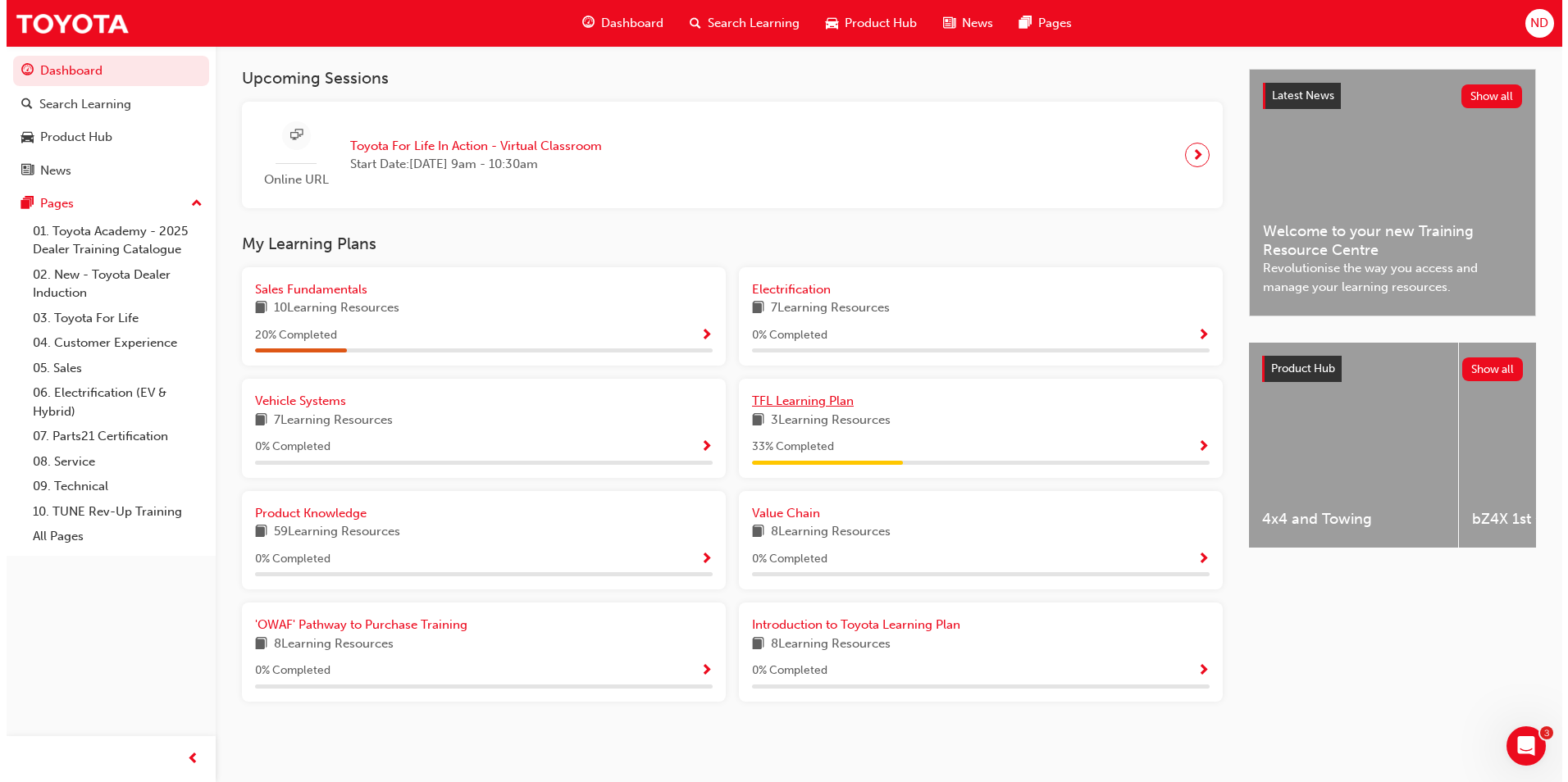 scroll, scrollTop: 0, scrollLeft: 0, axis: both 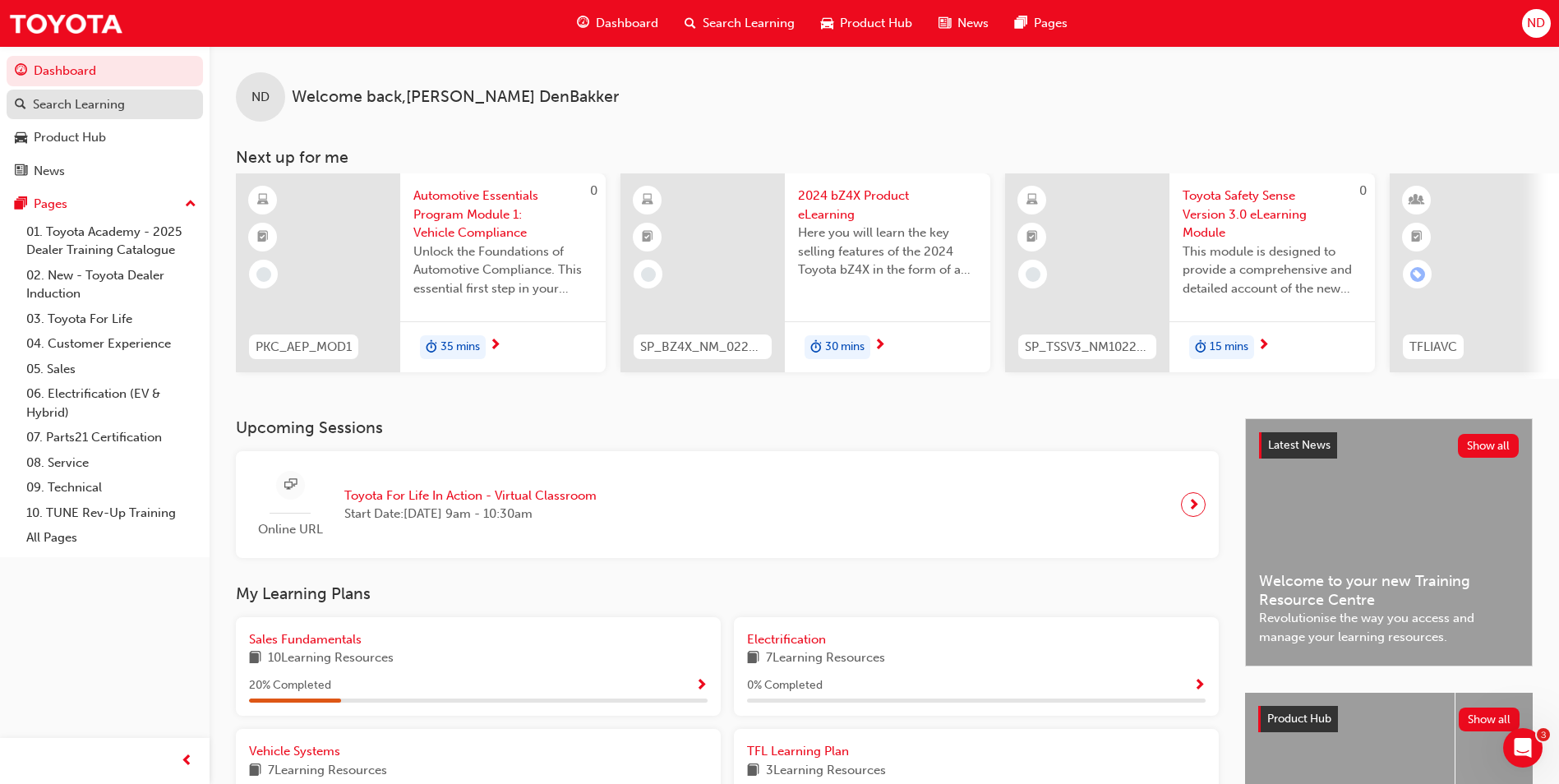 click on "Search Learning" at bounding box center [79, 104] 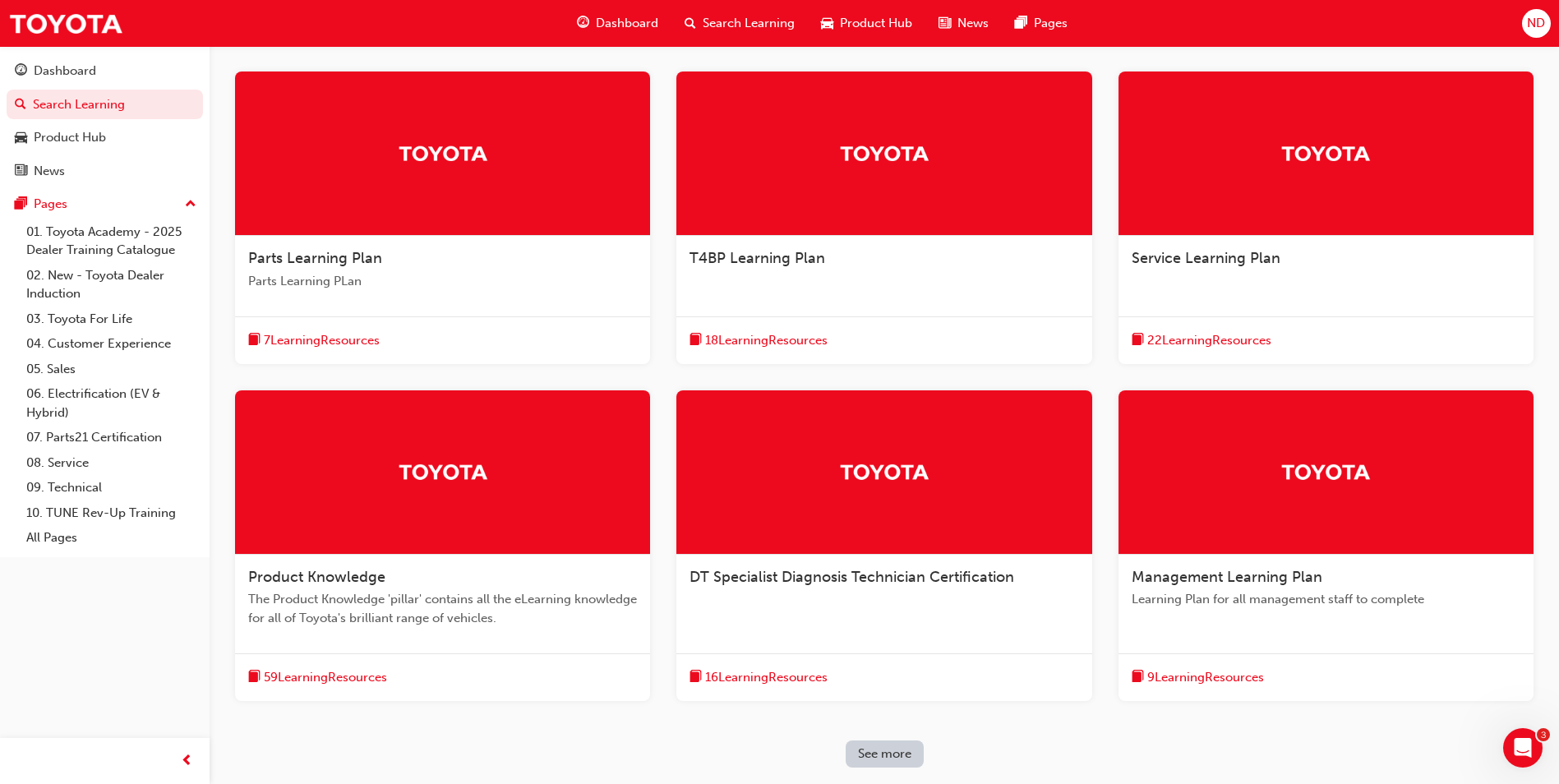 scroll, scrollTop: 0, scrollLeft: 0, axis: both 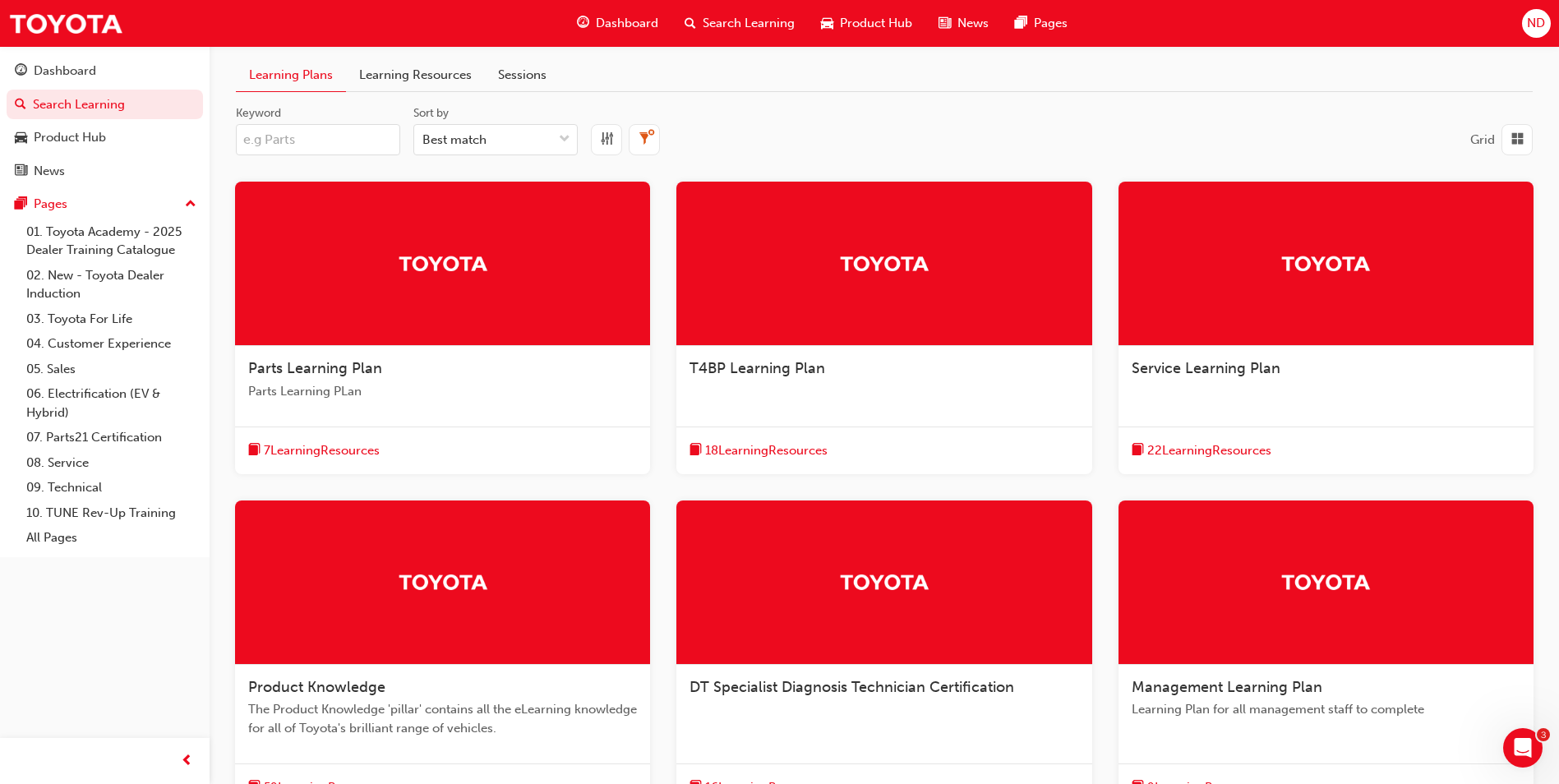 click on "Learning Resources" at bounding box center (415, 75) 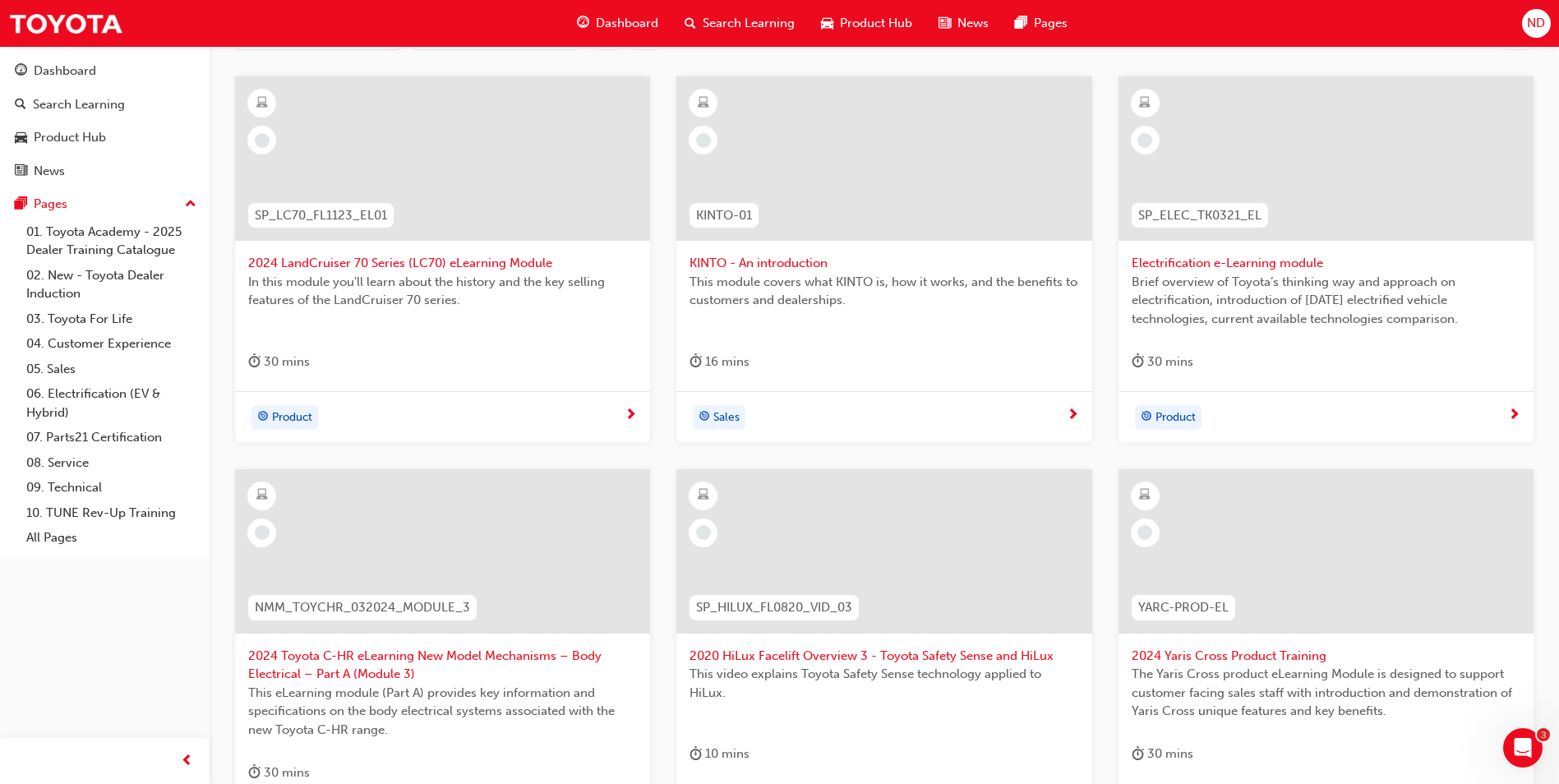 scroll, scrollTop: 0, scrollLeft: 0, axis: both 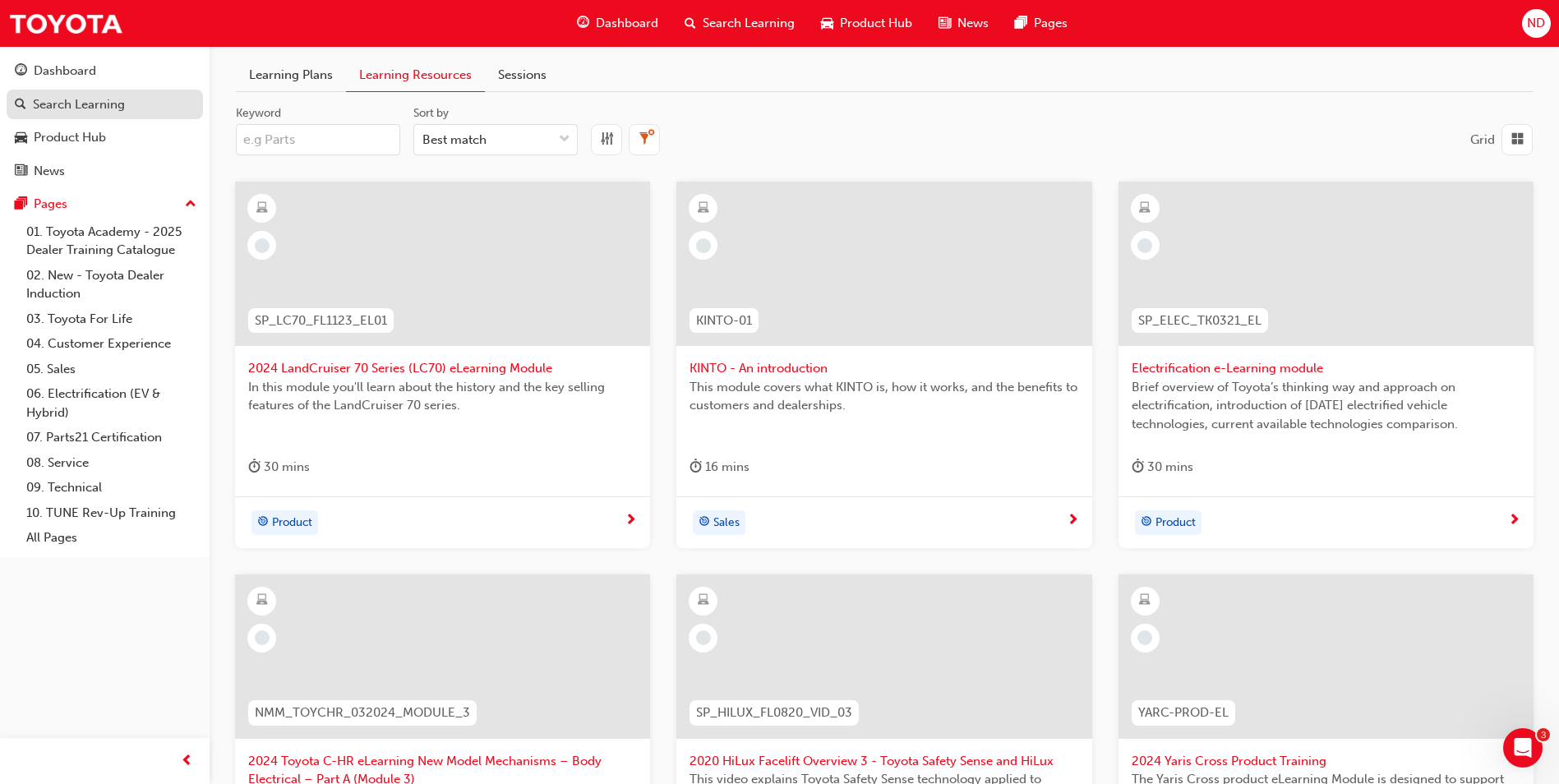 click on "Search Learning" at bounding box center [79, 104] 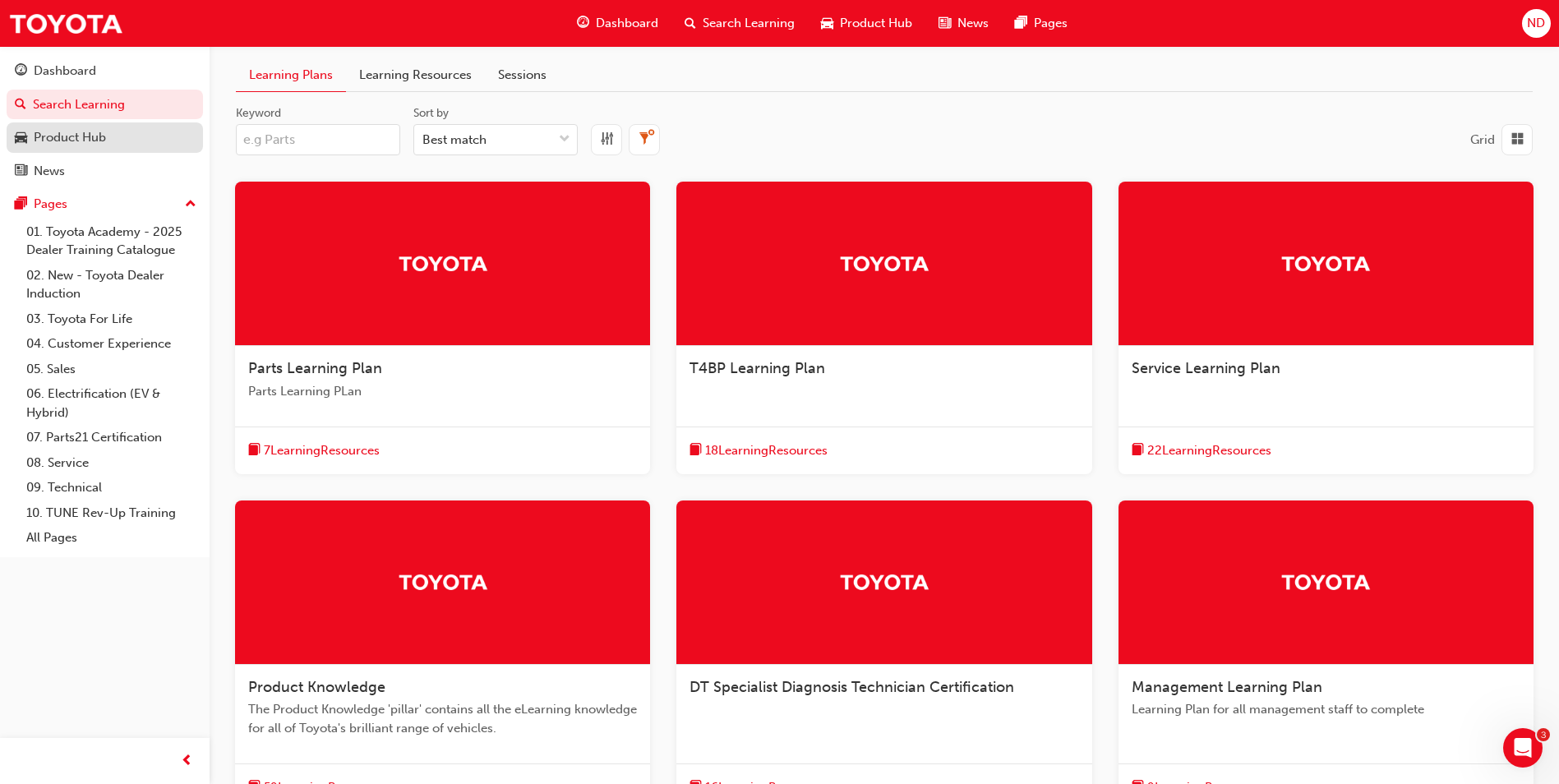 click on "Product Hub" at bounding box center [70, 137] 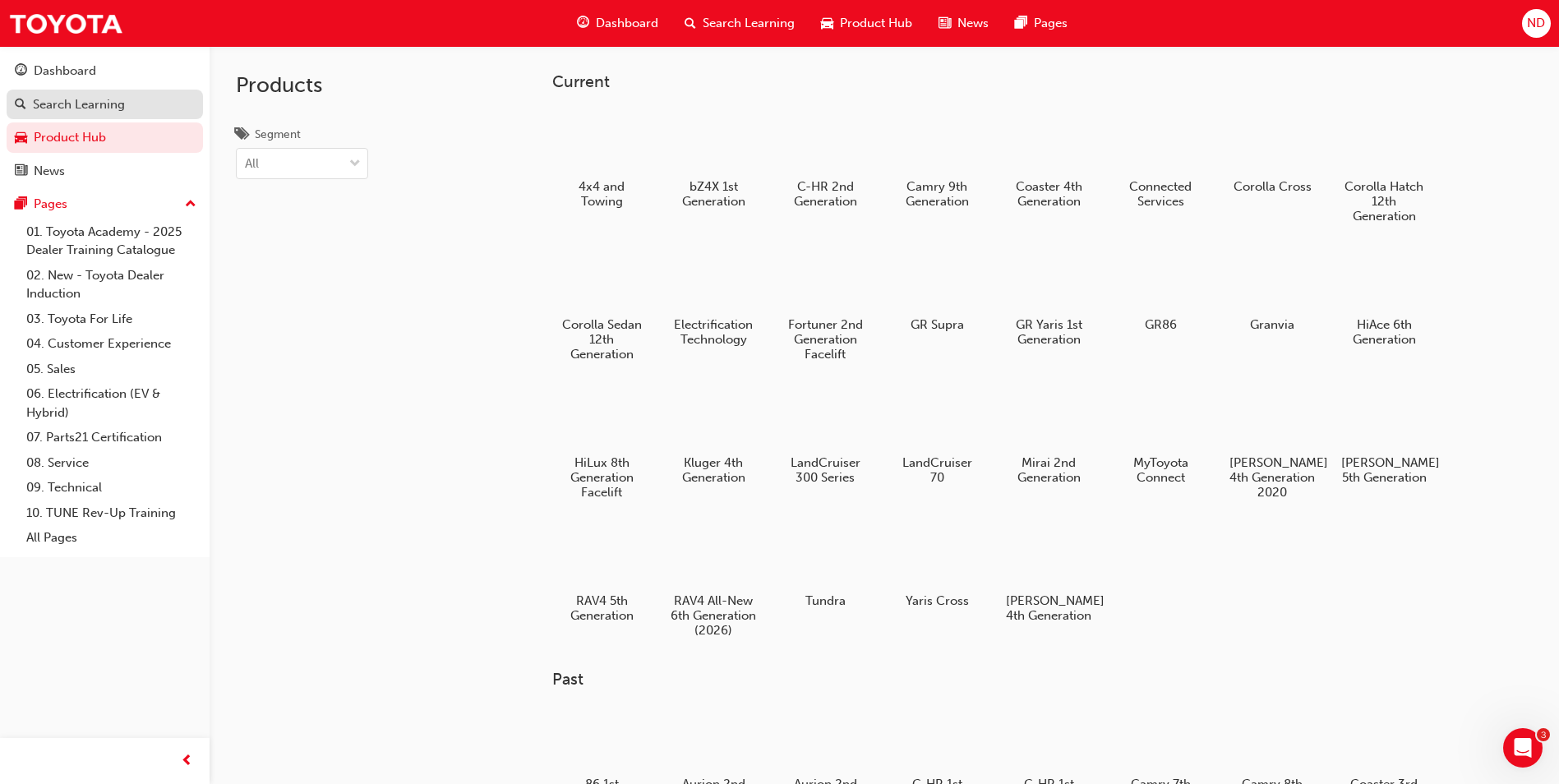 click on "Search Learning" at bounding box center [104, 104] 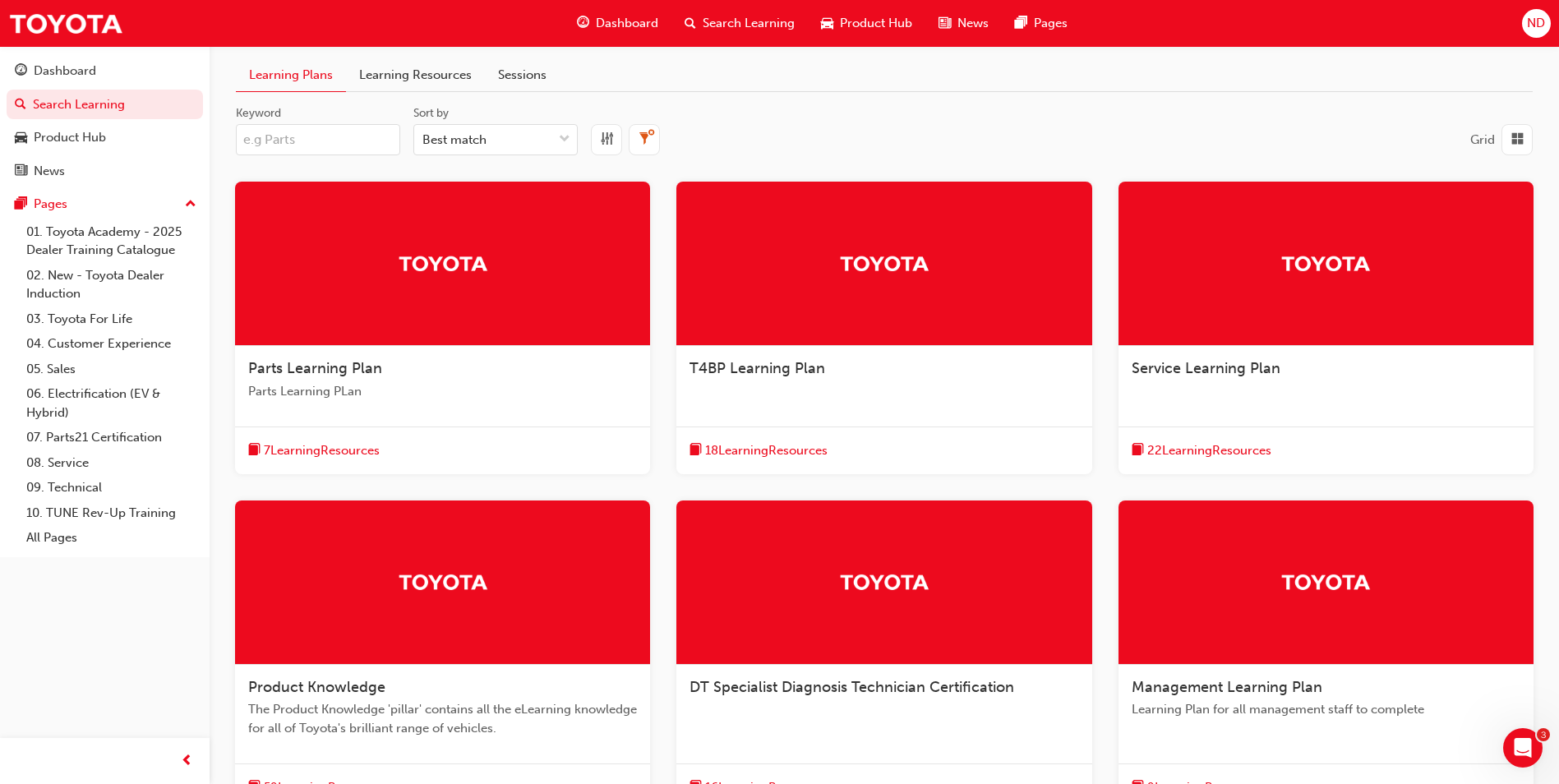 click on "Keyword" at bounding box center [318, 140] 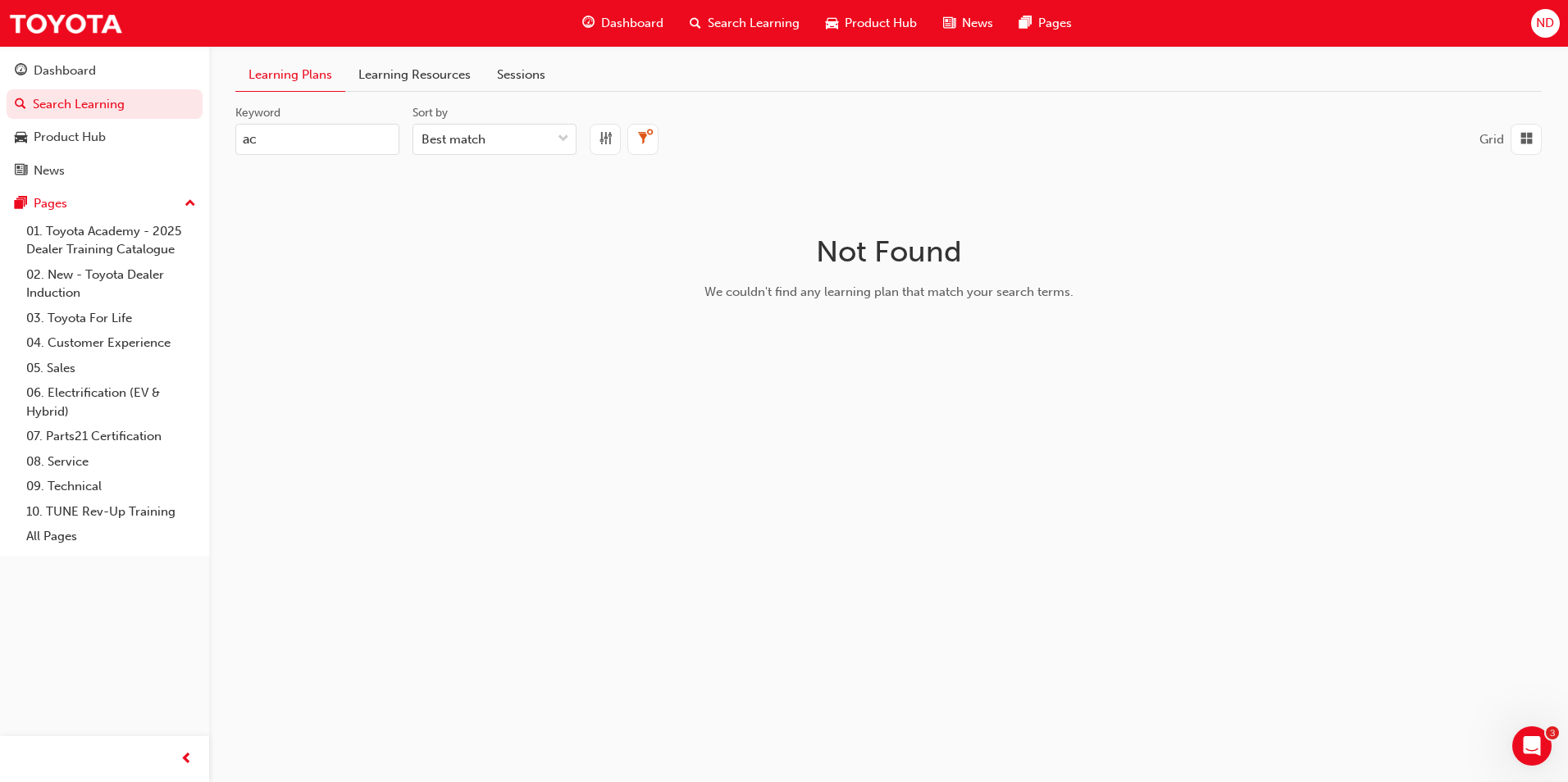 type on "a" 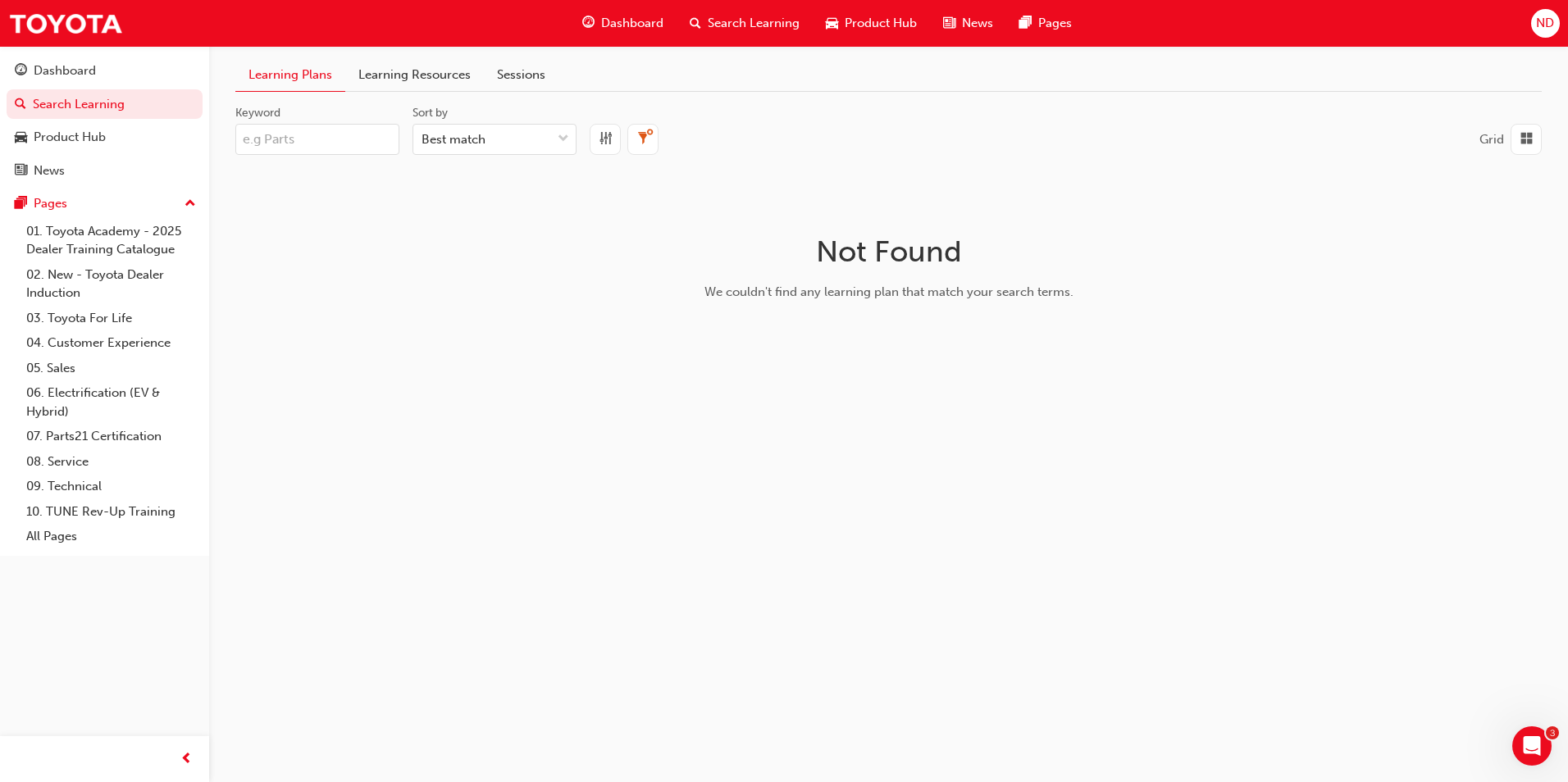 type 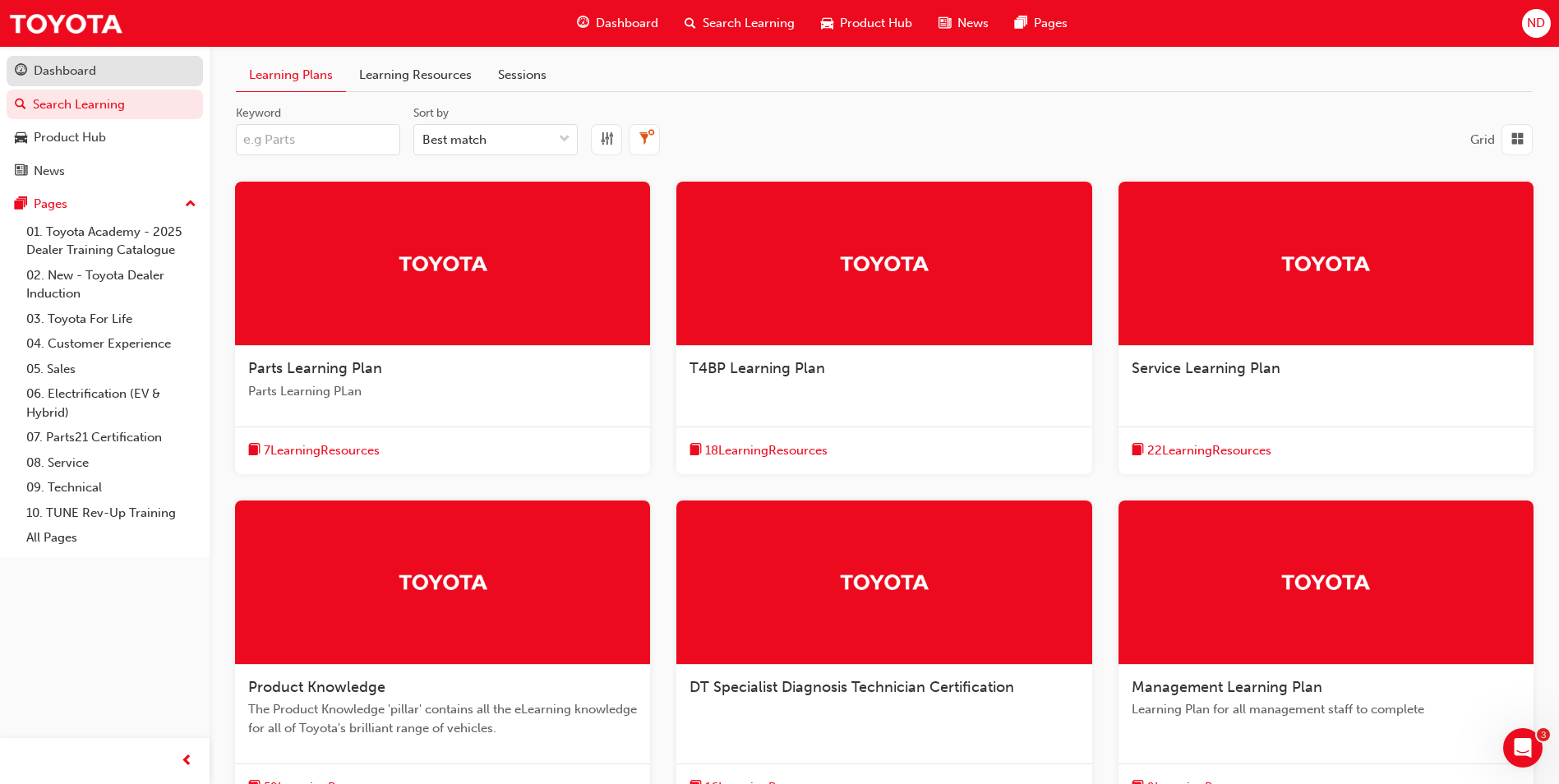click on "Dashboard" at bounding box center (65, 71) 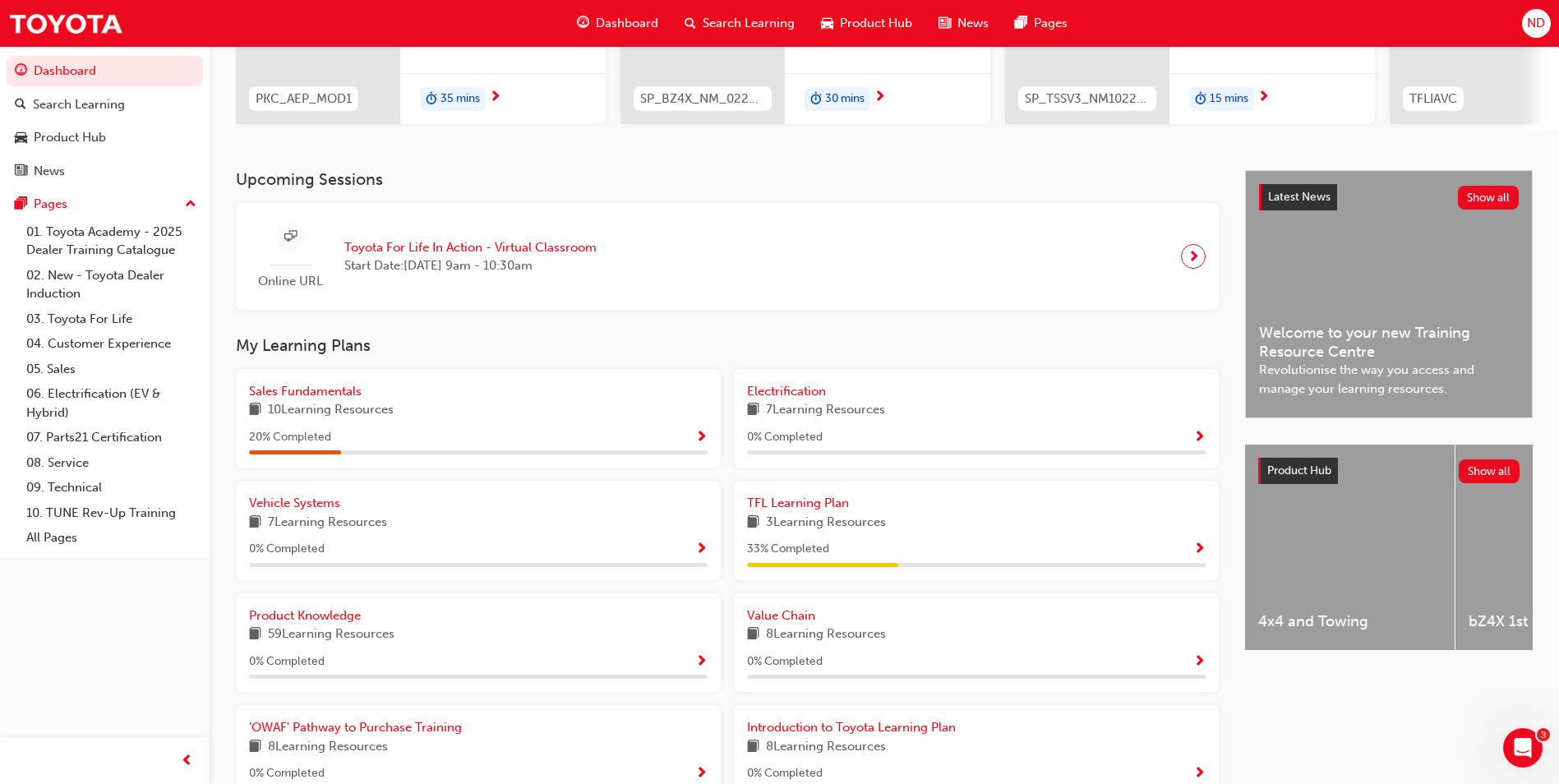 scroll, scrollTop: 356, scrollLeft: 0, axis: vertical 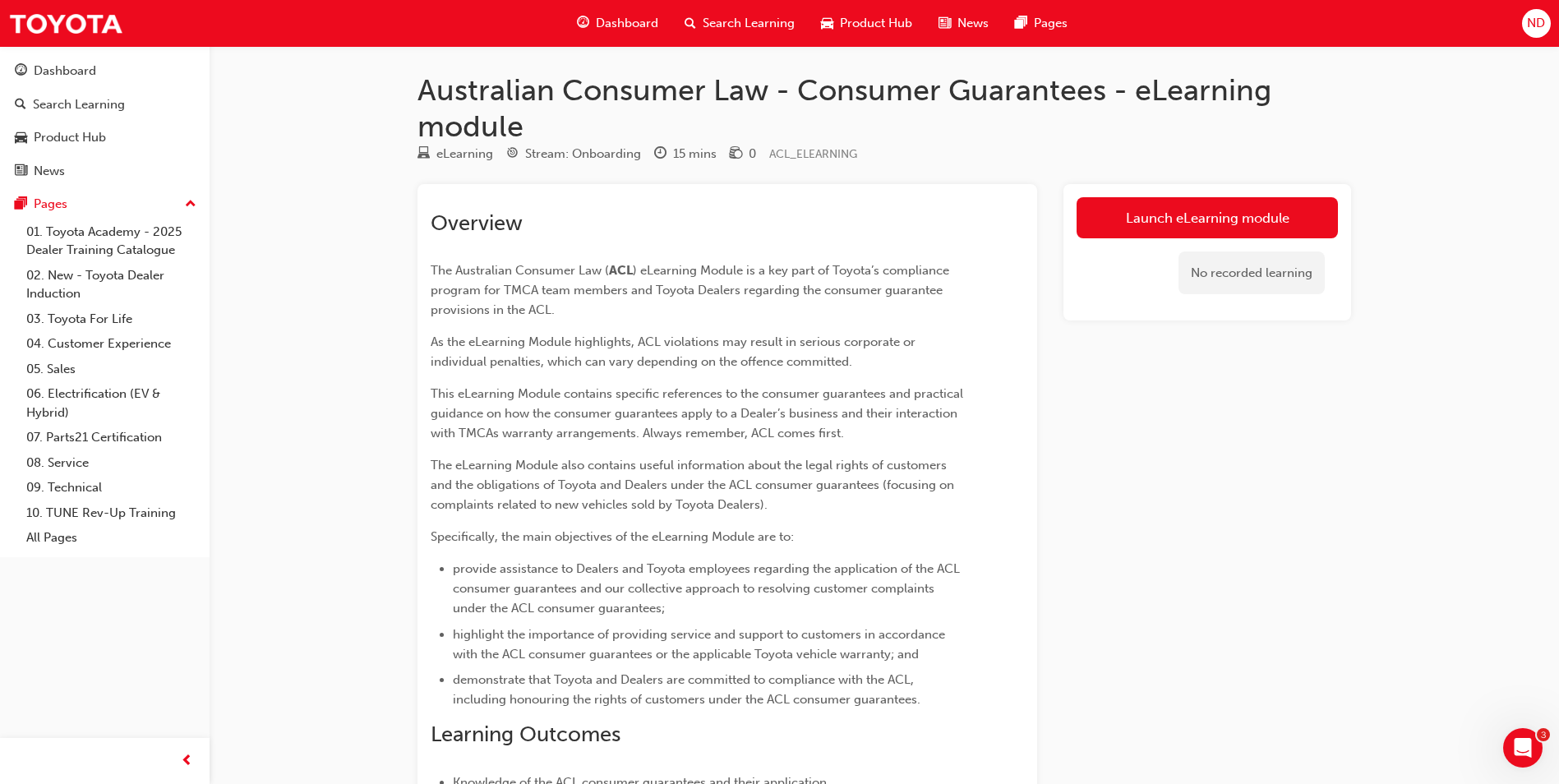 drag, startPoint x: 1259, startPoint y: 211, endPoint x: 1303, endPoint y: 250, distance: 58.796258 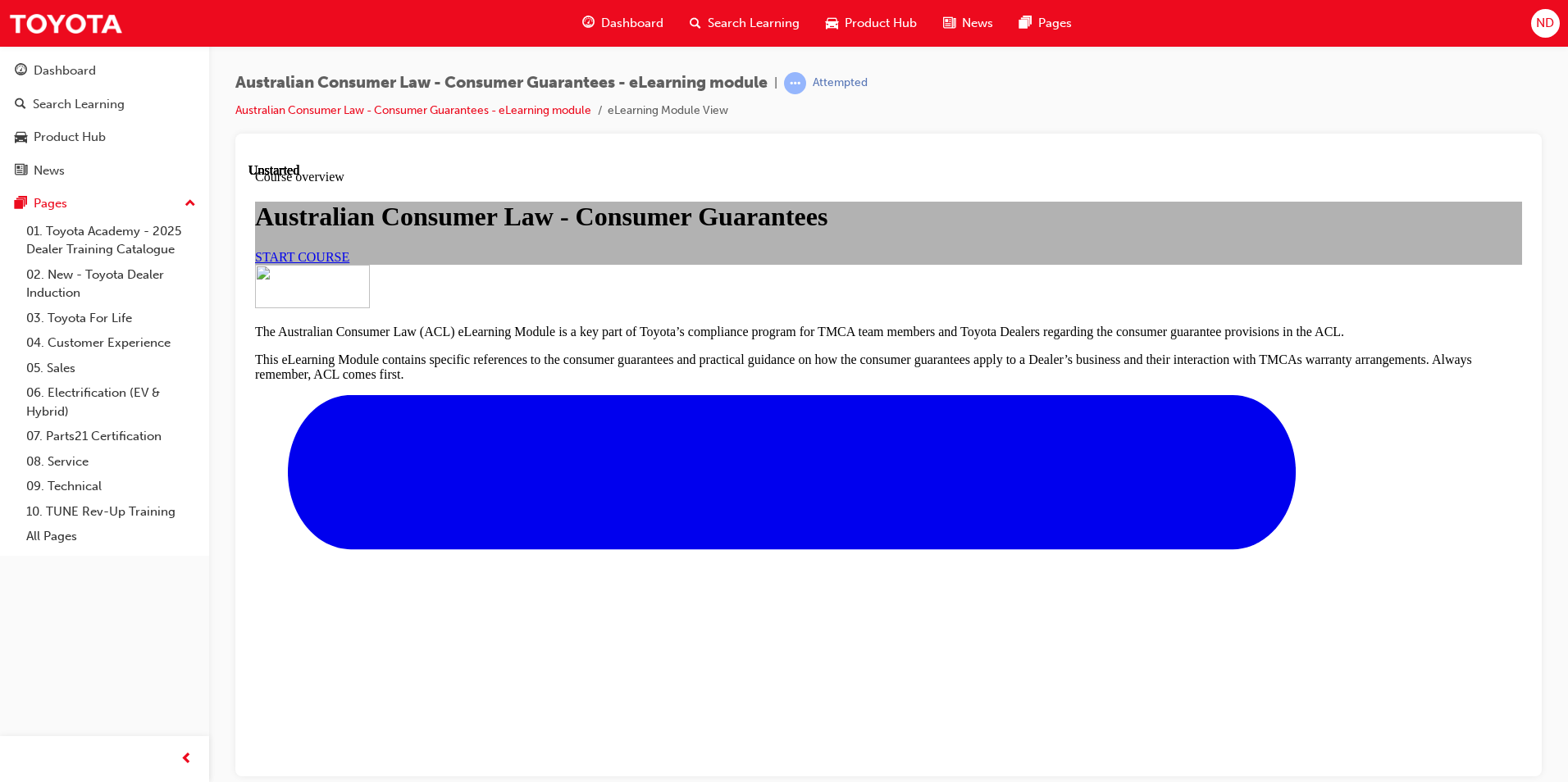 scroll, scrollTop: 0, scrollLeft: 0, axis: both 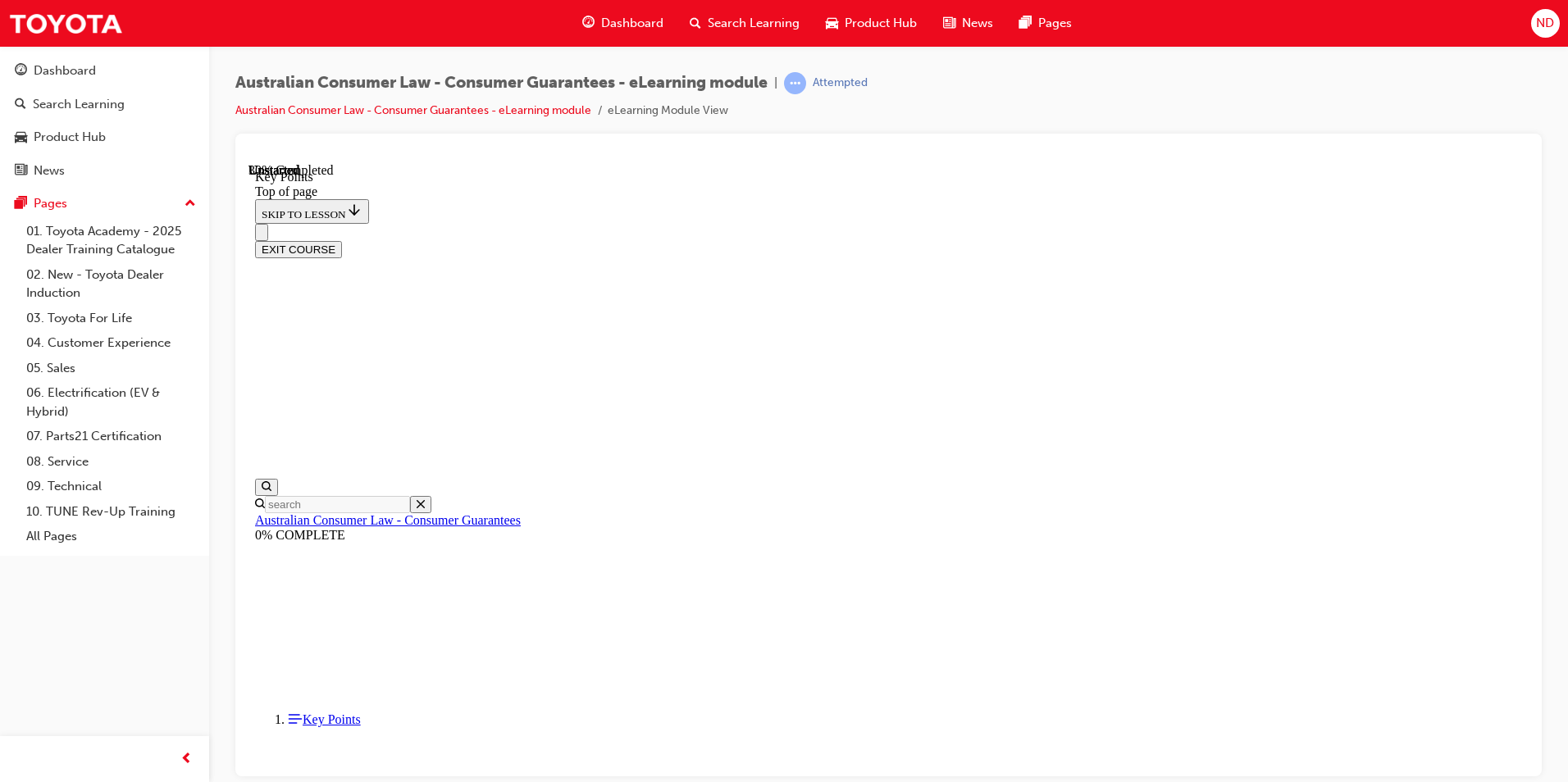 drag, startPoint x: 931, startPoint y: 673, endPoint x: 927, endPoint y: 655, distance: 18.439089 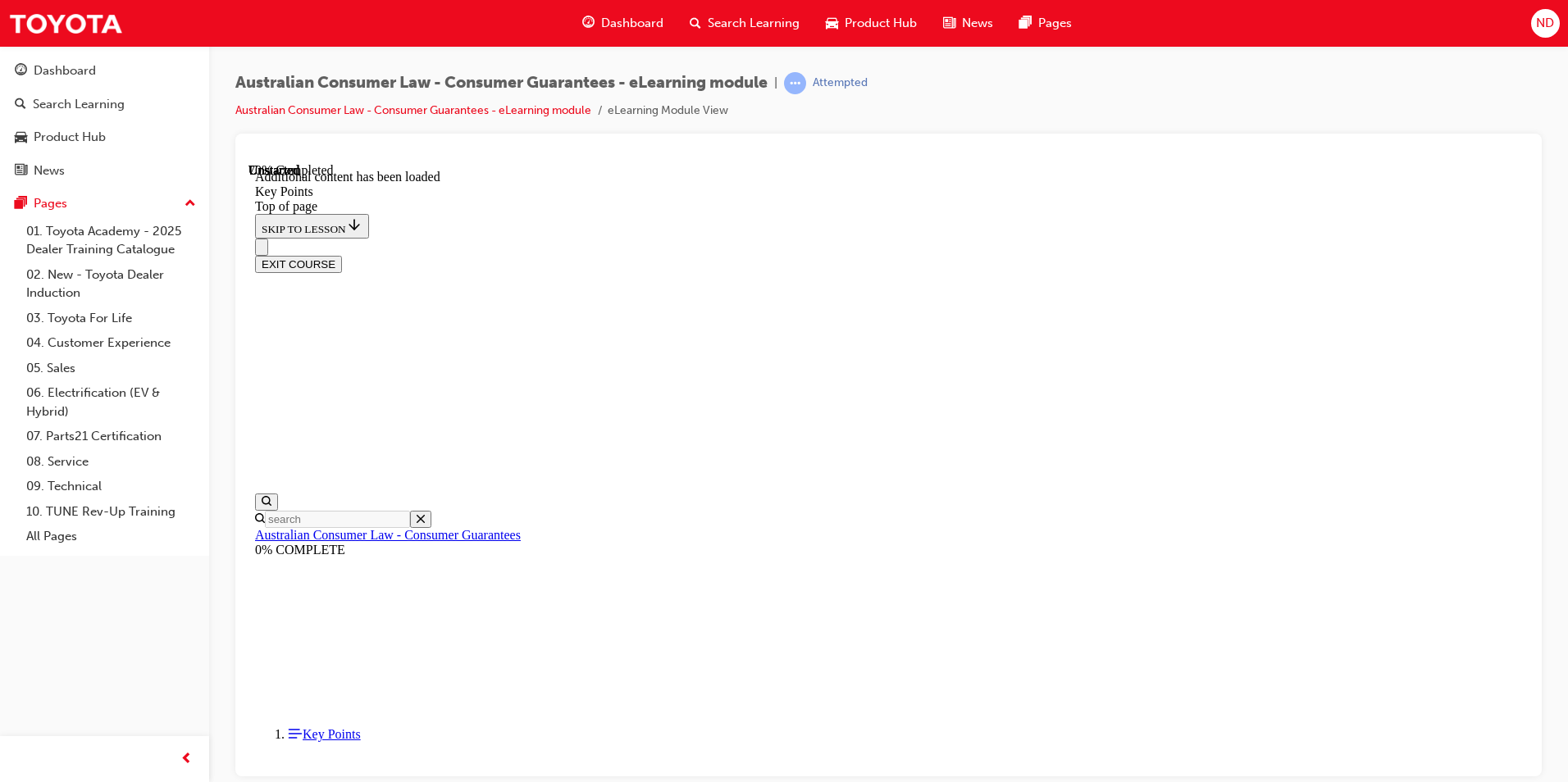scroll, scrollTop: 2108, scrollLeft: 0, axis: vertical 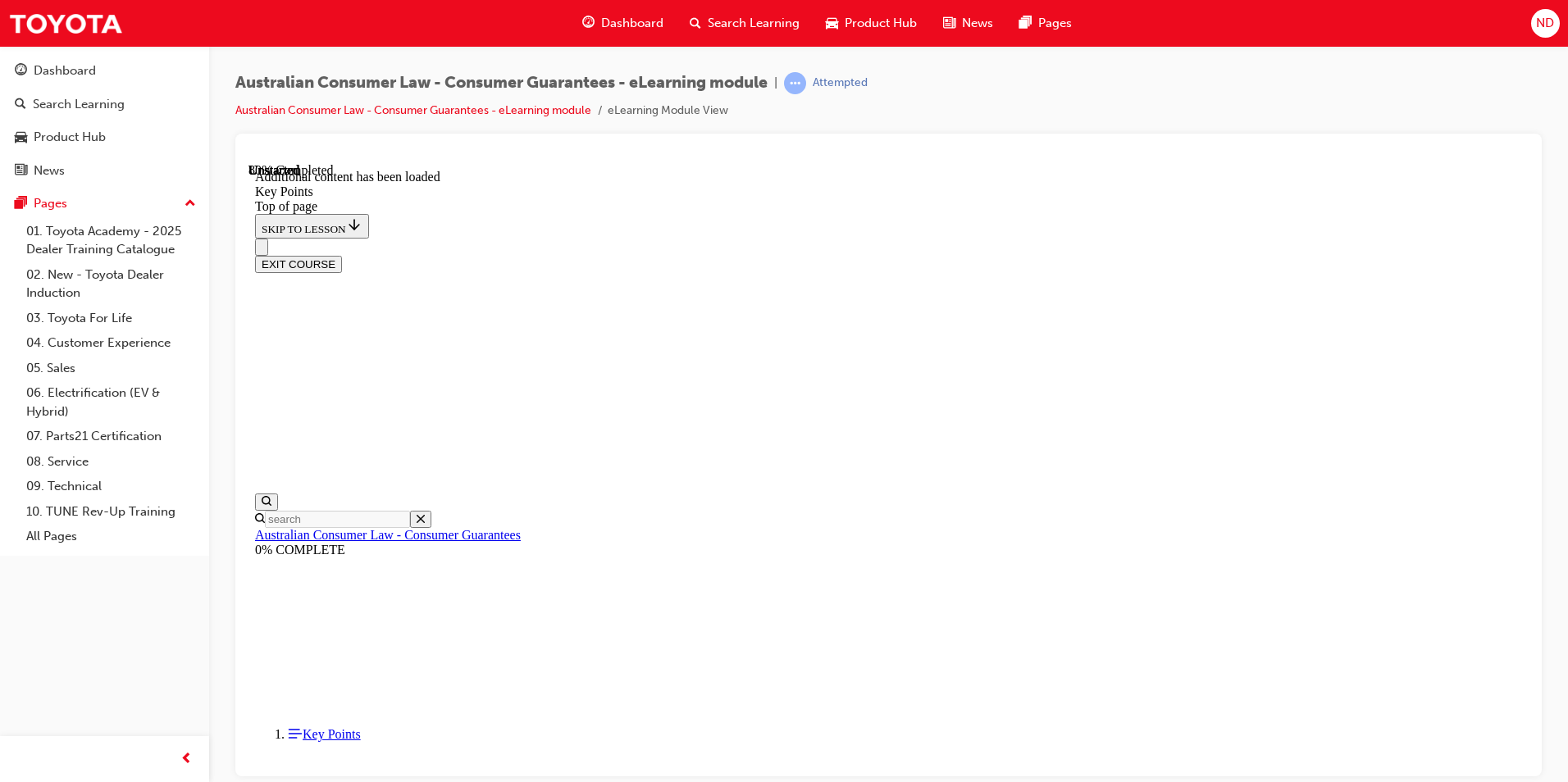 click on "START" at bounding box center (278, 17499) 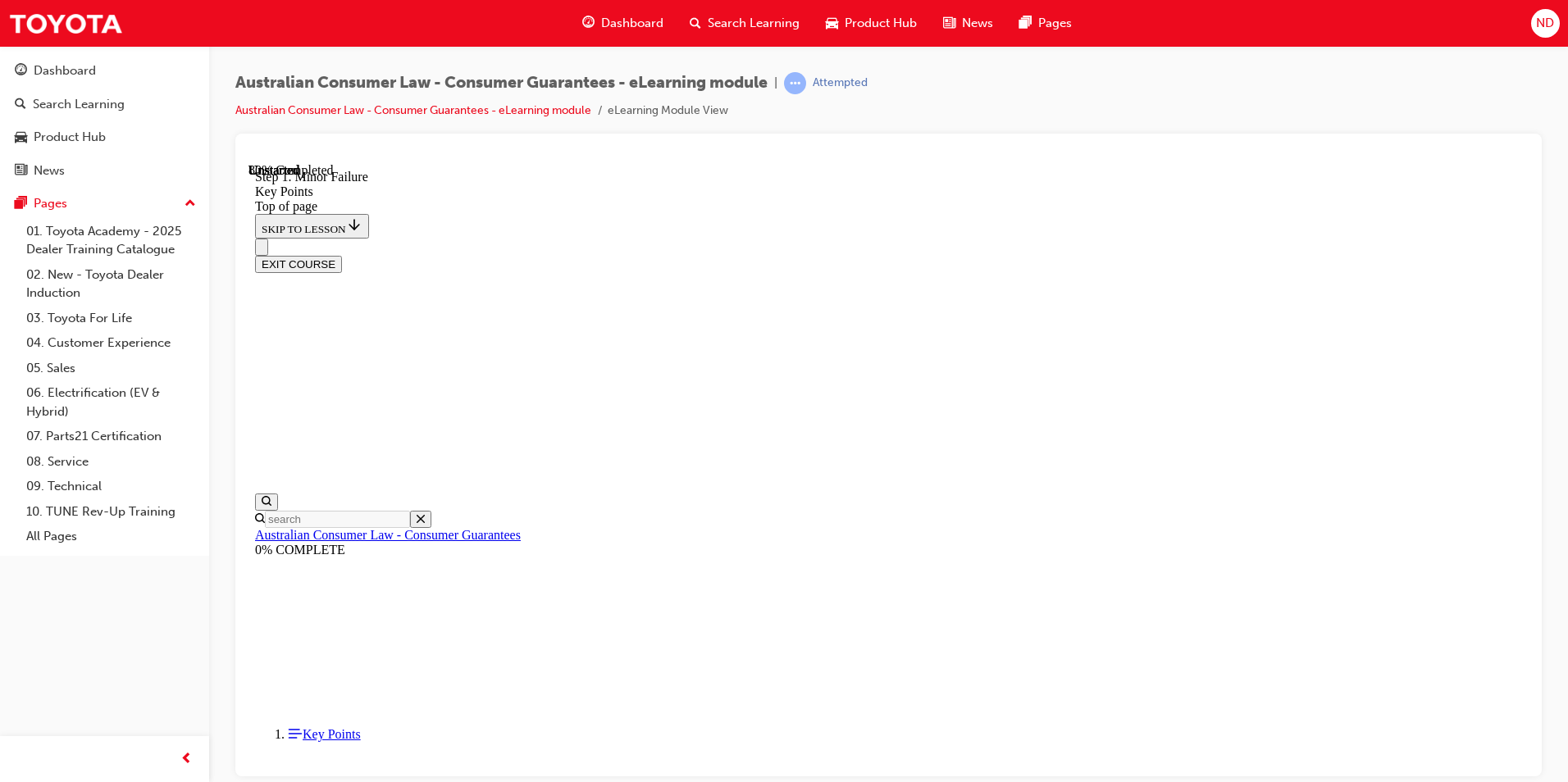 scroll, scrollTop: 3043, scrollLeft: 0, axis: vertical 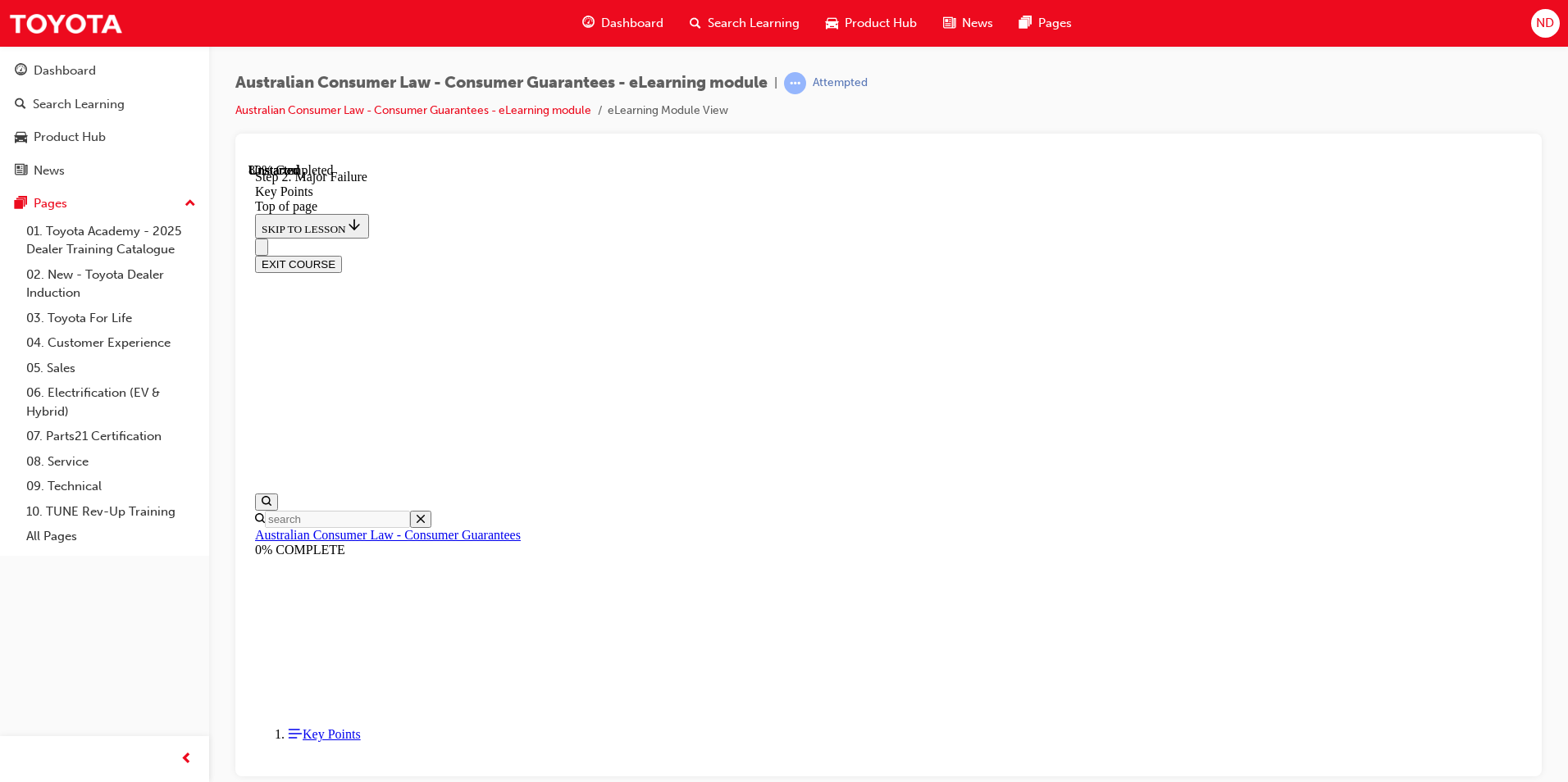 click 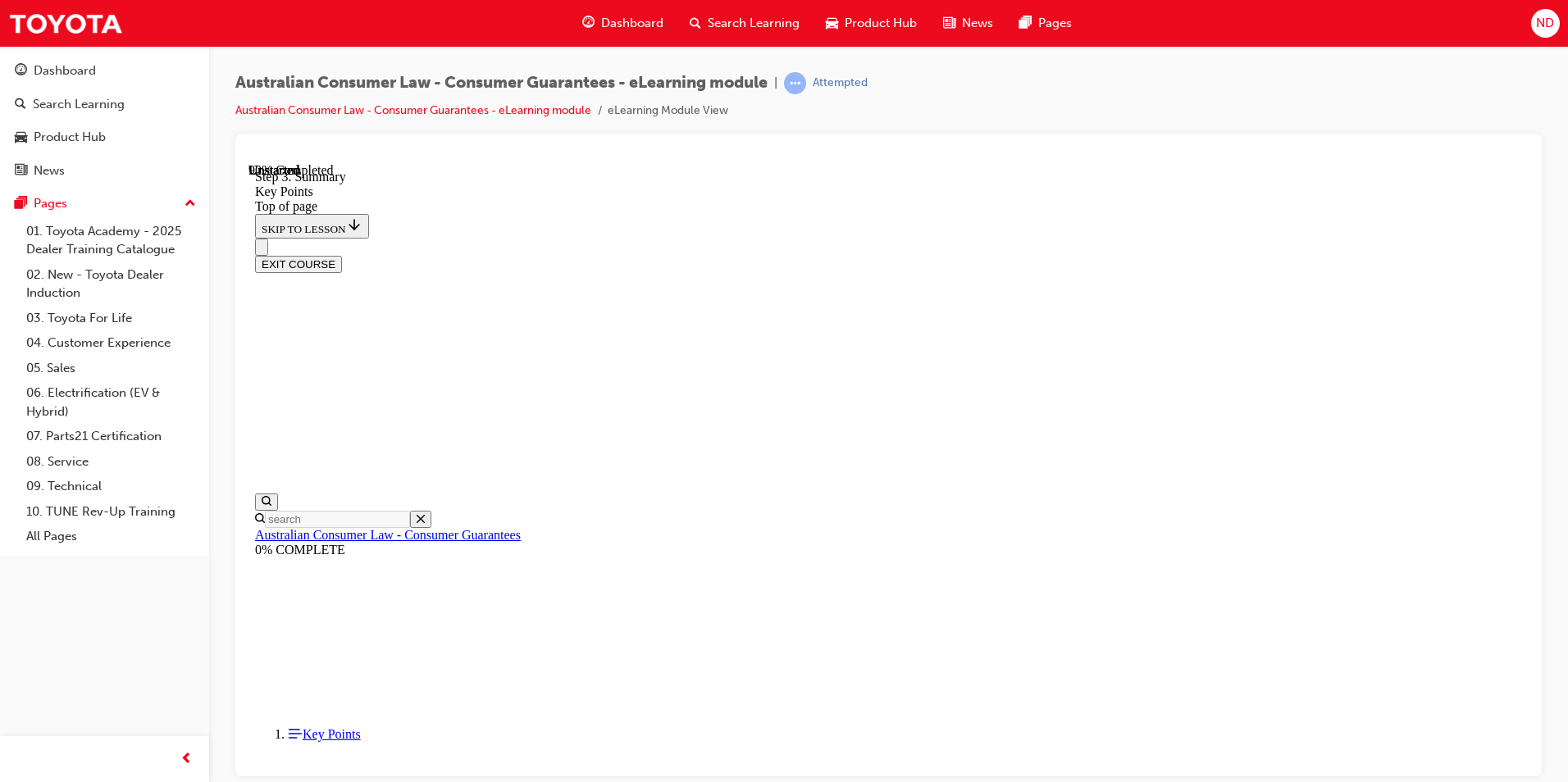 scroll, scrollTop: 2551, scrollLeft: 0, axis: vertical 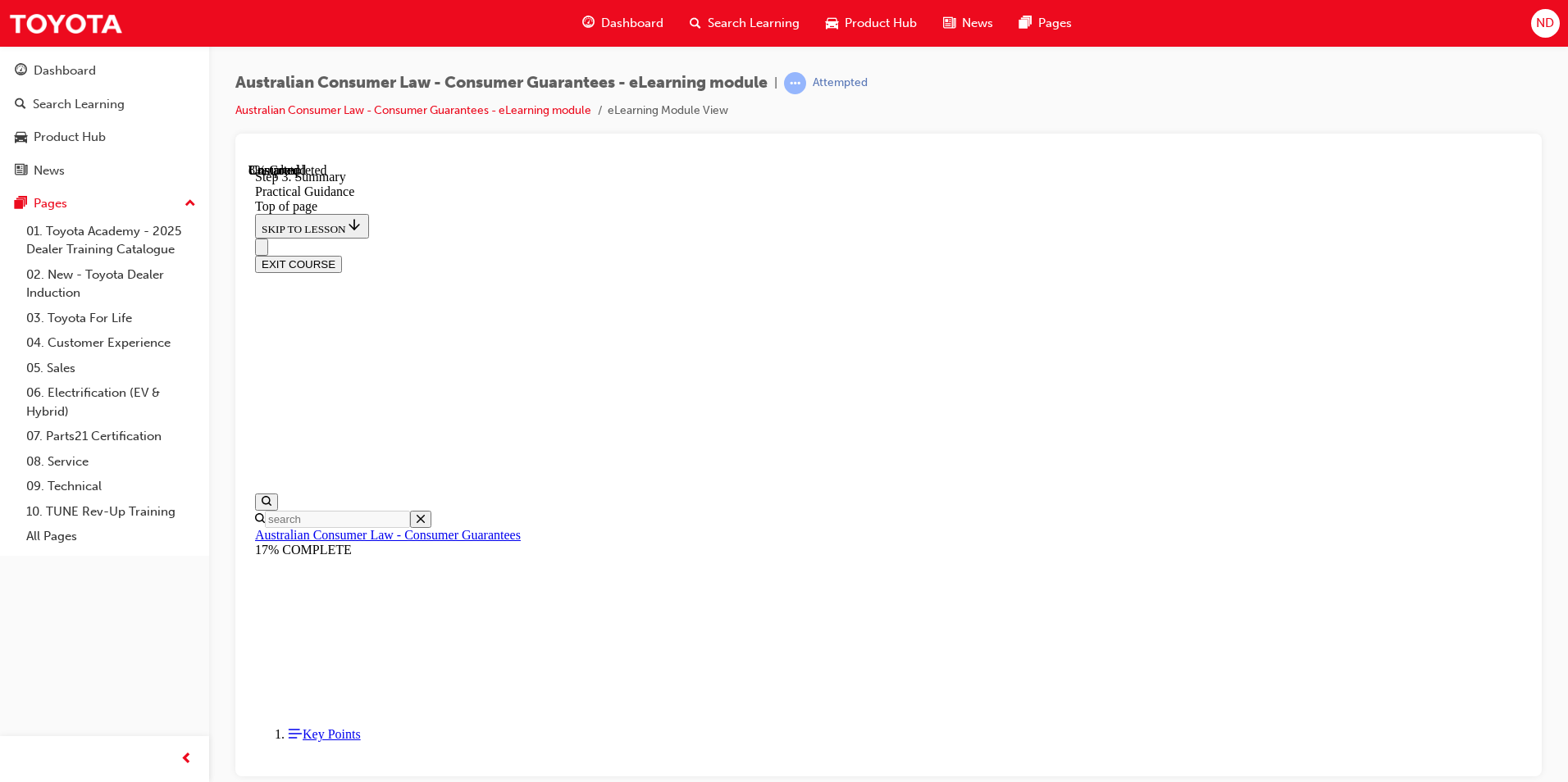 drag, startPoint x: 690, startPoint y: 561, endPoint x: 700, endPoint y: 557, distance: 10.77033 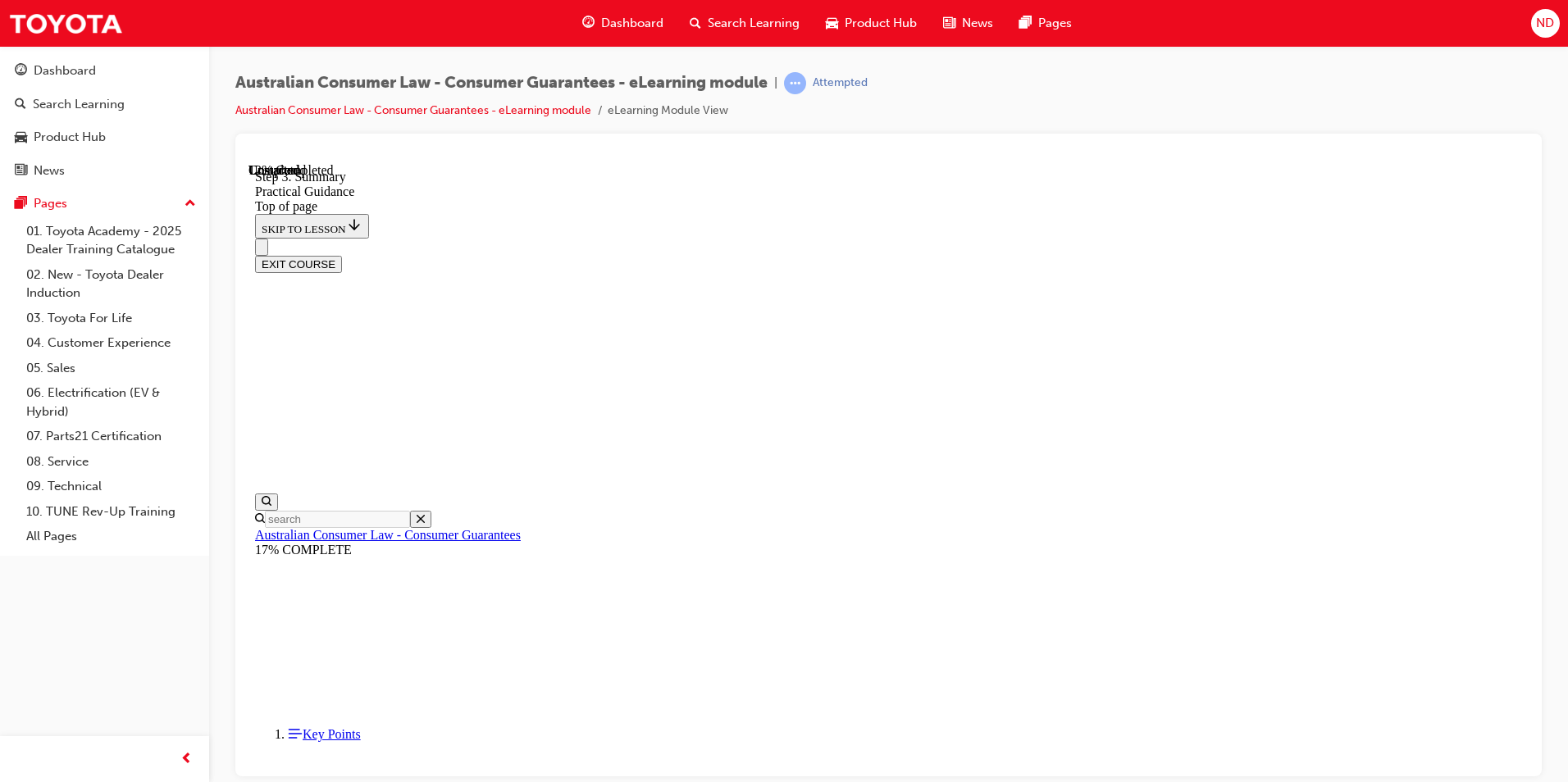 scroll, scrollTop: 297, scrollLeft: 0, axis: vertical 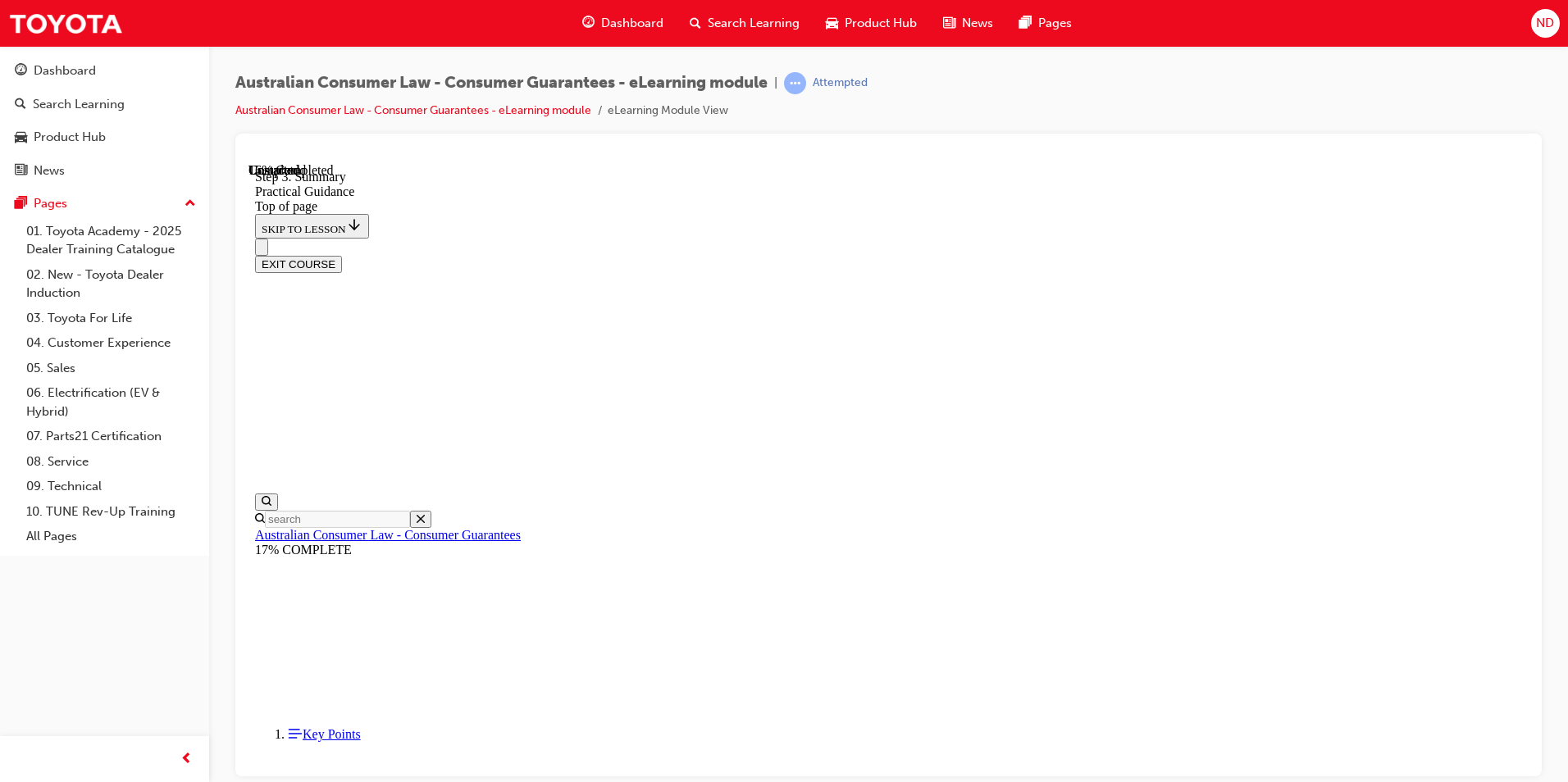 drag, startPoint x: 890, startPoint y: 644, endPoint x: 1070, endPoint y: 438, distance: 273.56169 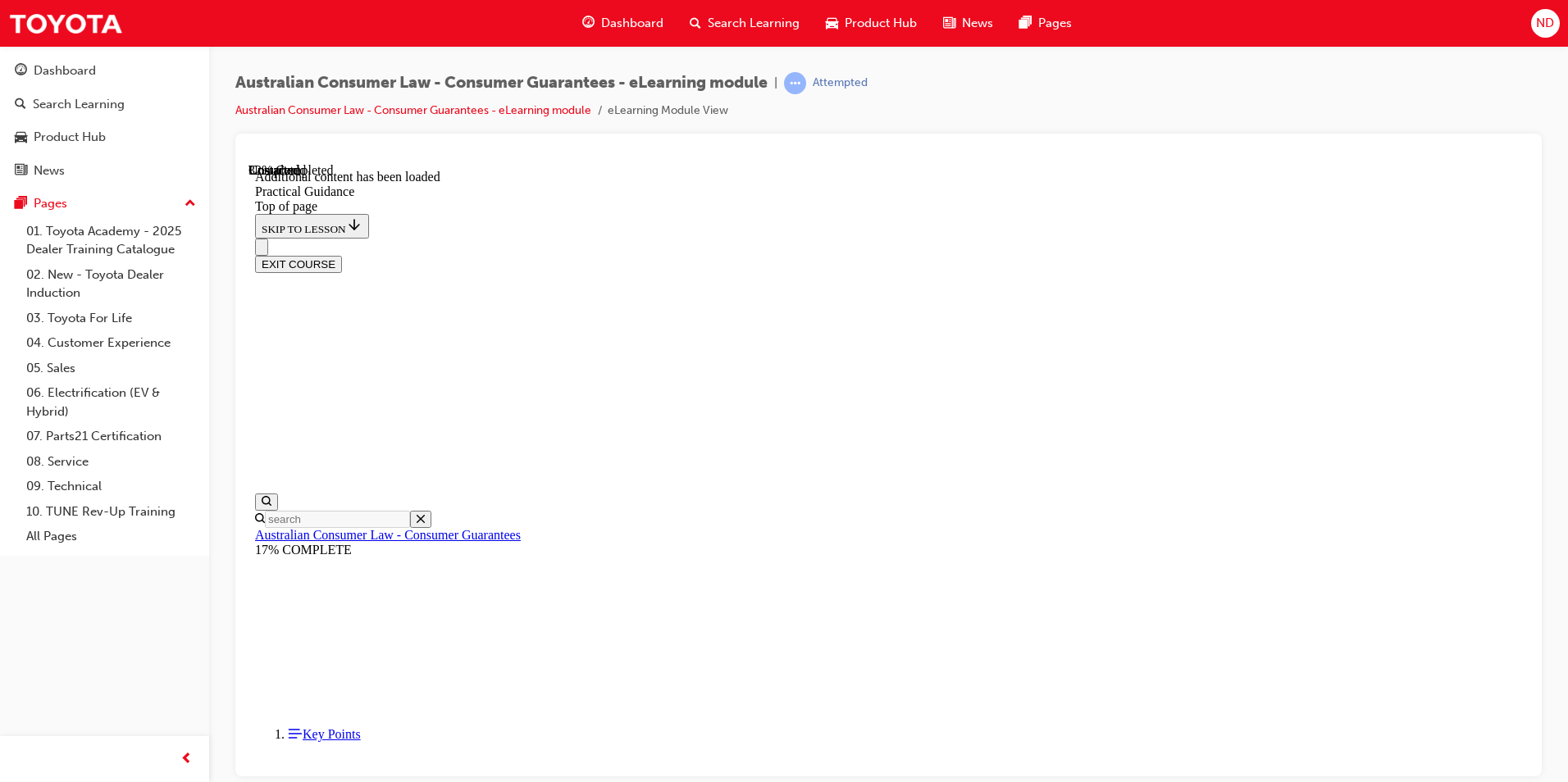 scroll, scrollTop: 888, scrollLeft: 0, axis: vertical 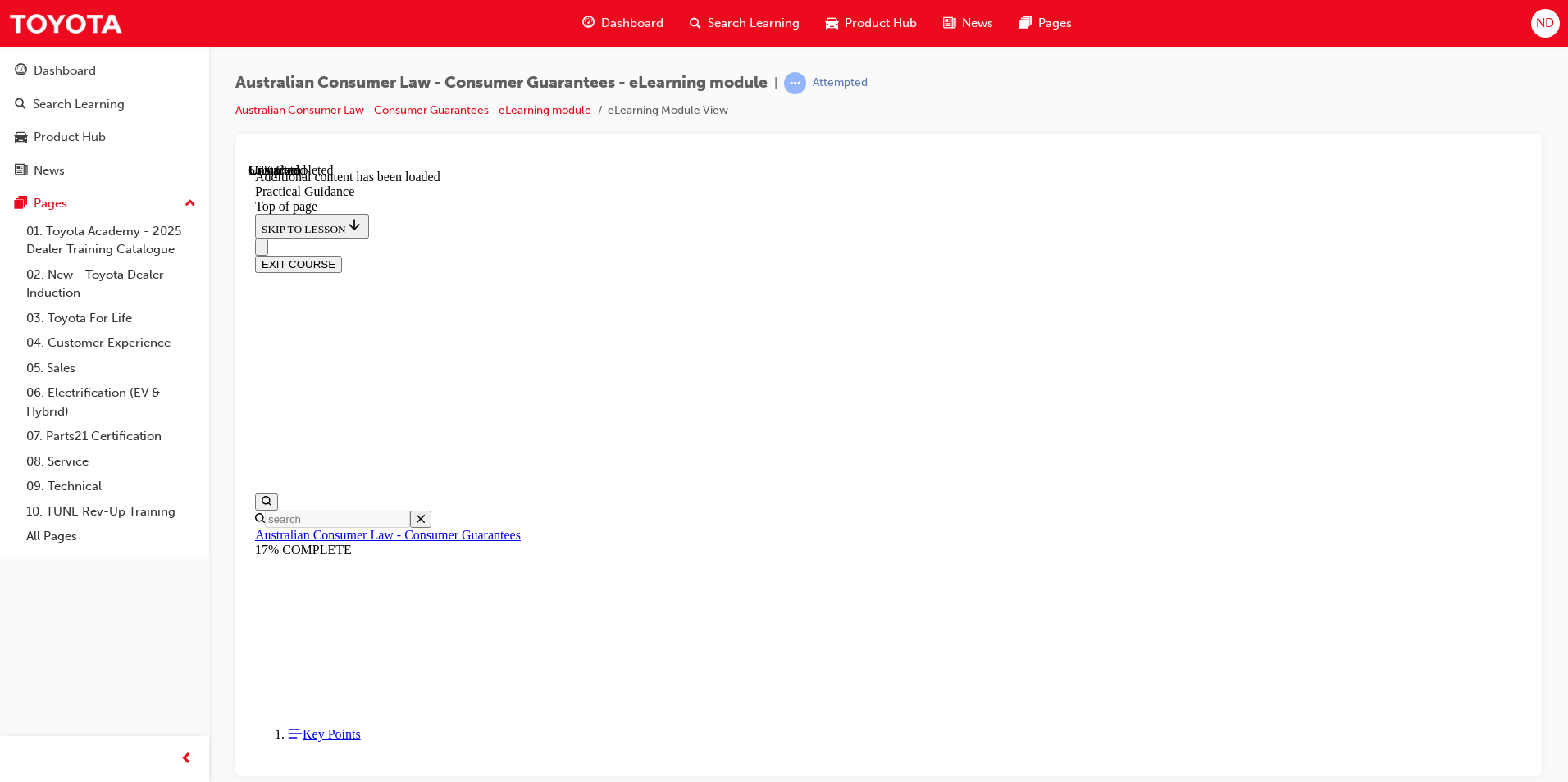 click on "CONTINUE" at bounding box center (289, 19079) 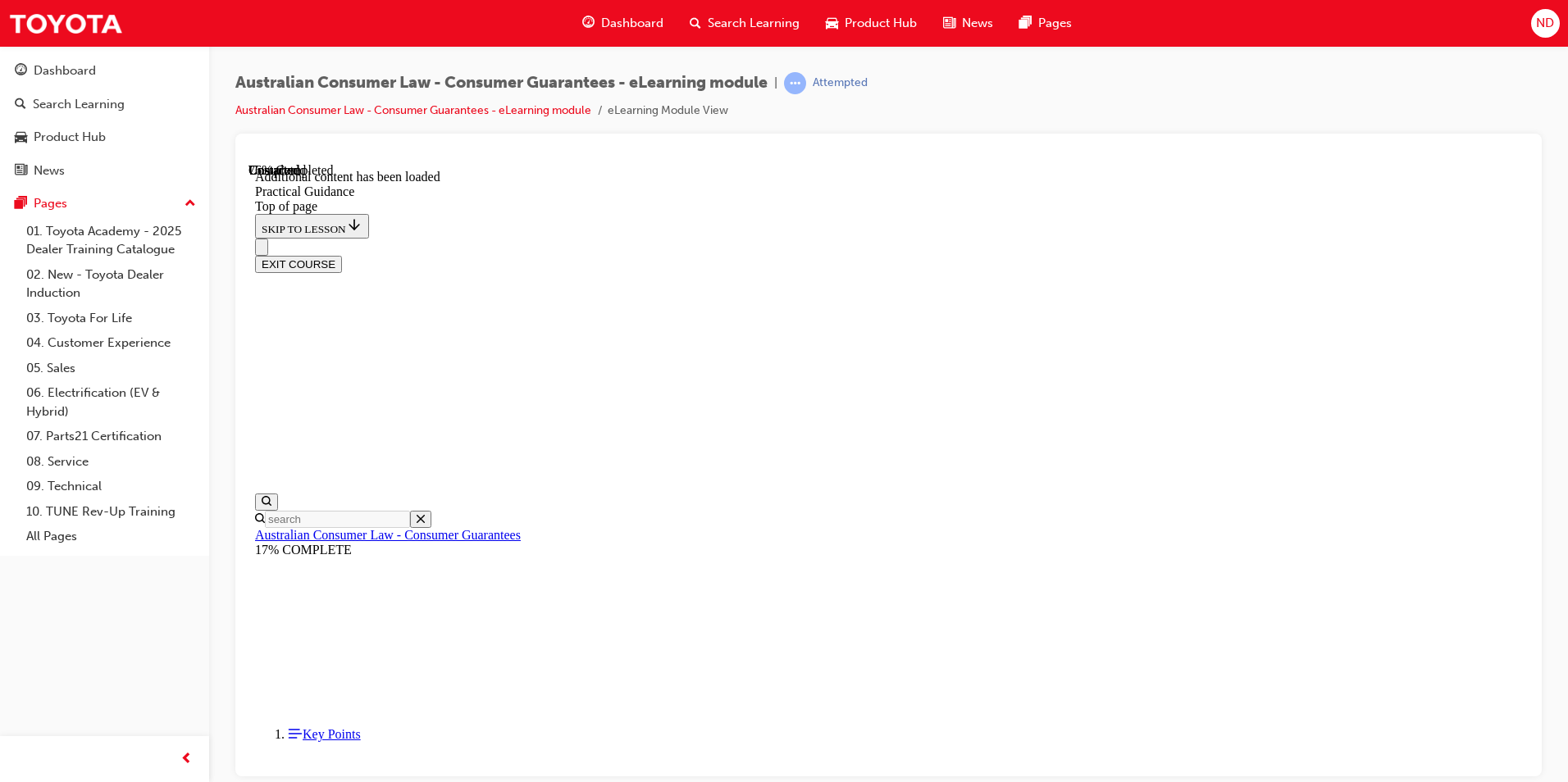 scroll, scrollTop: 2960, scrollLeft: 0, axis: vertical 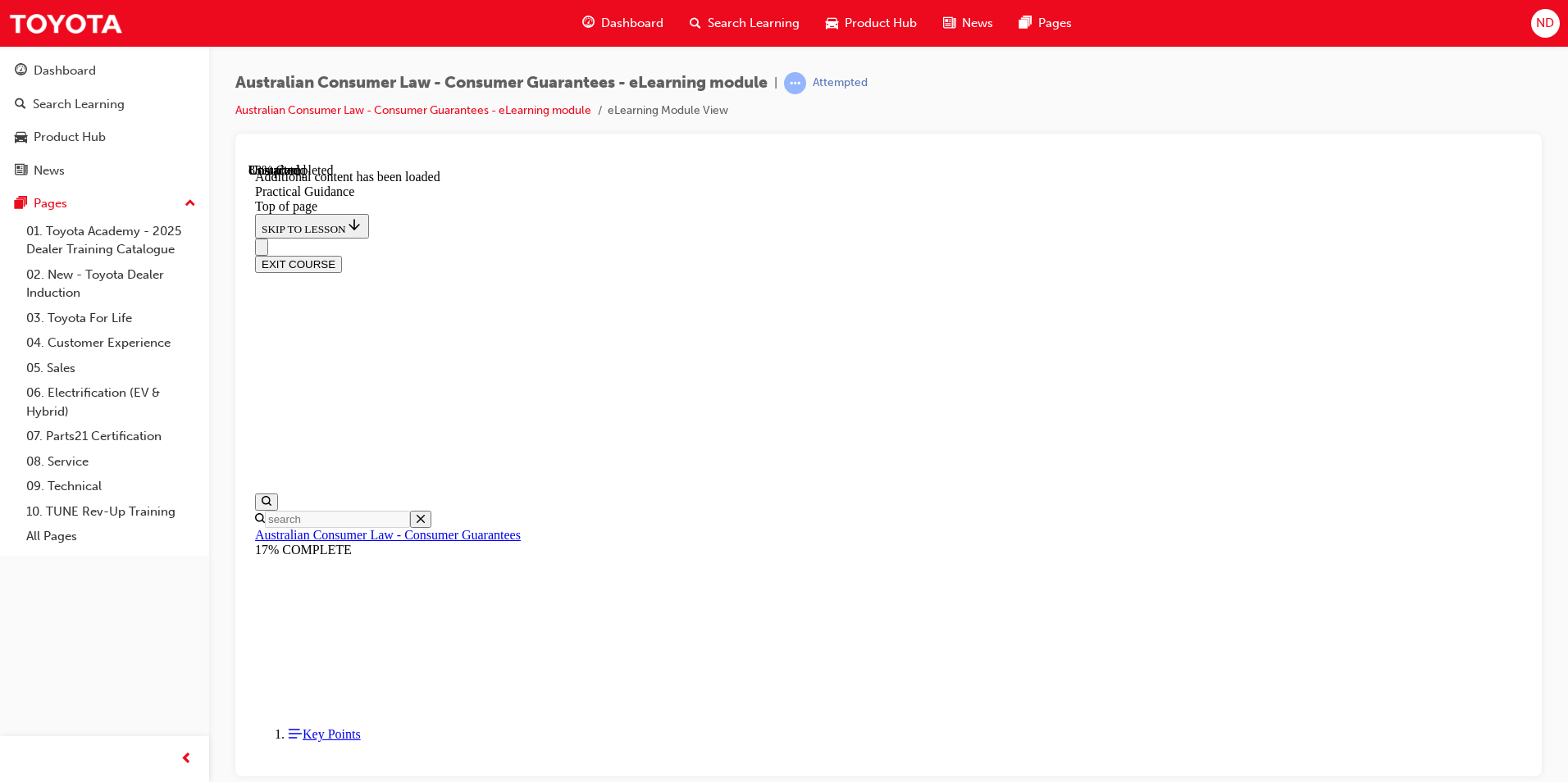 drag, startPoint x: 1018, startPoint y: 663, endPoint x: 1022, endPoint y: 645, distance: 18.439089 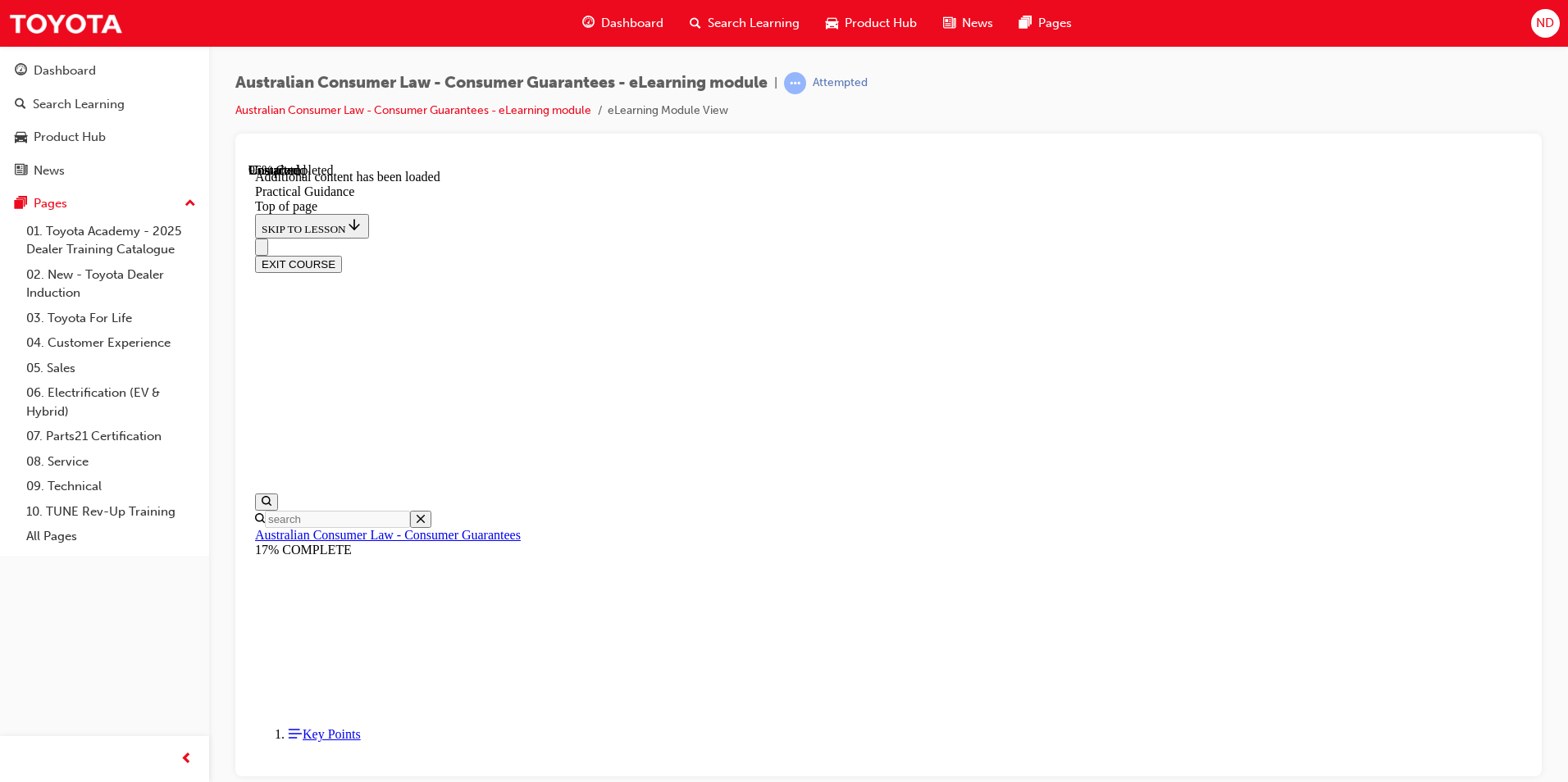 scroll, scrollTop: 4375, scrollLeft: 0, axis: vertical 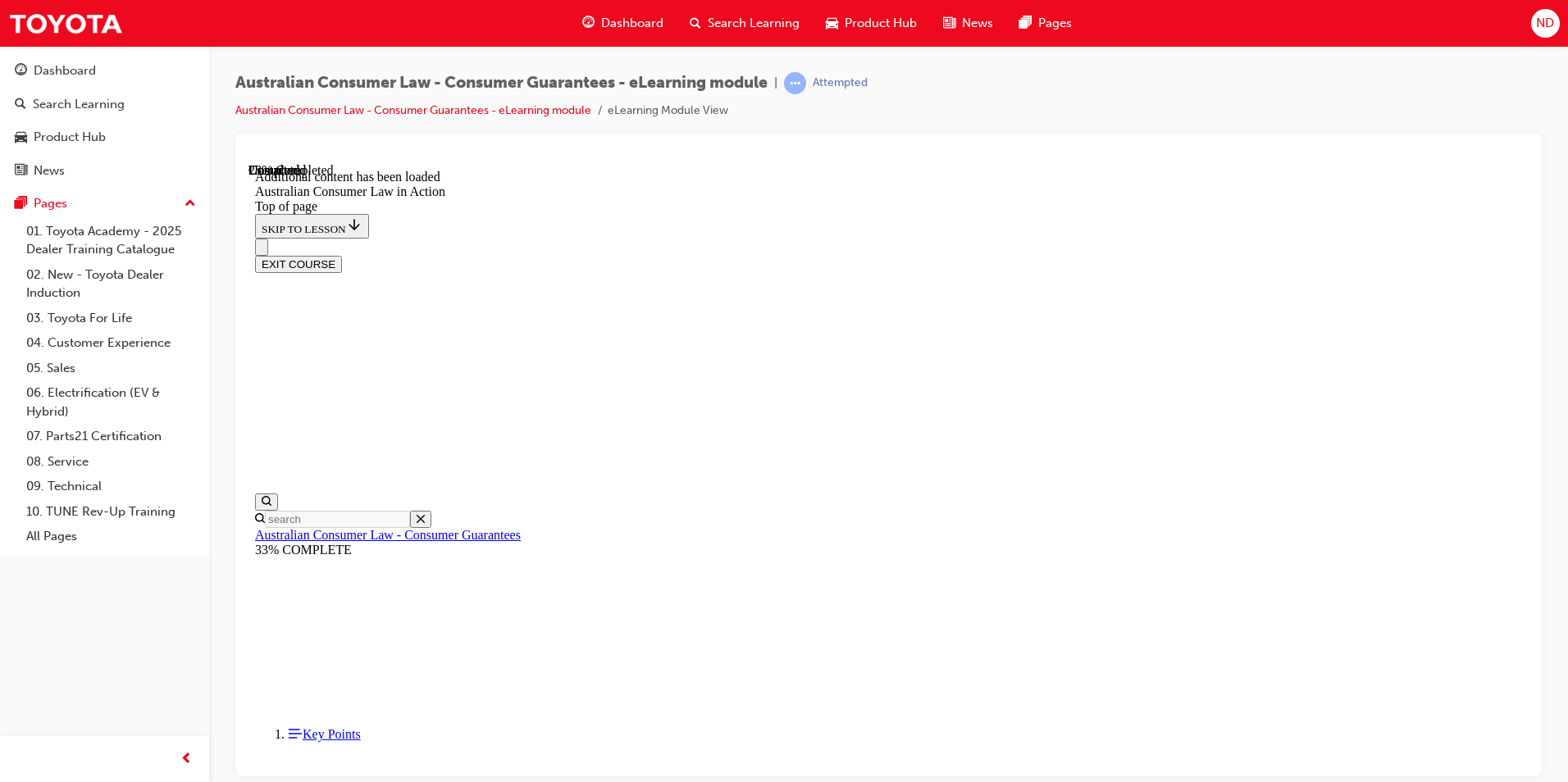 click on "CONTINUE" at bounding box center (289, 12993) 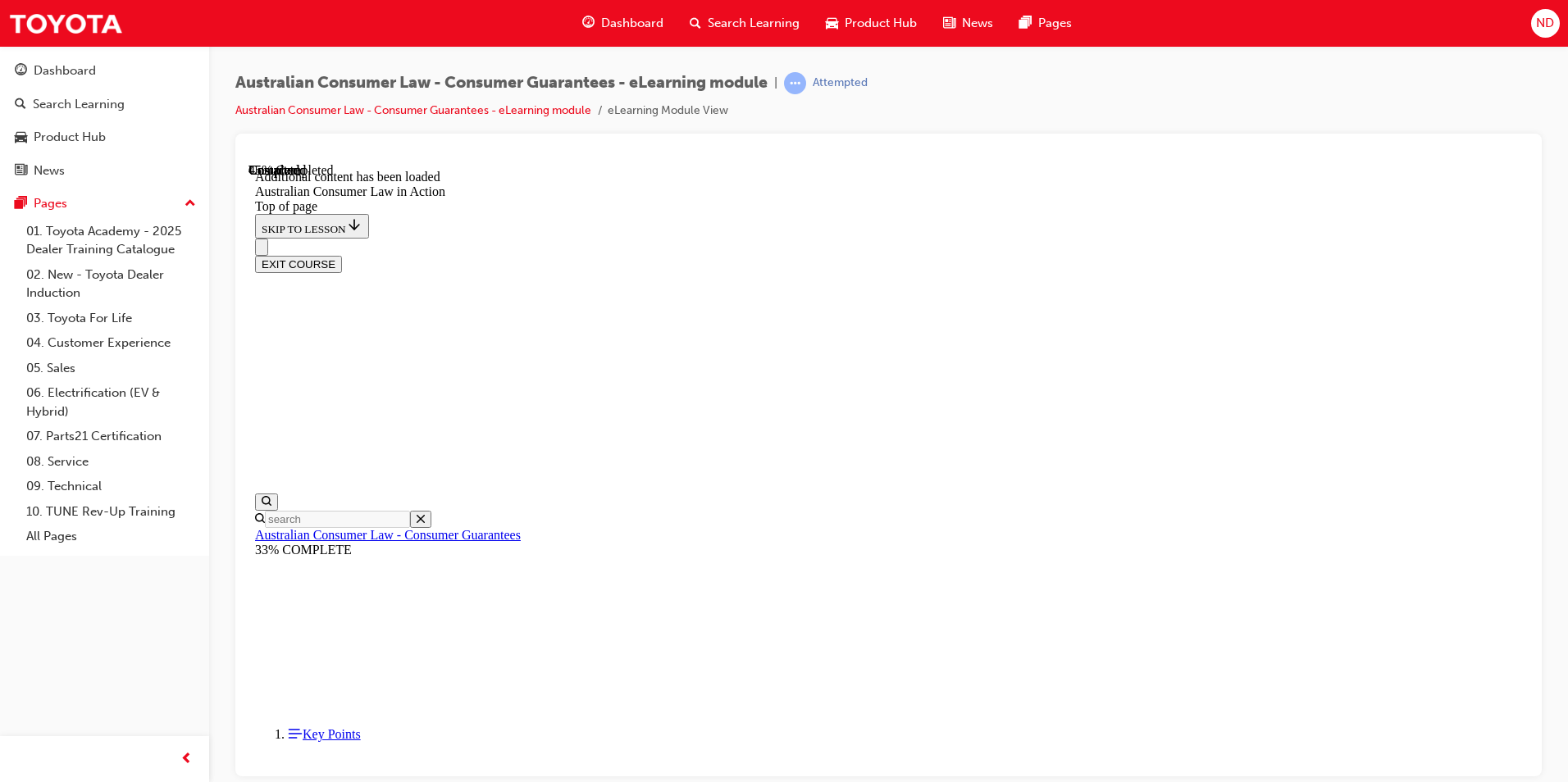 scroll, scrollTop: 1523, scrollLeft: 0, axis: vertical 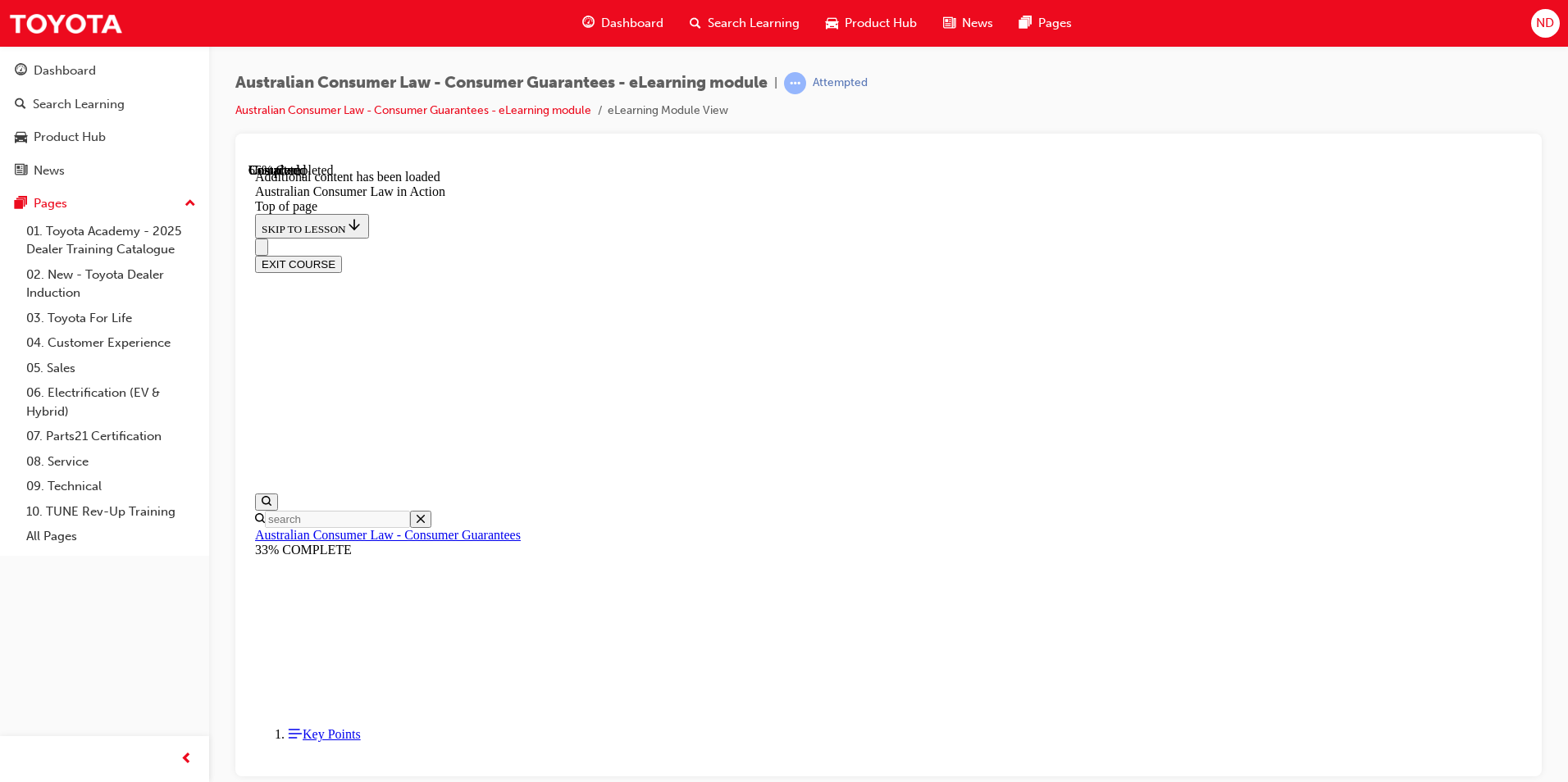 click on "CONTINUE" at bounding box center (289, 20246) 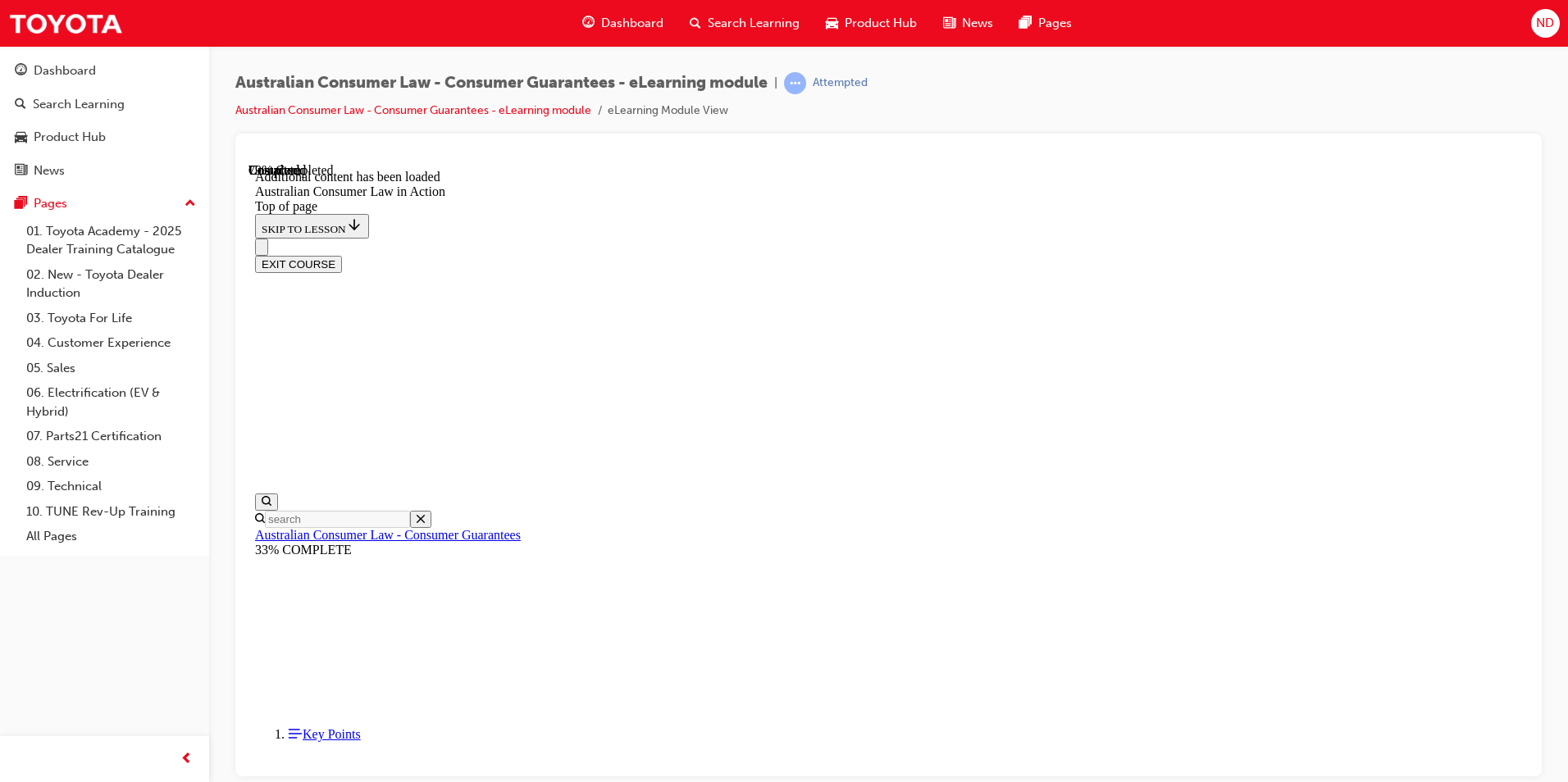 scroll, scrollTop: 2804, scrollLeft: 0, axis: vertical 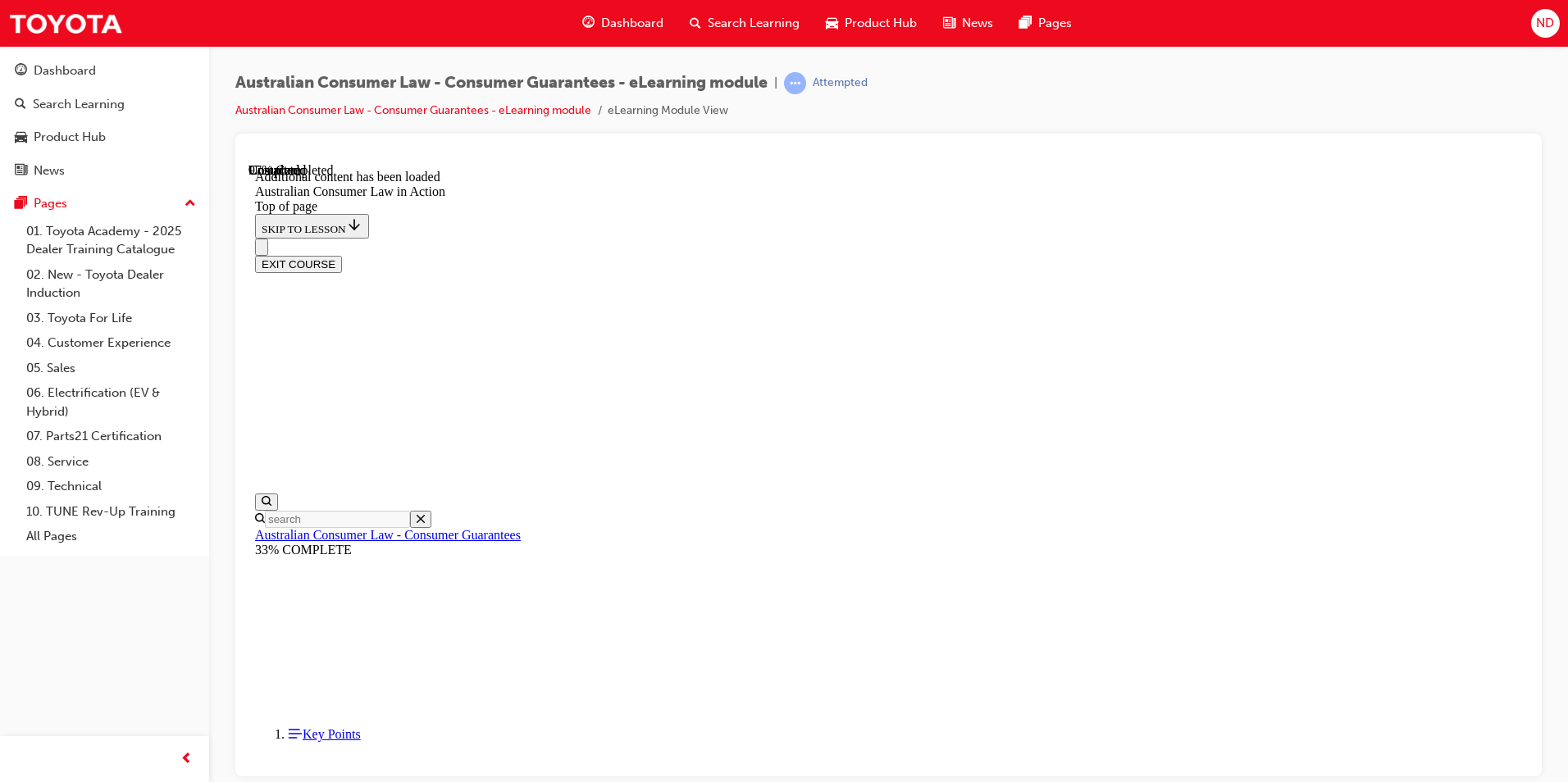 click on "CONTINUE" at bounding box center [289, 28763] 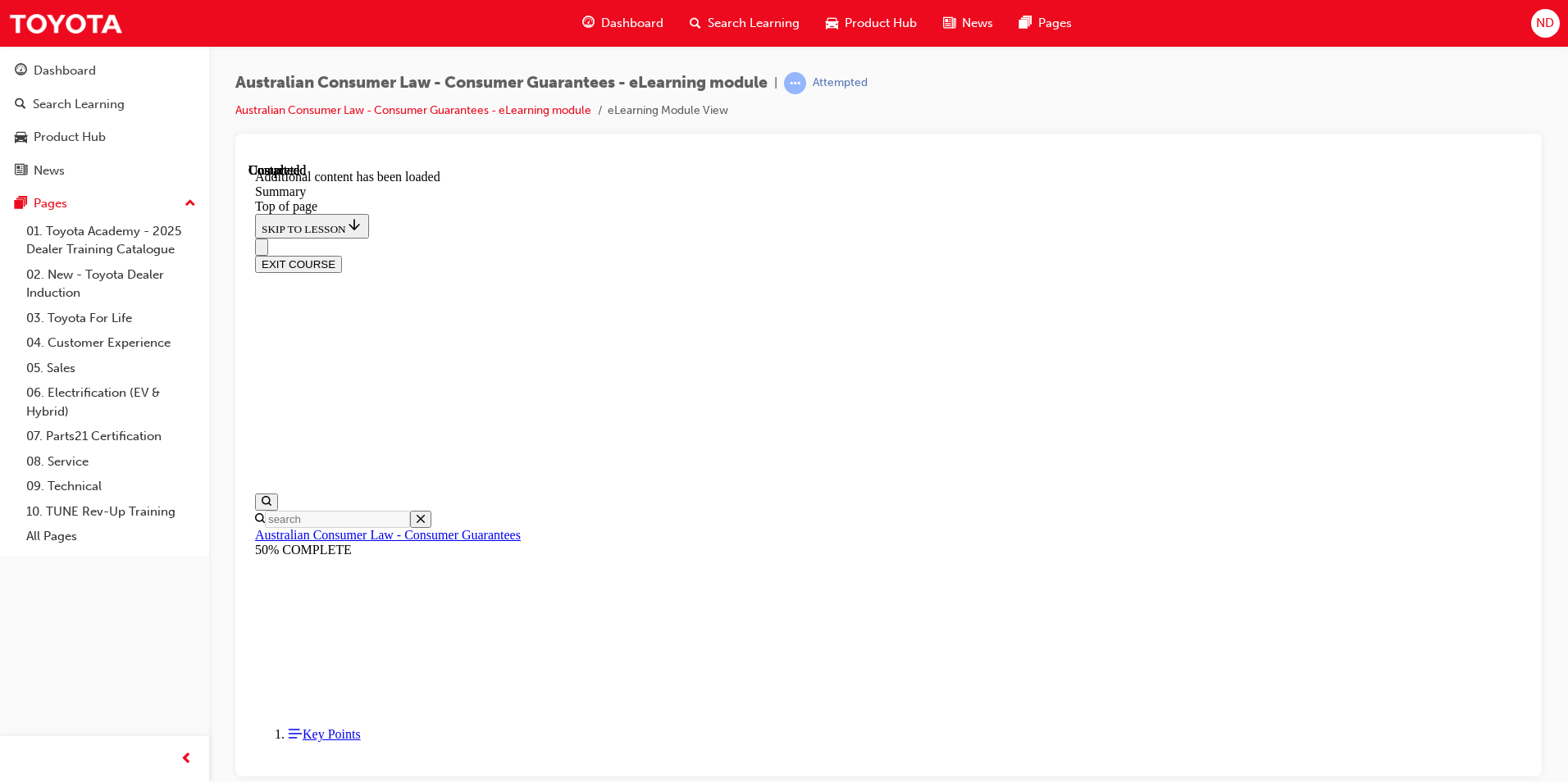 scroll, scrollTop: 0, scrollLeft: 0, axis: both 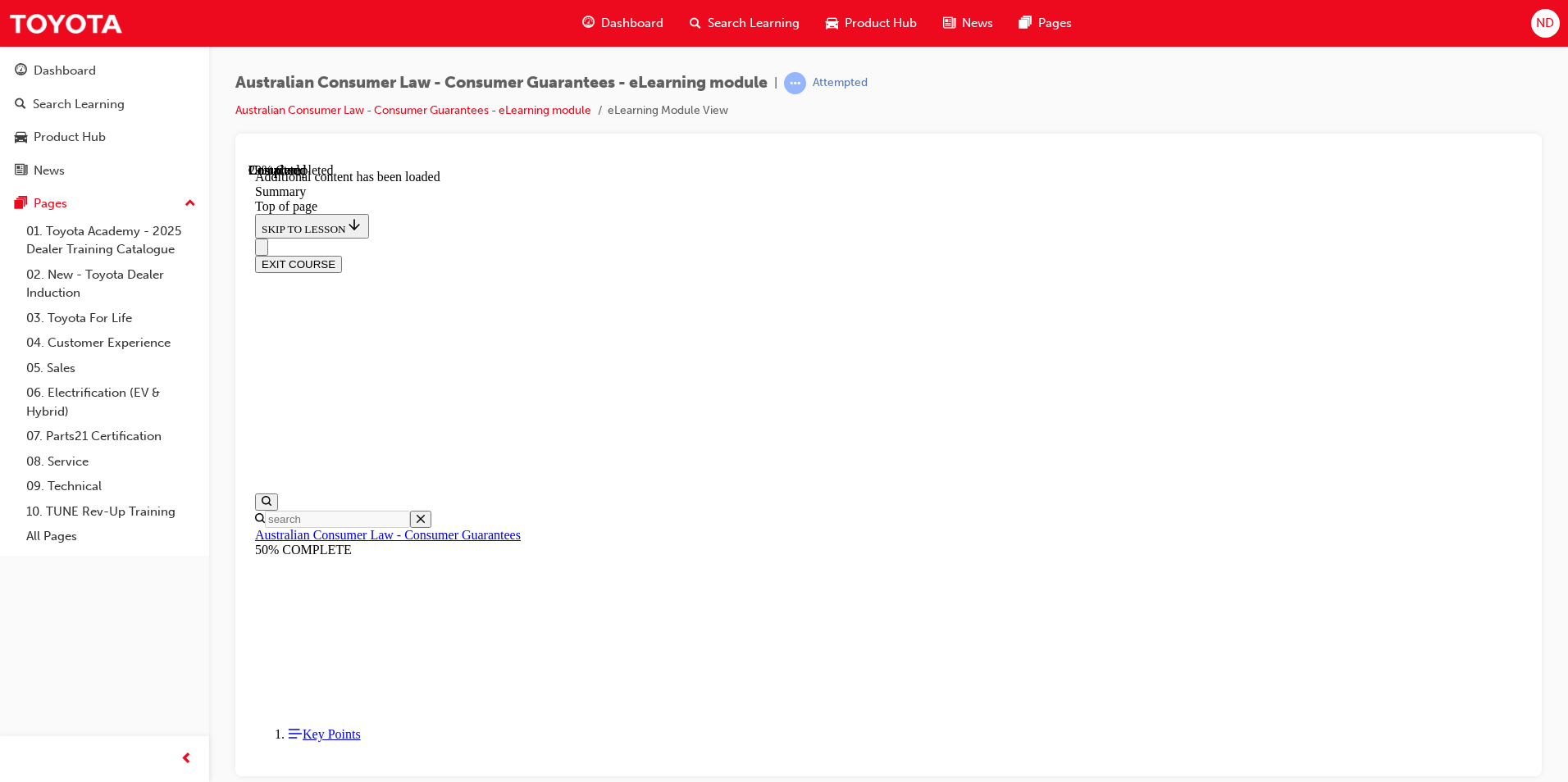 click on "CONTINUE" at bounding box center (289, 10091) 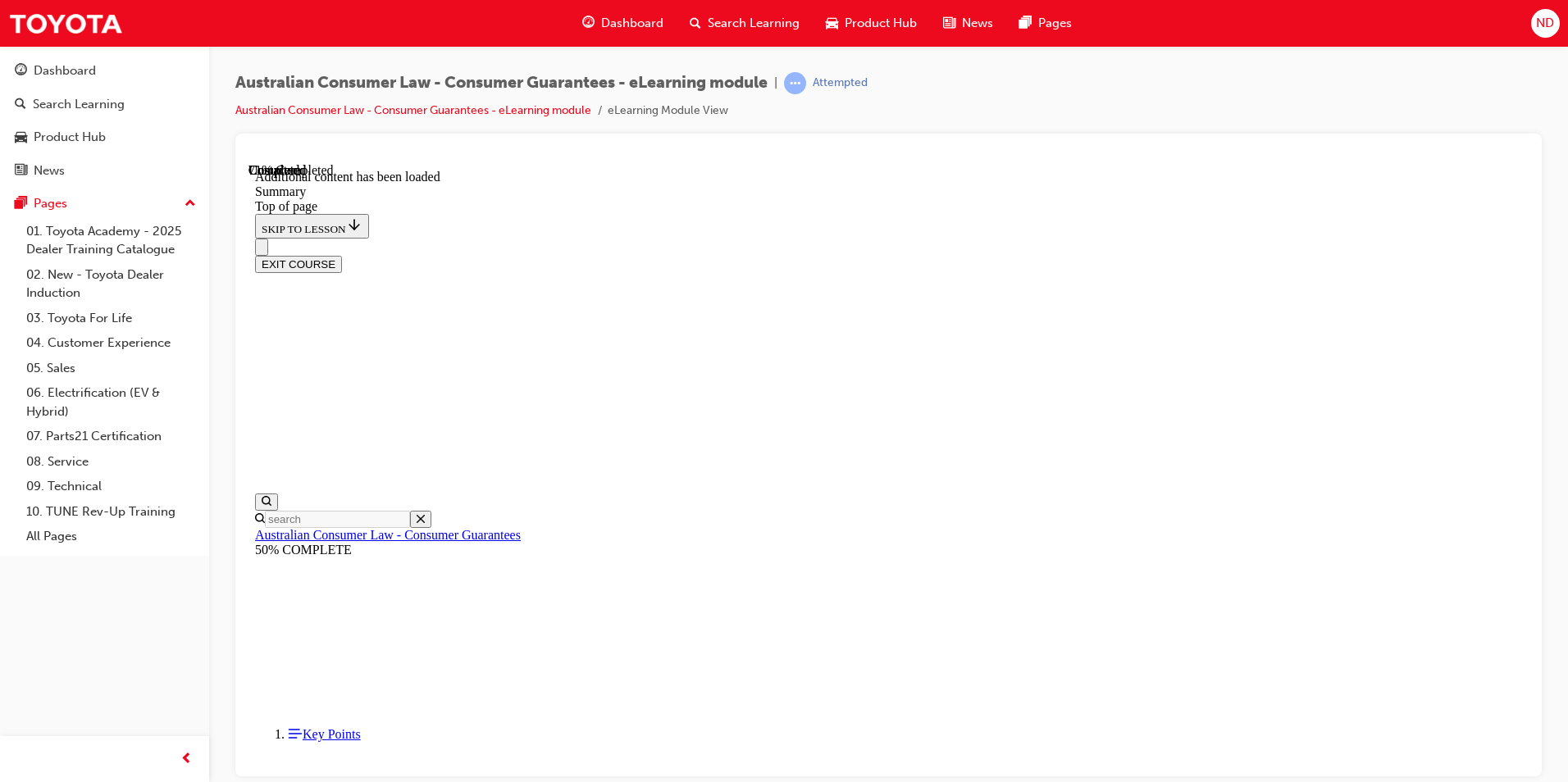 scroll, scrollTop: 1103, scrollLeft: 0, axis: vertical 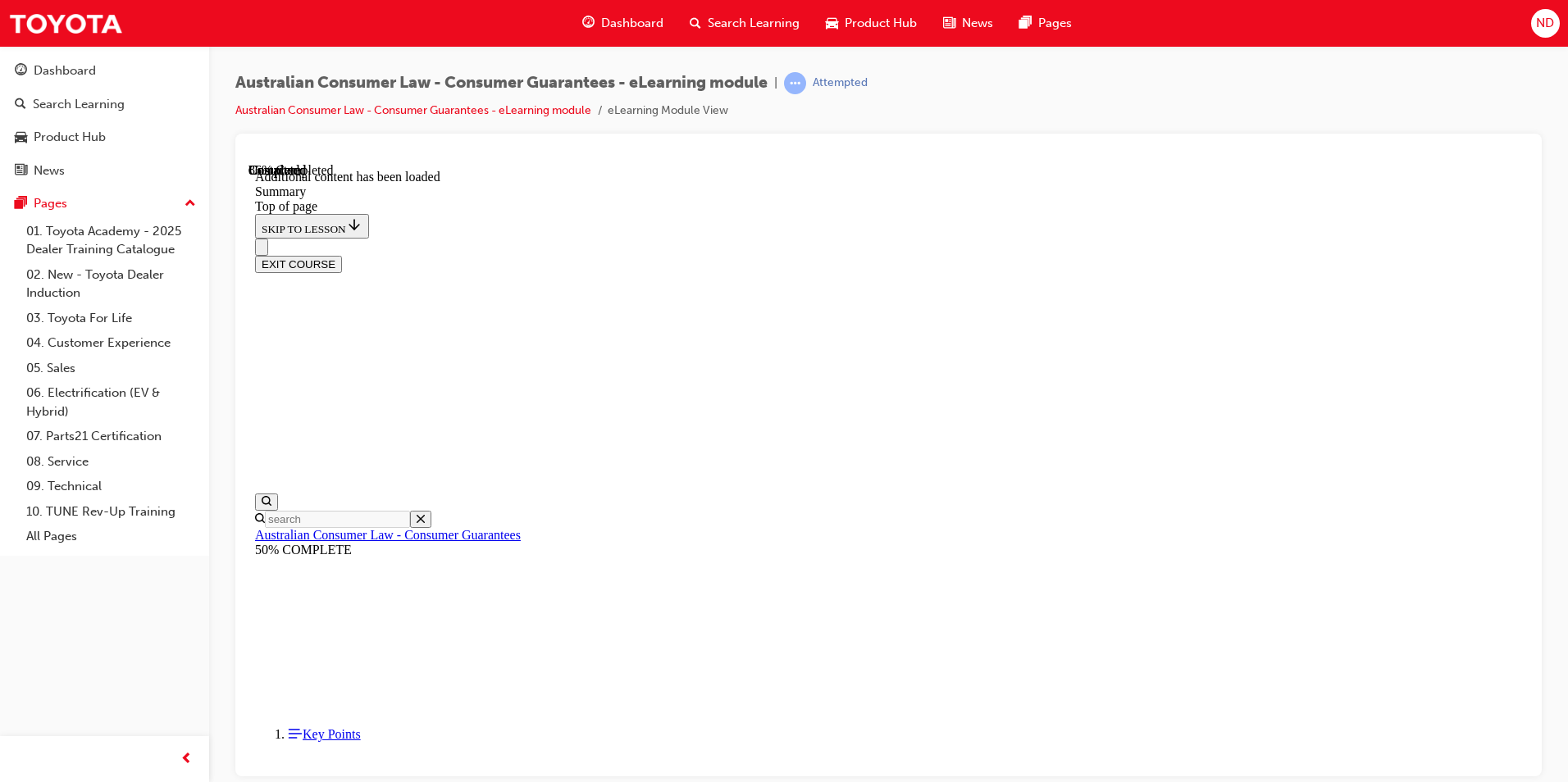 click on "CONTINUE" at bounding box center [289, 11388] 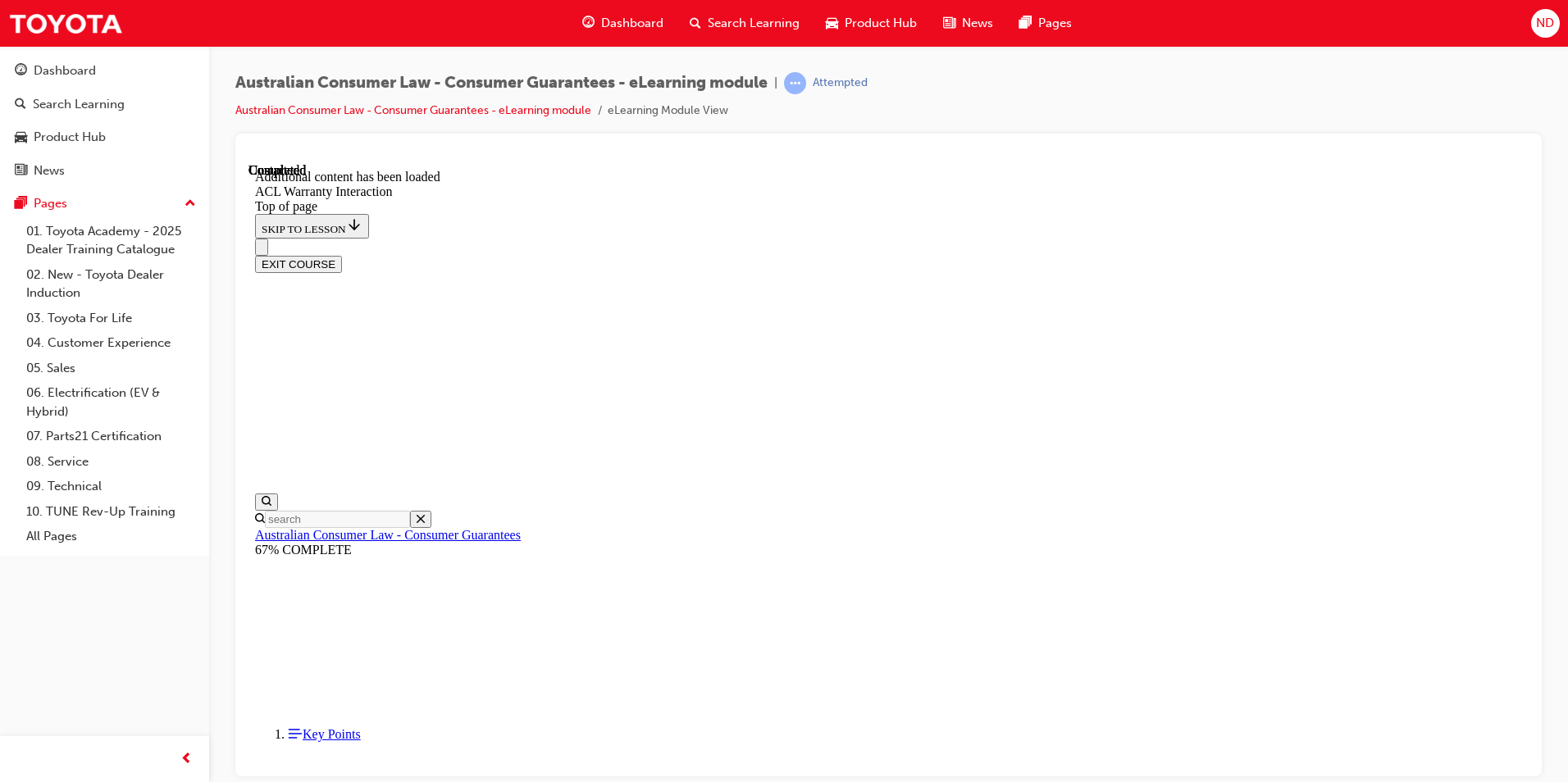 scroll, scrollTop: 0, scrollLeft: 0, axis: both 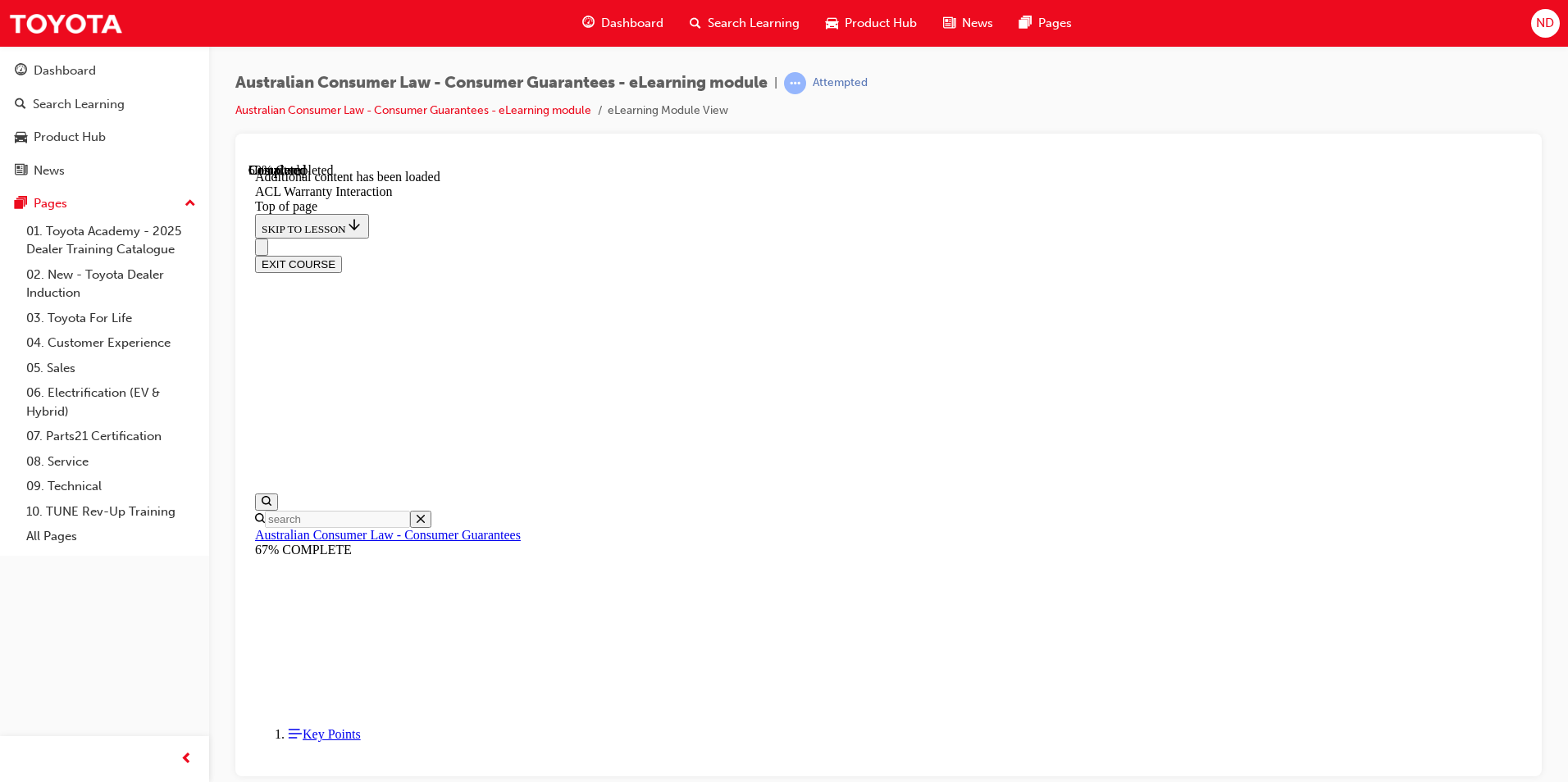 click at bounding box center (905, 10080) 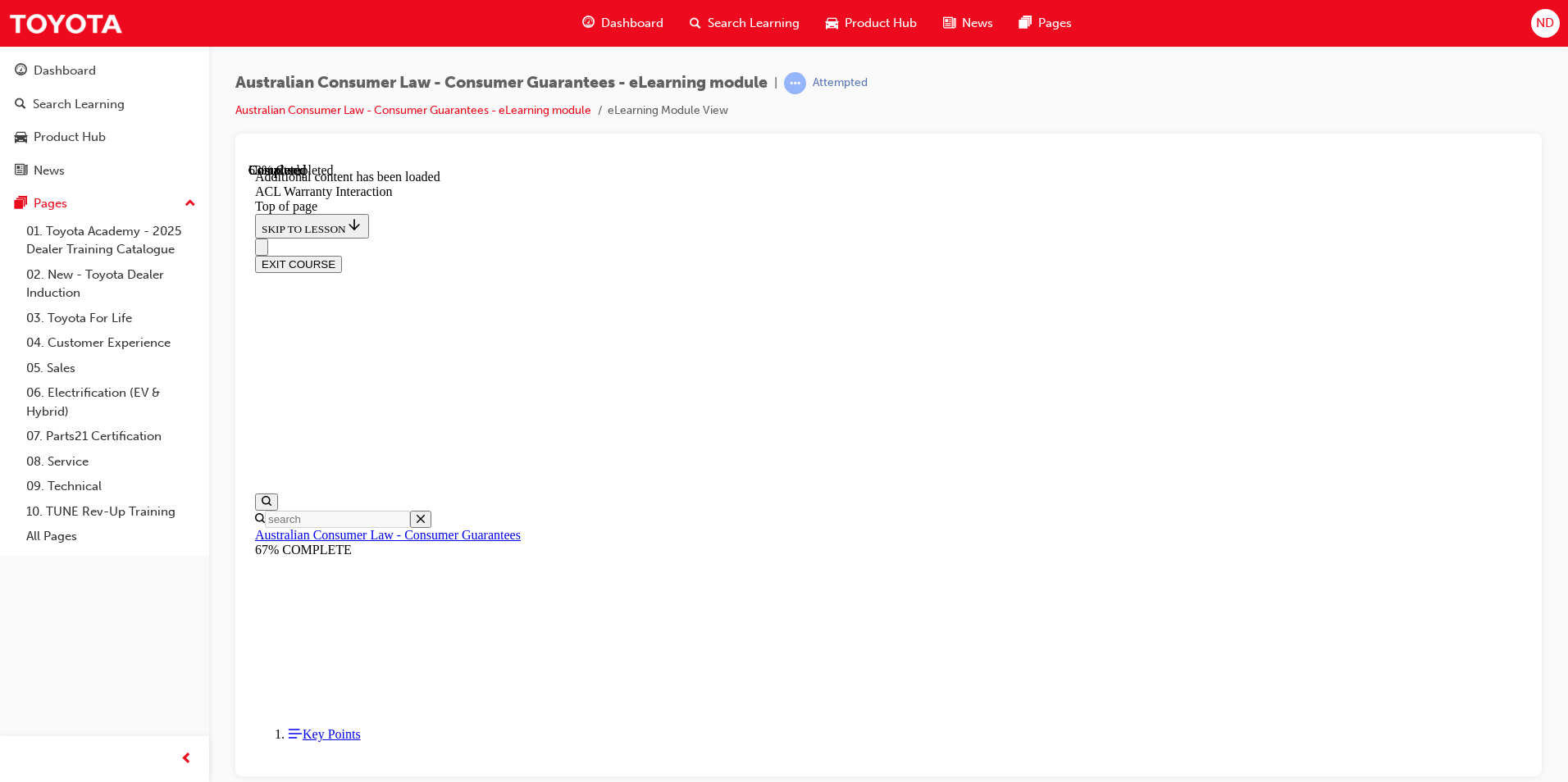 drag, startPoint x: 855, startPoint y: 646, endPoint x: 850, endPoint y: 584, distance: 62.20129 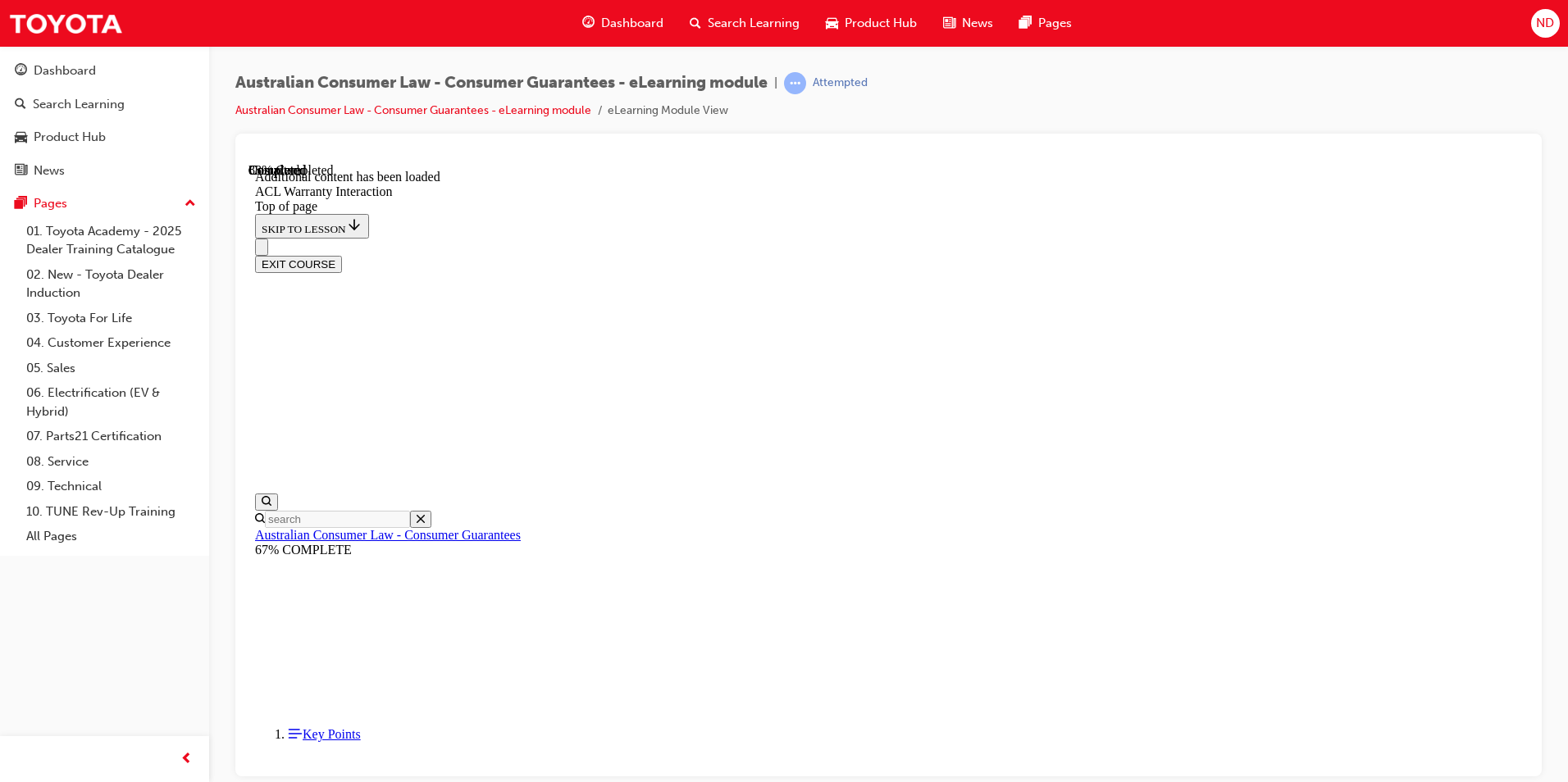 scroll, scrollTop: 1839, scrollLeft: 0, axis: vertical 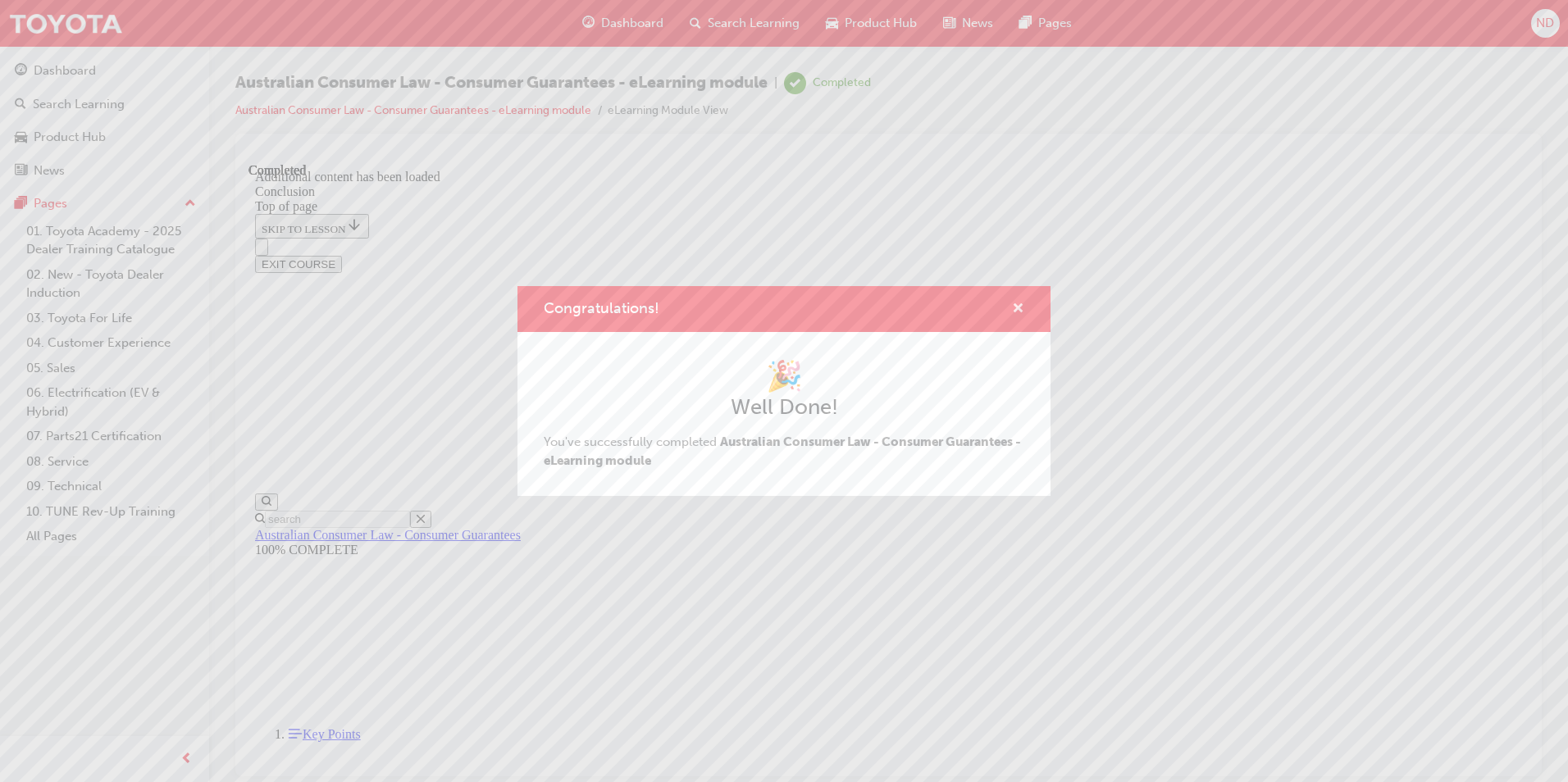 drag, startPoint x: 1020, startPoint y: 306, endPoint x: 771, endPoint y: 140, distance: 299.26076 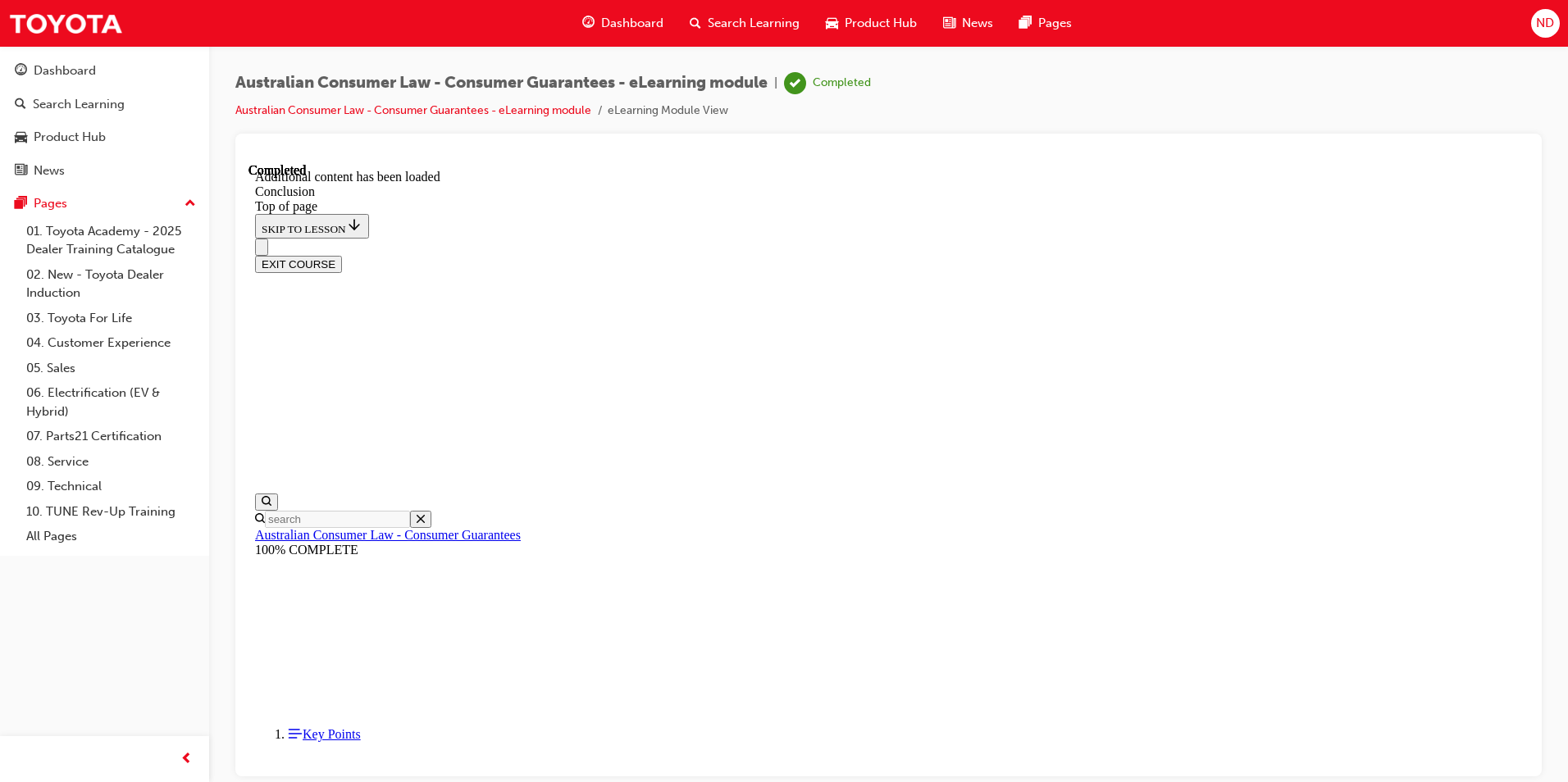 click on "Product Hub" at bounding box center (871, 23) 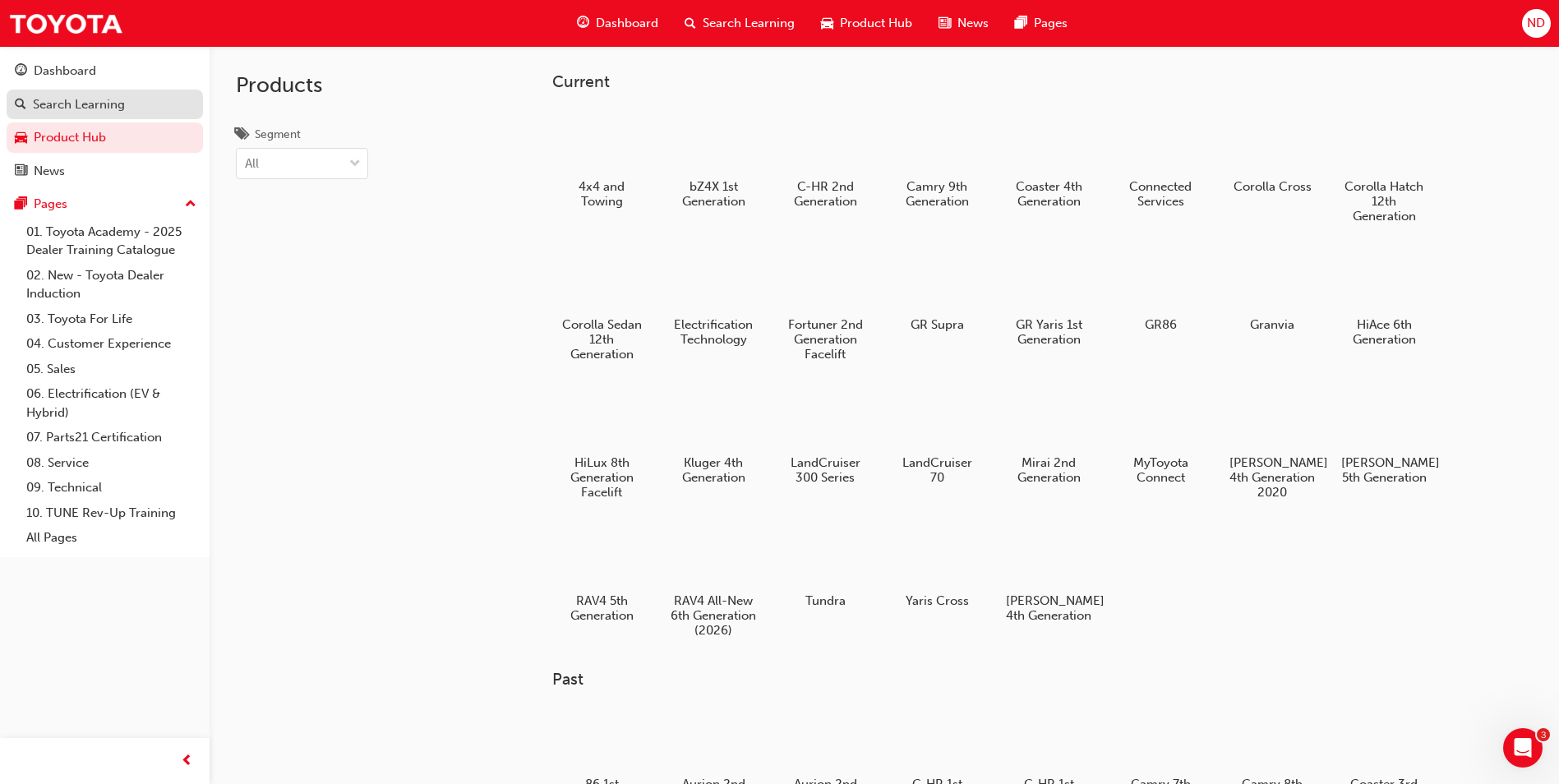 click on "Search Learning" at bounding box center [79, 104] 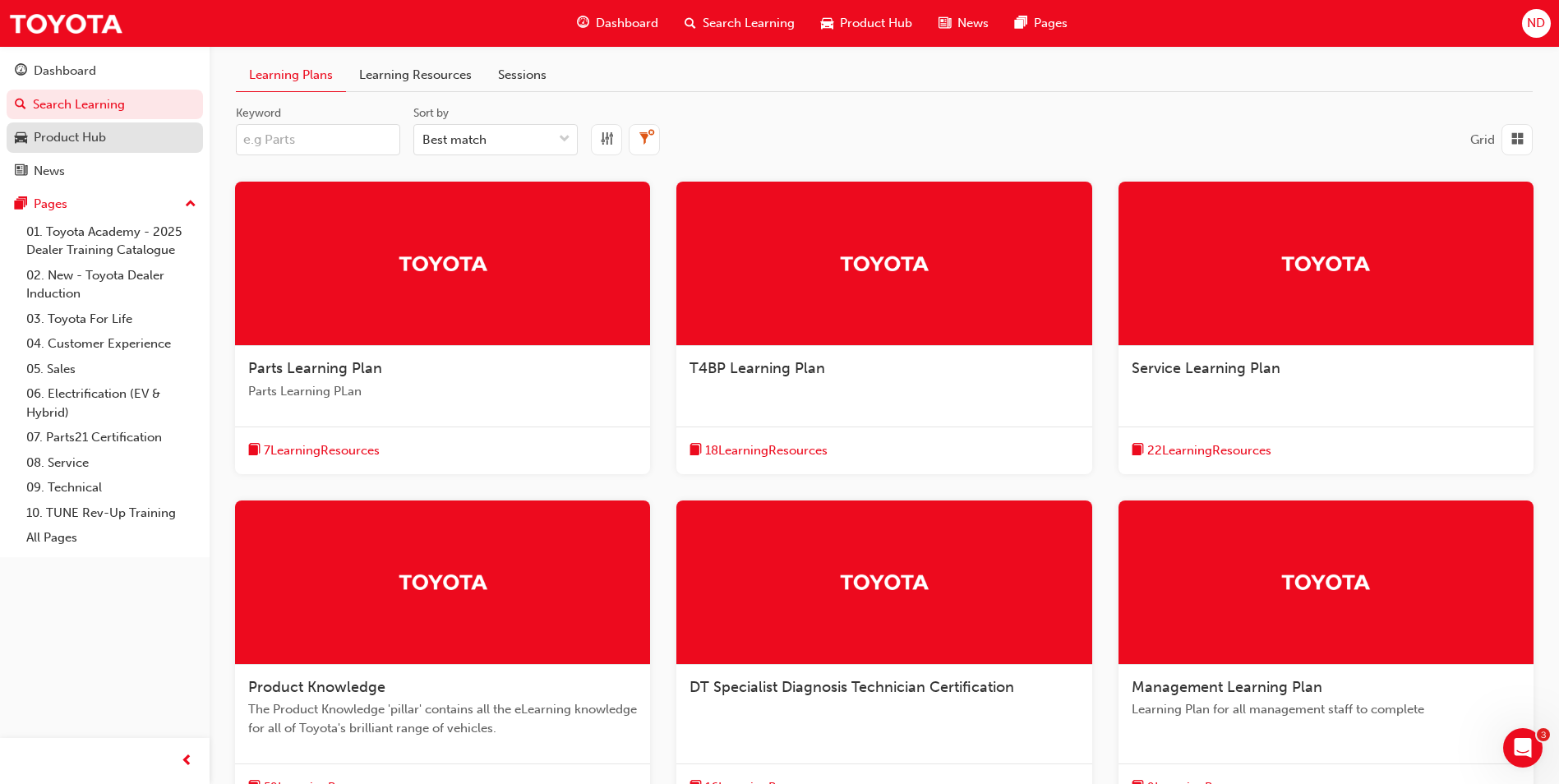 click on "Product Hub" at bounding box center [104, 137] 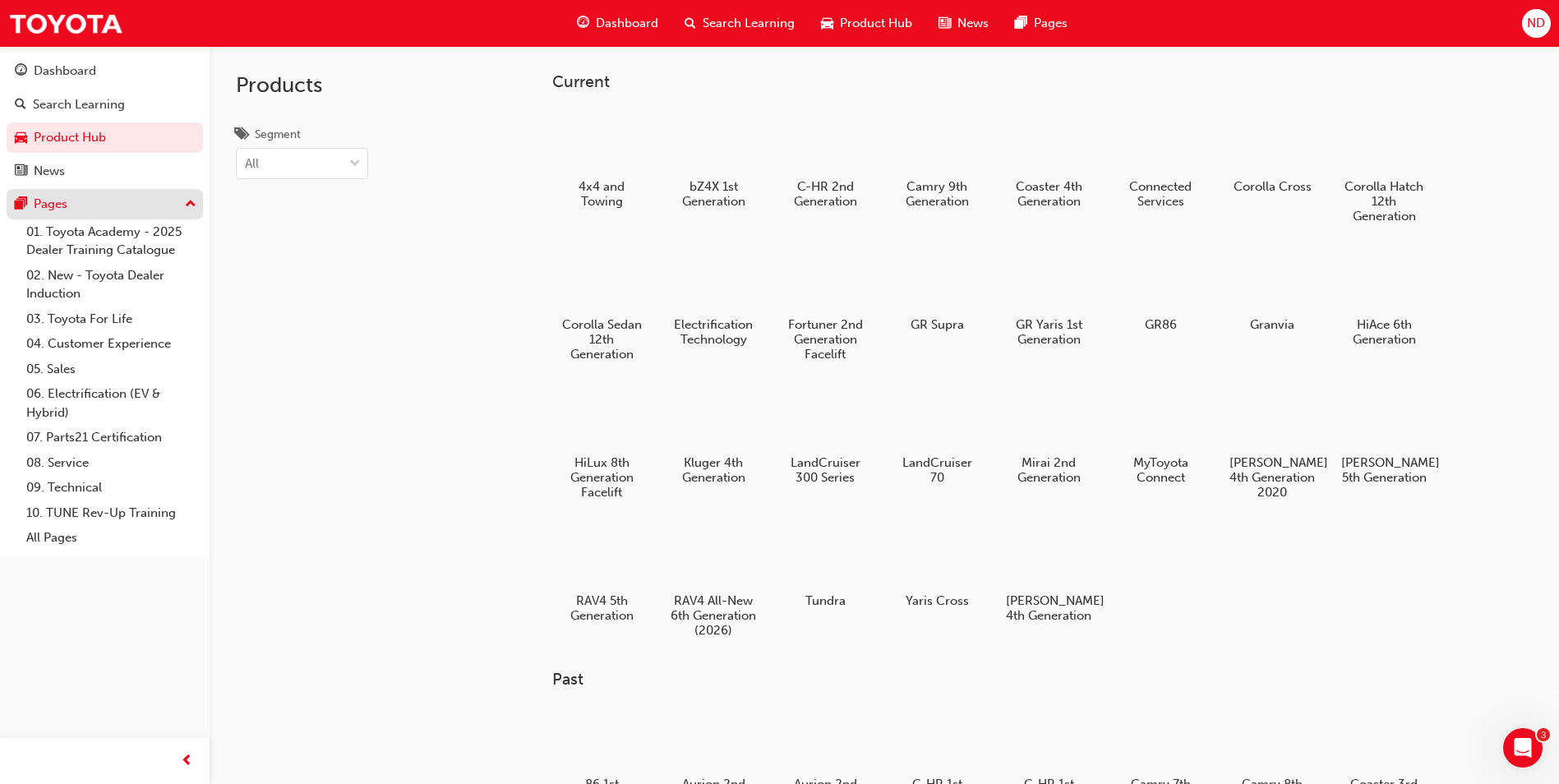 click on "Pages" at bounding box center [104, 204] 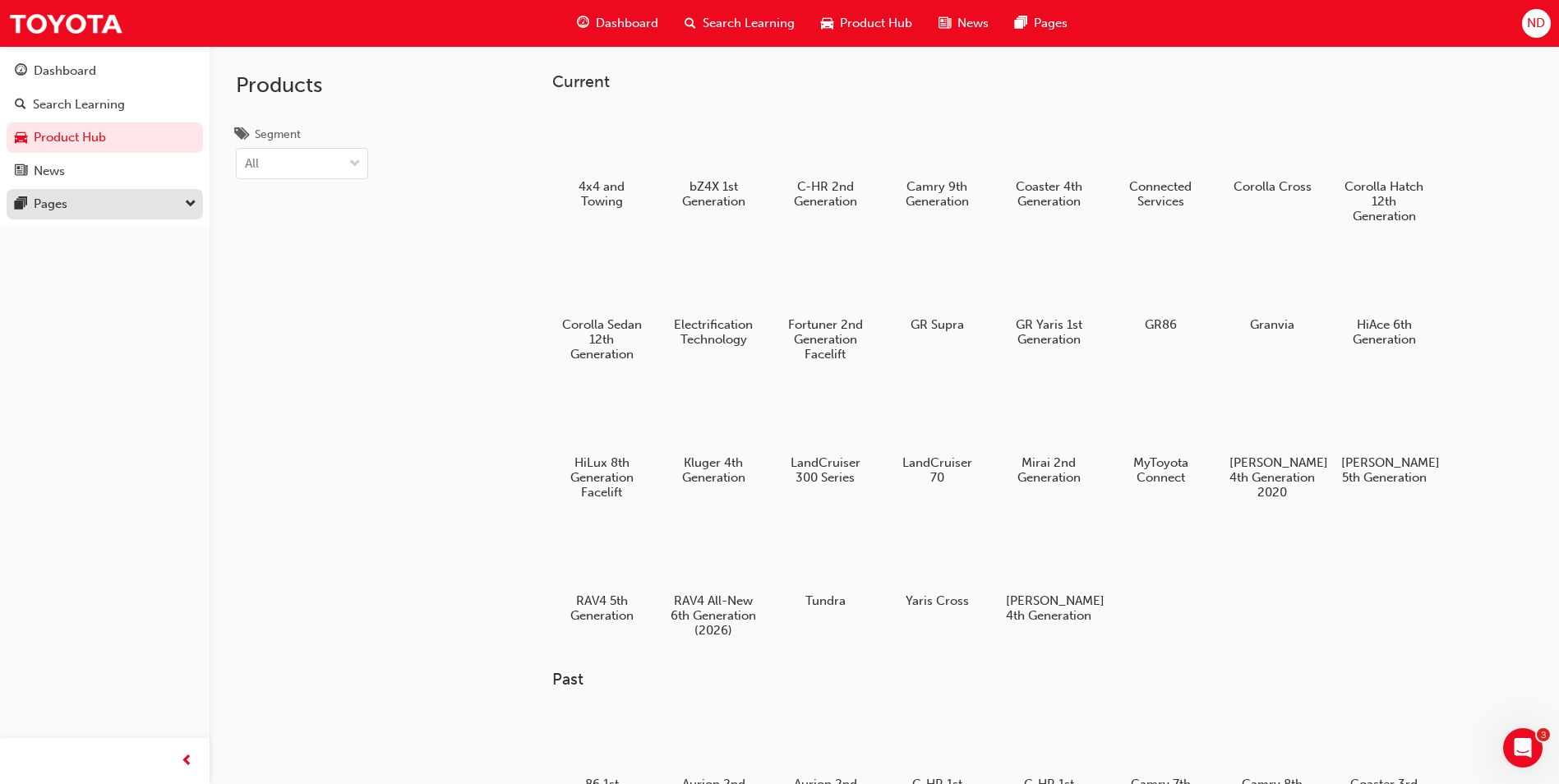 click on "Pages" at bounding box center [104, 204] 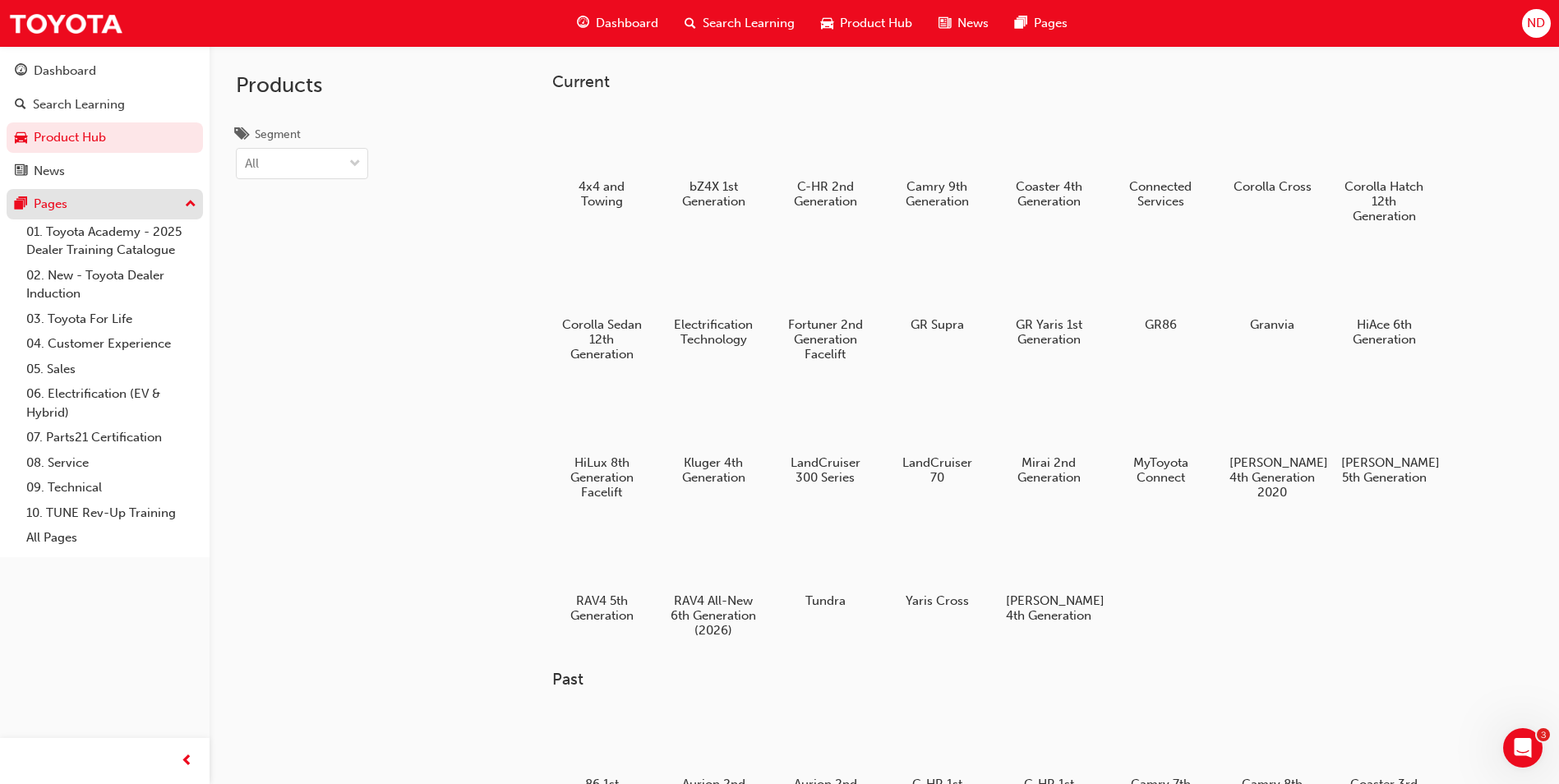 click on "Pages" at bounding box center [104, 204] 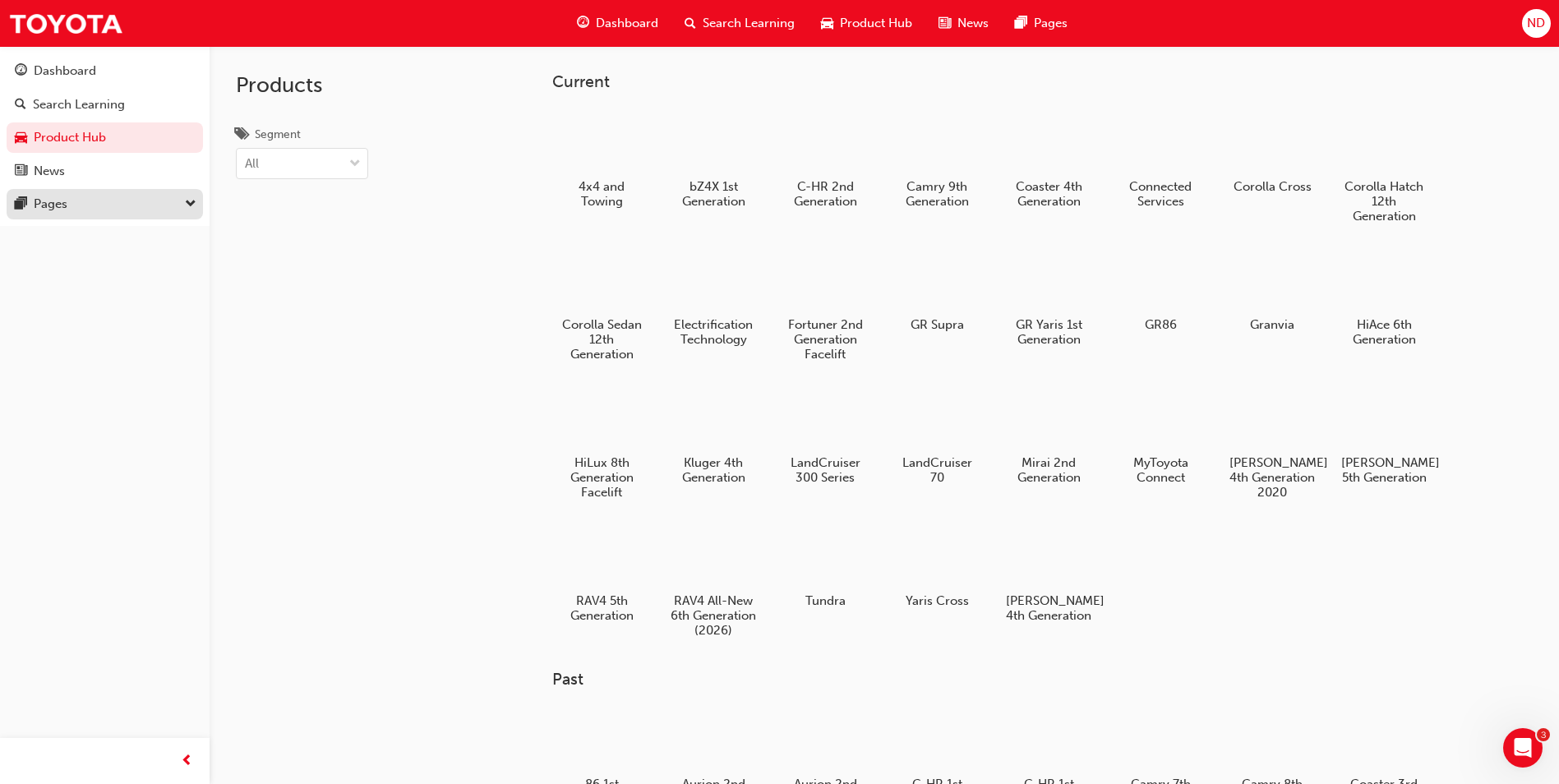 click on "Pages" at bounding box center (104, 204) 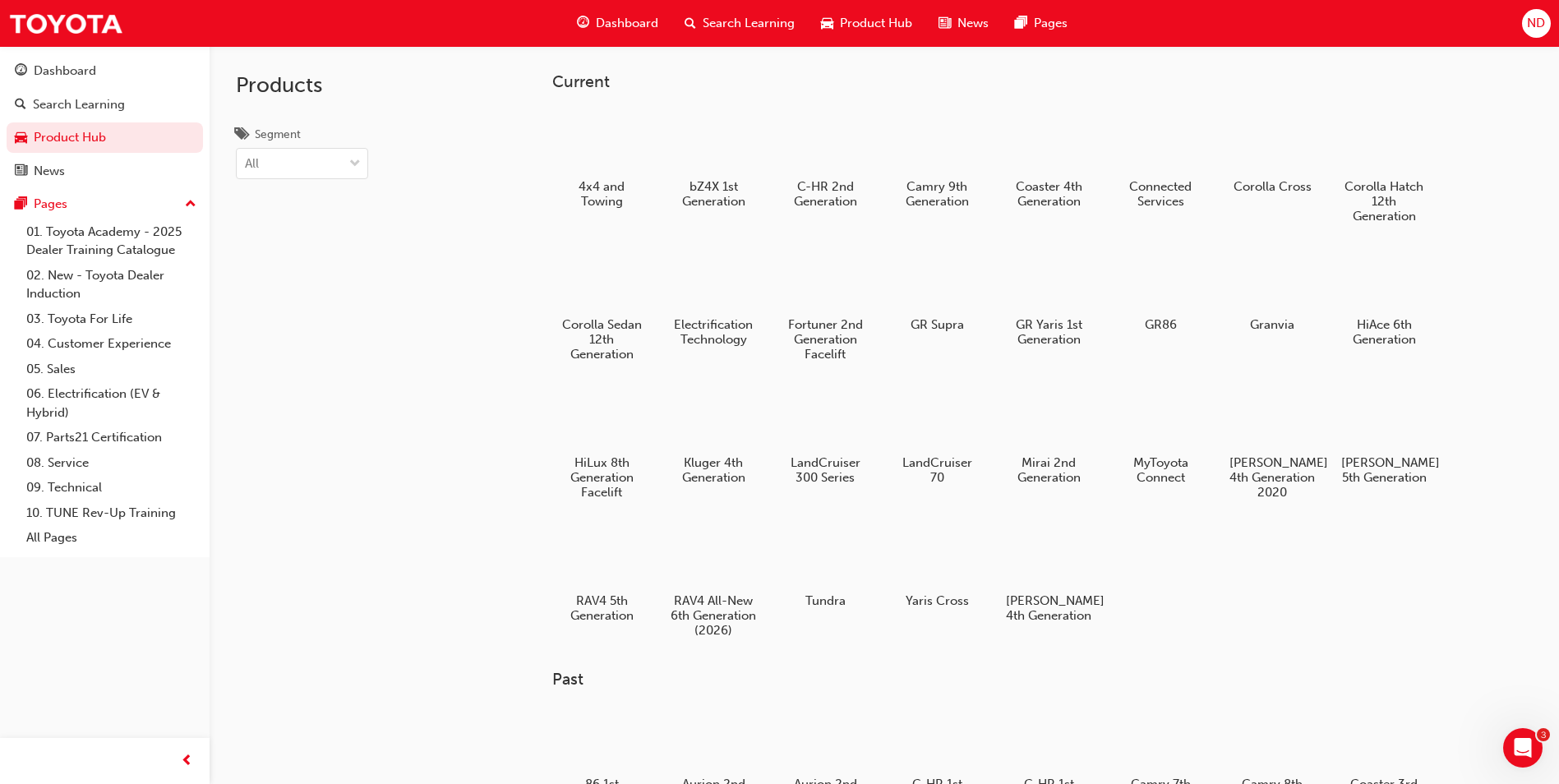click on "Product Hub" at bounding box center [876, 23] 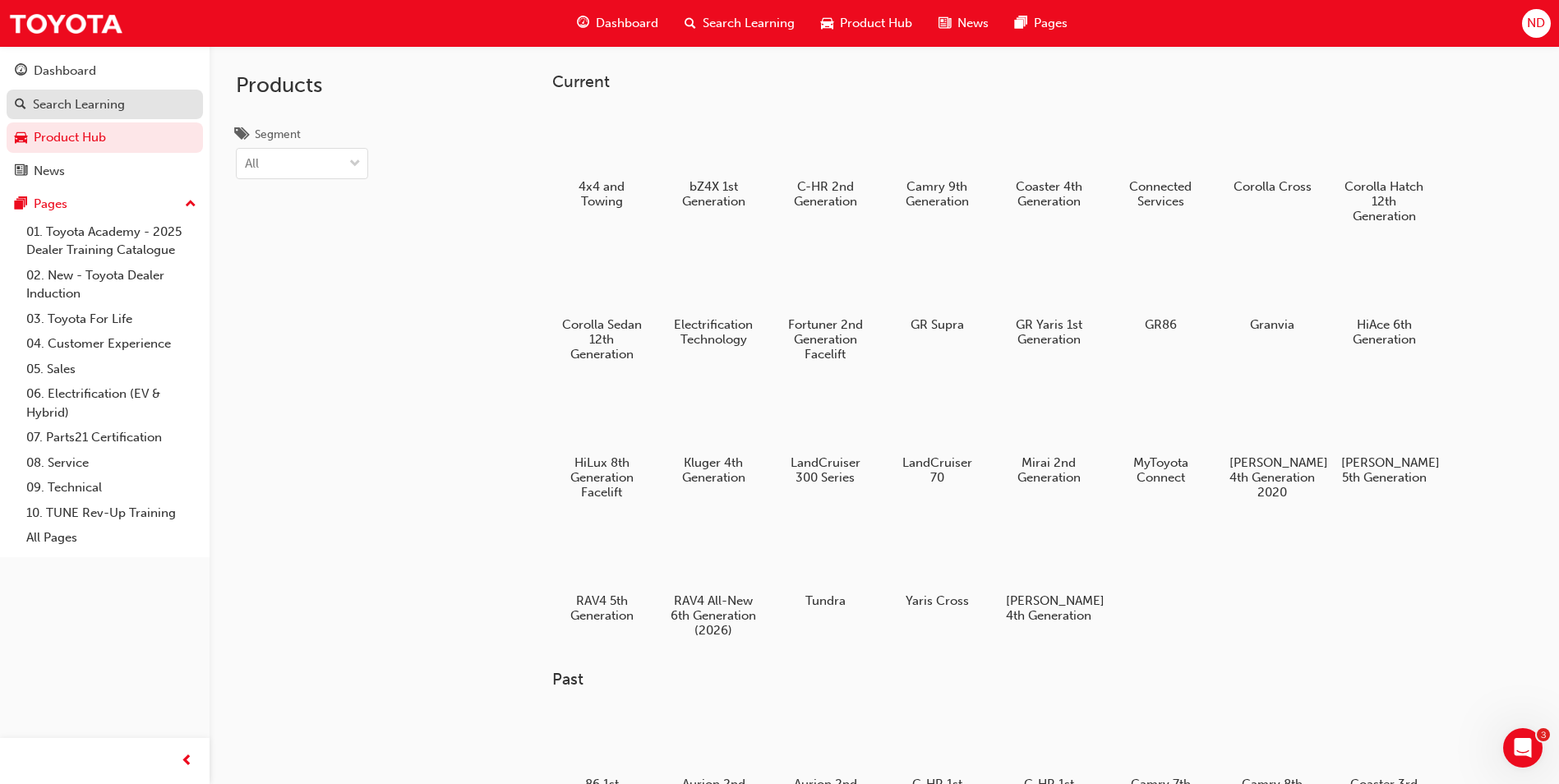 click on "Search Learning" at bounding box center (79, 104) 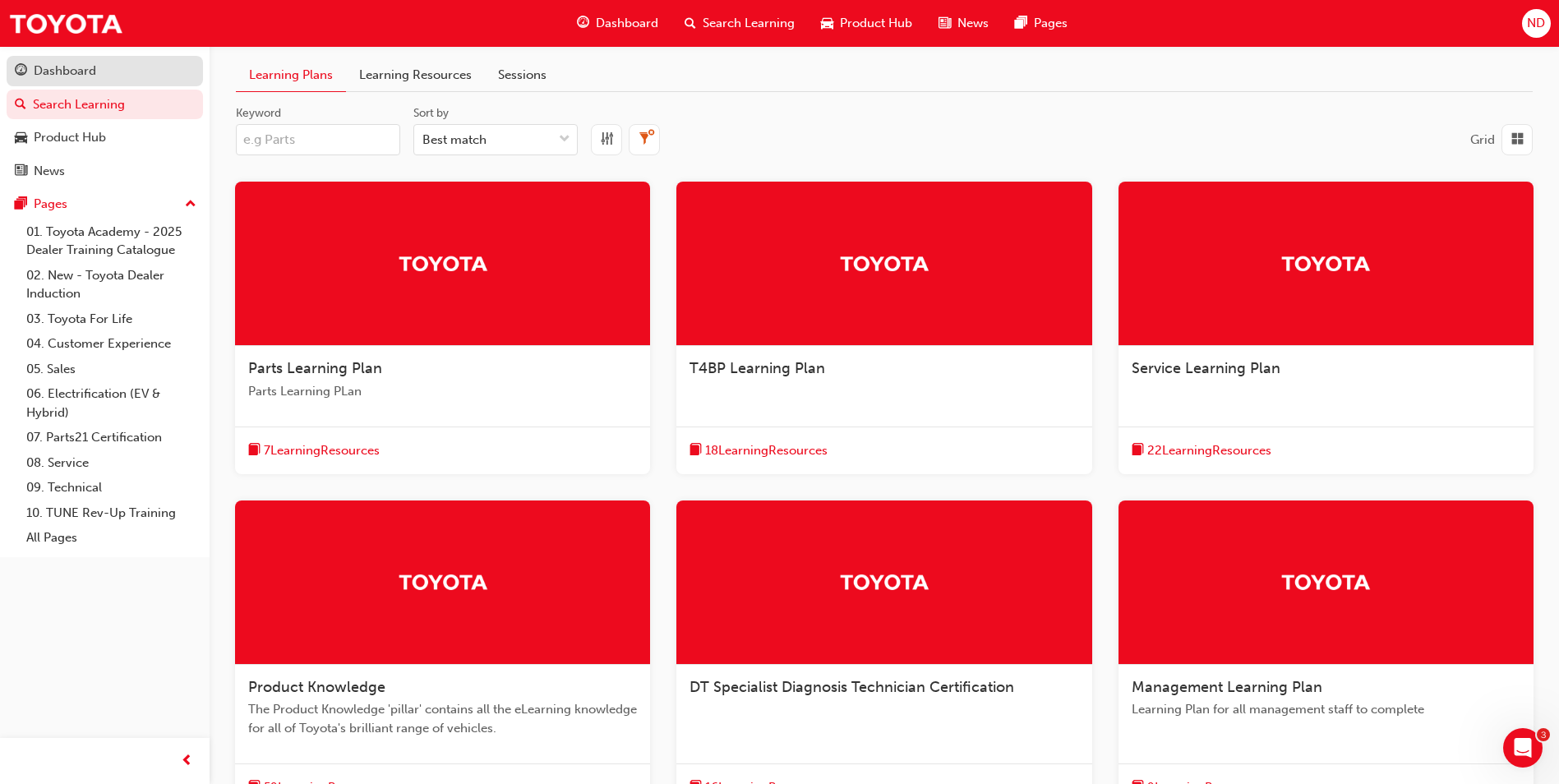 click on "Dashboard" at bounding box center [65, 71] 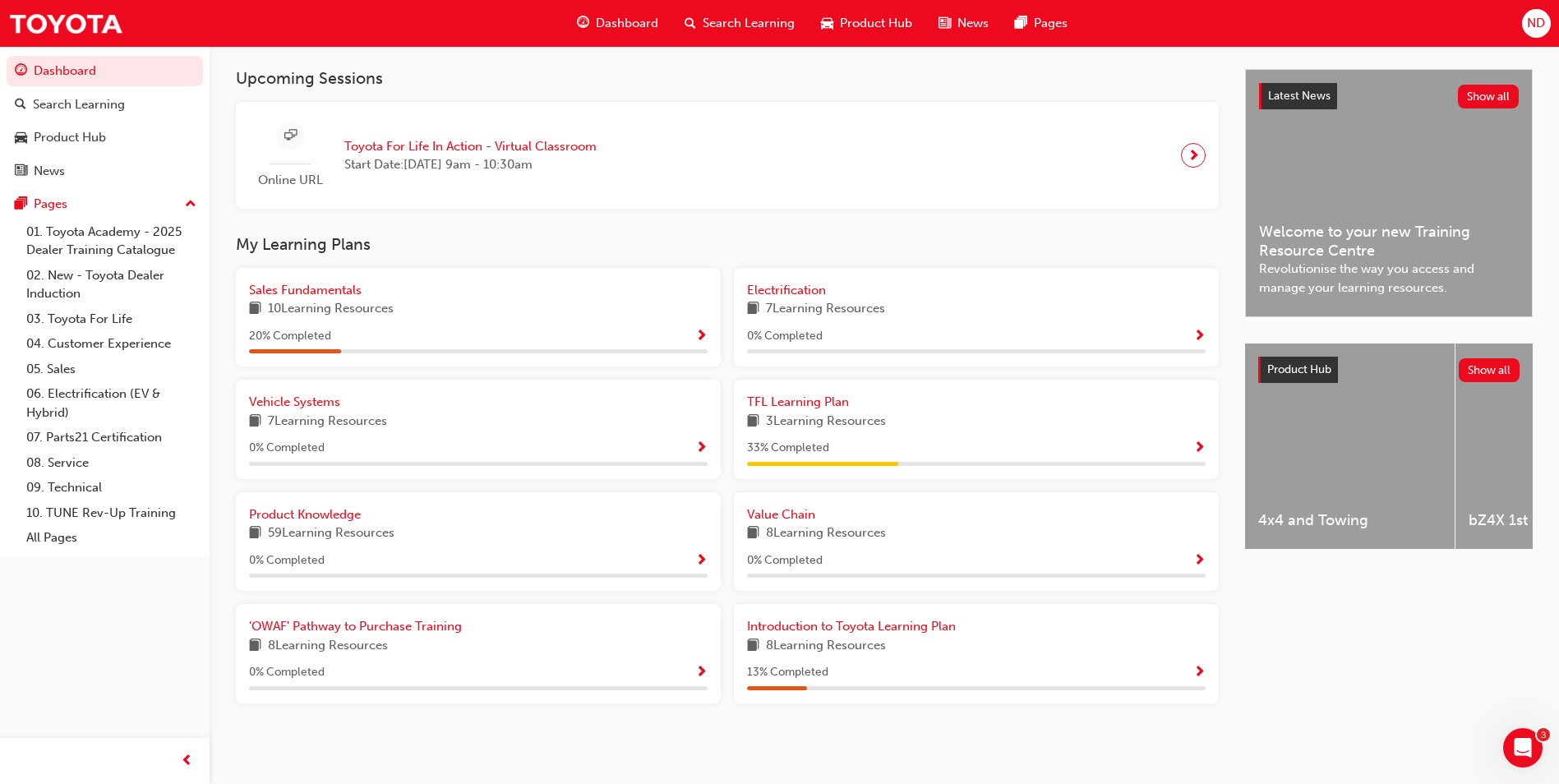 scroll, scrollTop: 356, scrollLeft: 0, axis: vertical 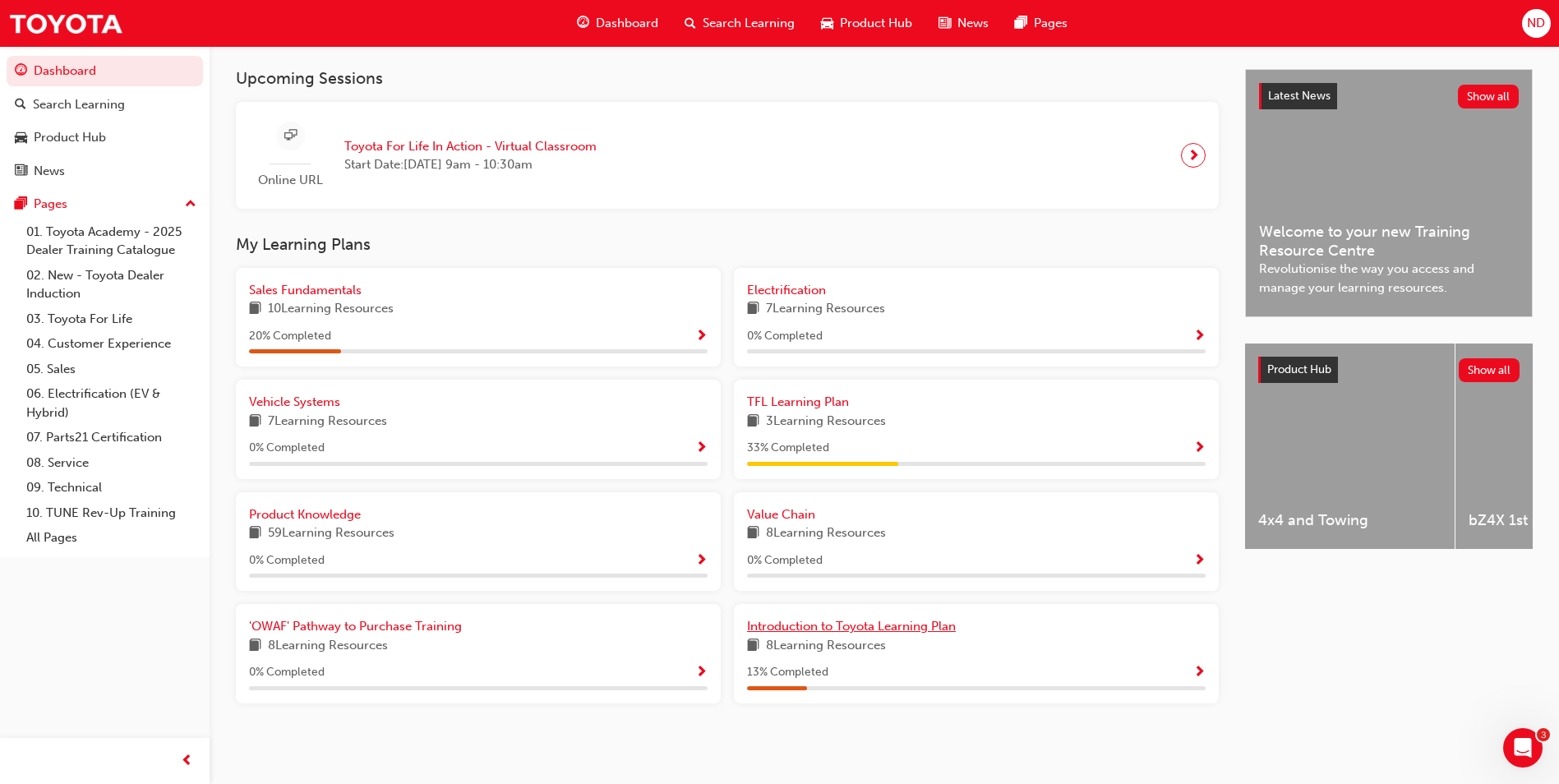 click on "Introduction to Toyota Learning Plan" at bounding box center [851, 626] 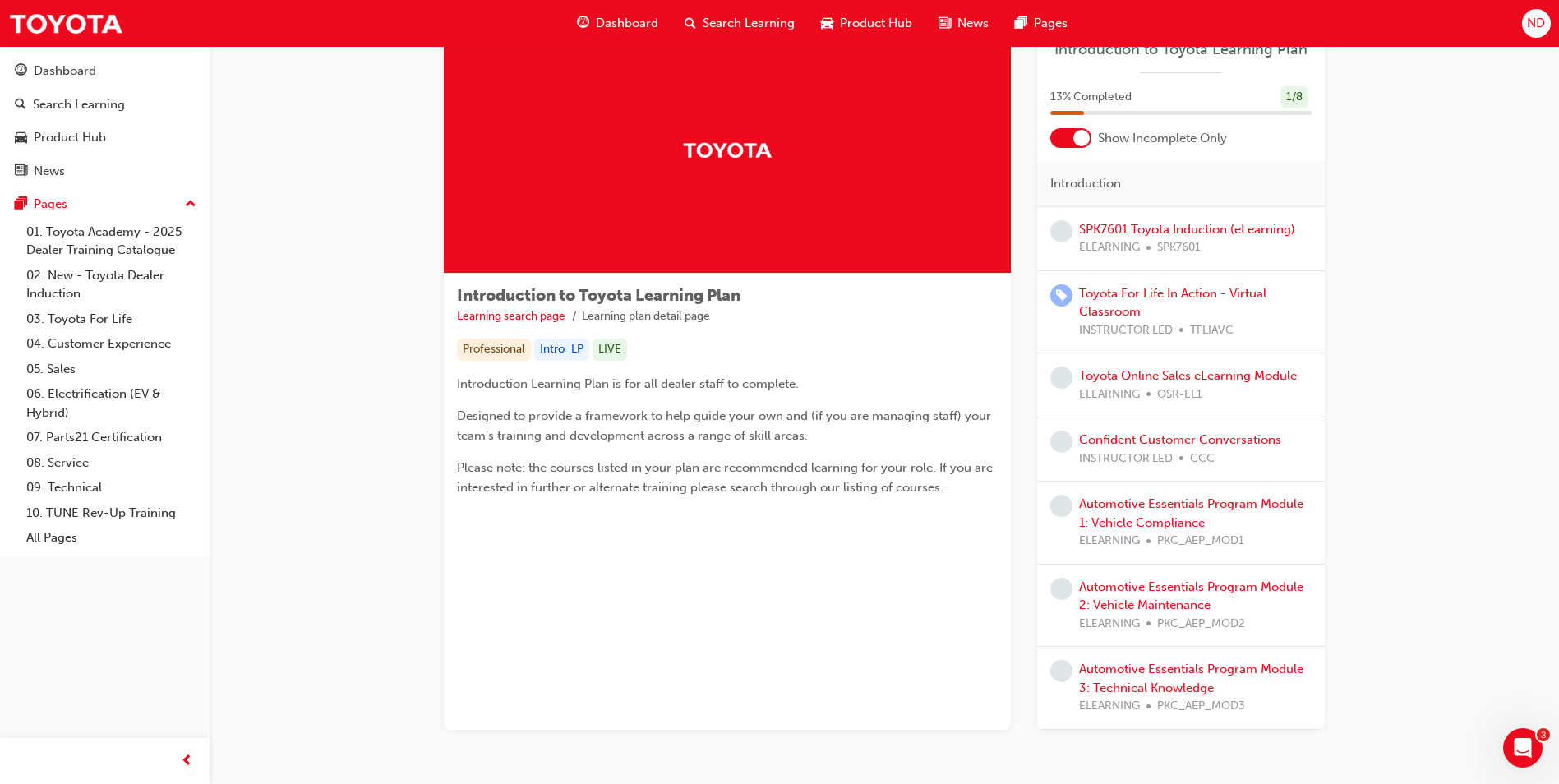 scroll, scrollTop: 0, scrollLeft: 0, axis: both 